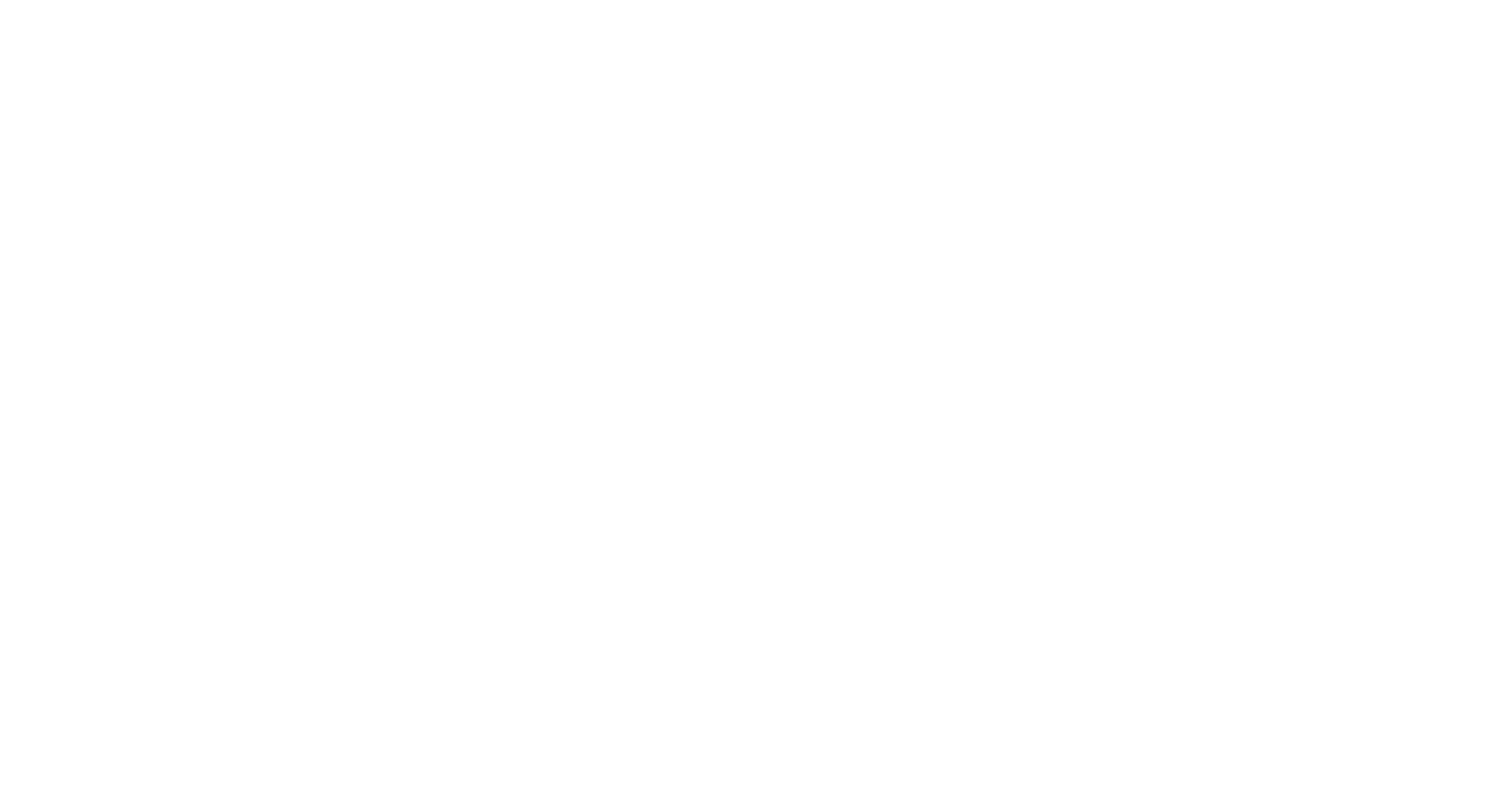 scroll, scrollTop: 0, scrollLeft: 0, axis: both 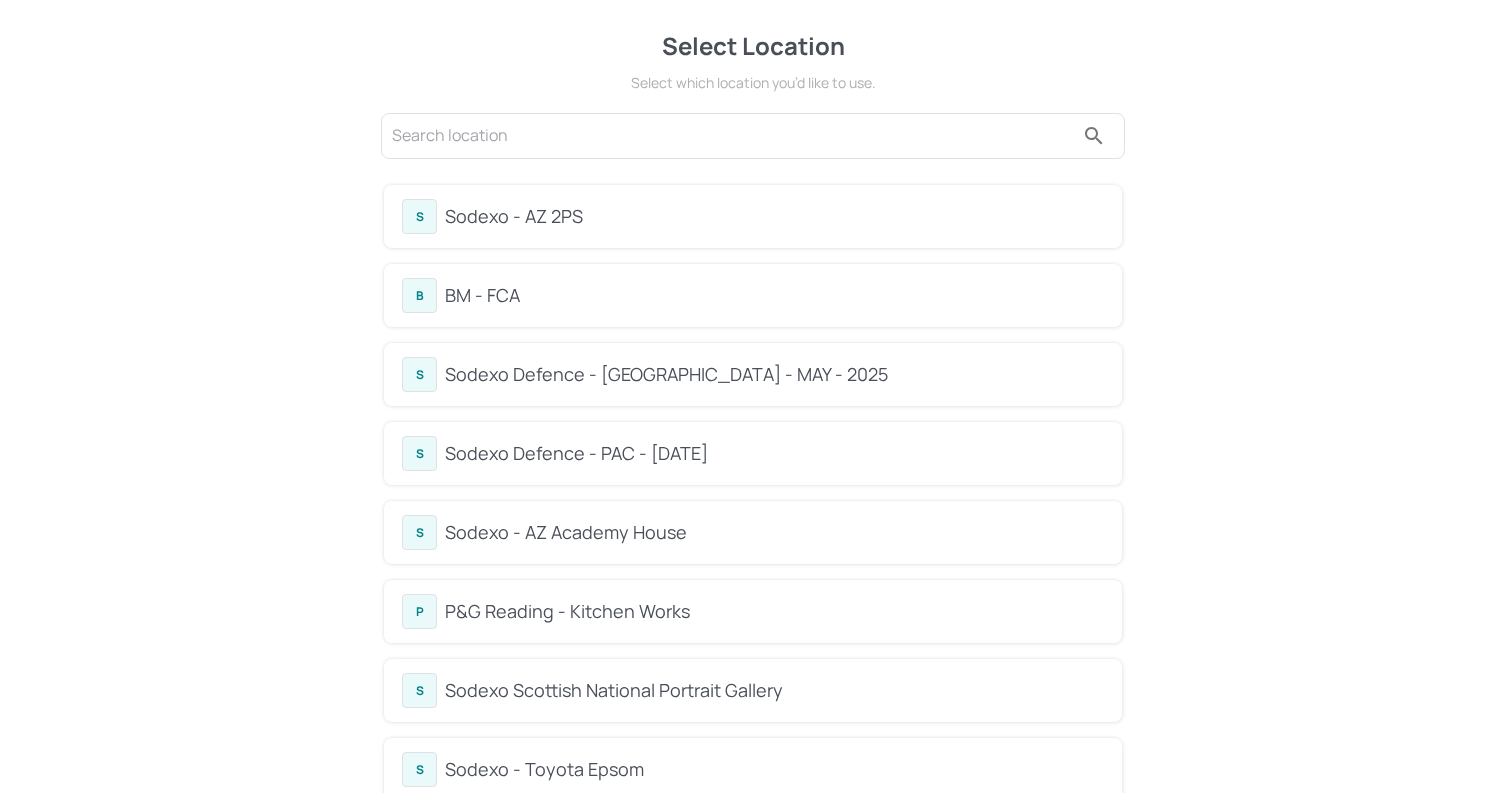 click on "BM - FCA" at bounding box center [774, 295] 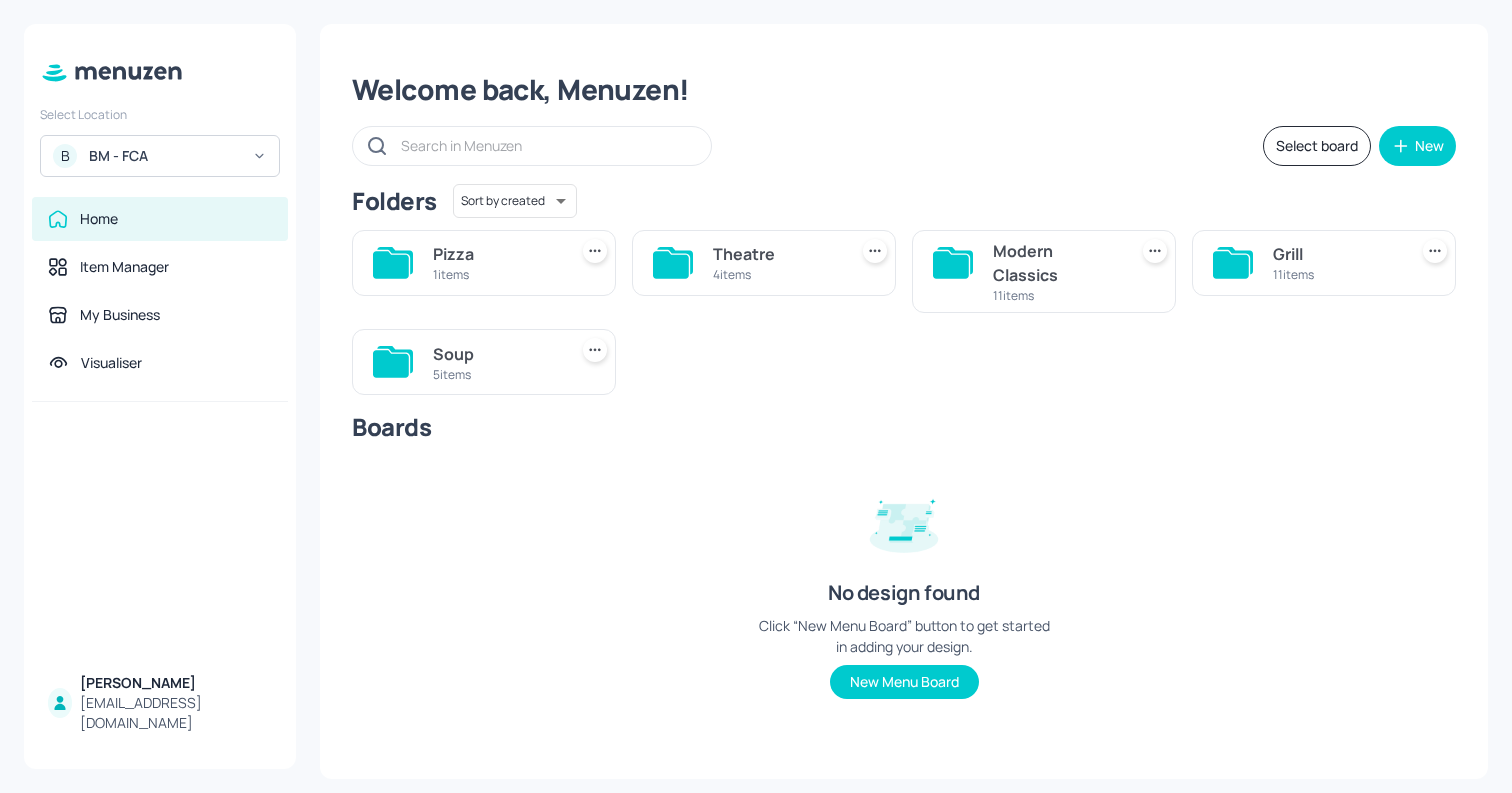 click on "Soup" at bounding box center [496, 354] 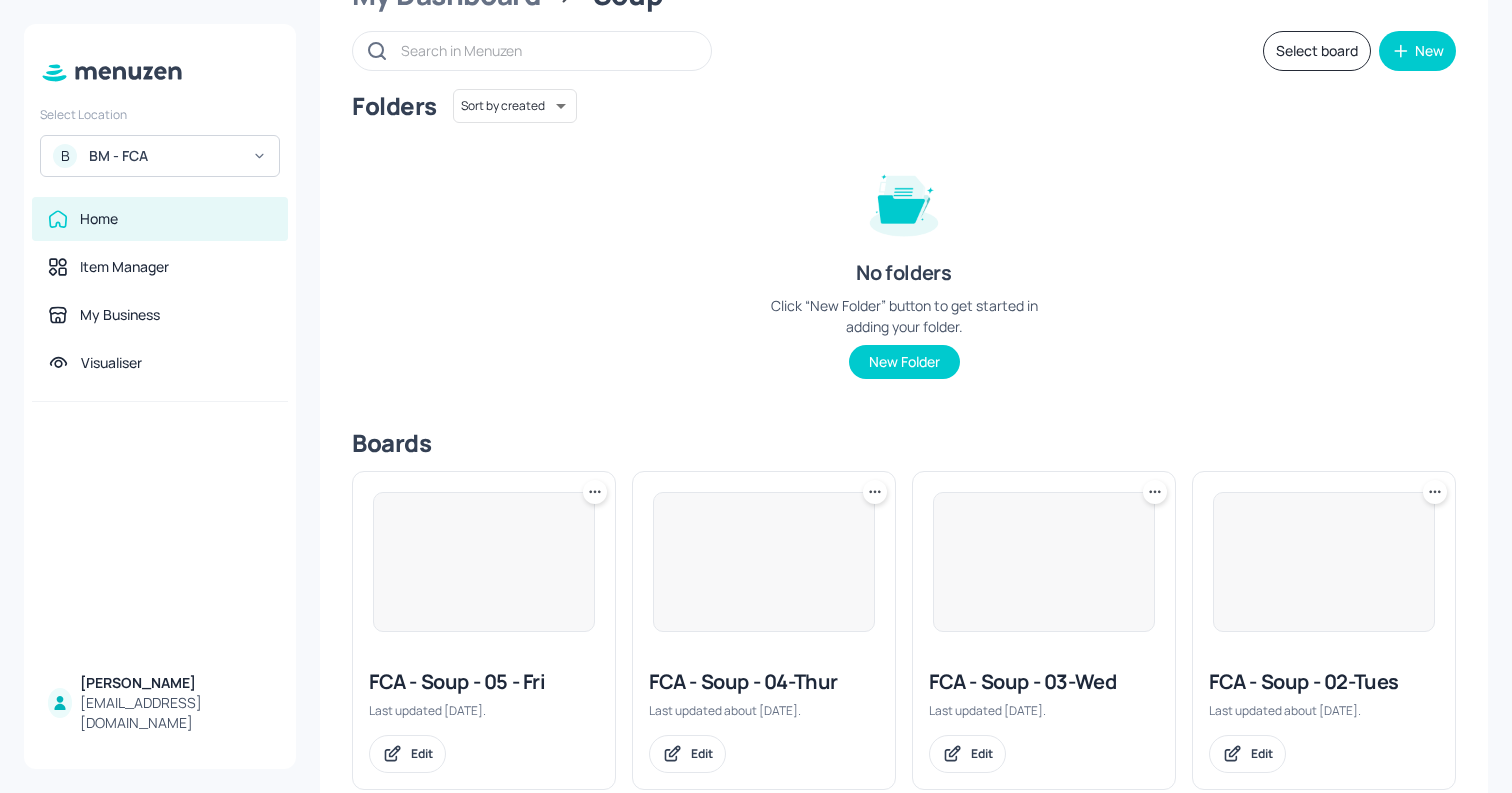 scroll, scrollTop: 118, scrollLeft: 0, axis: vertical 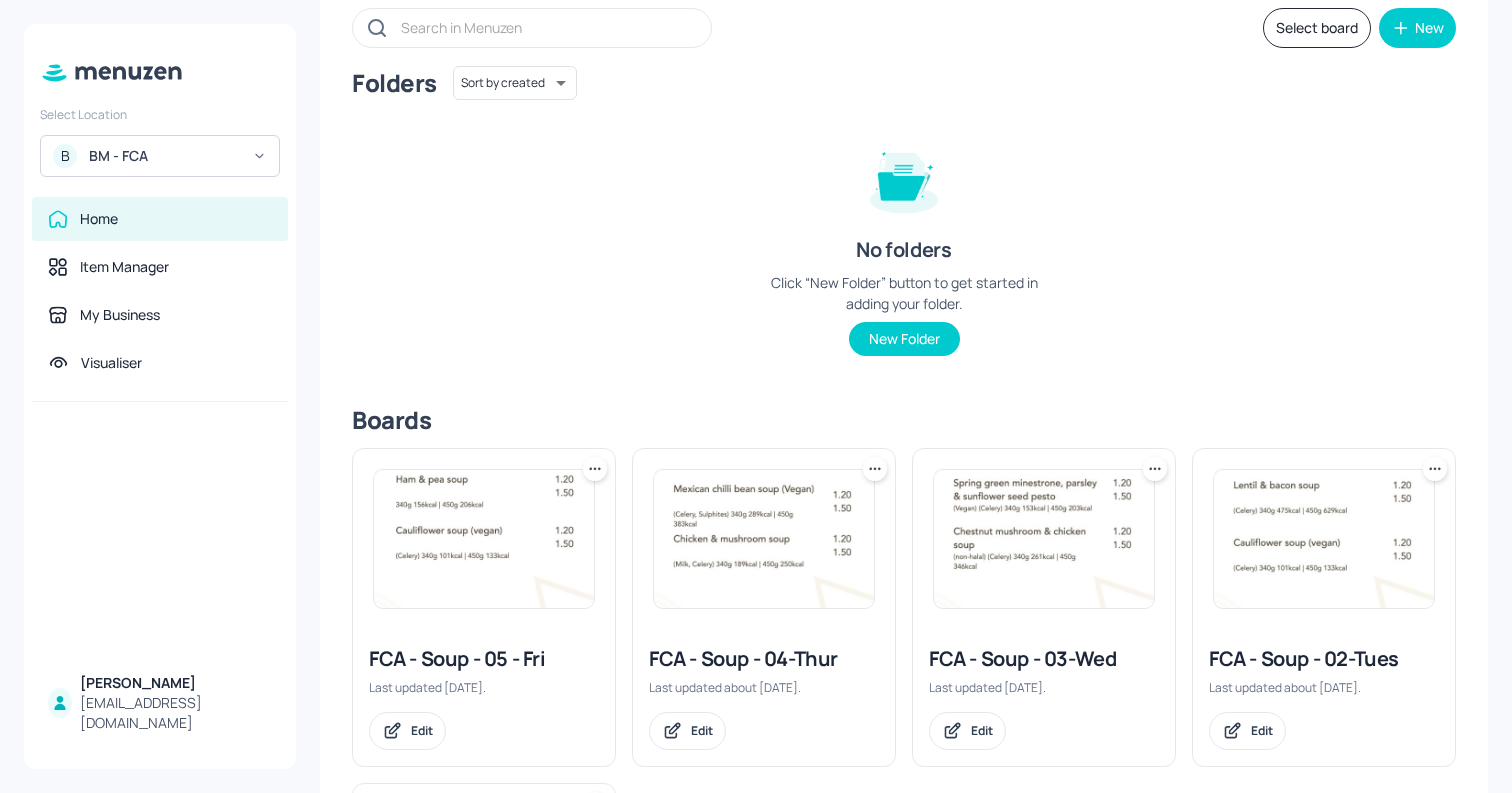 click at bounding box center [1324, 539] 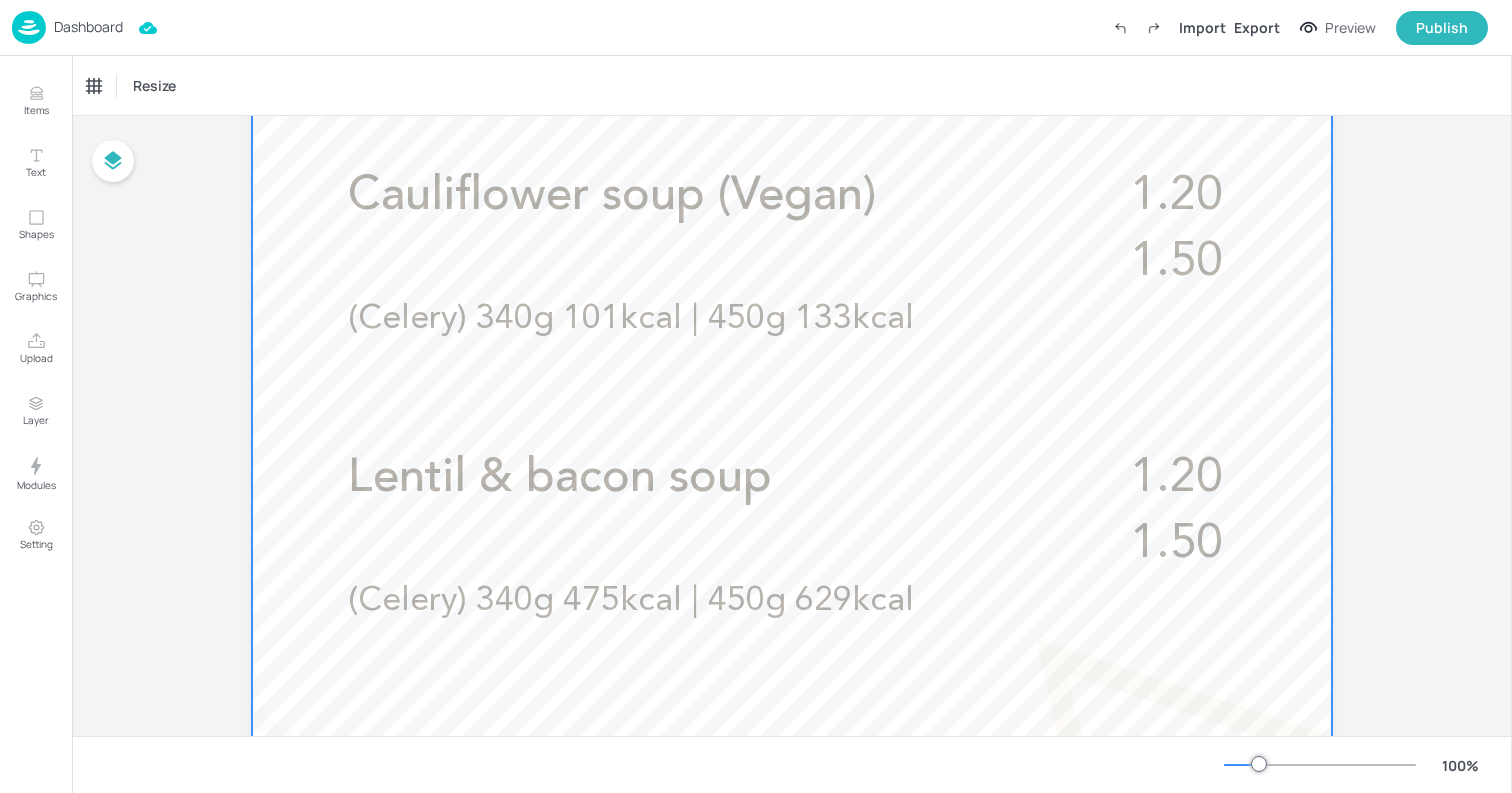 scroll, scrollTop: 687, scrollLeft: 0, axis: vertical 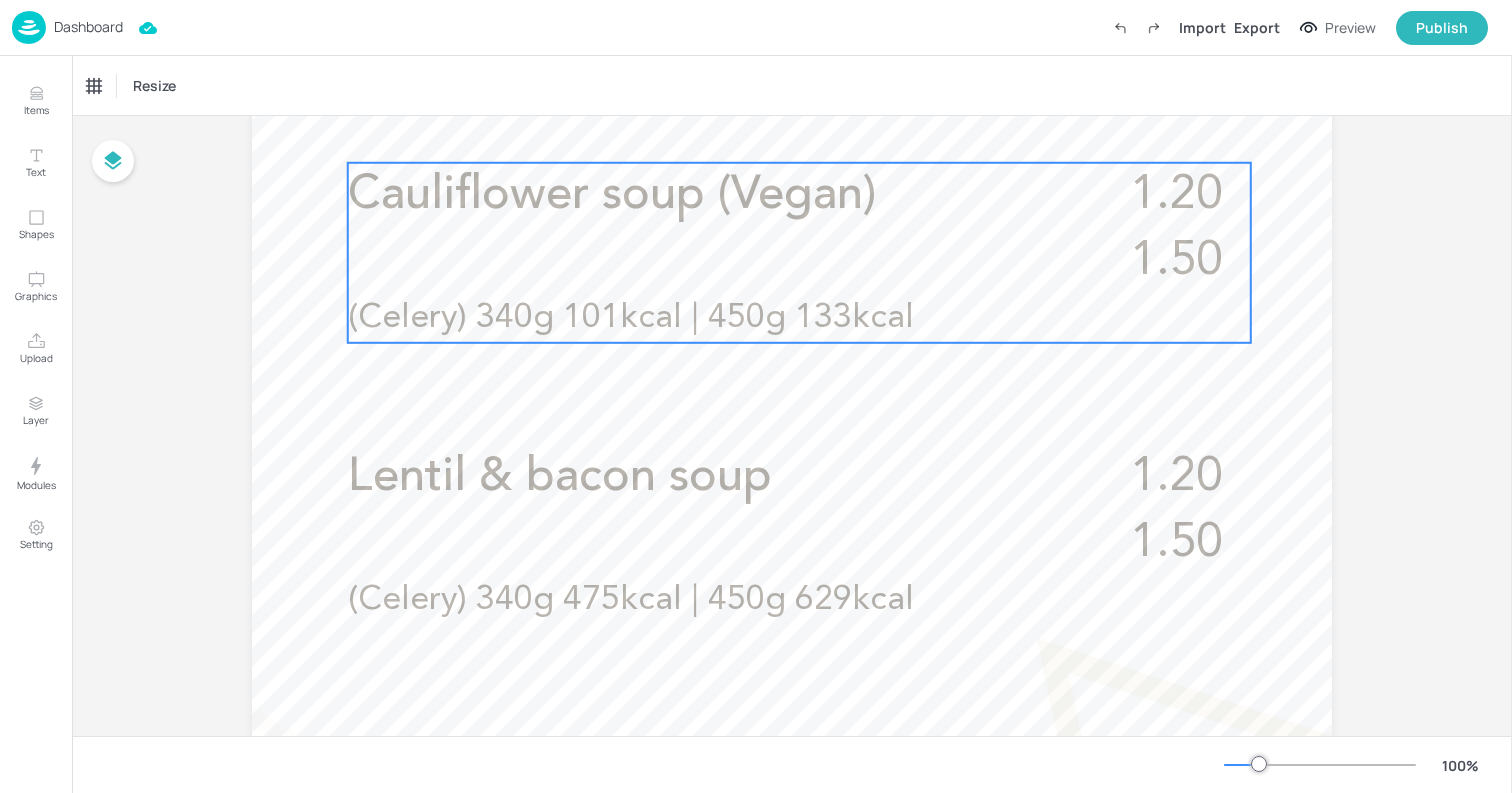 click on "Cauliflower soup (Vegan) 1.20
1.50 (Celery) 340g 101kcal | 450g 133kcal" at bounding box center (799, 253) 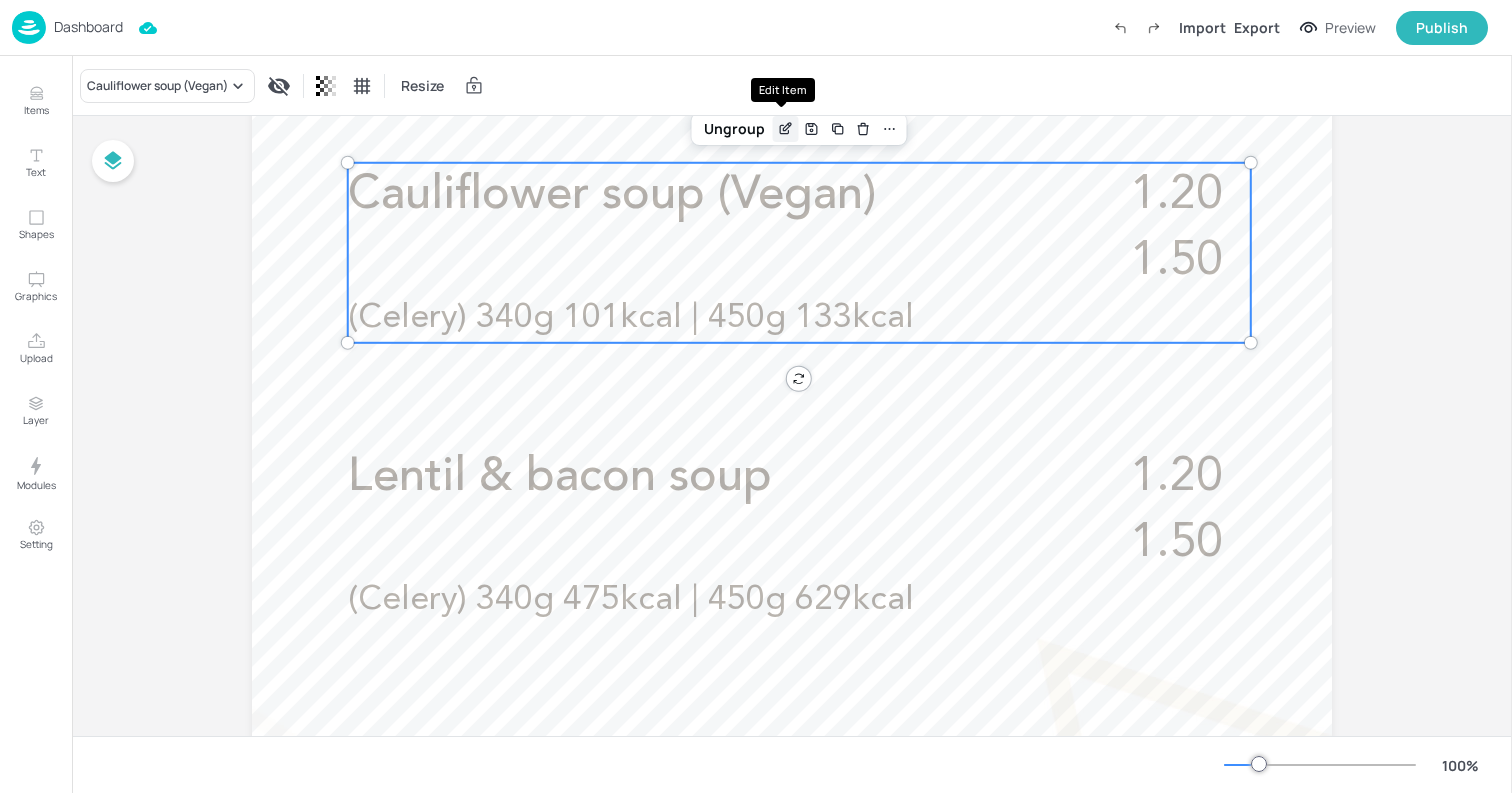 click at bounding box center [786, 129] 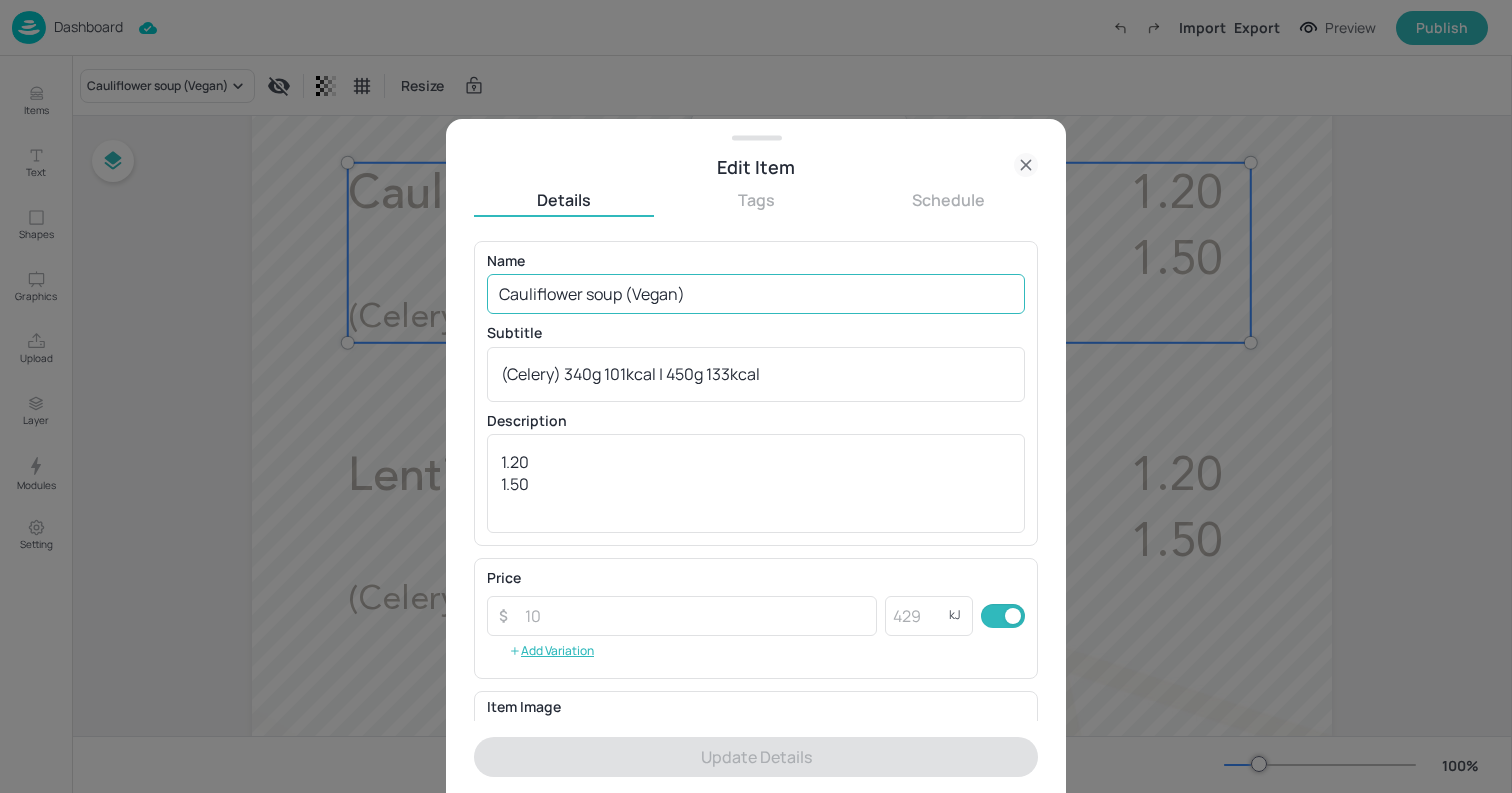 click on "Cauliflower soup (Vegan)" at bounding box center (756, 294) 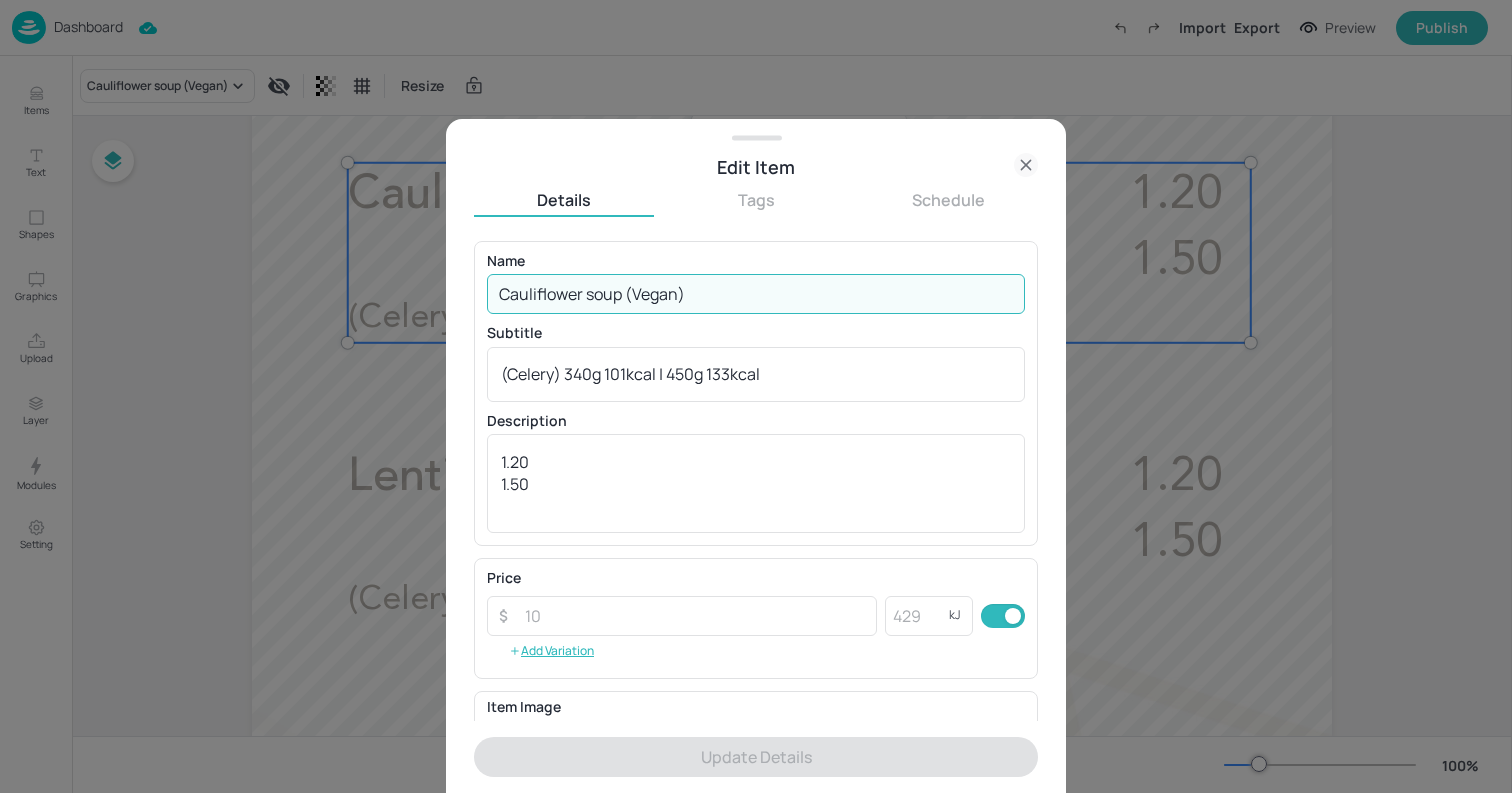 click on "Cauliflower soup (Vegan)" at bounding box center [756, 294] 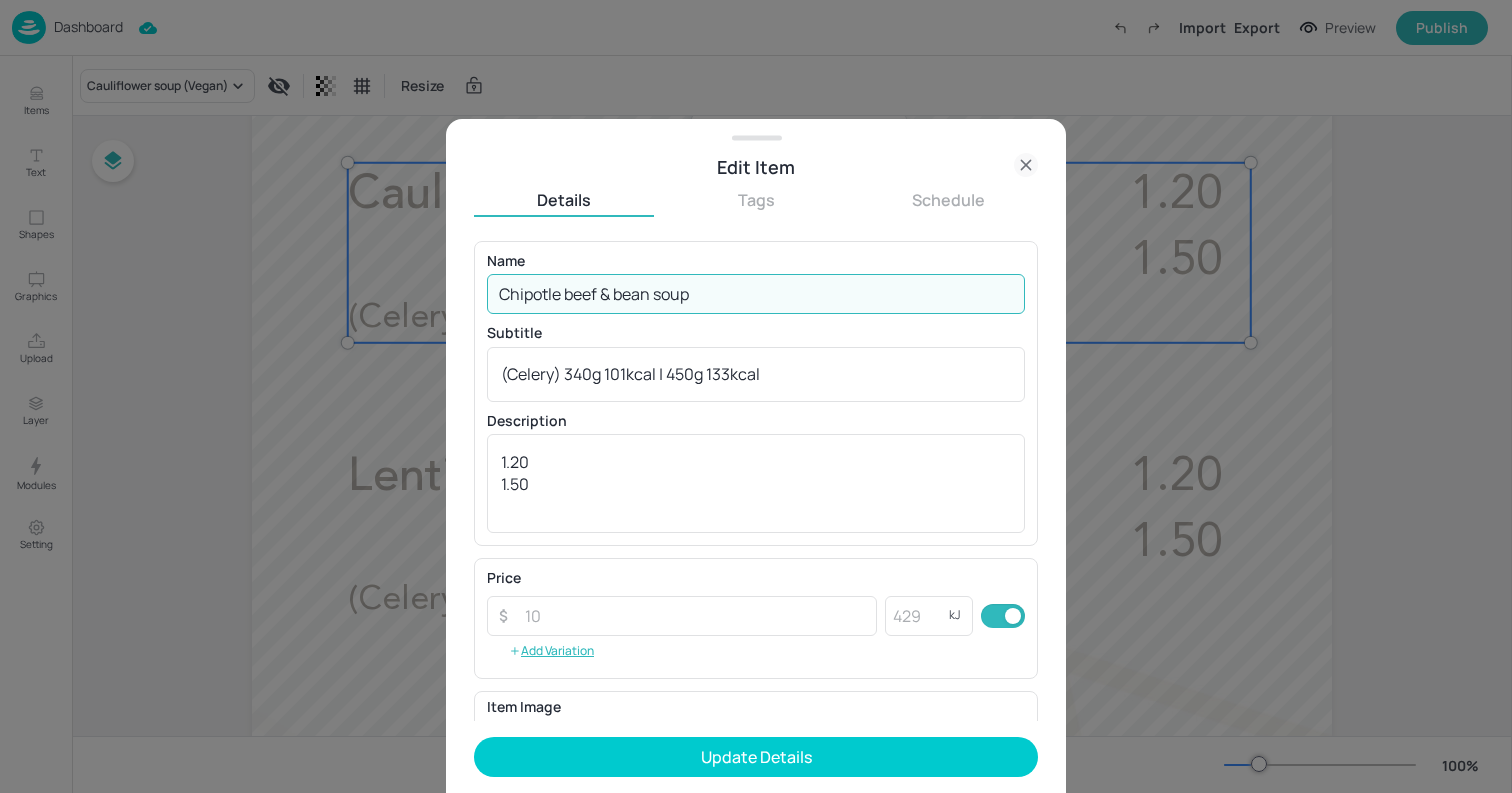 type on "Chipotle beef & bean soup" 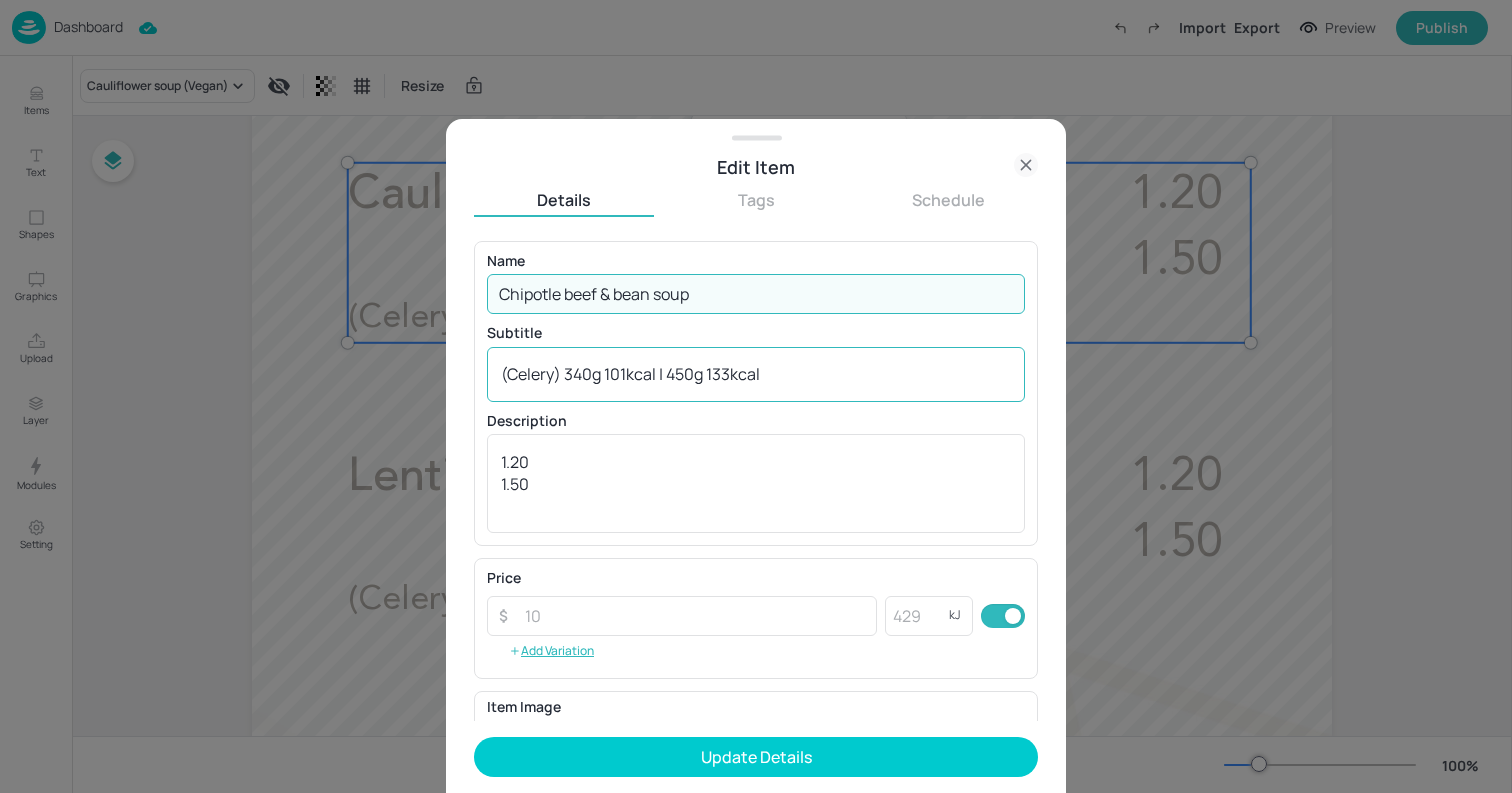 click on "(Celery) 340g 101kcal | 450g 133kcal" at bounding box center [756, 374] 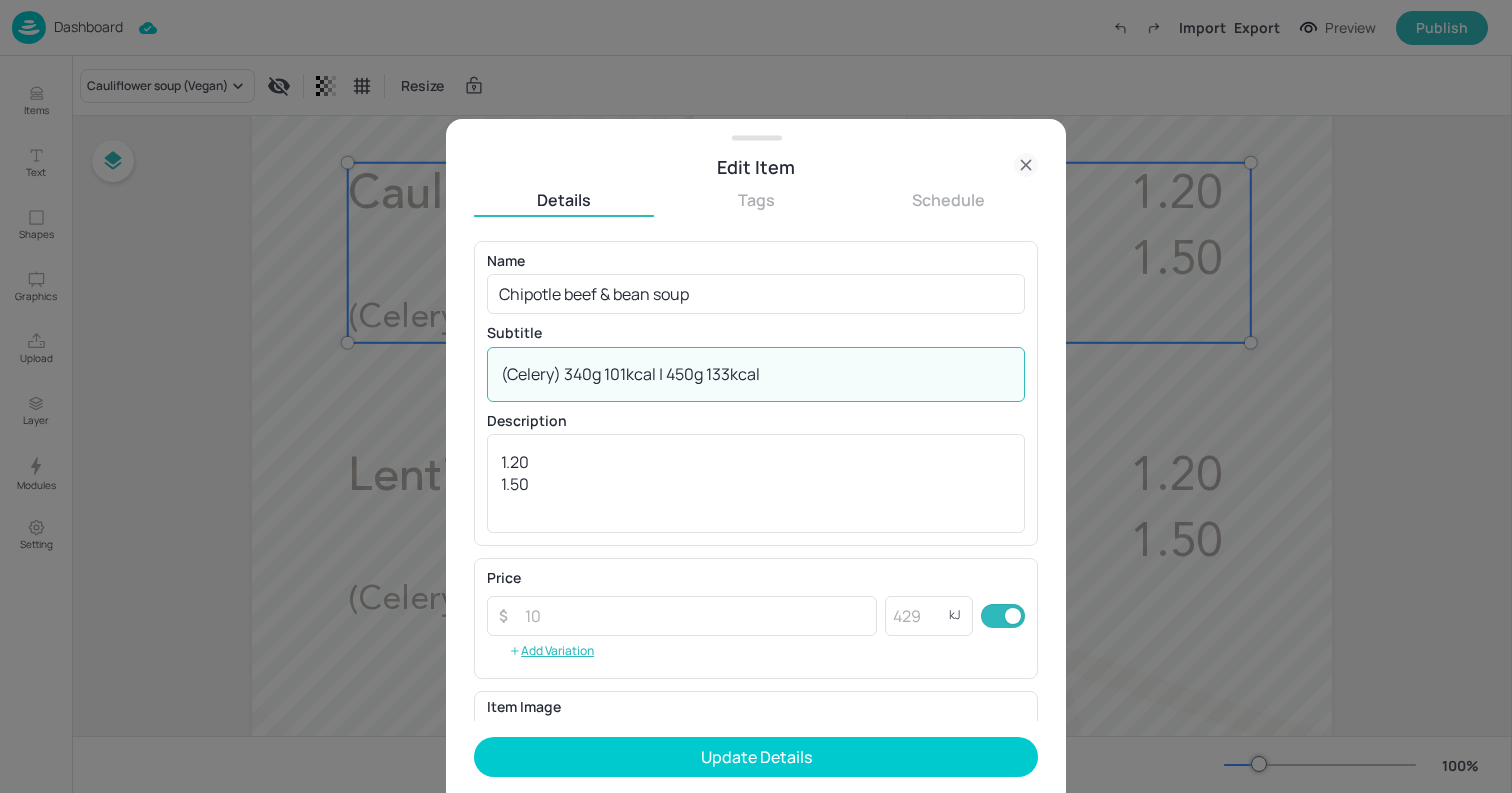 click on "(Celery) 340g 101kcal | 450g 133kcal" at bounding box center (756, 374) 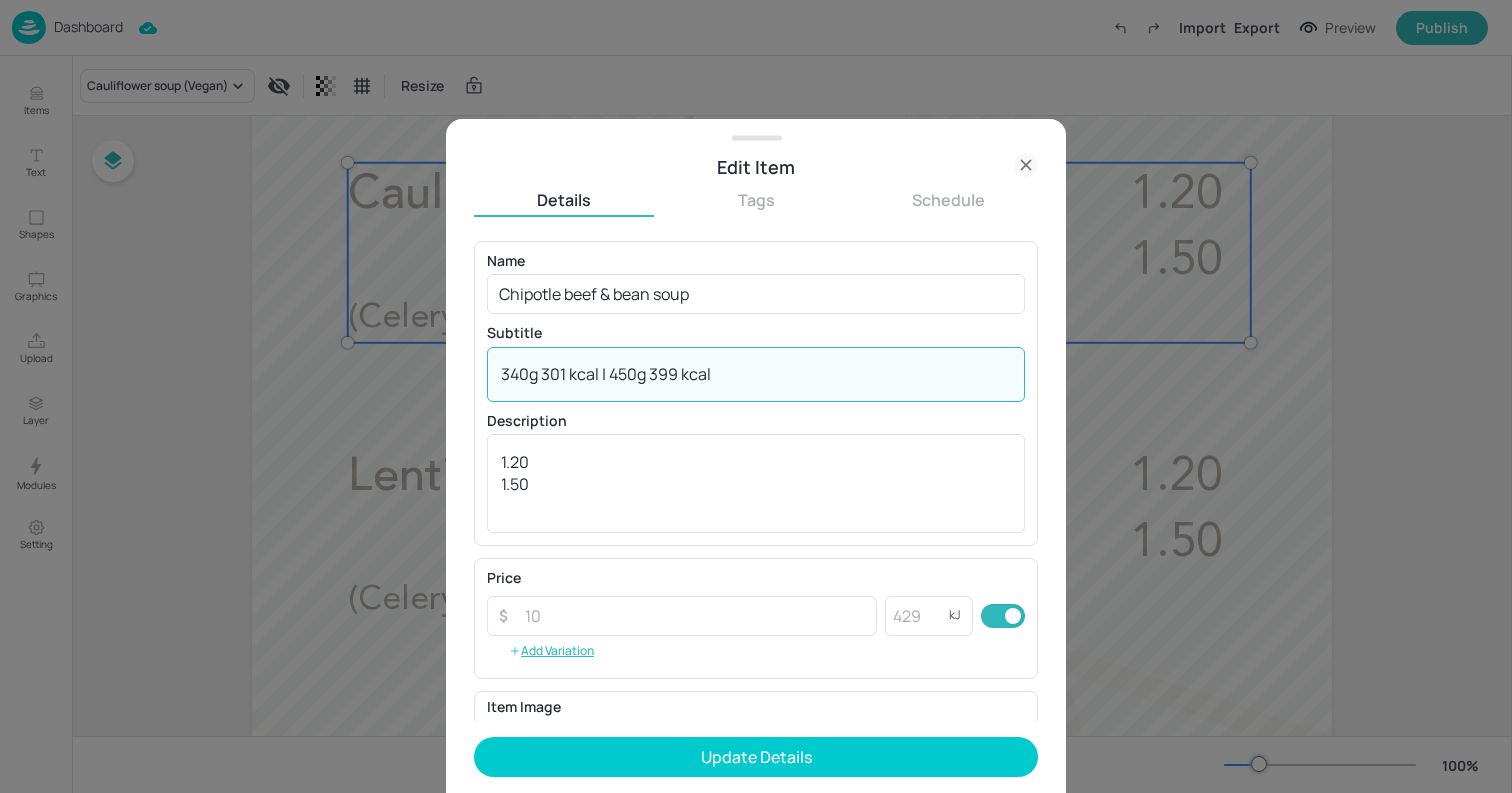 click on "340g 301 kcal | 450g 399 kcal" at bounding box center (756, 374) 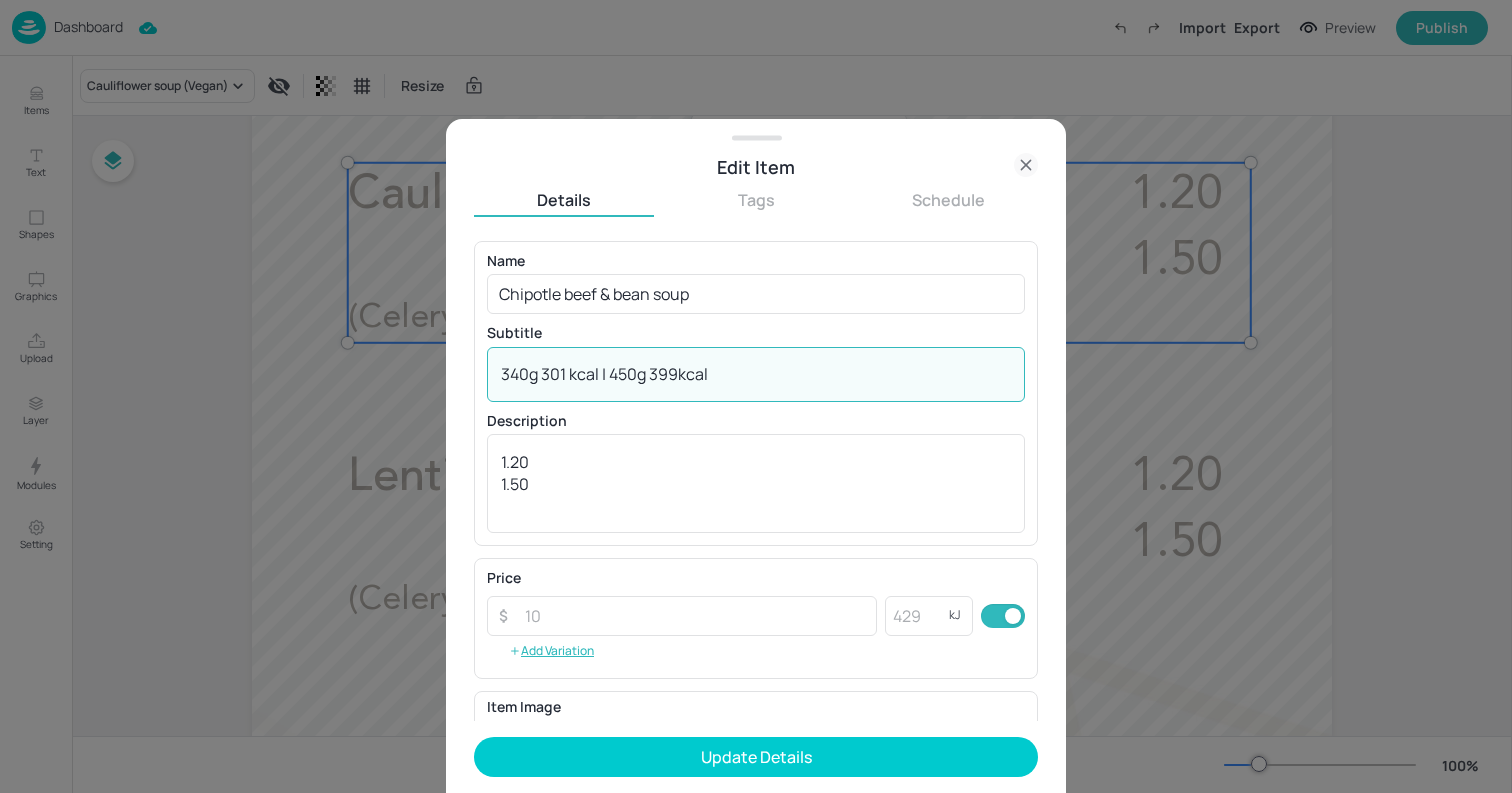 click on "340g 301 kcal | 450g 399kcal" at bounding box center (756, 374) 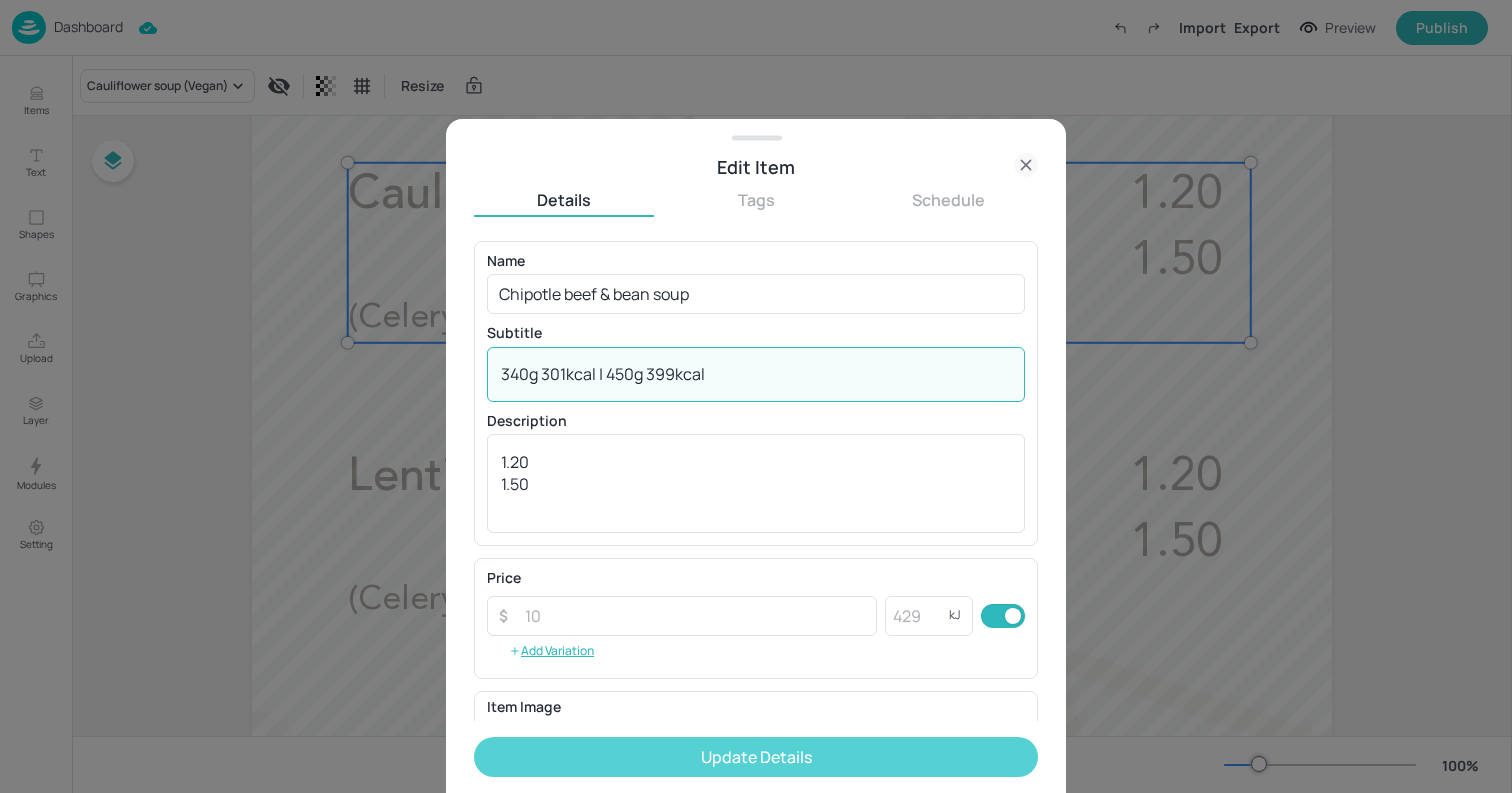 type on "340g 301kcal | 450g 399kcal" 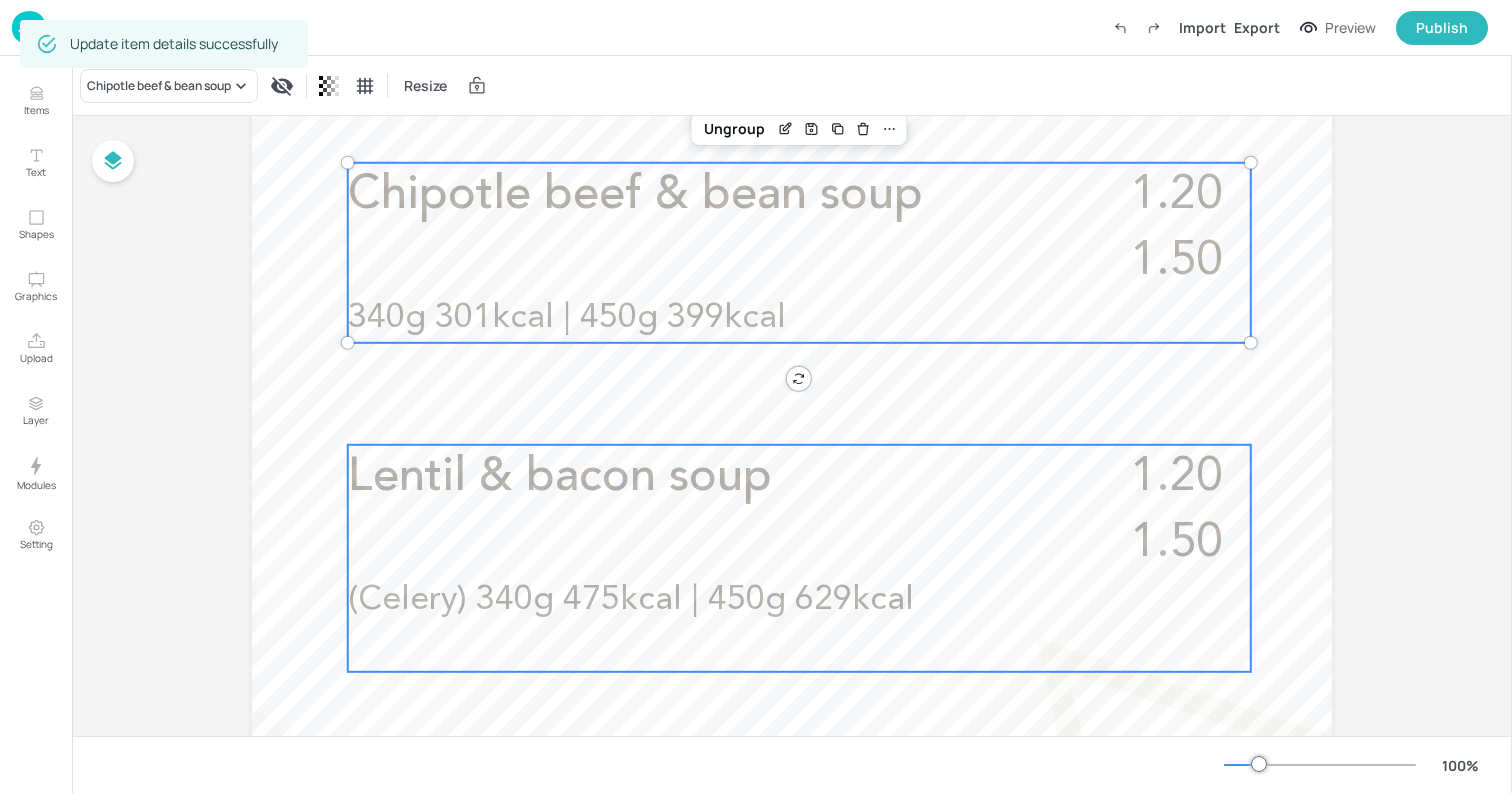 click on "Lentil & bacon soup 1.20
1.50 (Celery) 340g 475kcal | 450g 629kcal" at bounding box center [799, 558] 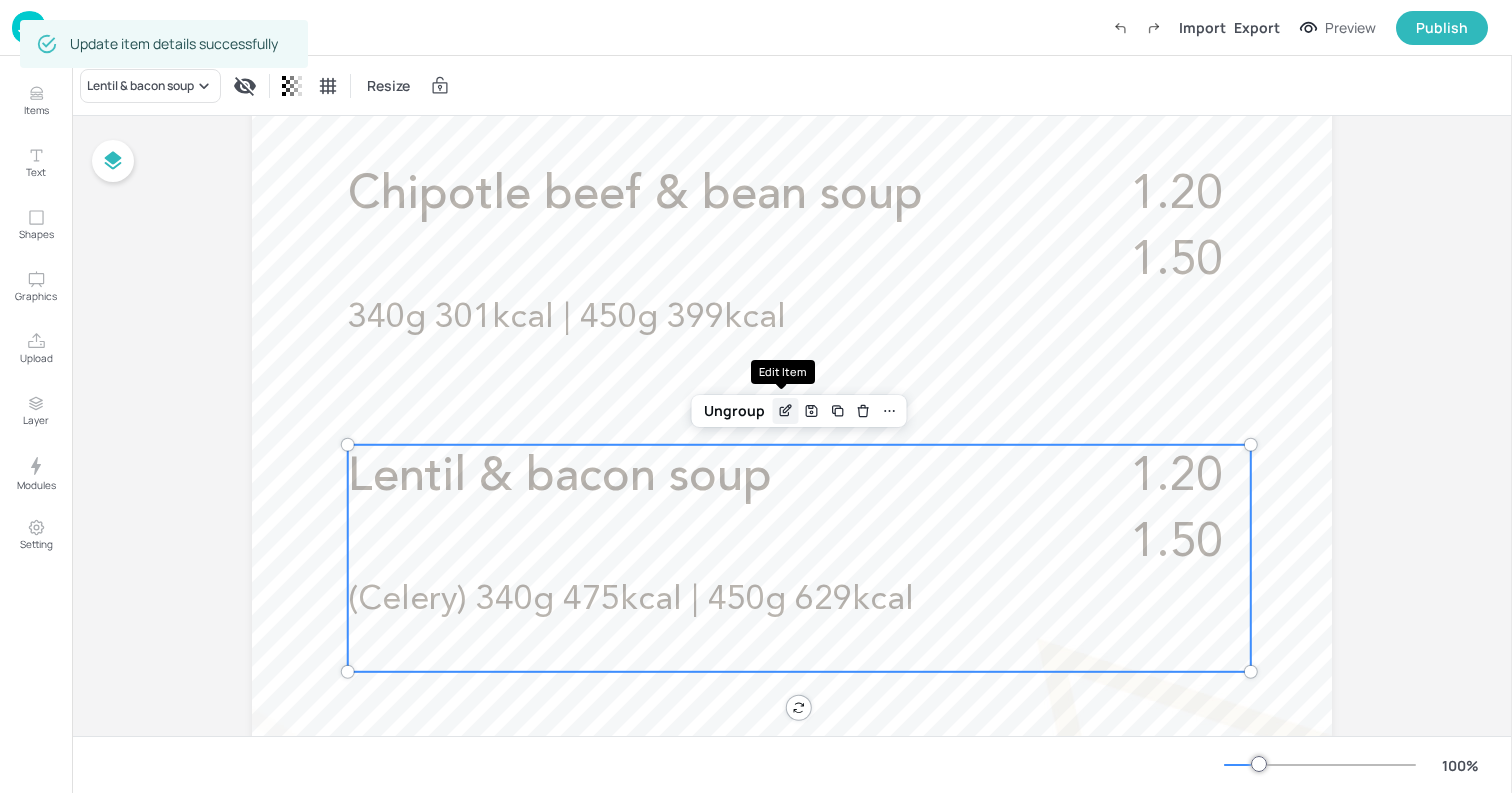 click 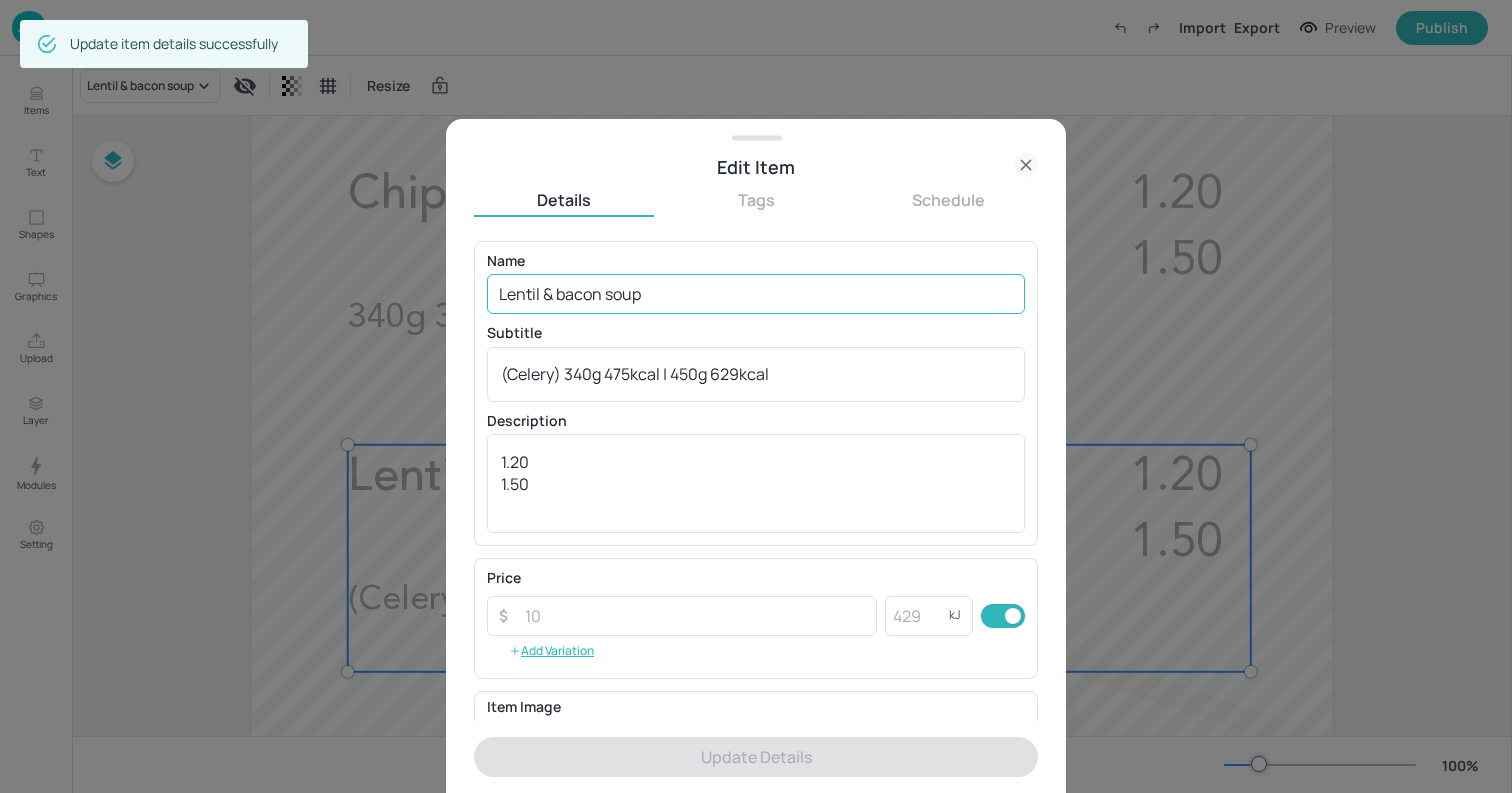 click on "Lentil & bacon soup" at bounding box center (756, 294) 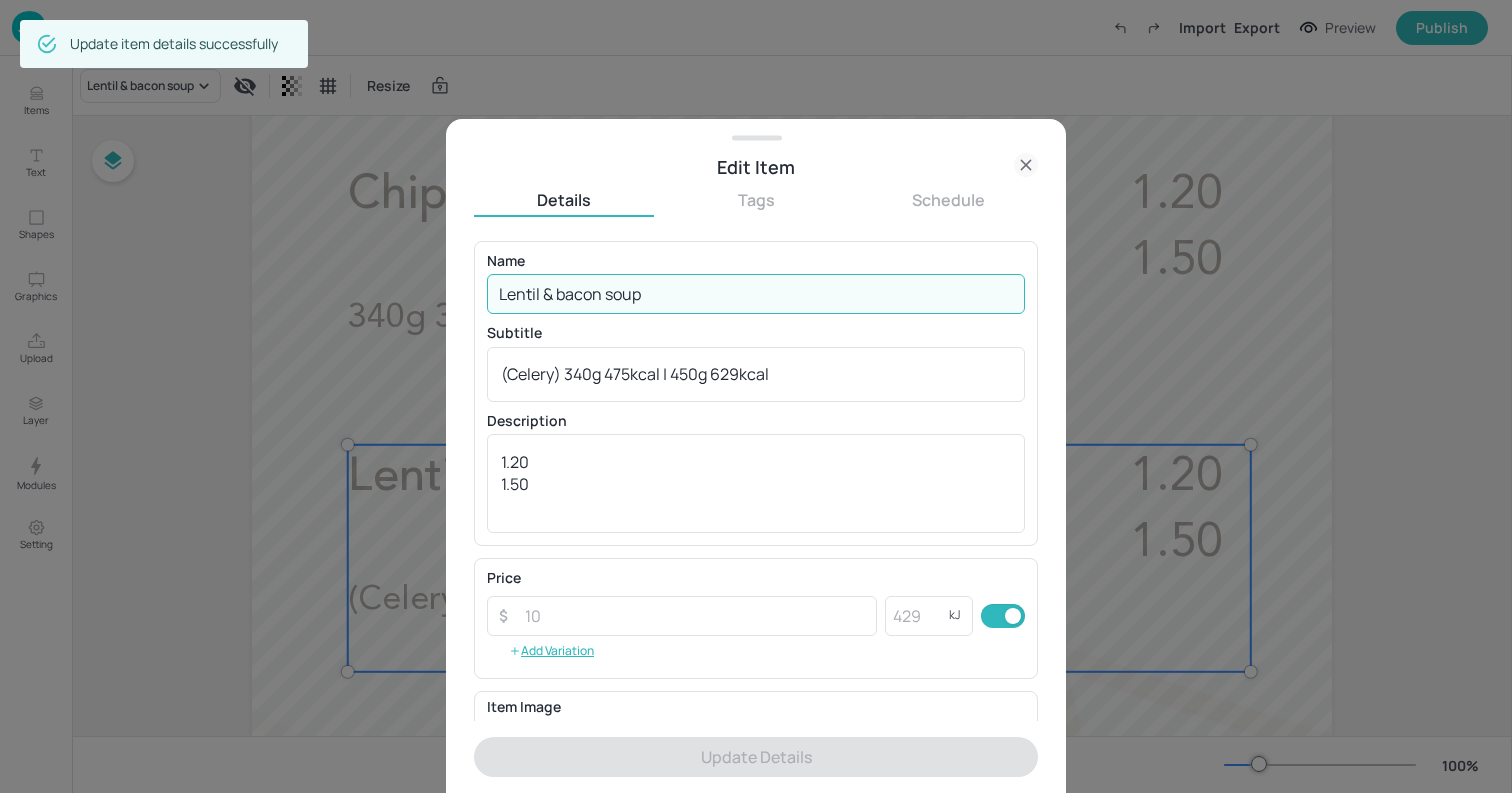 click on "Lentil & bacon soup" at bounding box center [756, 294] 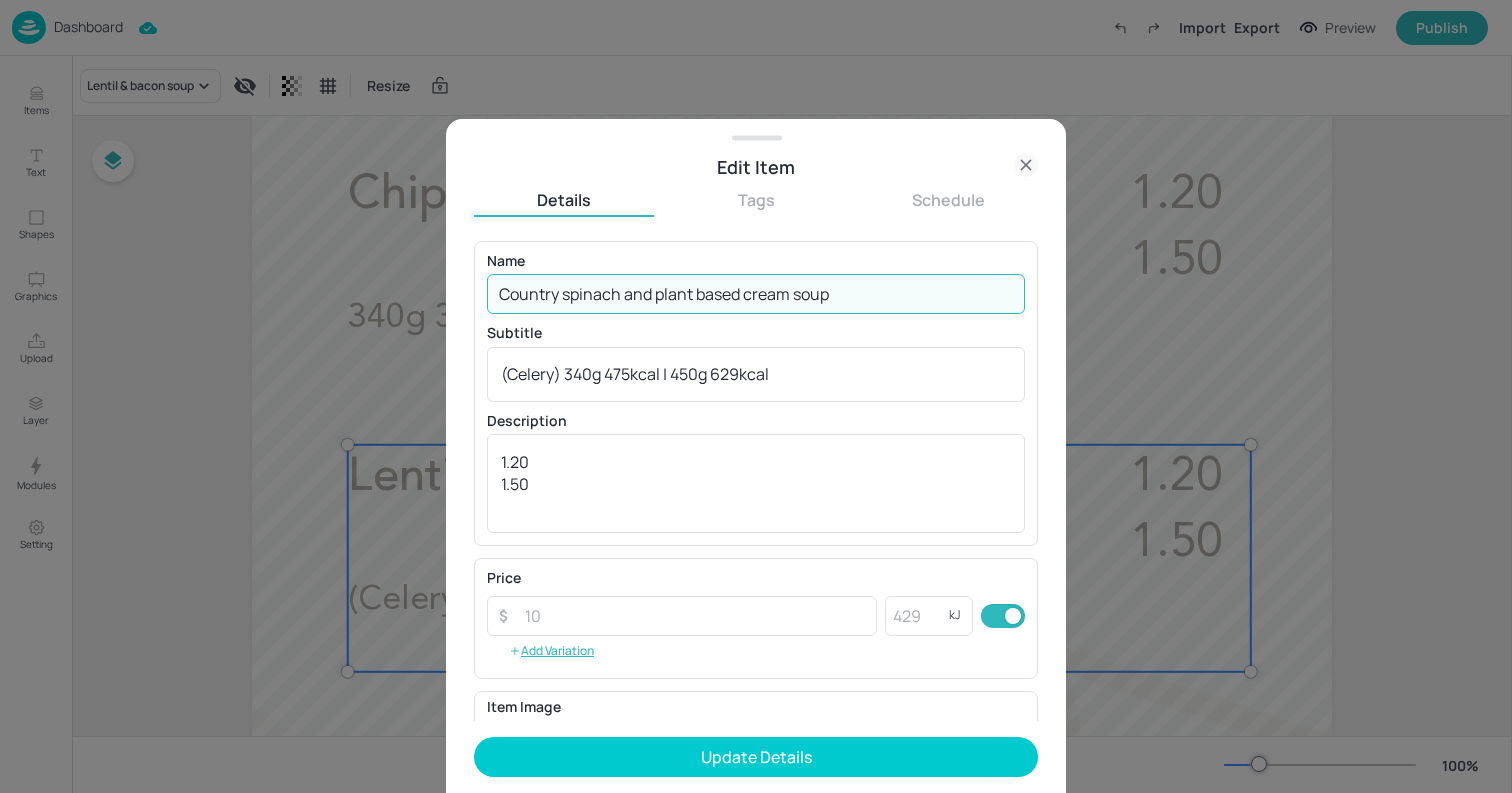 type on "Country spinach and plant based cream soup" 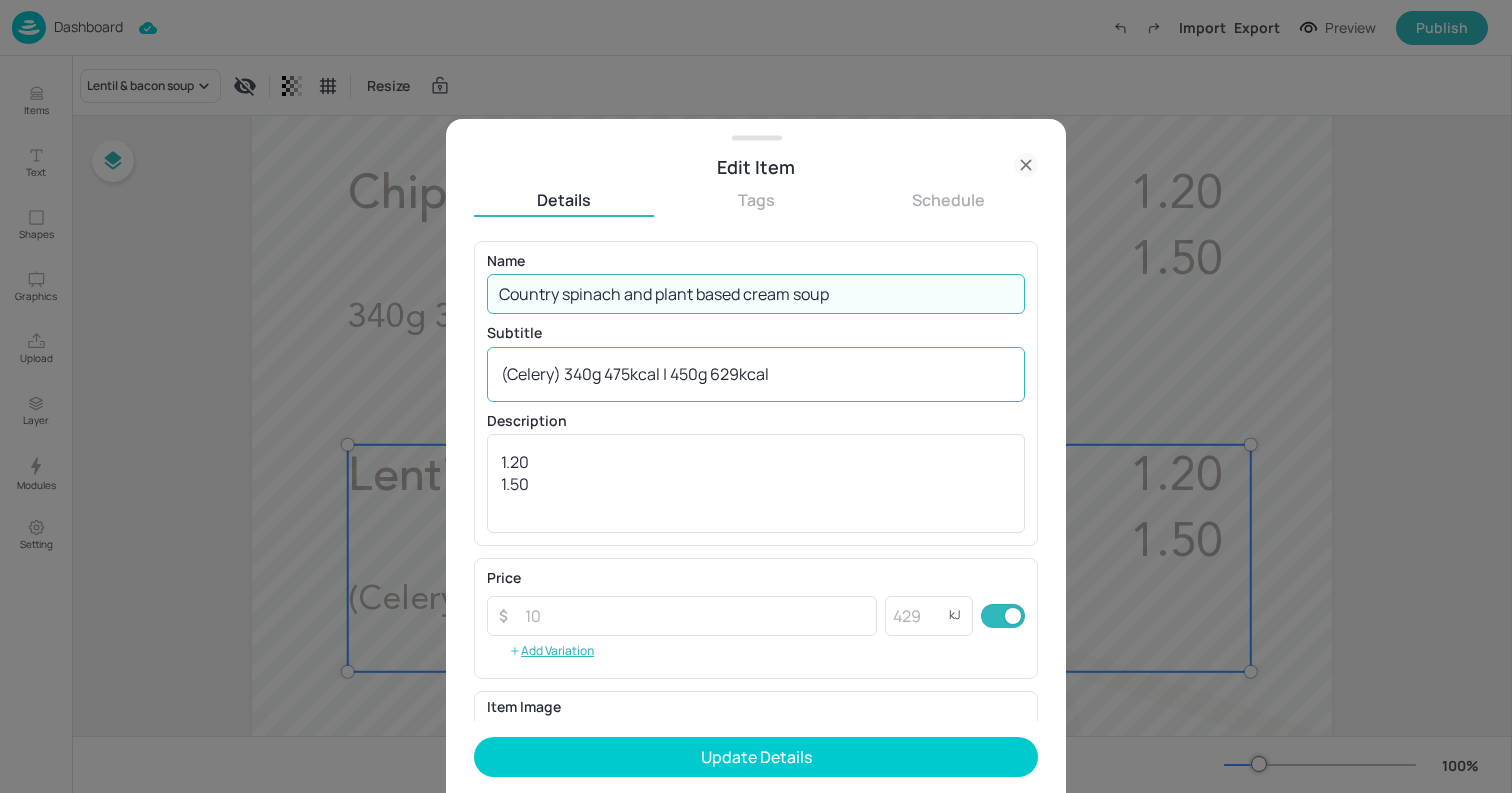 click on "(Celery) 340g 475kcal | 450g 629kcal" at bounding box center [756, 374] 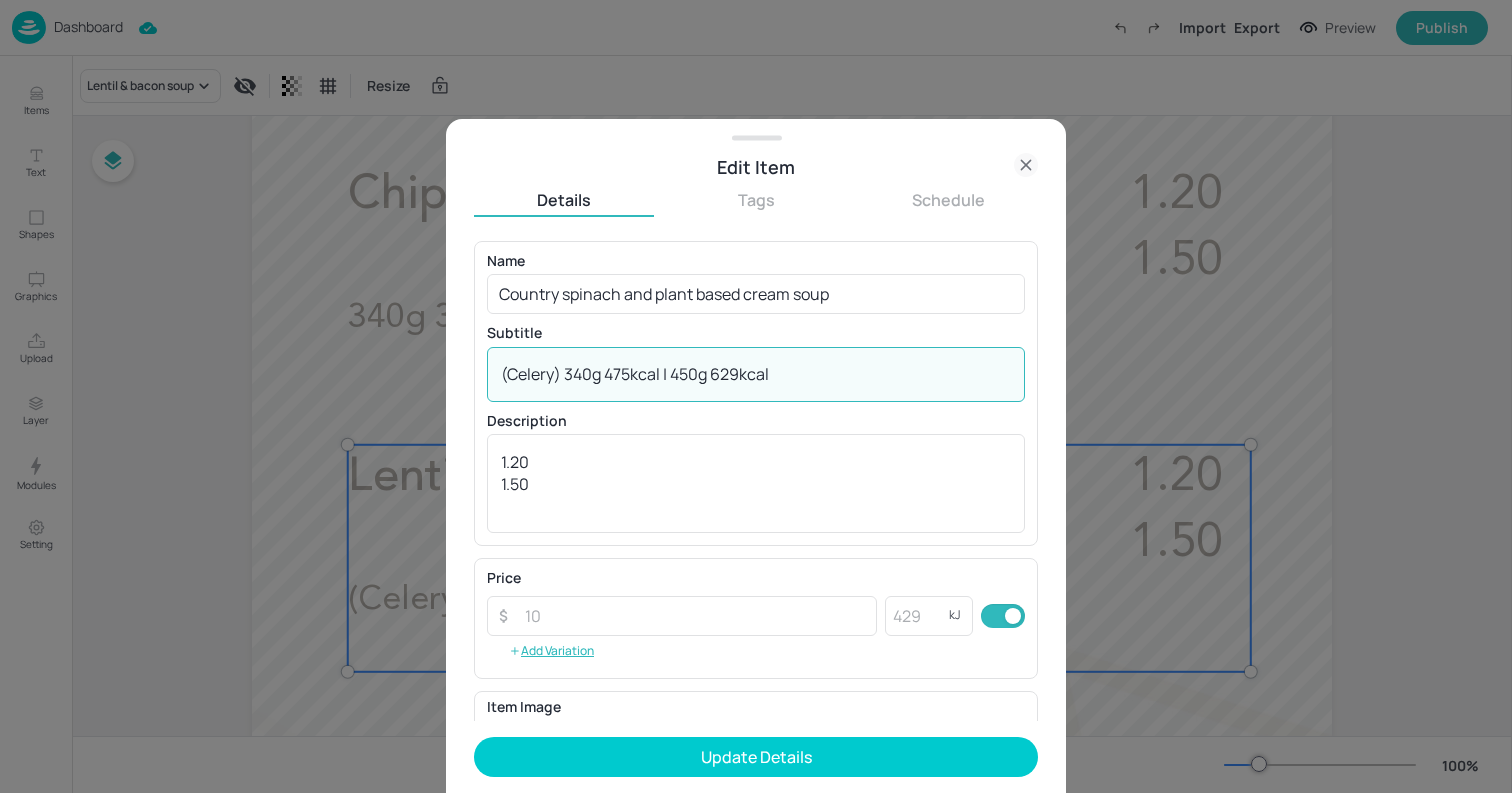 click on "(Celery) 340g 475kcal | 450g 629kcal" at bounding box center [756, 374] 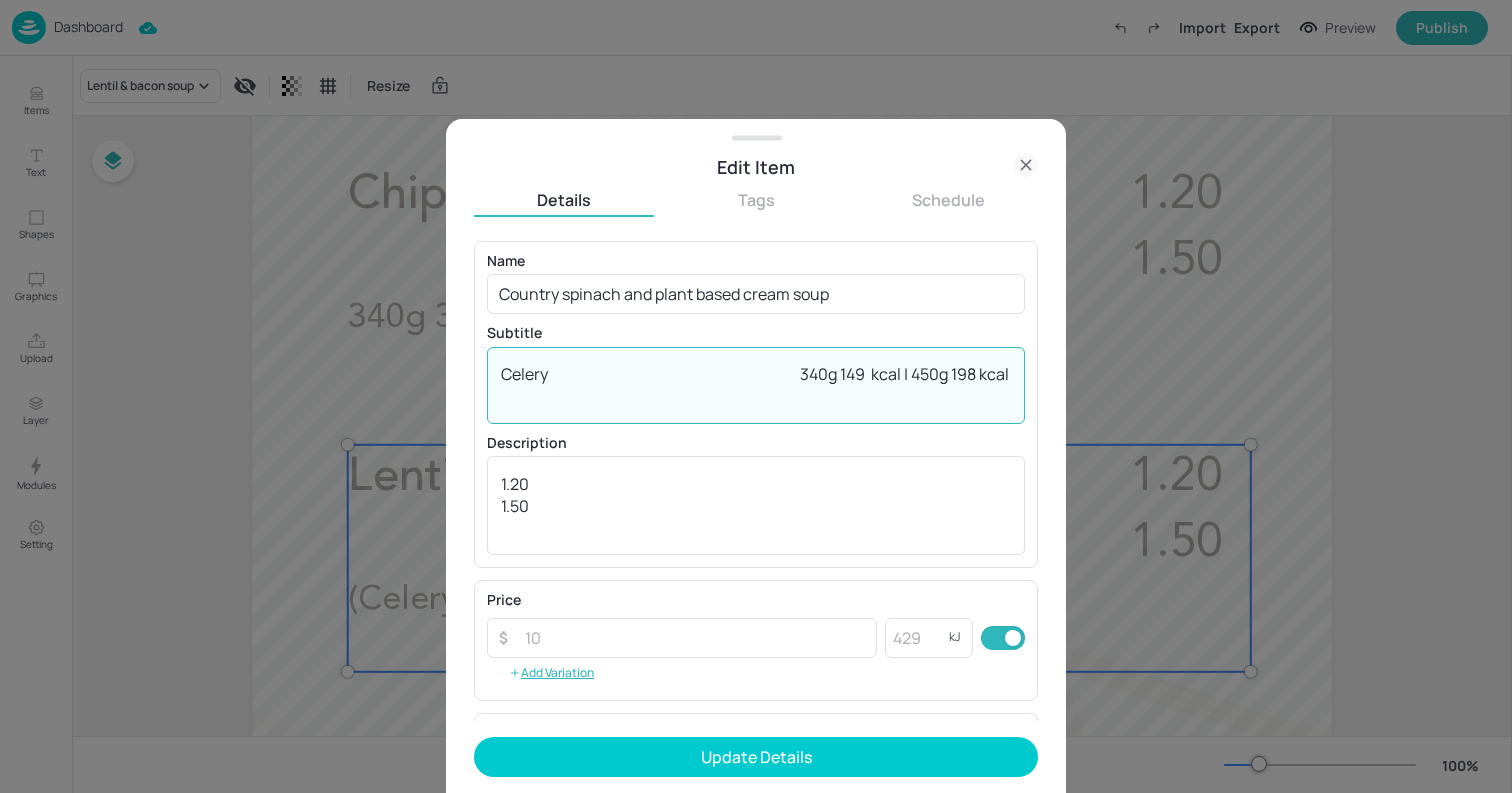 click on "Celery                                                                                    340g 149  kcal | 450g 198 kcal" at bounding box center (756, 385) 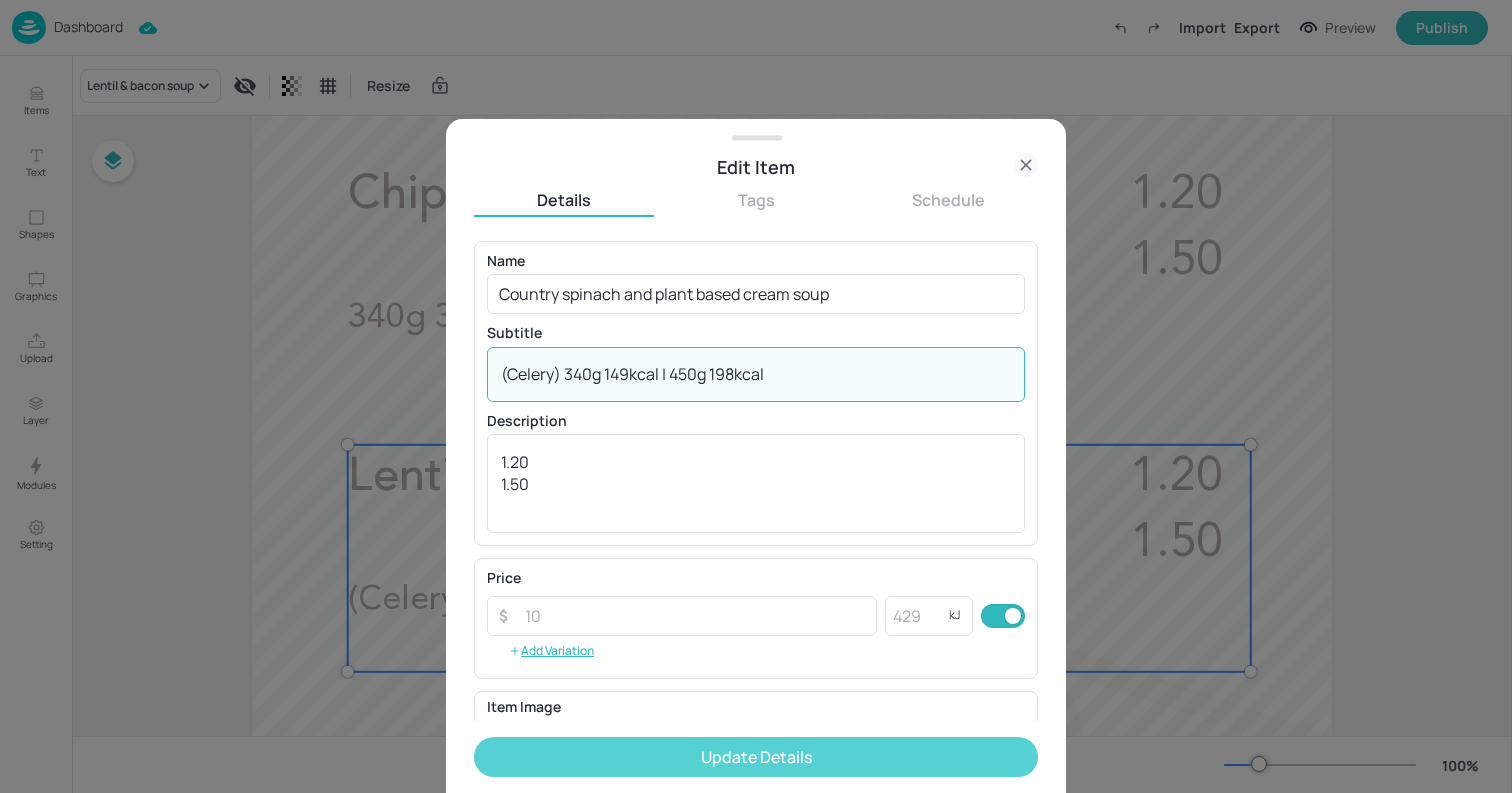 type on "(Celery) 340g 149kcal | 450g 198kcal" 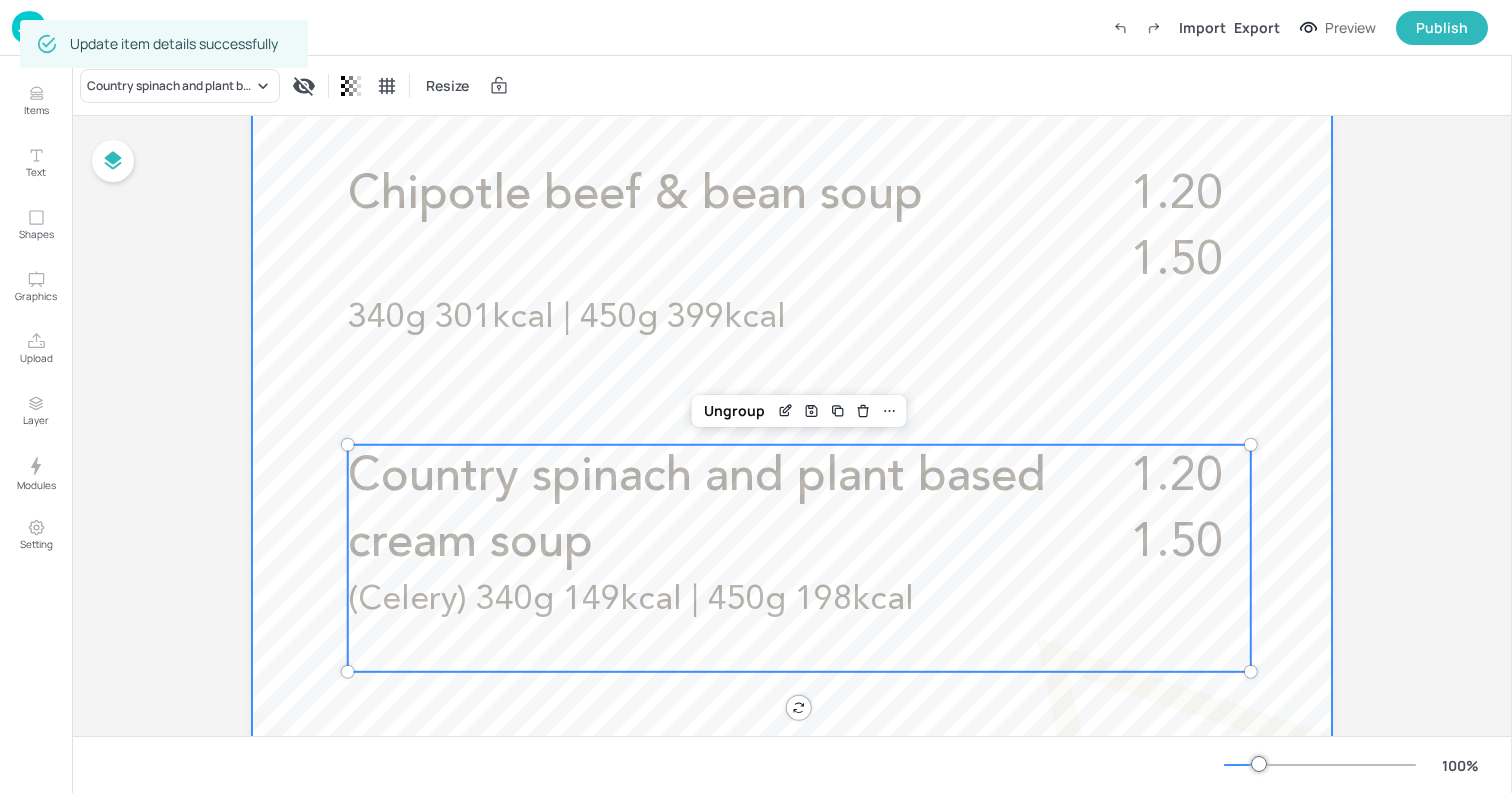 click at bounding box center (792, 453) 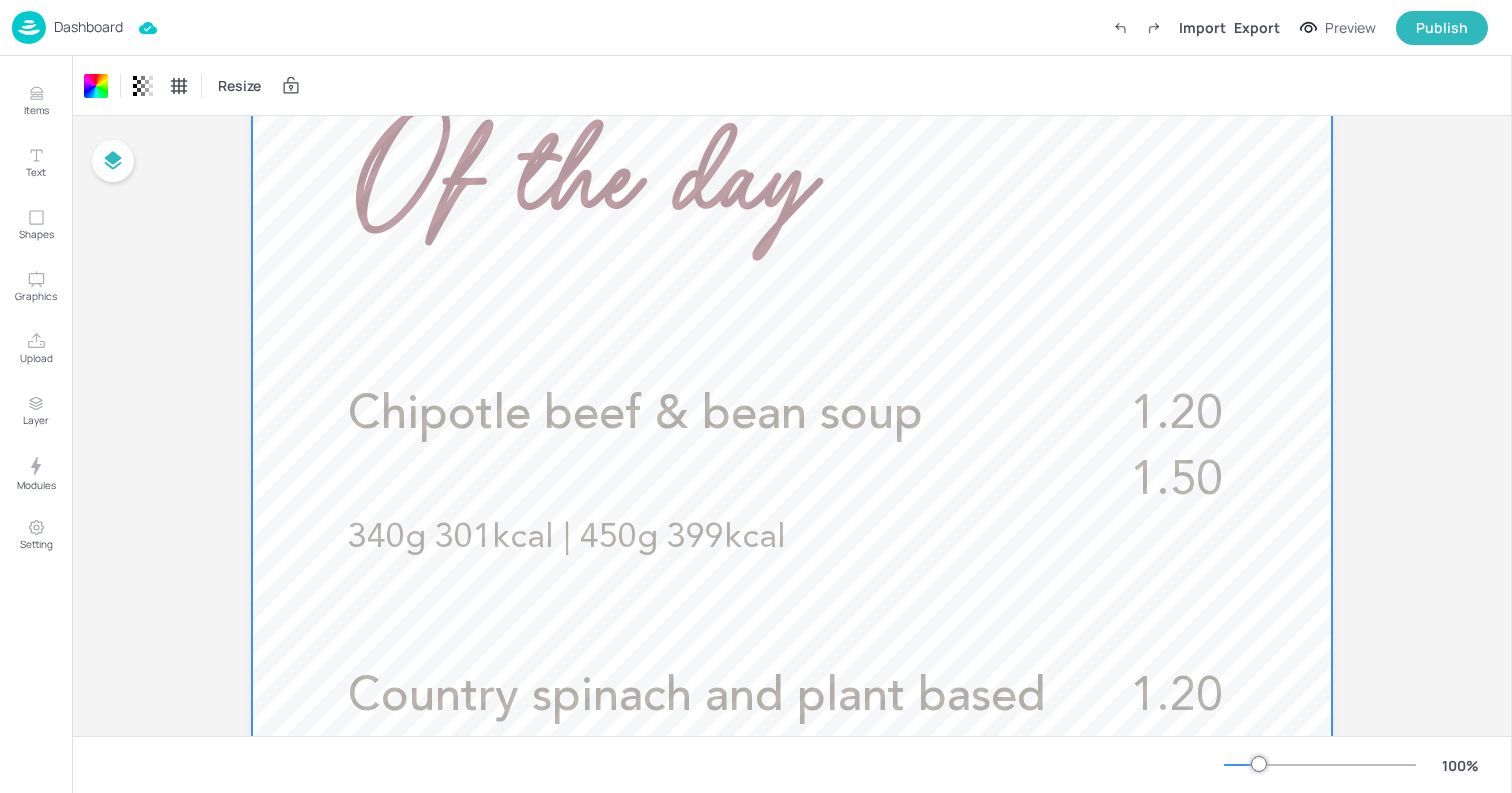 scroll, scrollTop: 579, scrollLeft: 0, axis: vertical 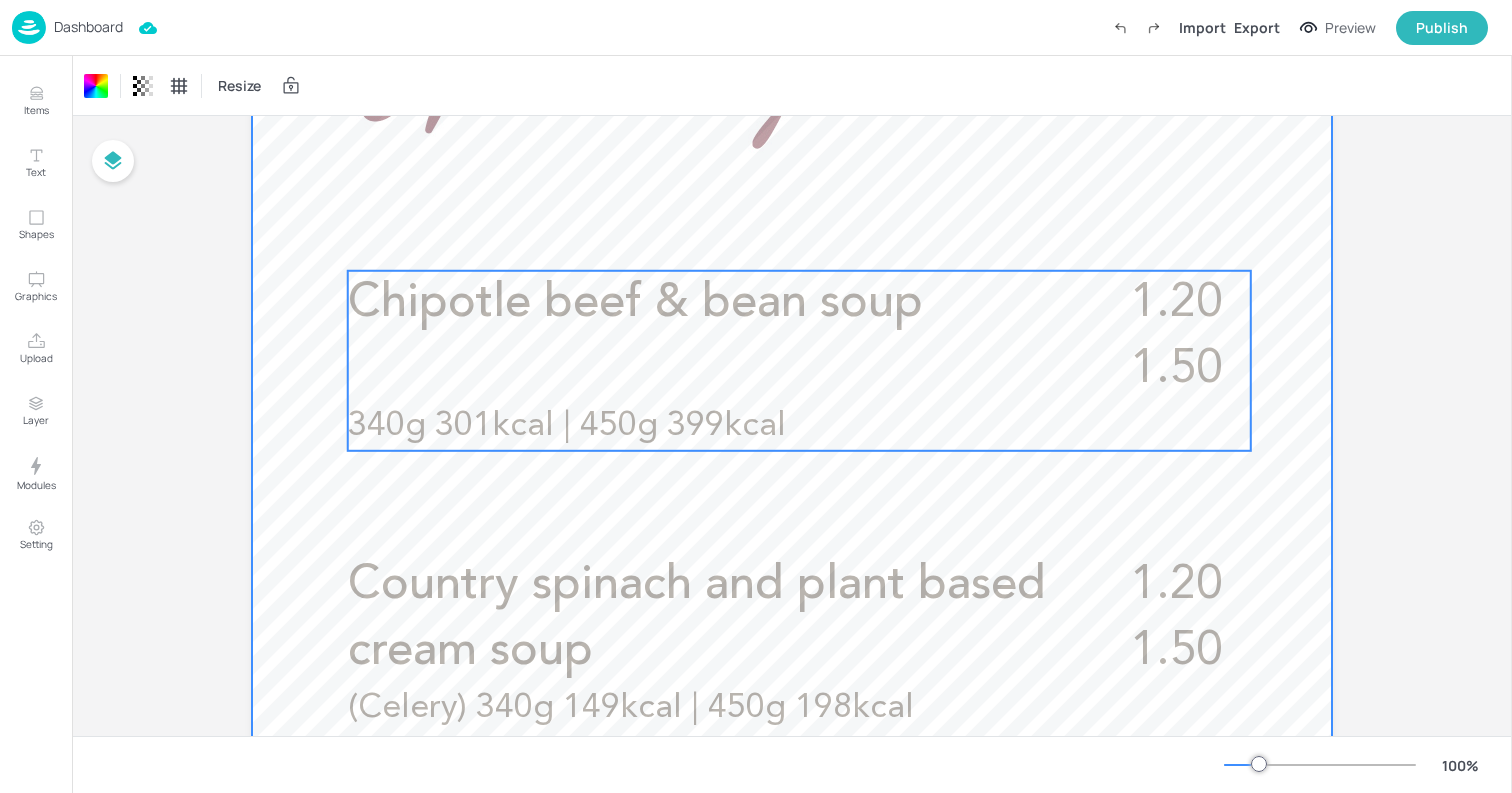click on "Chipotle beef & bean soup" at bounding box center (635, 303) 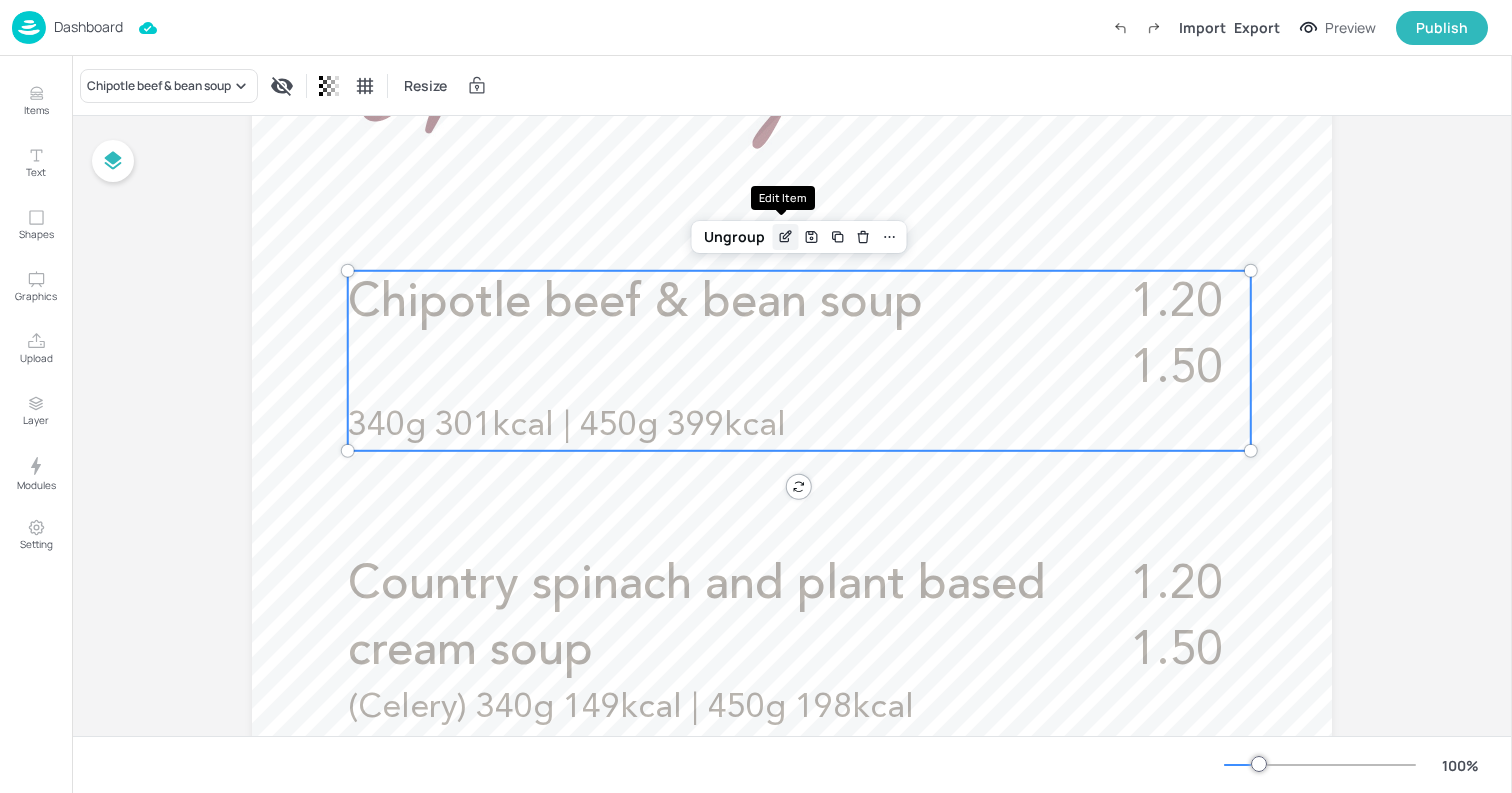 click 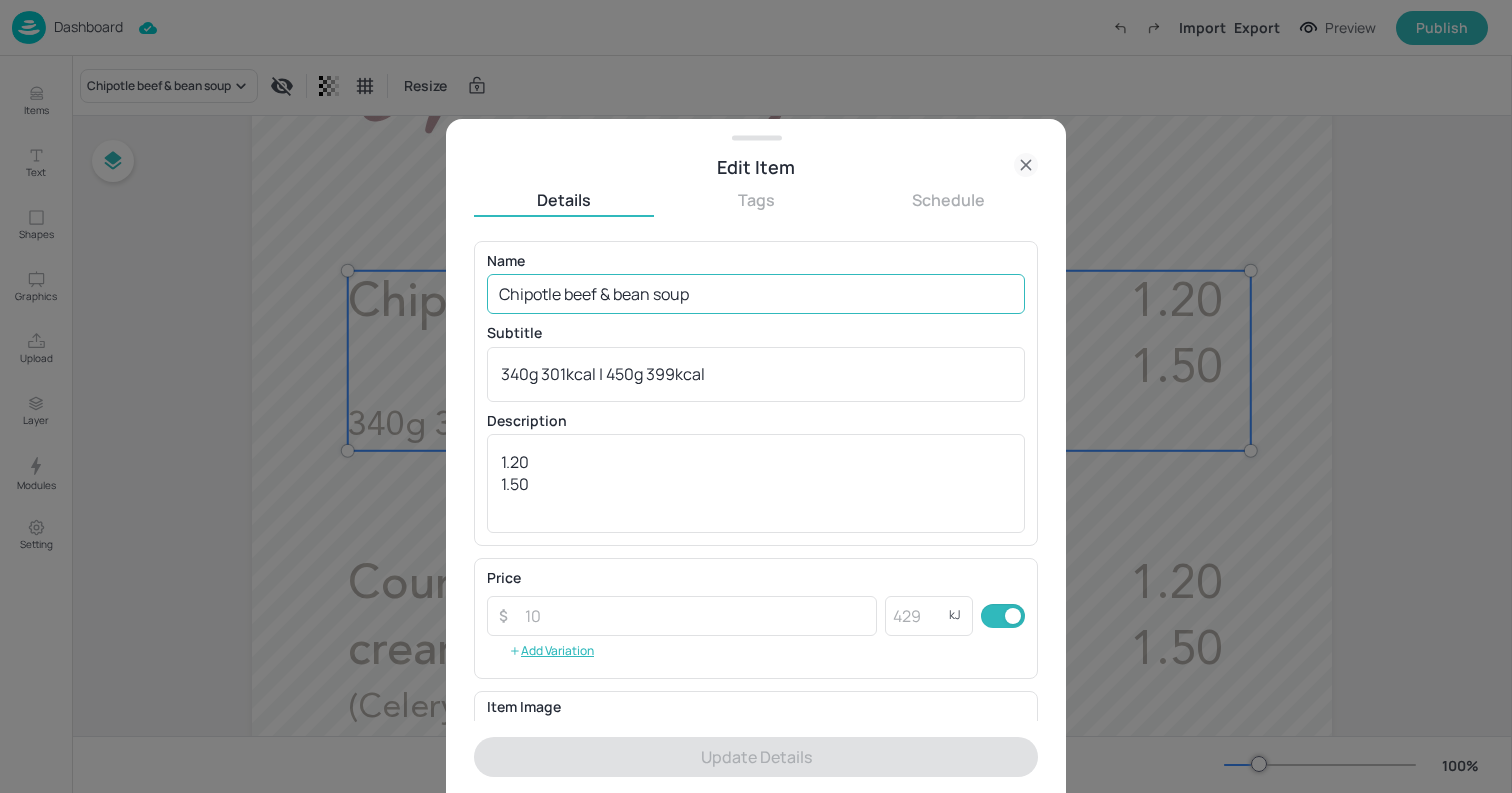 click on "Chipotle beef & bean soup" at bounding box center (756, 294) 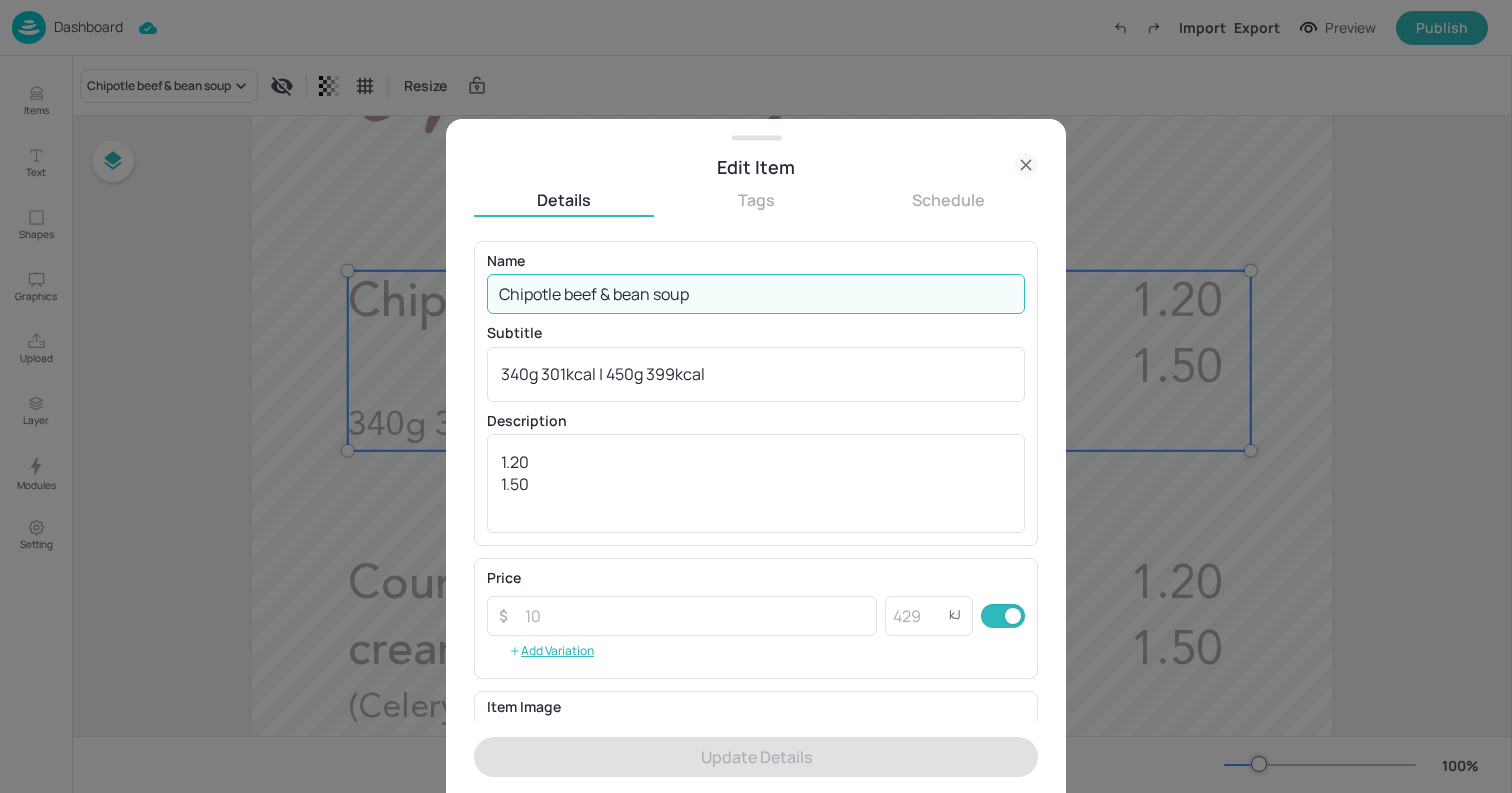 click on "Chipotle beef & bean soup" at bounding box center [756, 294] 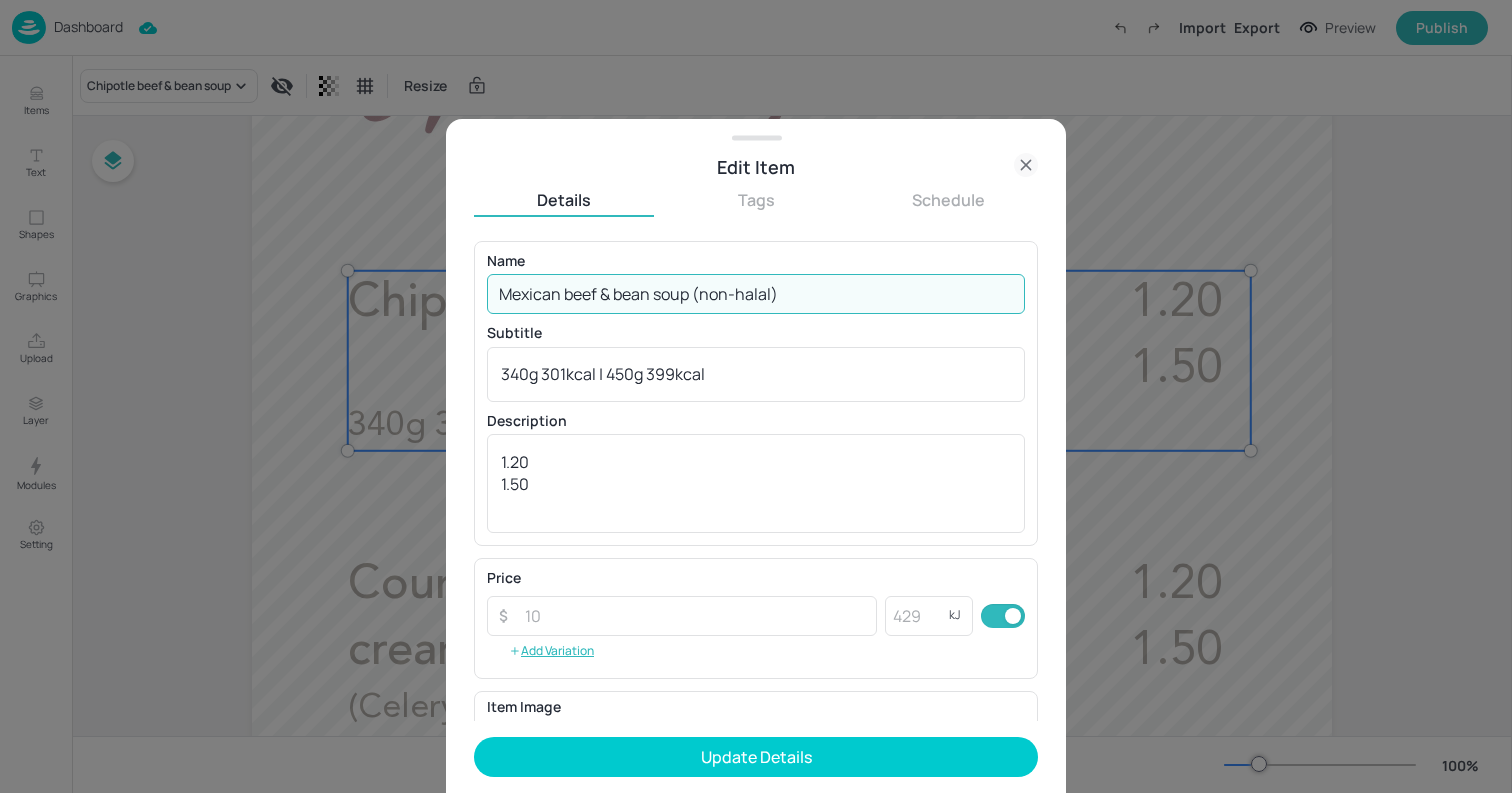 type on "Mexican beef & bean soup (non-halal)" 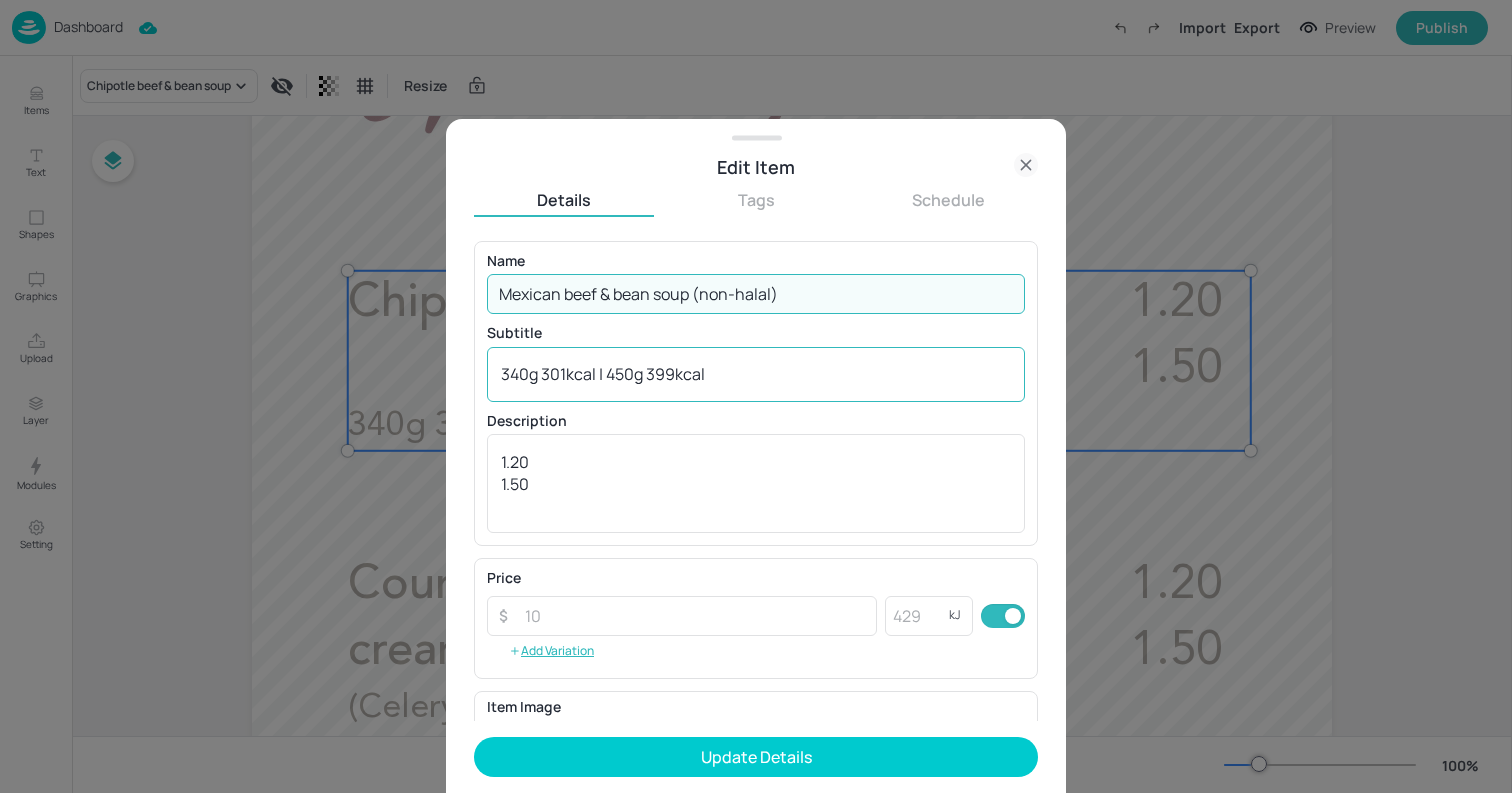 click on "340g 301kcal | 450g 399kcal" at bounding box center [756, 374] 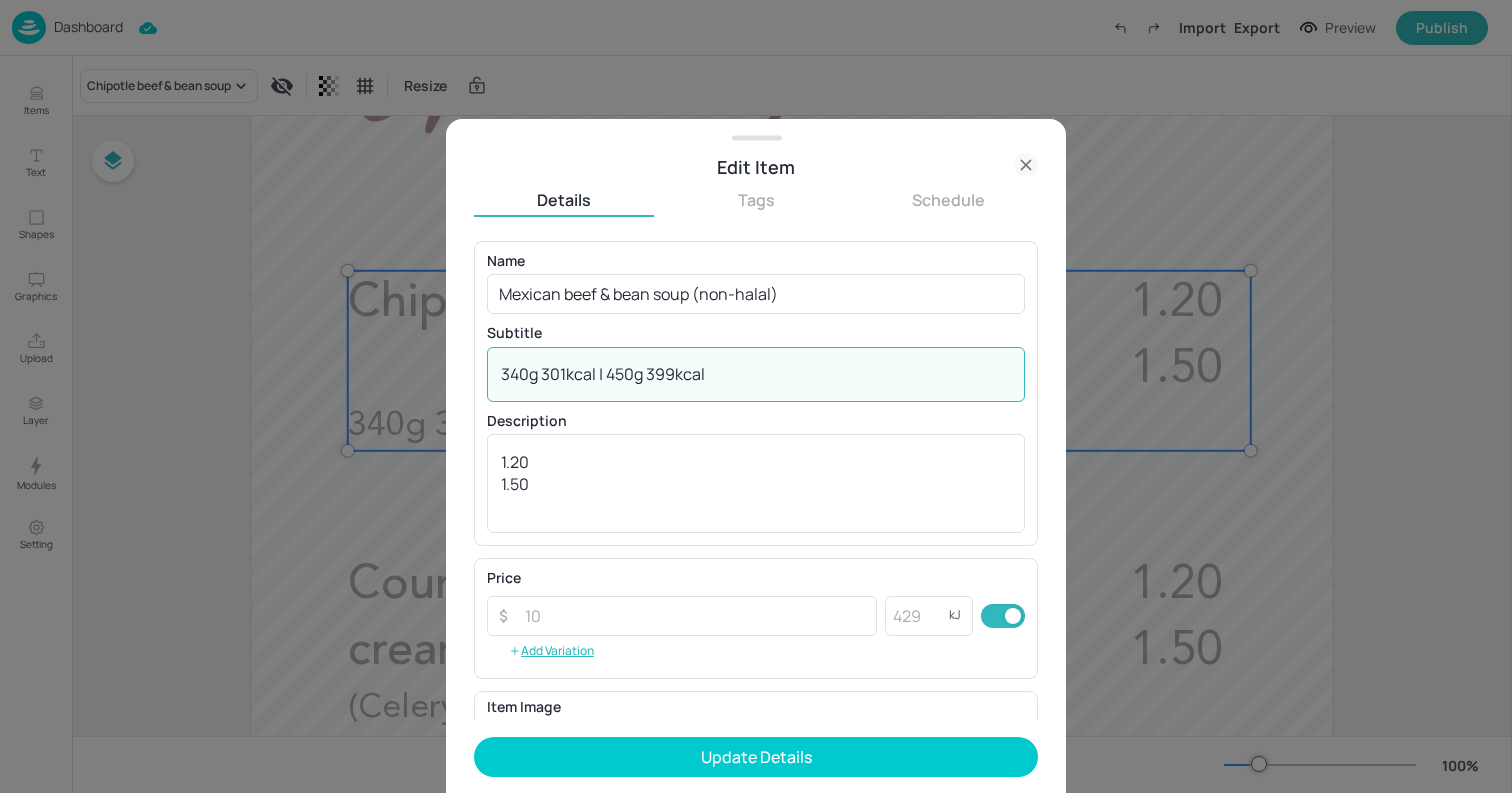 paste on "(Celery, Sulphites)" 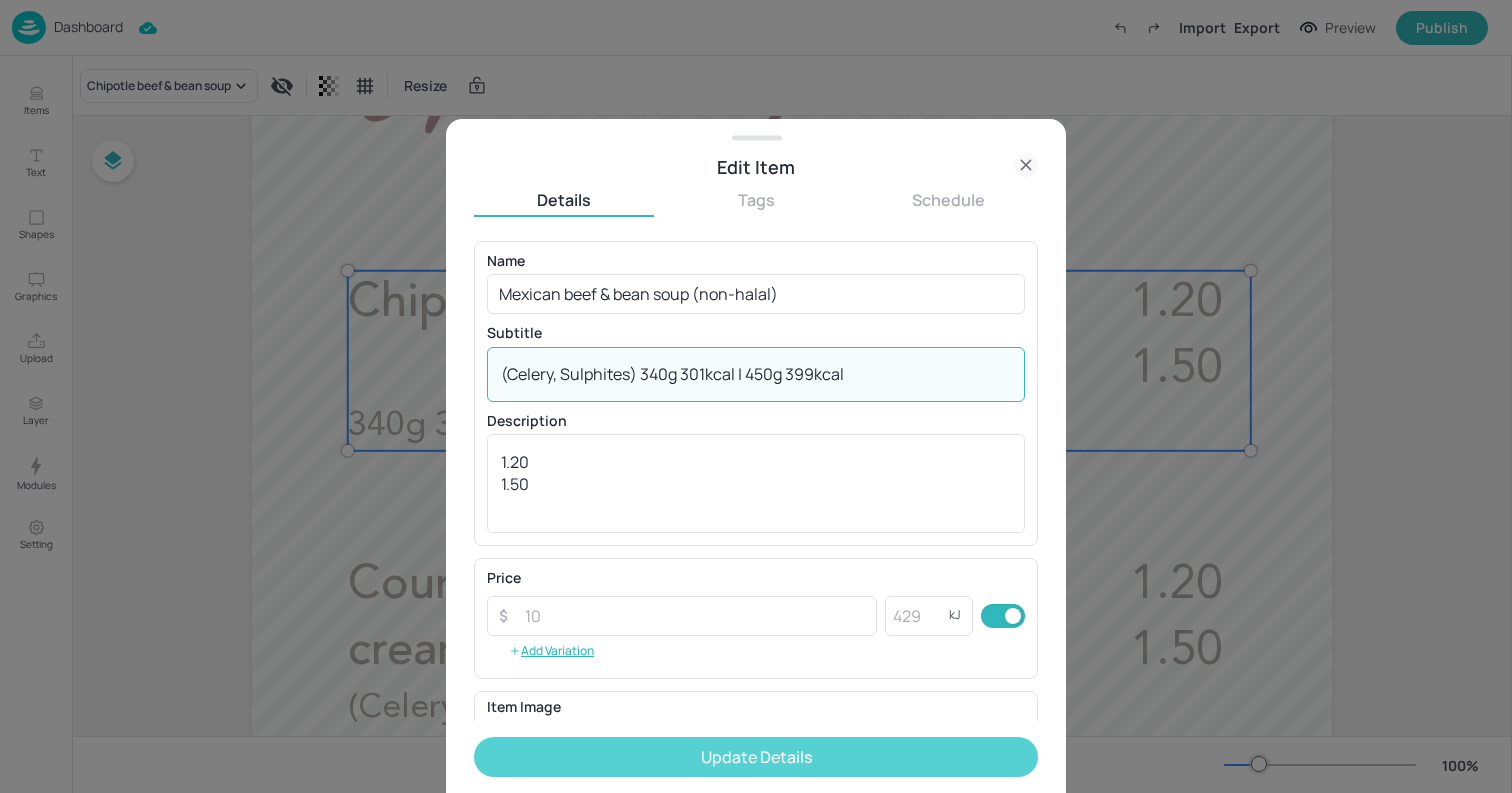 type on "(Celery, Sulphites) 340g 301kcal | 450g 399kcal" 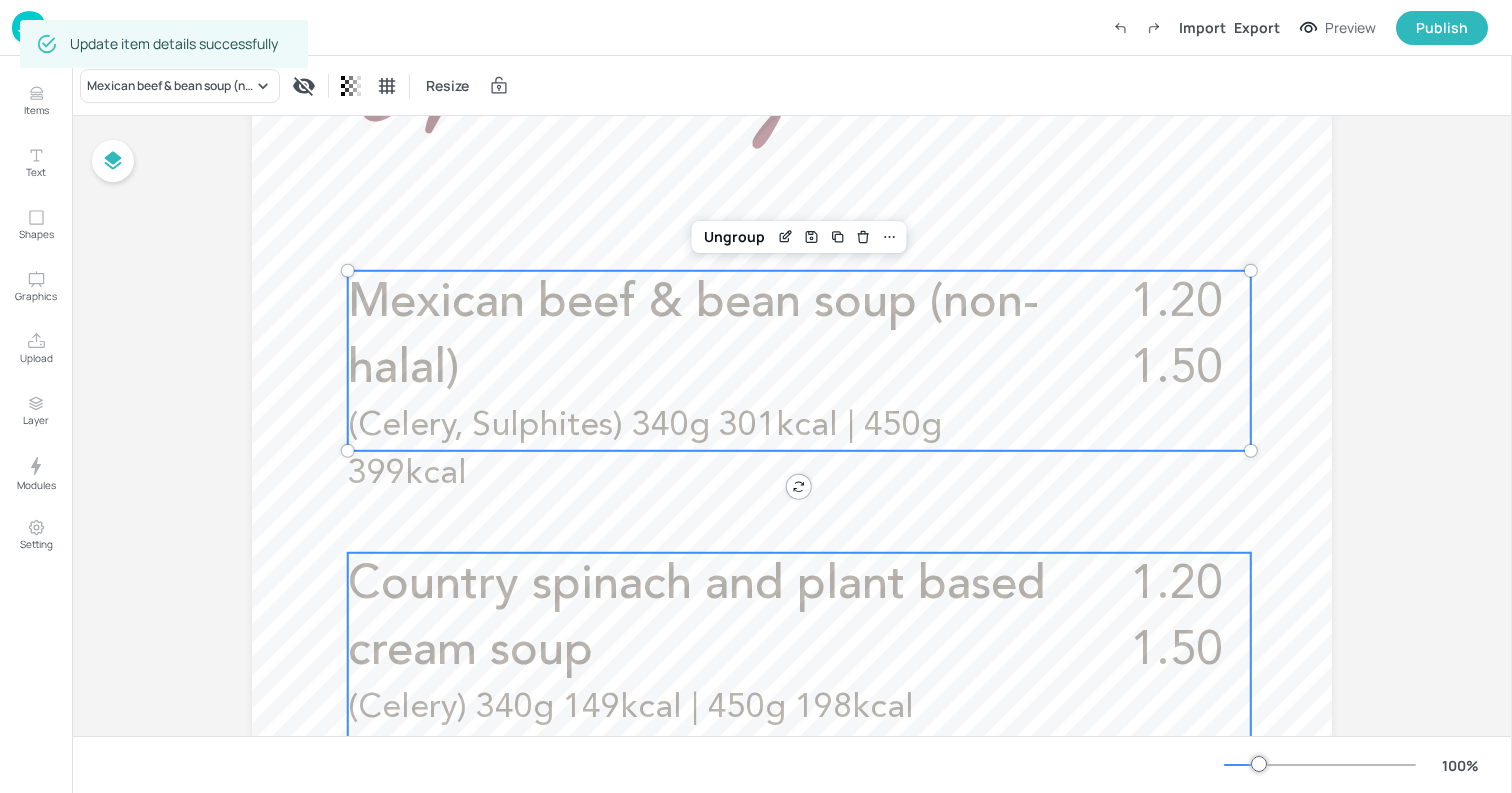 click on "Country spinach and plant based cream soup" at bounding box center [705, 619] 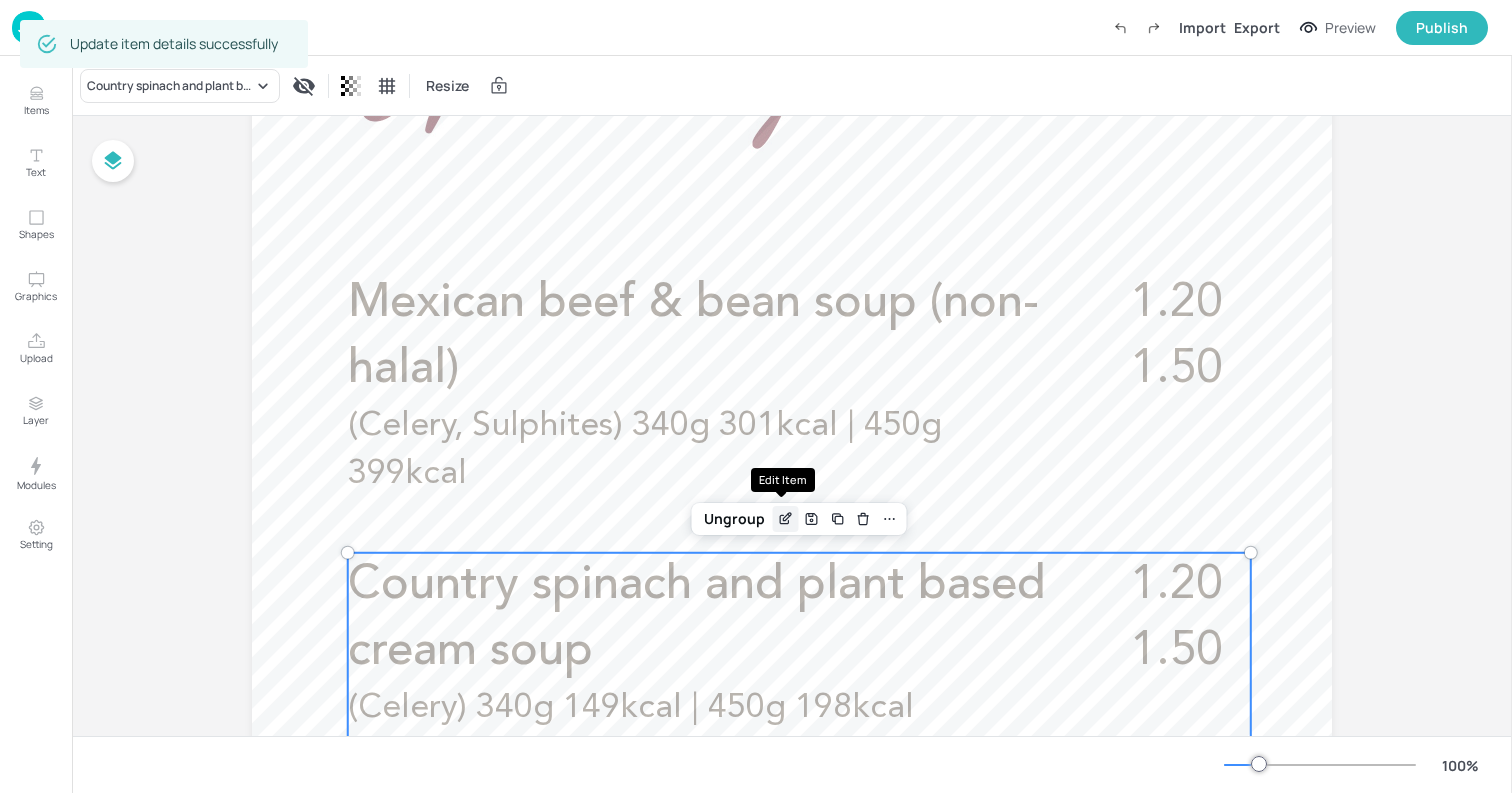 click 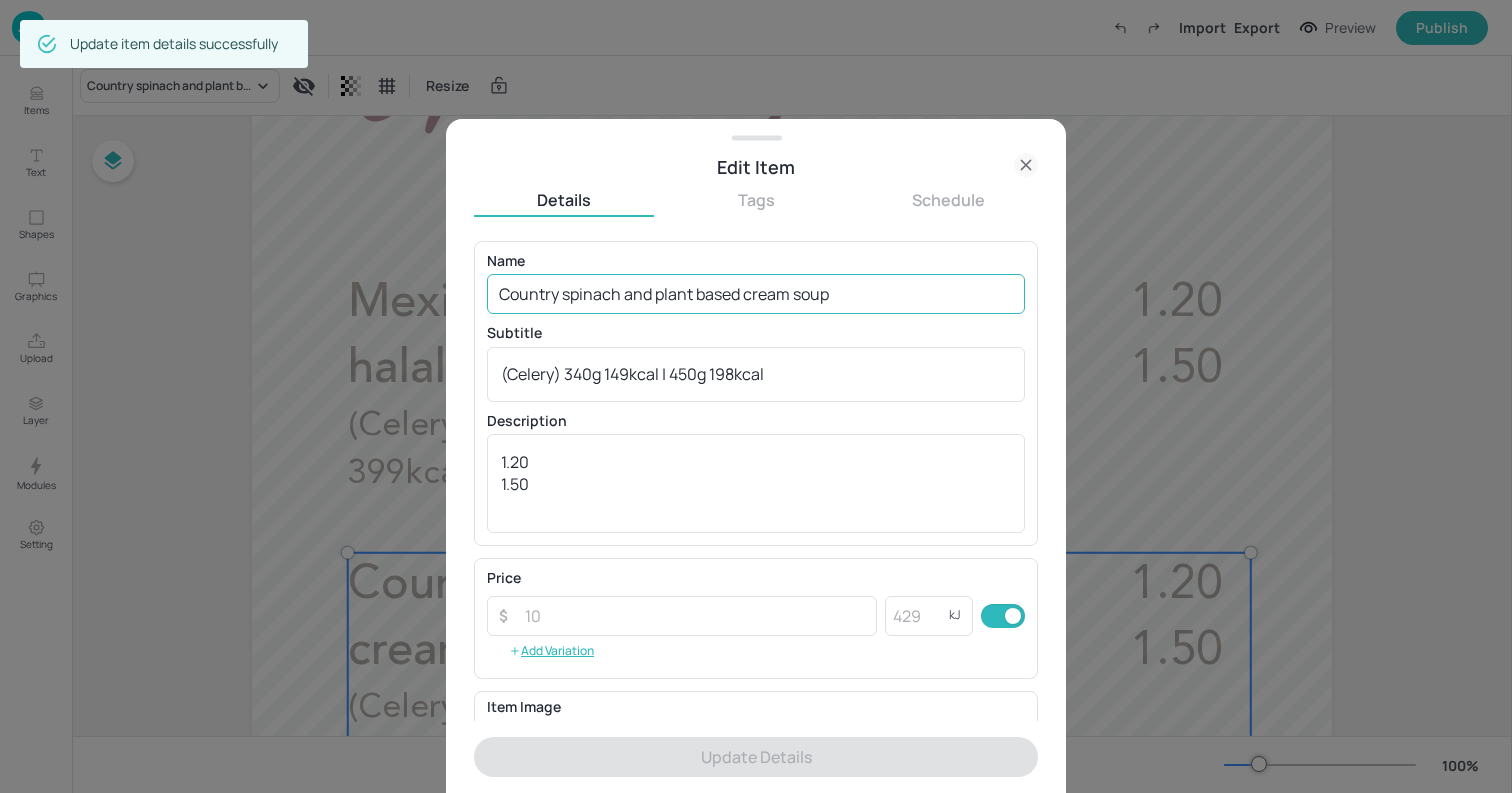 click on "Country spinach and plant based cream soup" at bounding box center (756, 294) 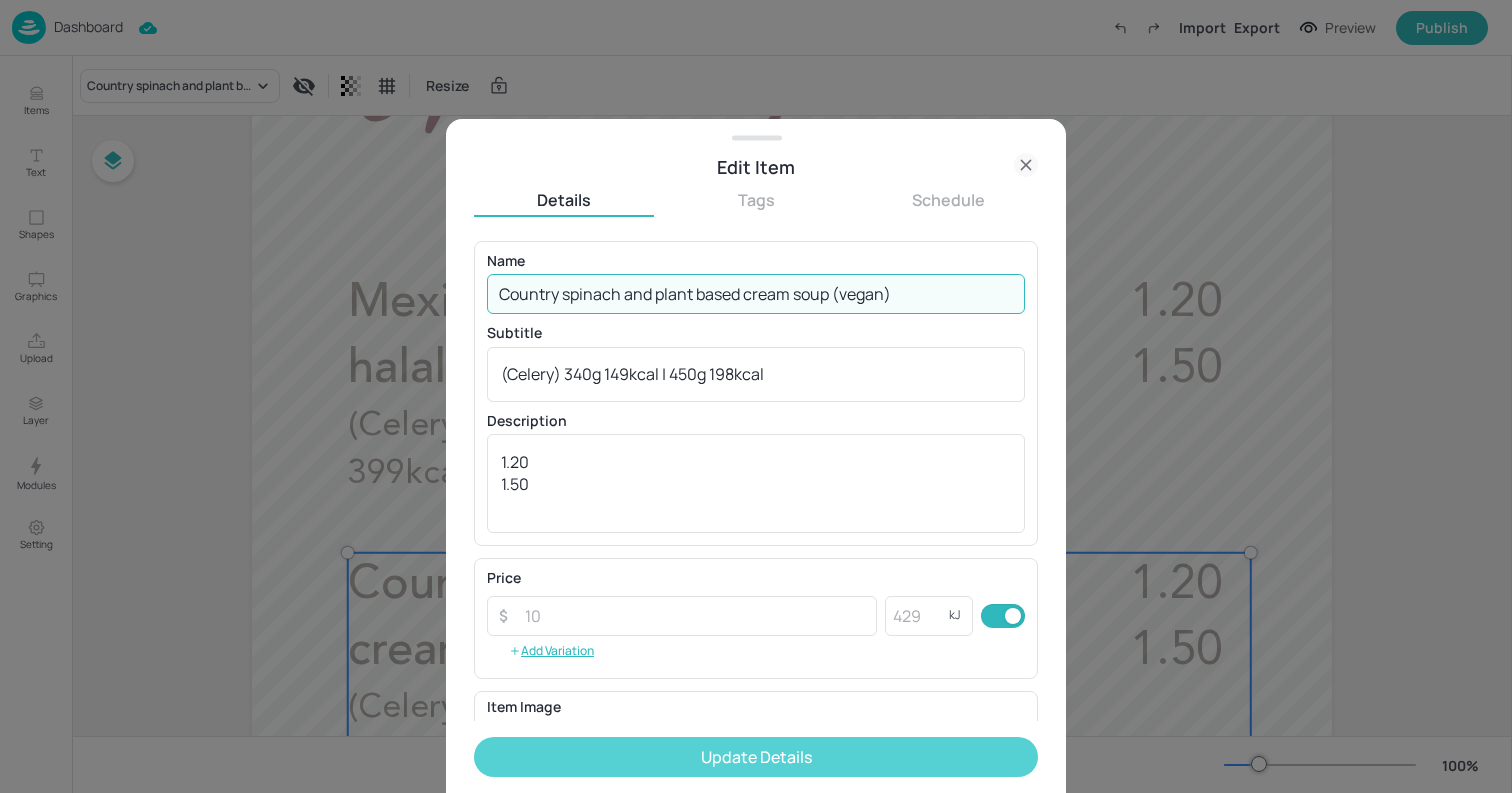 type on "Country spinach and plant based cream soup (vegan)" 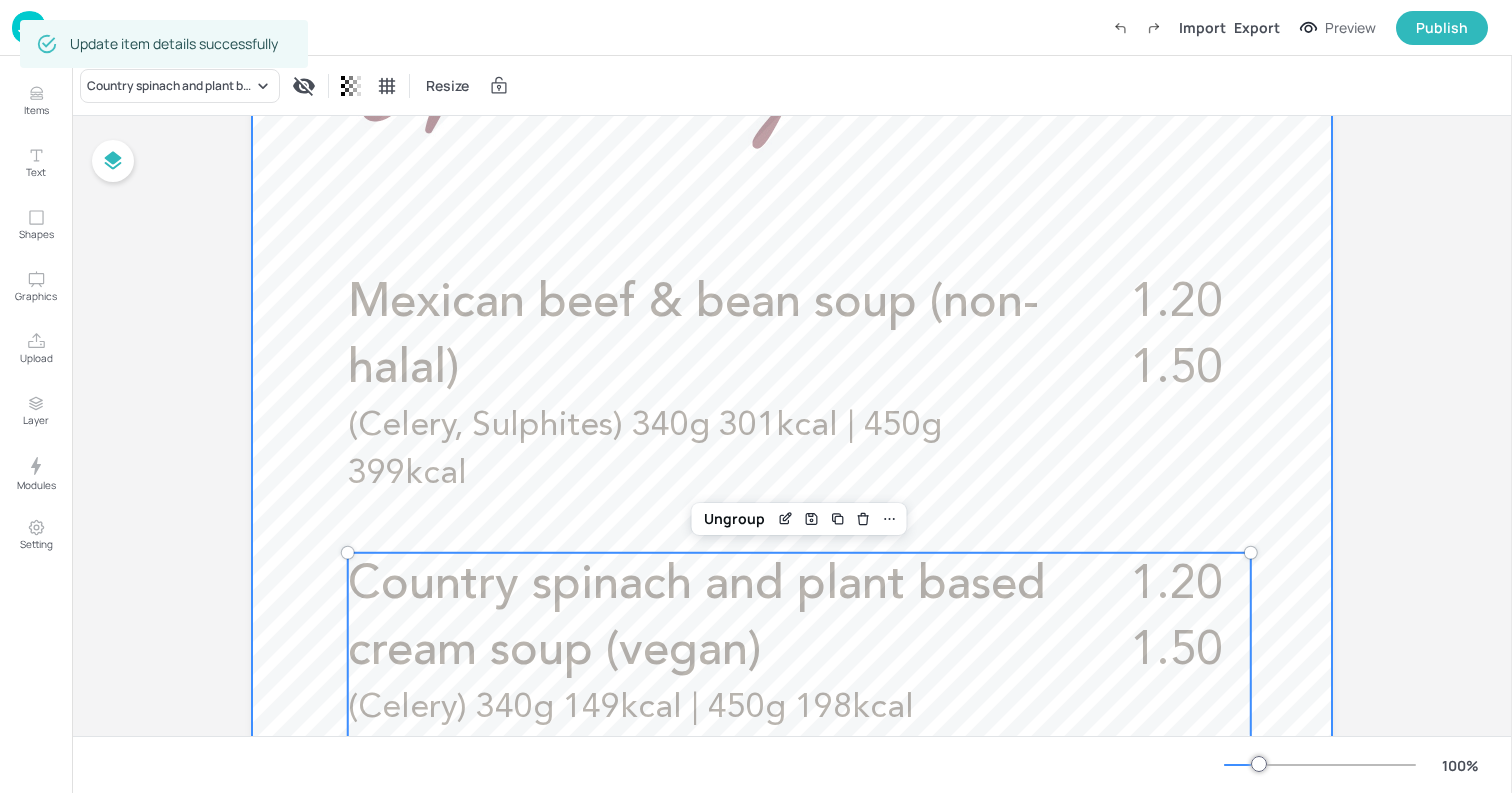 click at bounding box center [792, 561] 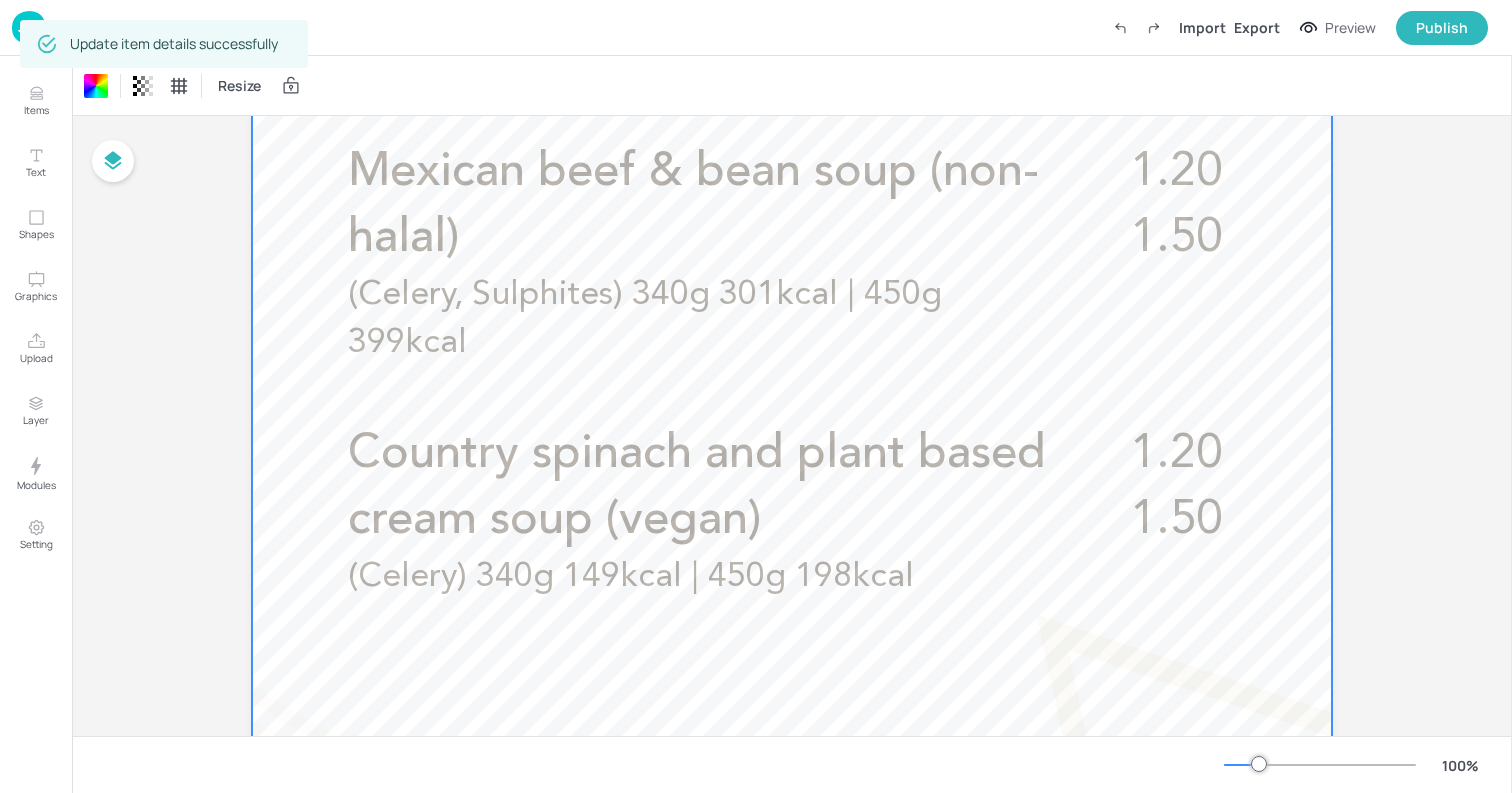scroll, scrollTop: 711, scrollLeft: 0, axis: vertical 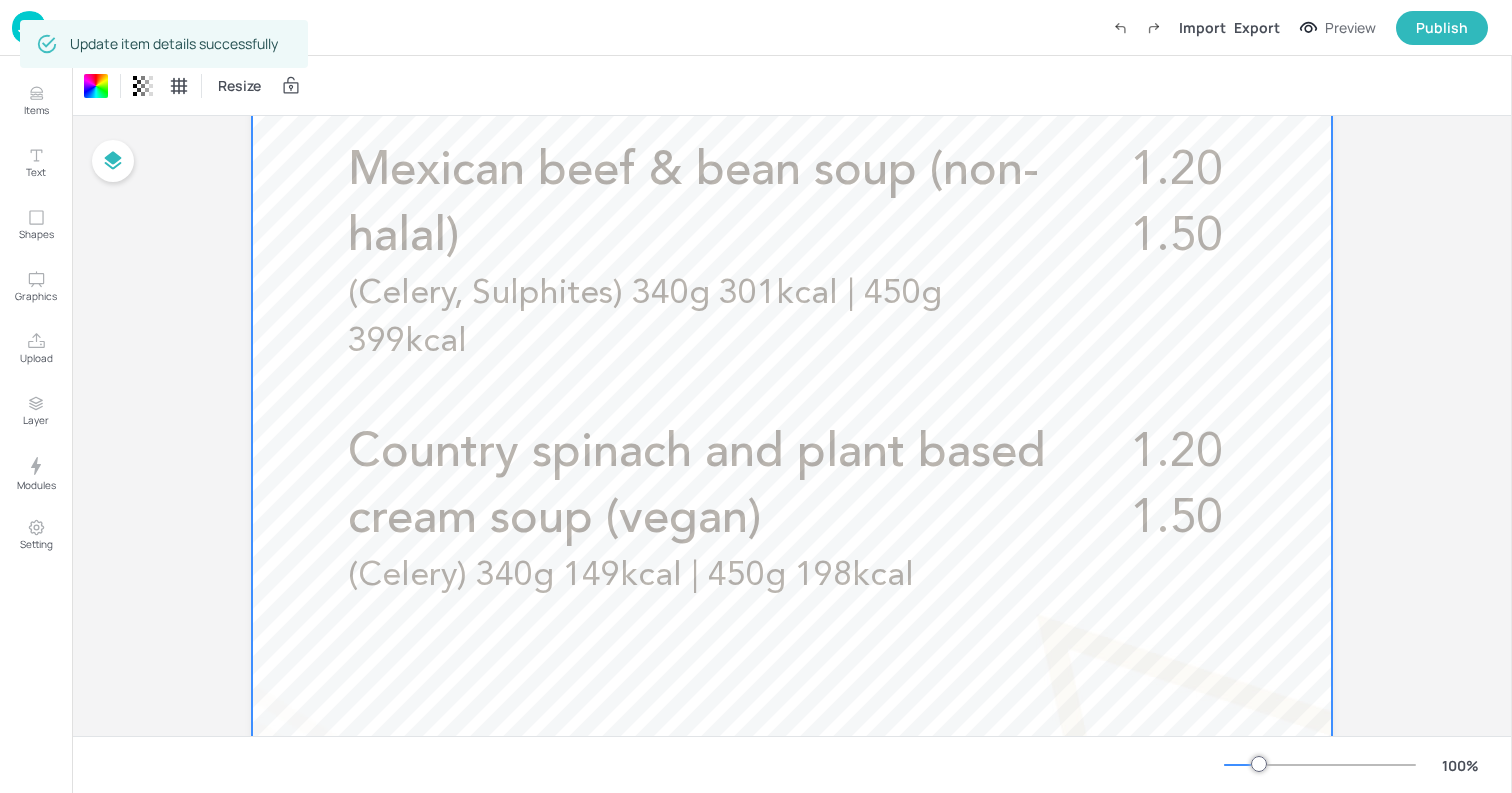 click at bounding box center [29, 27] 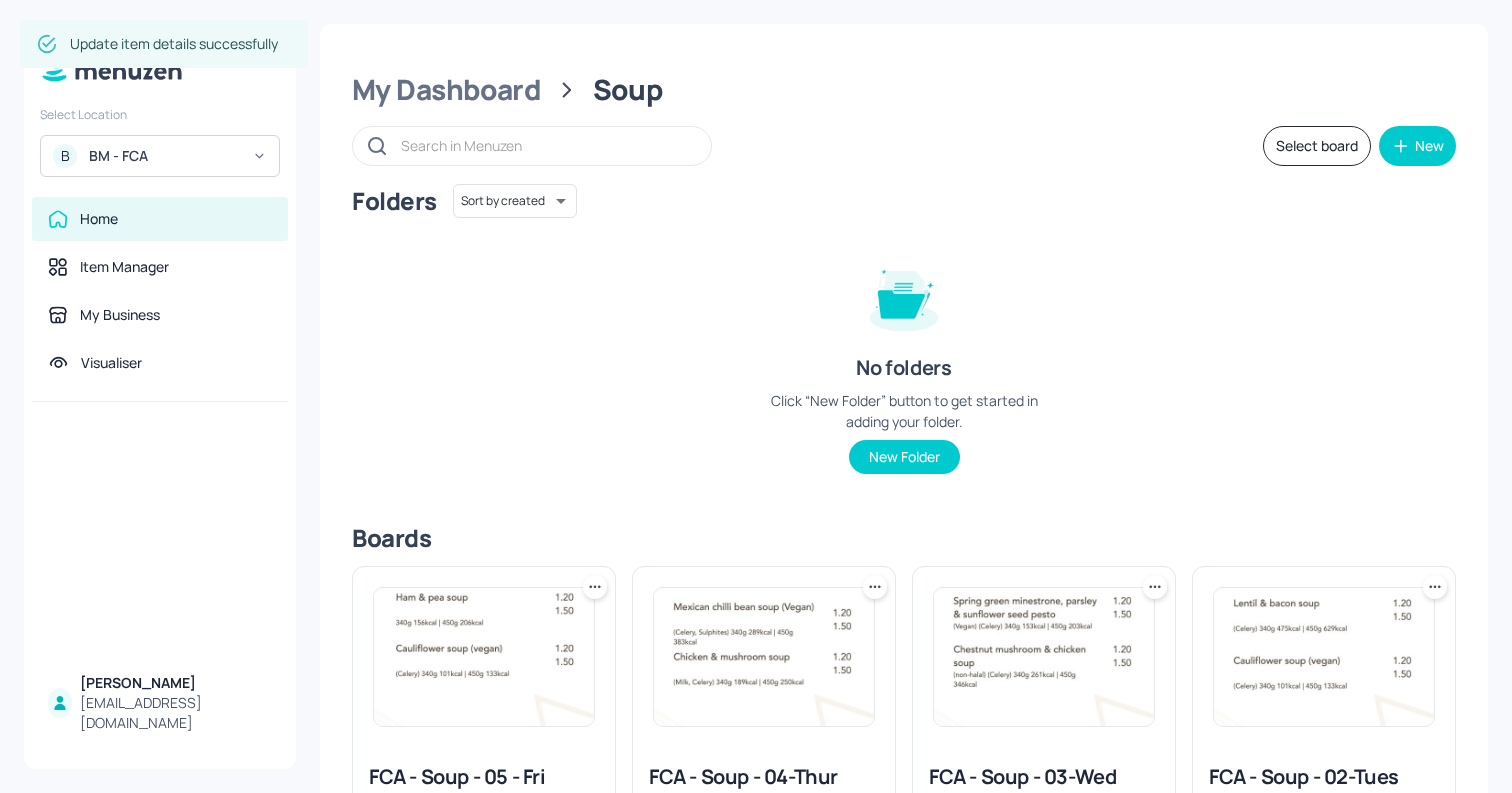click at bounding box center [1044, 657] 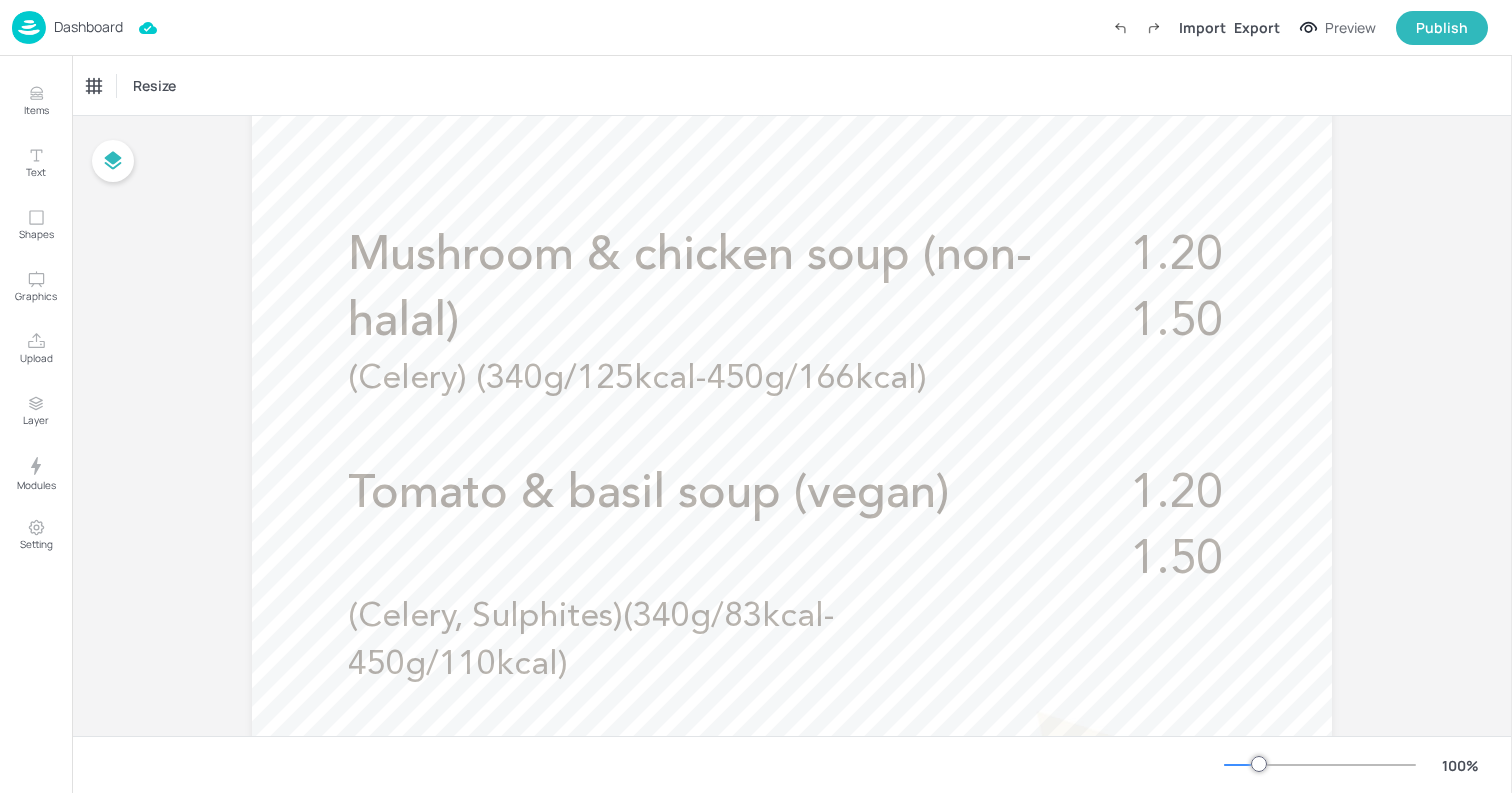 scroll, scrollTop: 620, scrollLeft: 0, axis: vertical 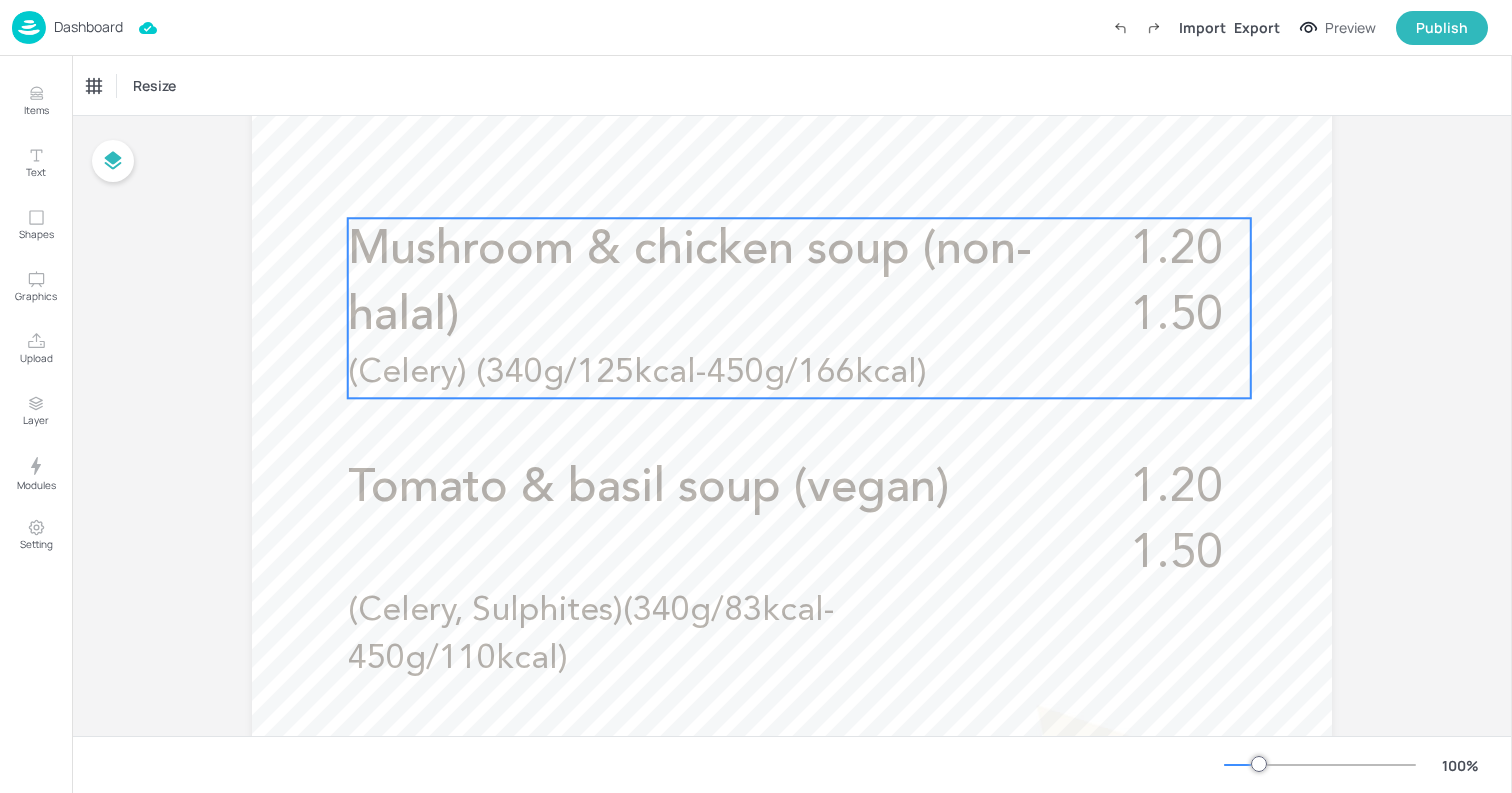 click on "Mushroom & chicken soup (non-halal)" at bounding box center (713, 284) 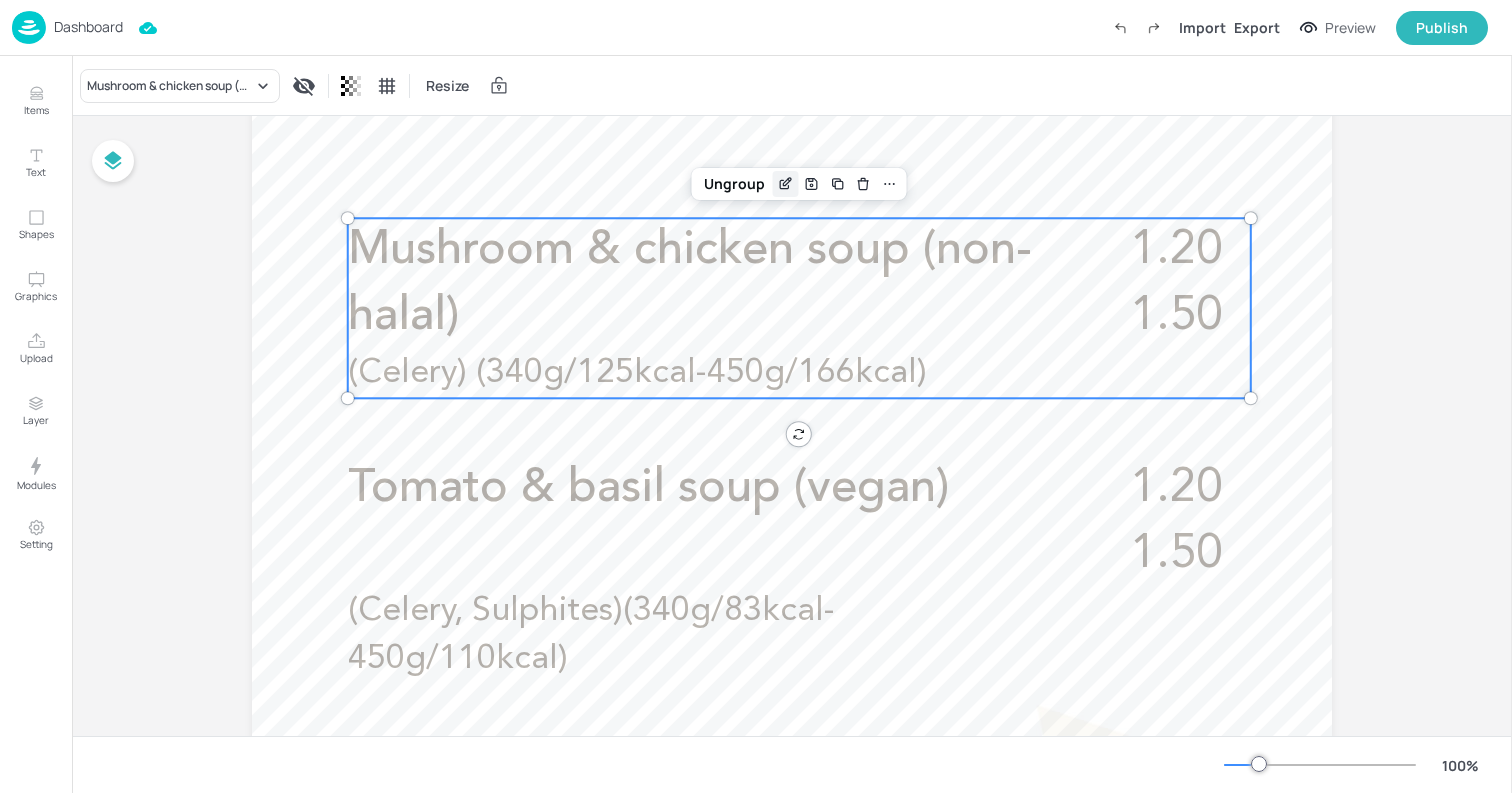 click 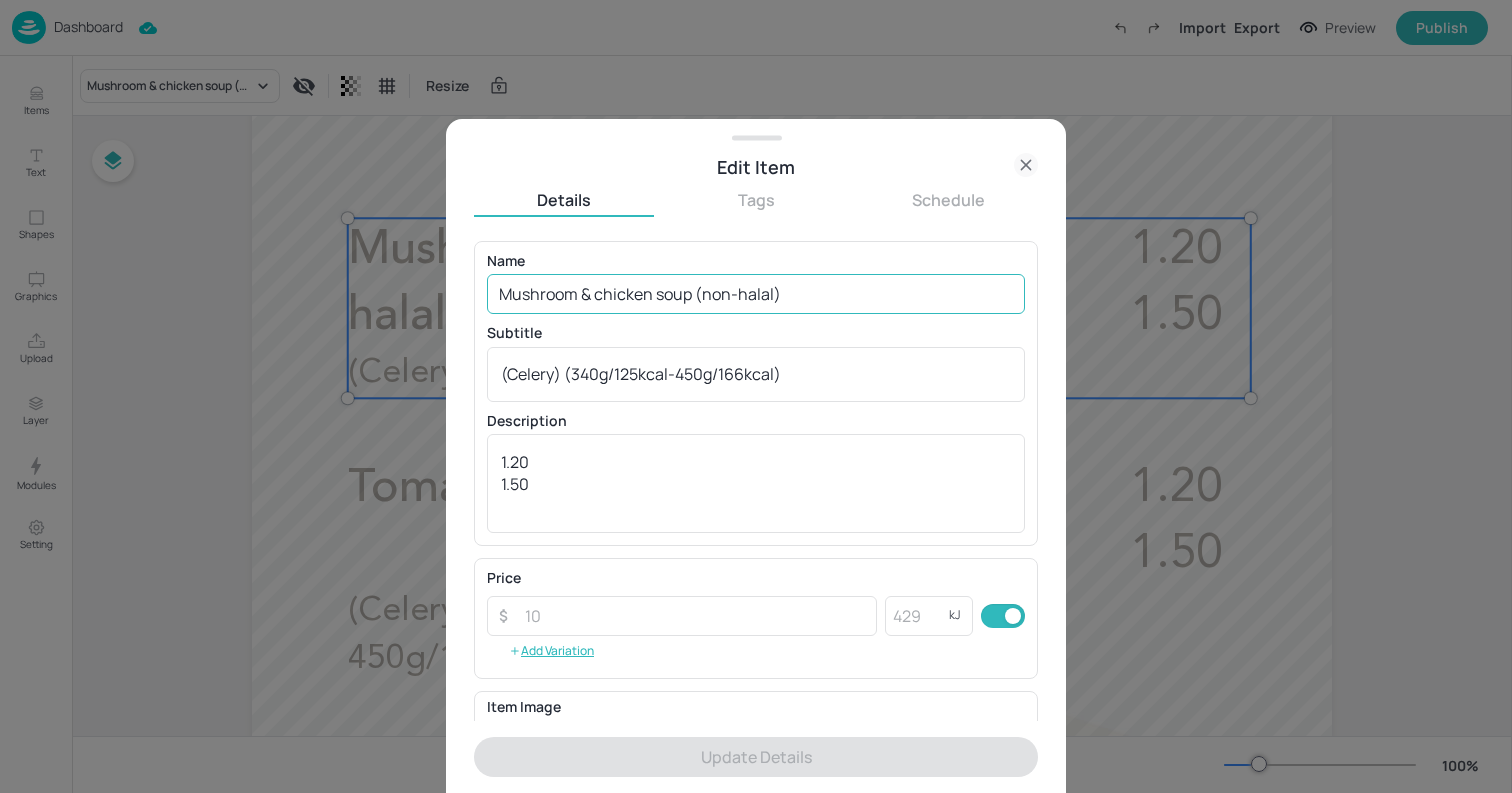 click on "Mushroom & chicken soup (non-halal)" at bounding box center [756, 294] 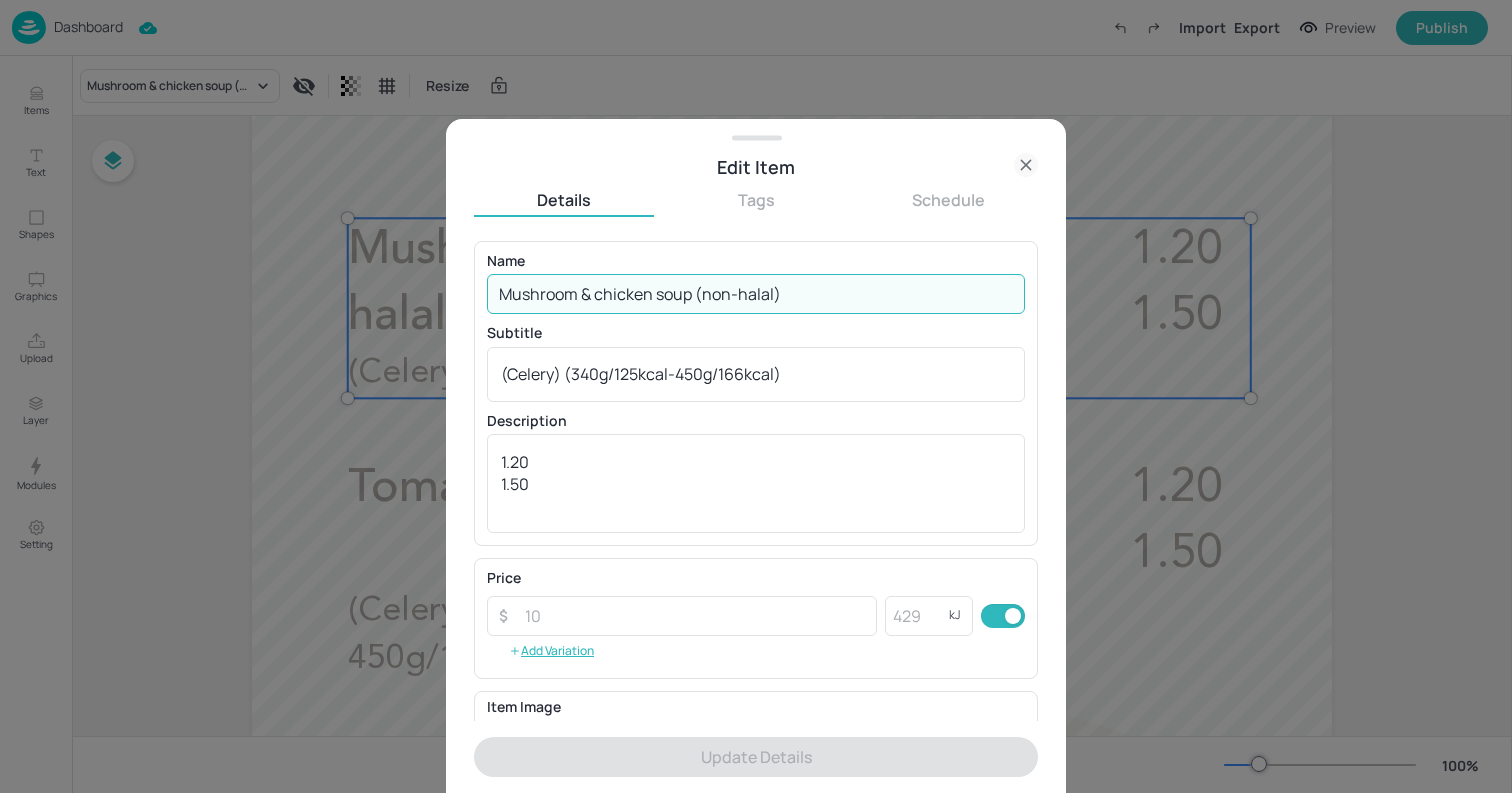 click on "Mushroom & chicken soup (non-halal)" at bounding box center (756, 294) 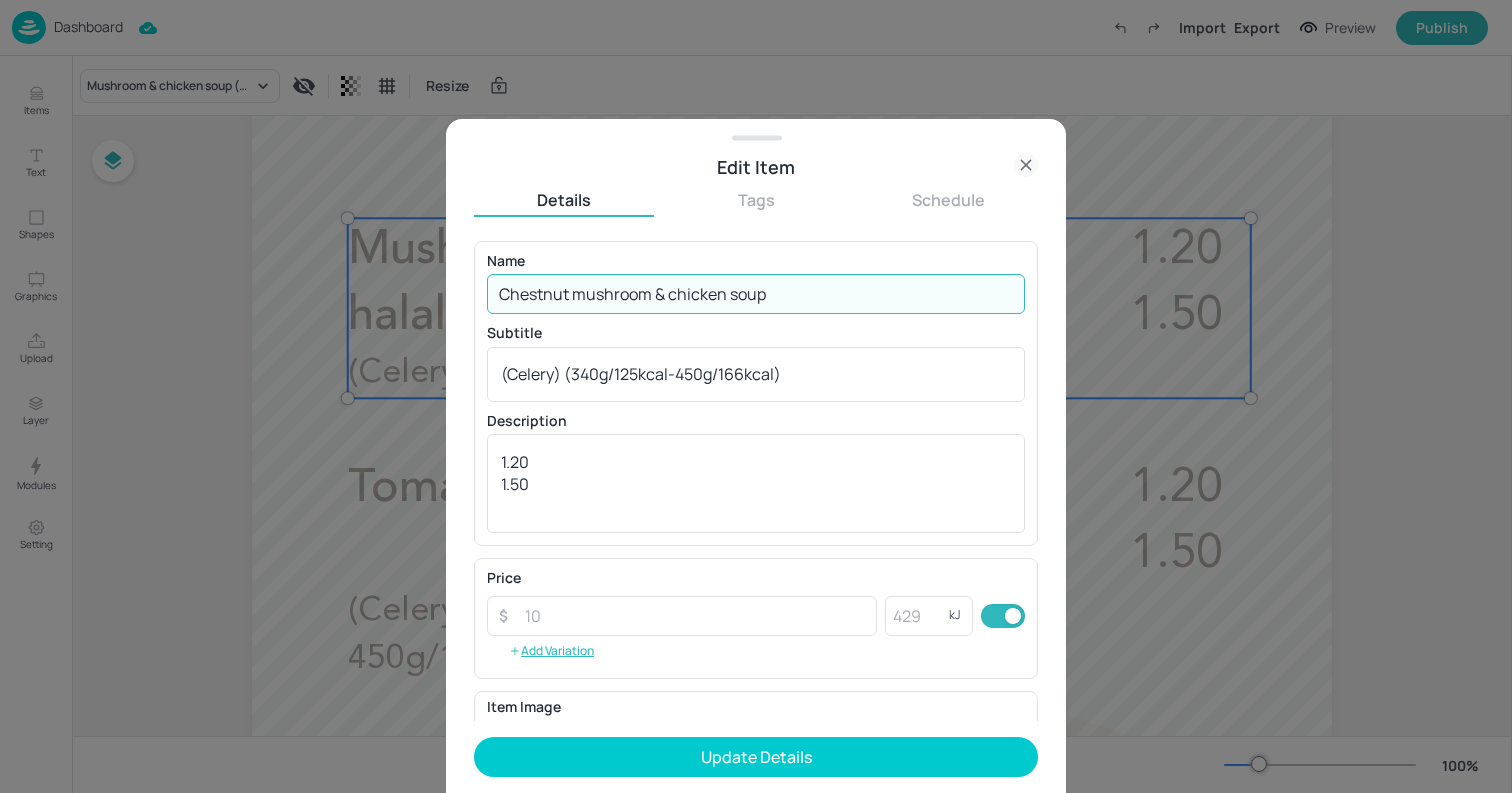 type on "Chestnut mushroom & chicken soup" 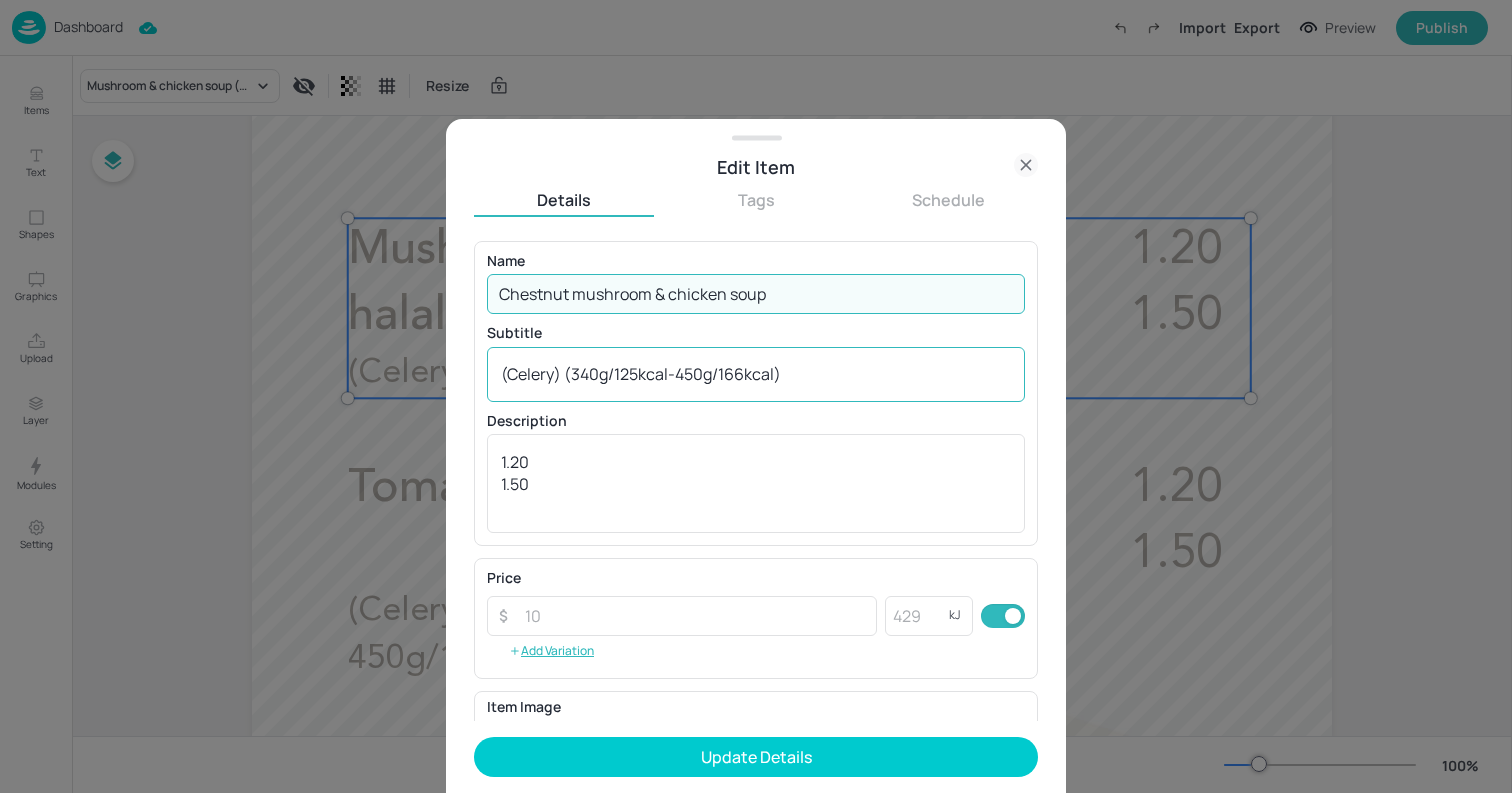 click on "(Celery) (340g/125kcal-450g/166kcal)" at bounding box center [756, 374] 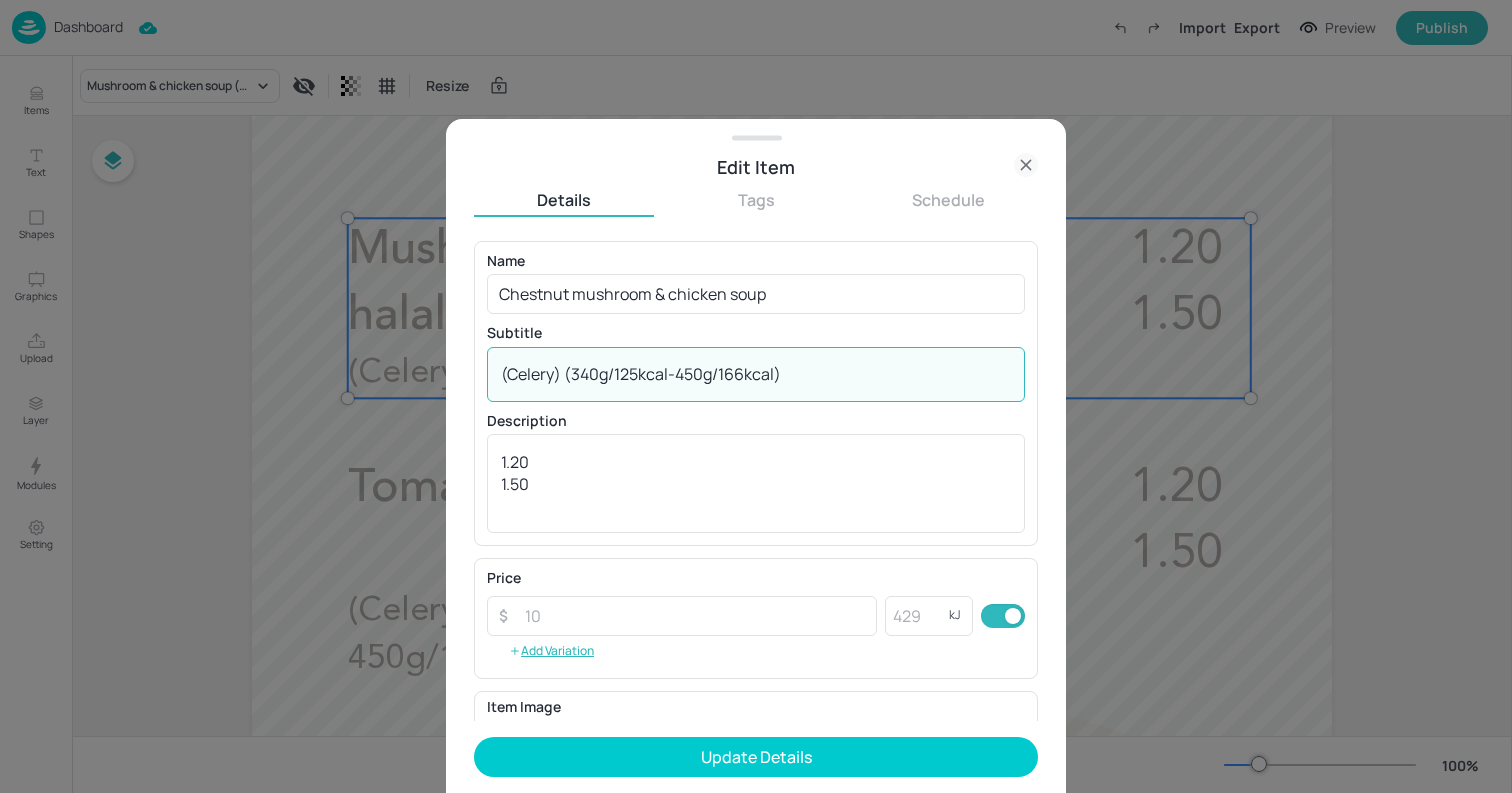 click on "(Celery) (340g/125kcal-450g/166kcal)" at bounding box center [756, 374] 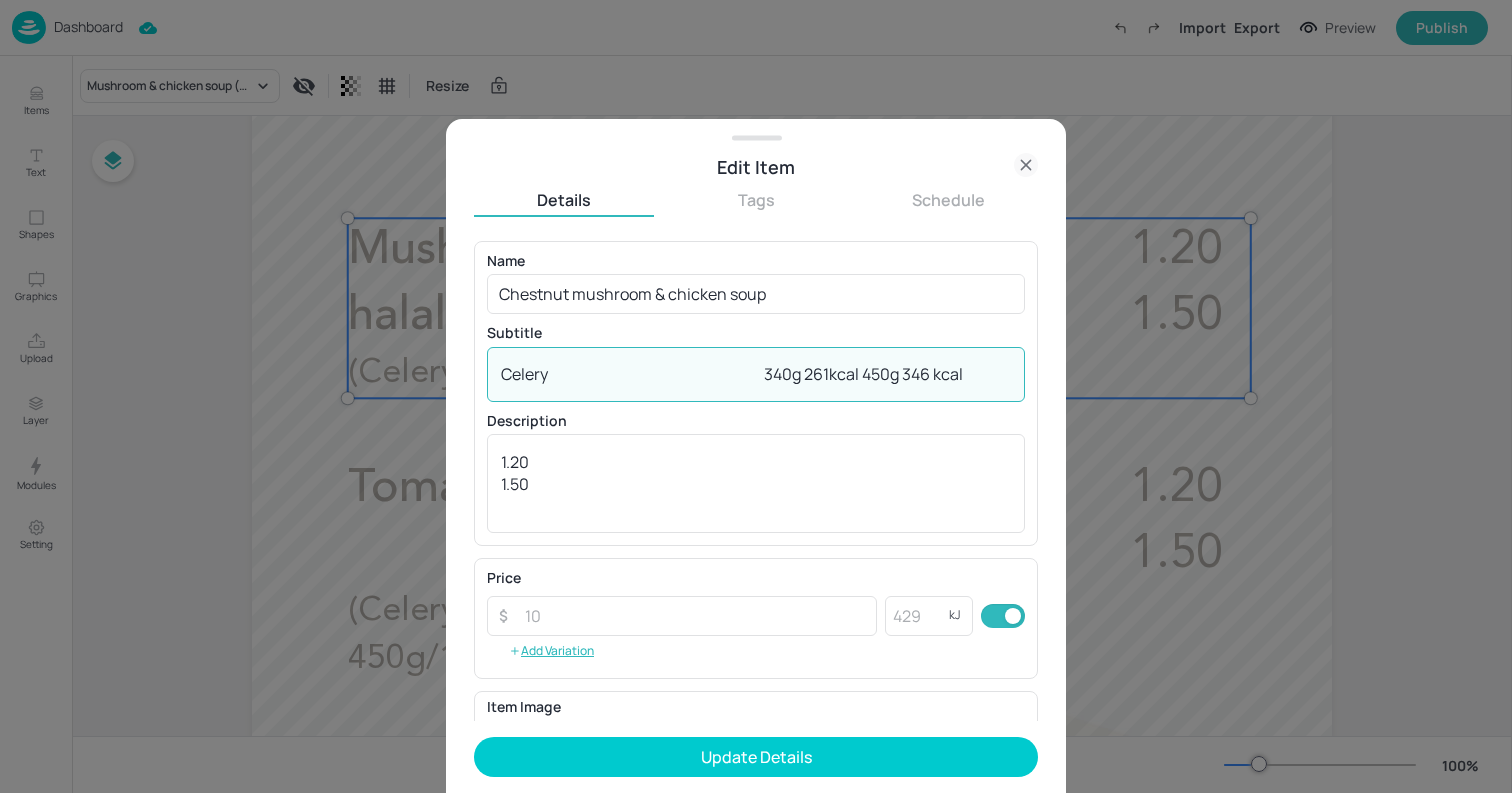 click on "Celery                                                                        340g 261kcal 450g 346 kcal" at bounding box center [756, 374] 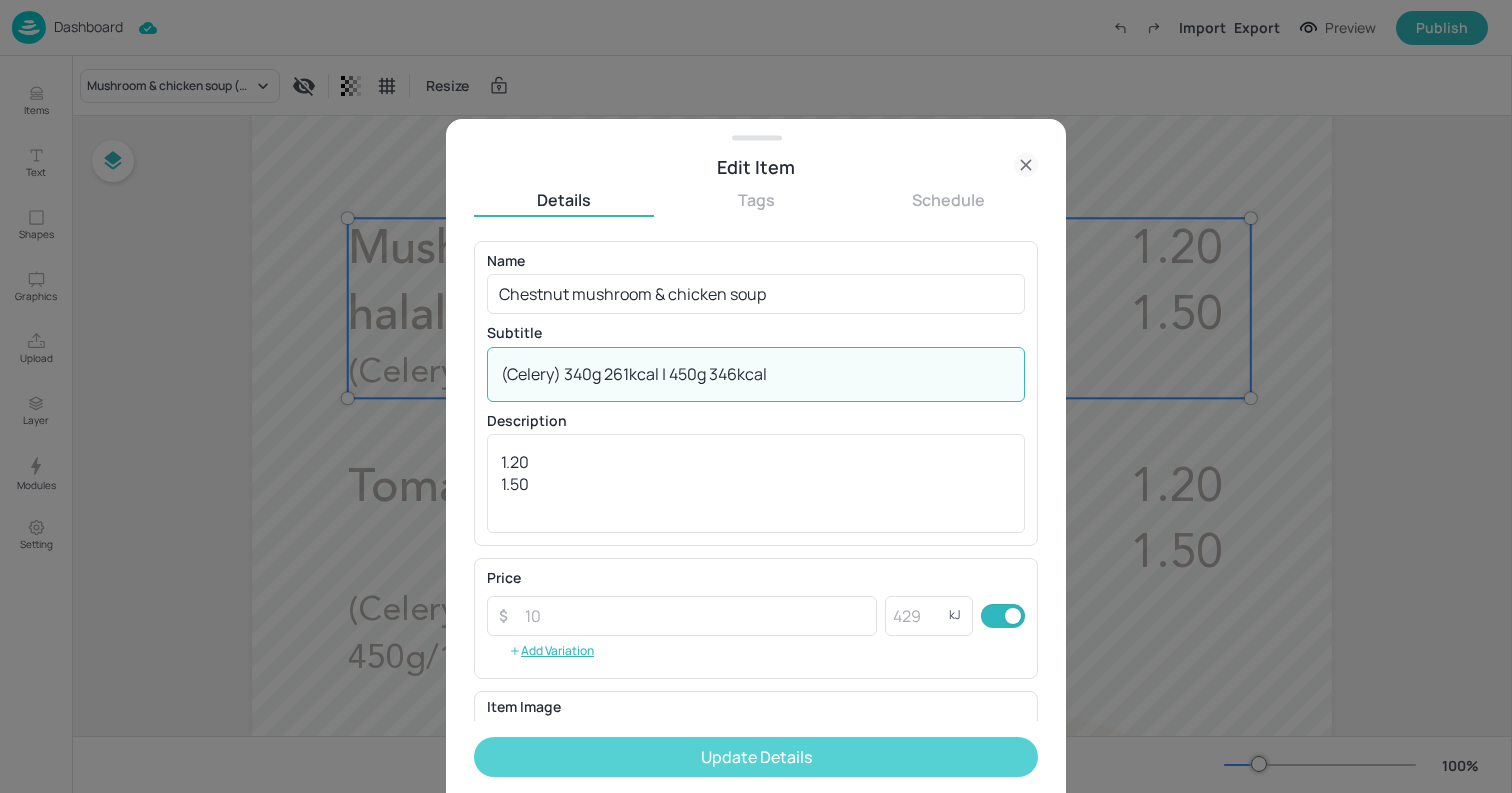 type on "(Celery) 340g 261kcal | 450g 346kcal" 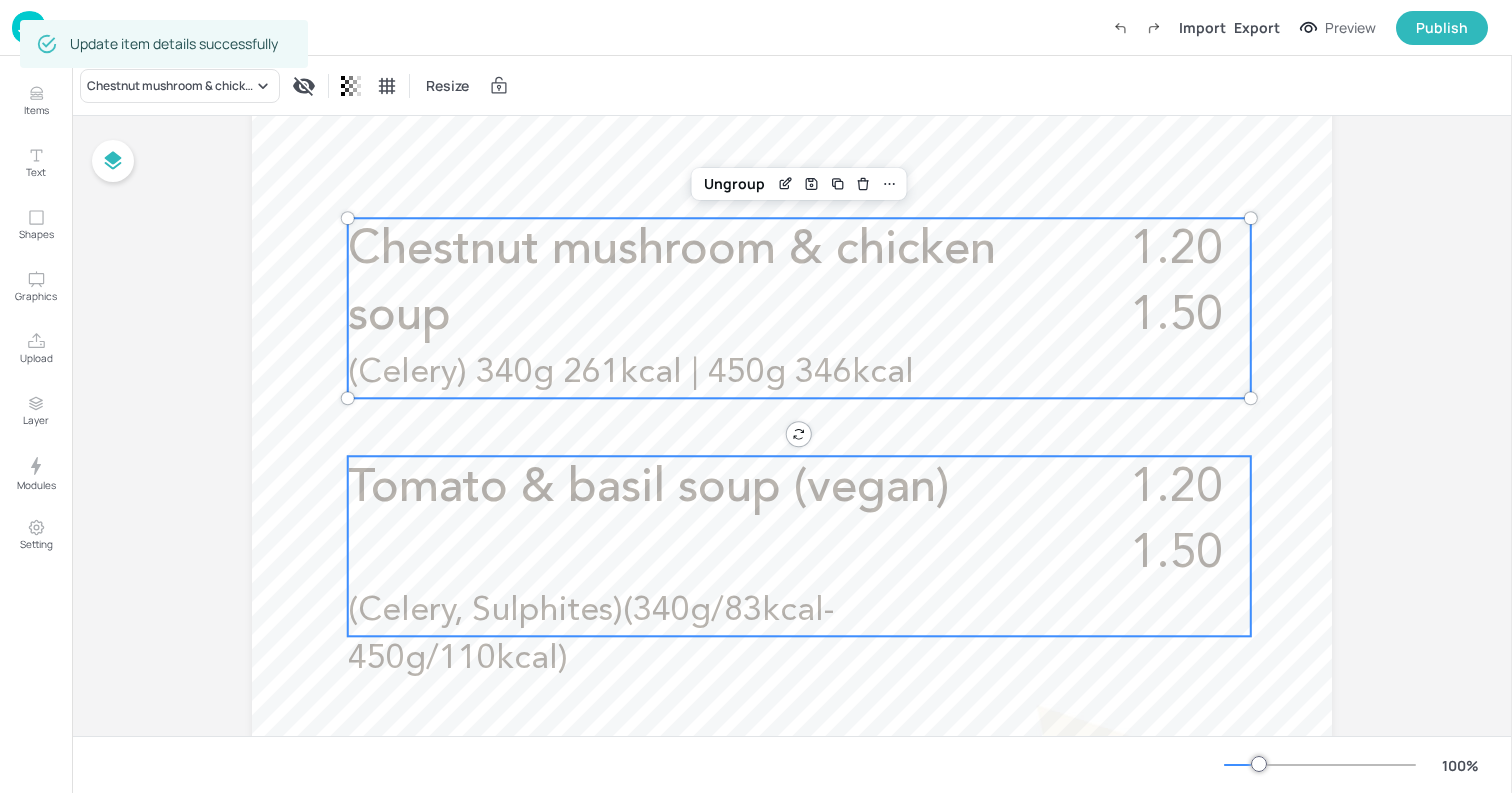 click on "1.20
1.50 Tomato & basil soup (vegan)  (Celery, Sulphites)(340g/83kcal-450g/110kcal)" at bounding box center [799, 546] 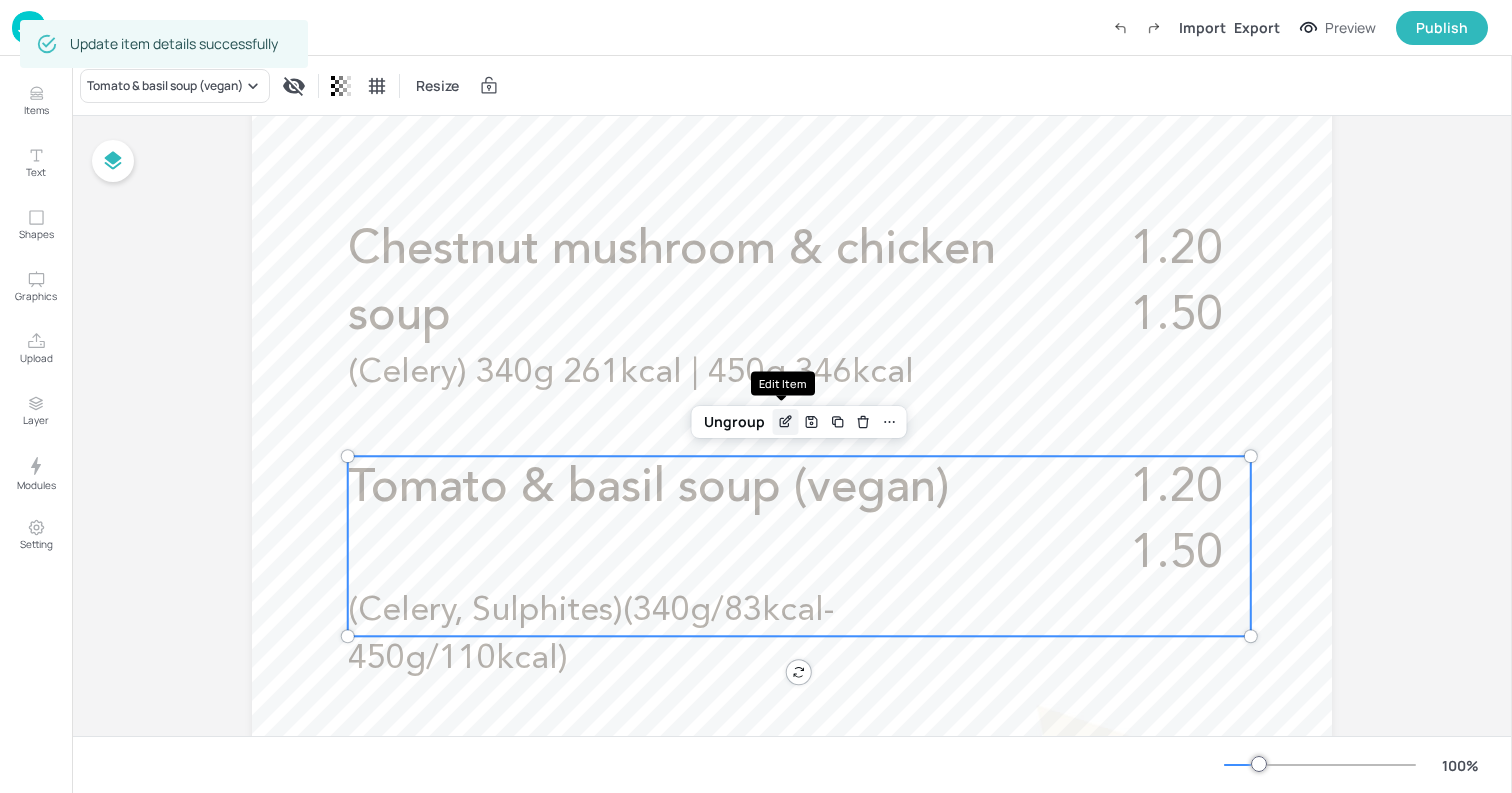 click 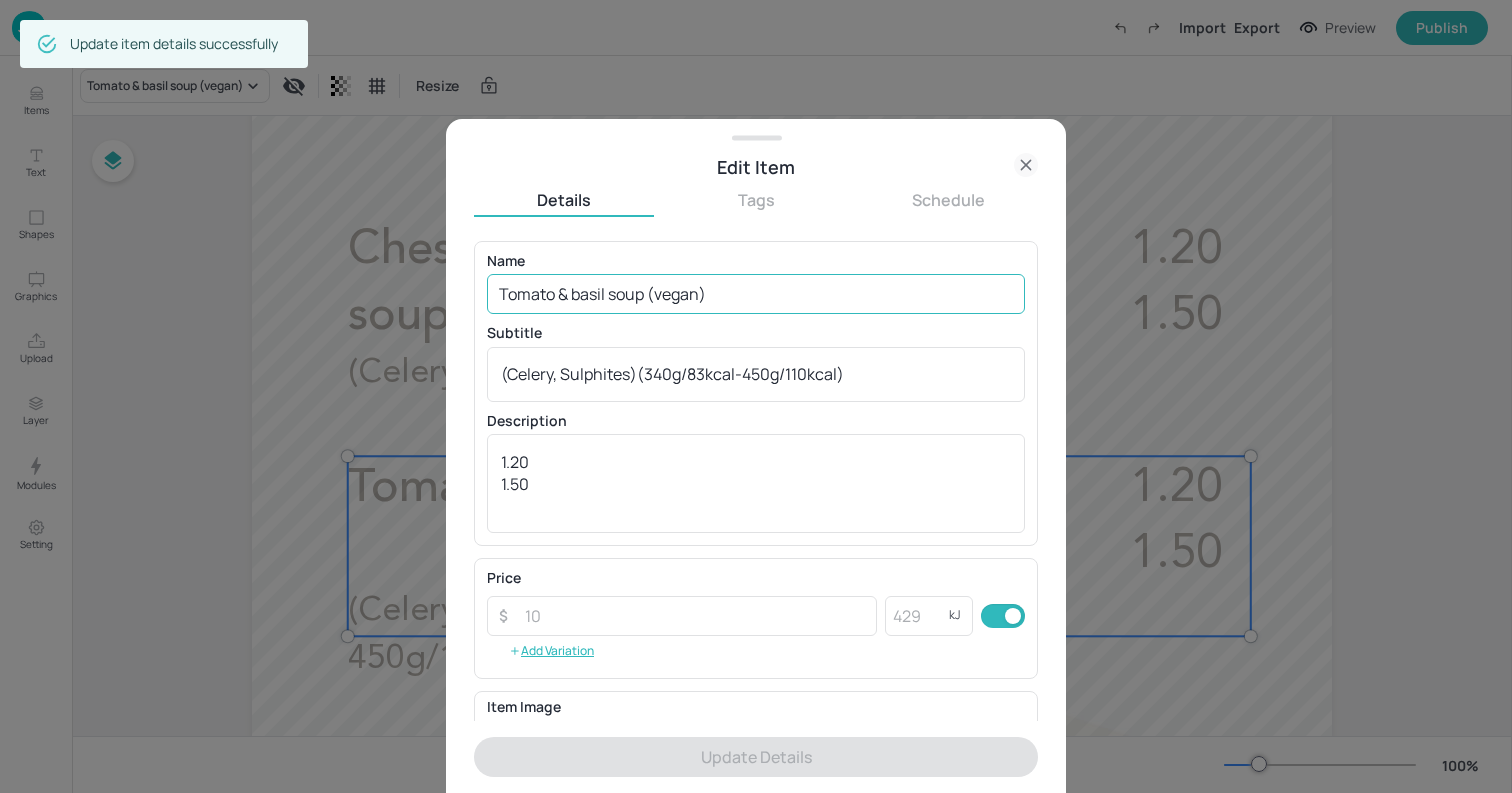 click on "Tomato & basil soup (vegan)" at bounding box center (756, 294) 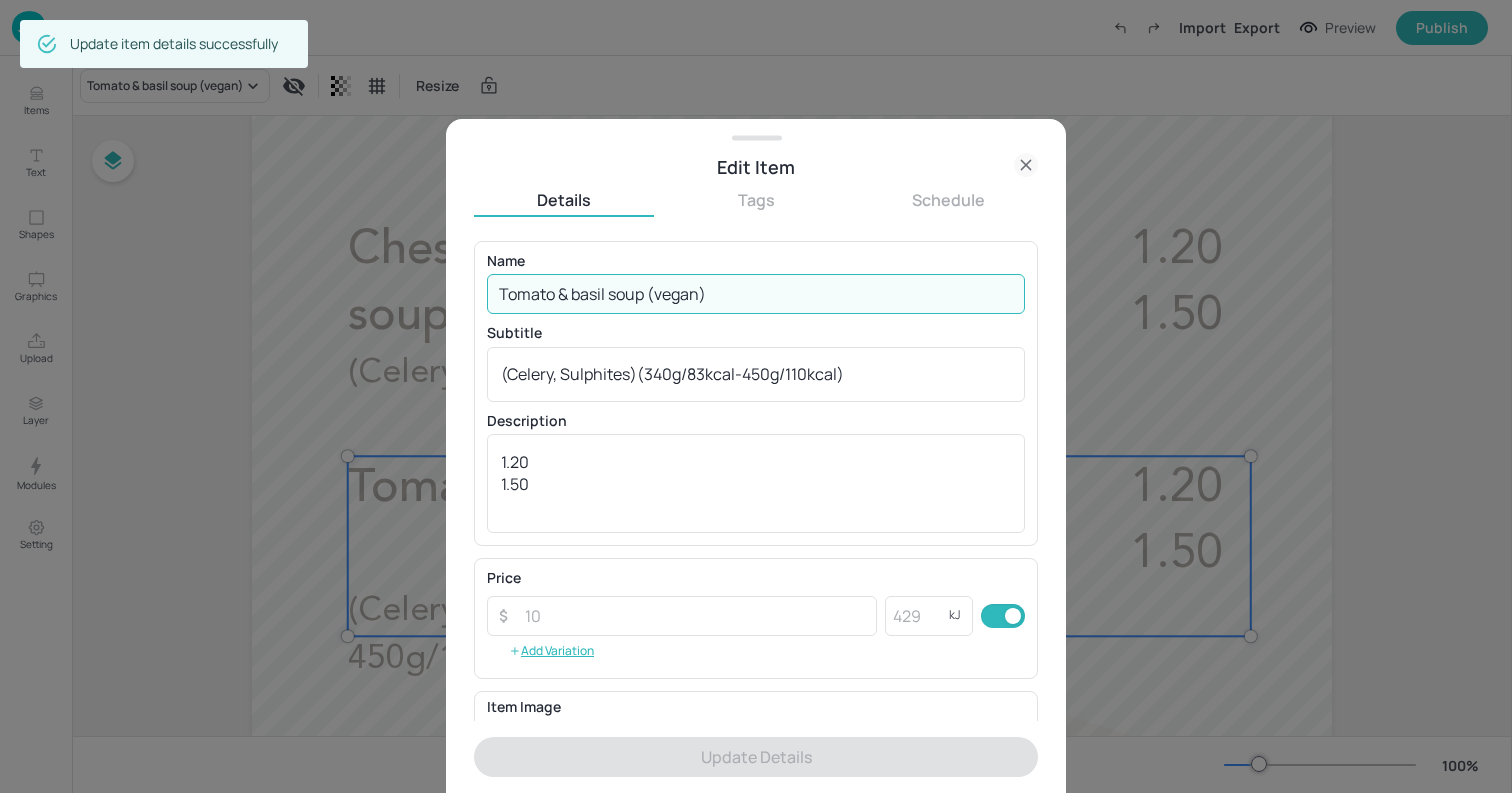 click on "Tomato & basil soup (vegan)" at bounding box center (756, 294) 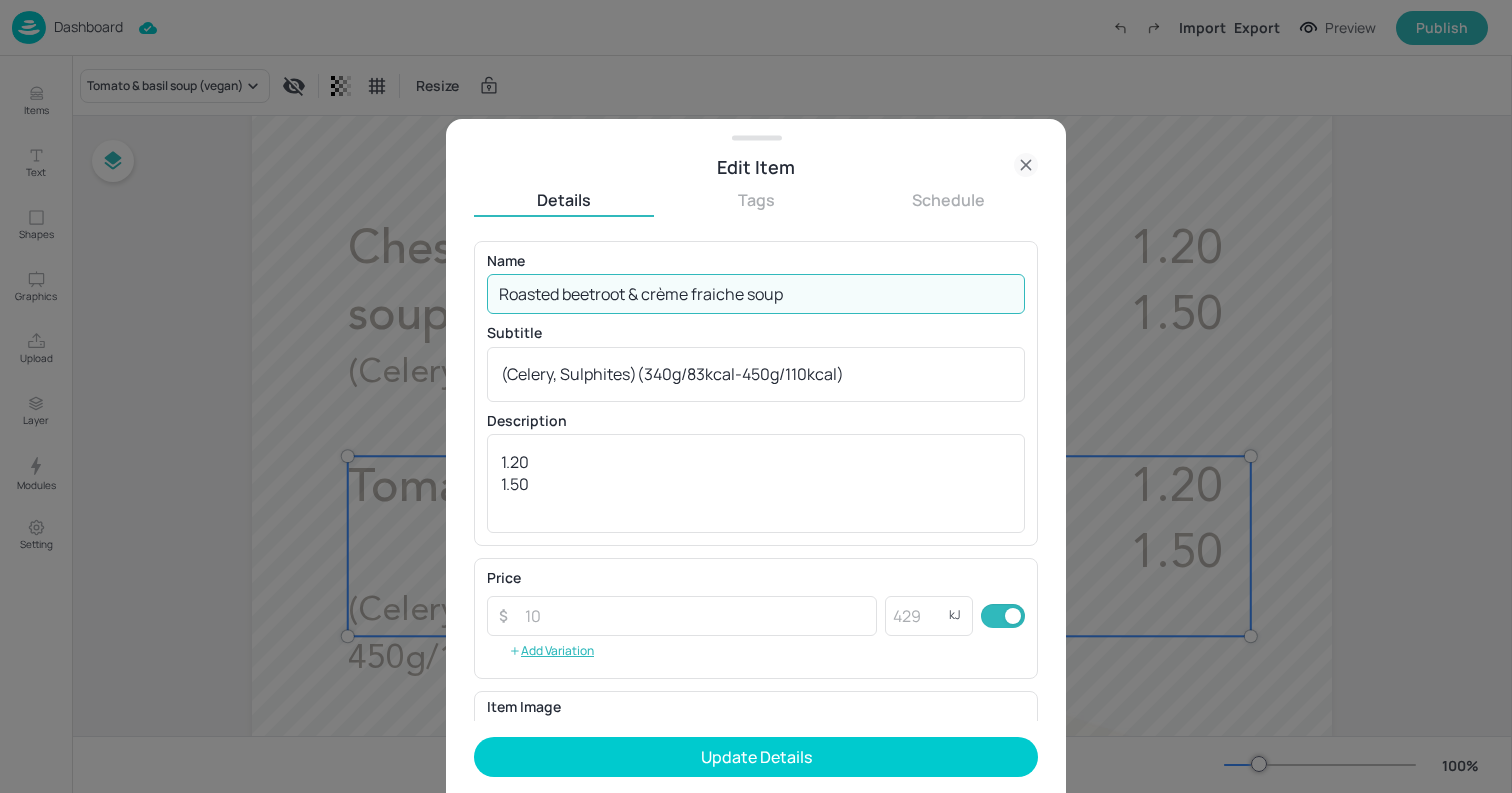type on "Roasted beetroot & crème fraiche soup" 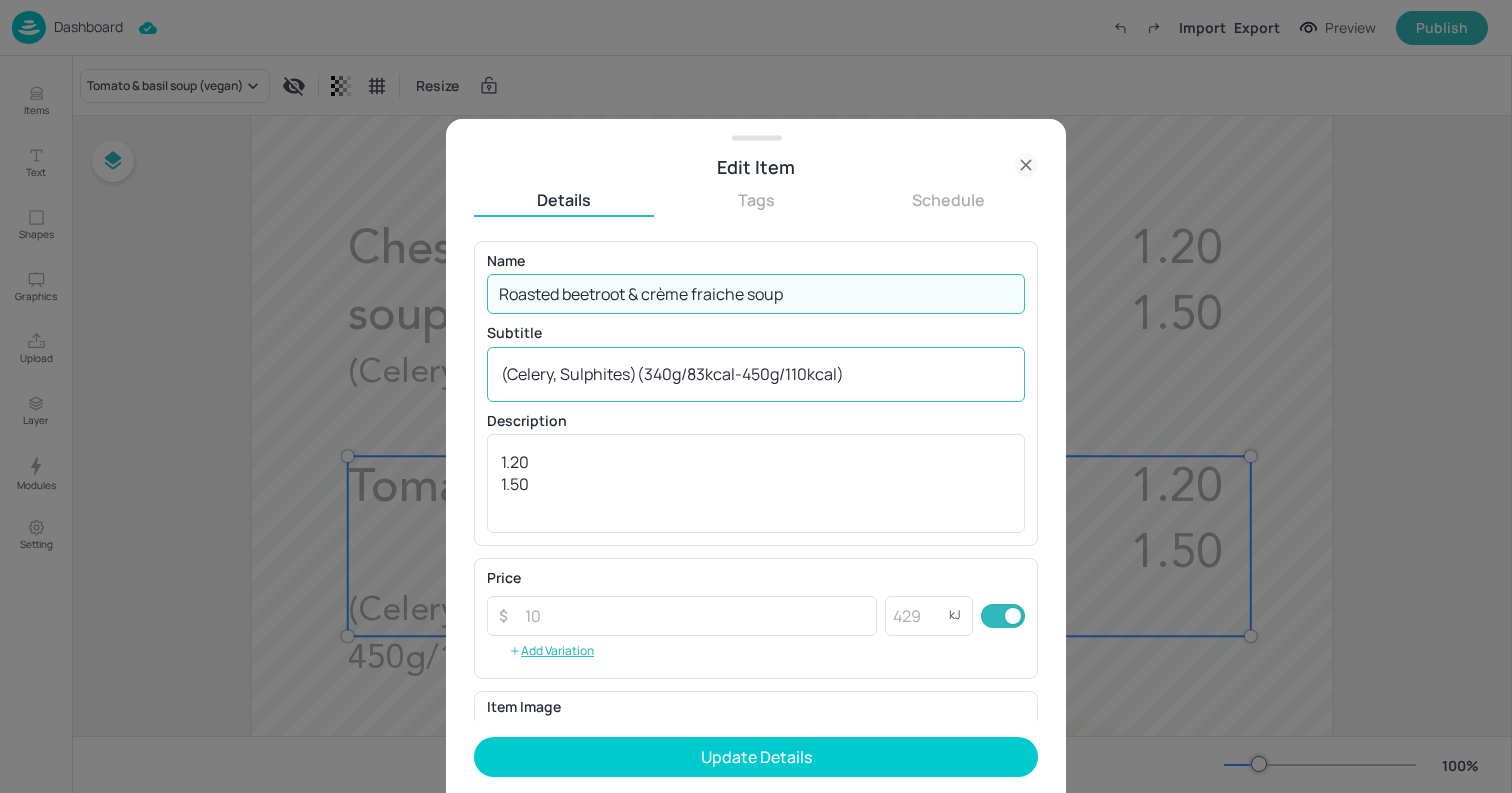 click on "(Celery, Sulphites)(340g/83kcal-450g/110kcal)" at bounding box center (756, 374) 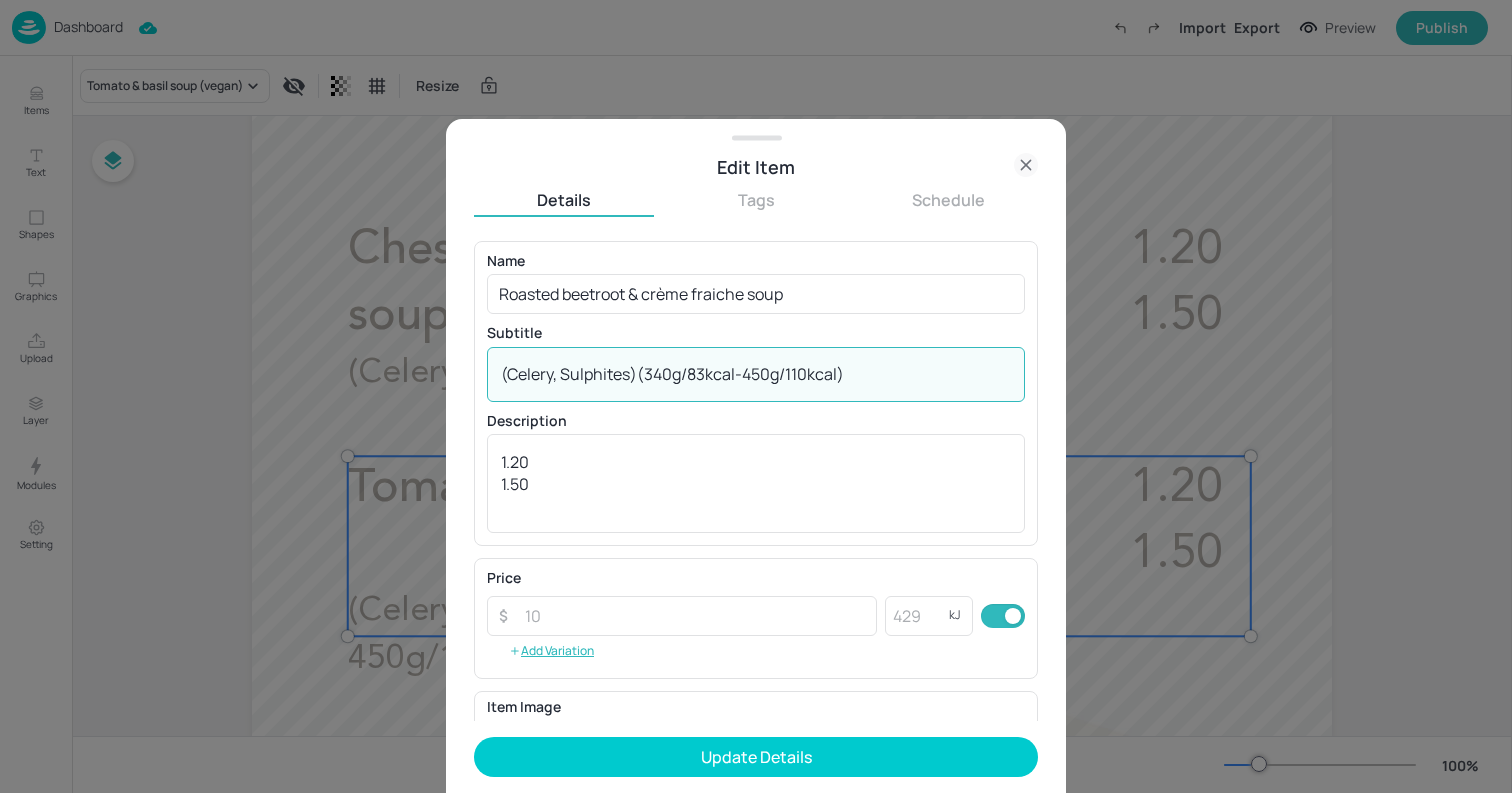 click on "(Celery, Sulphites)(340g/83kcal-450g/110kcal)" at bounding box center (756, 374) 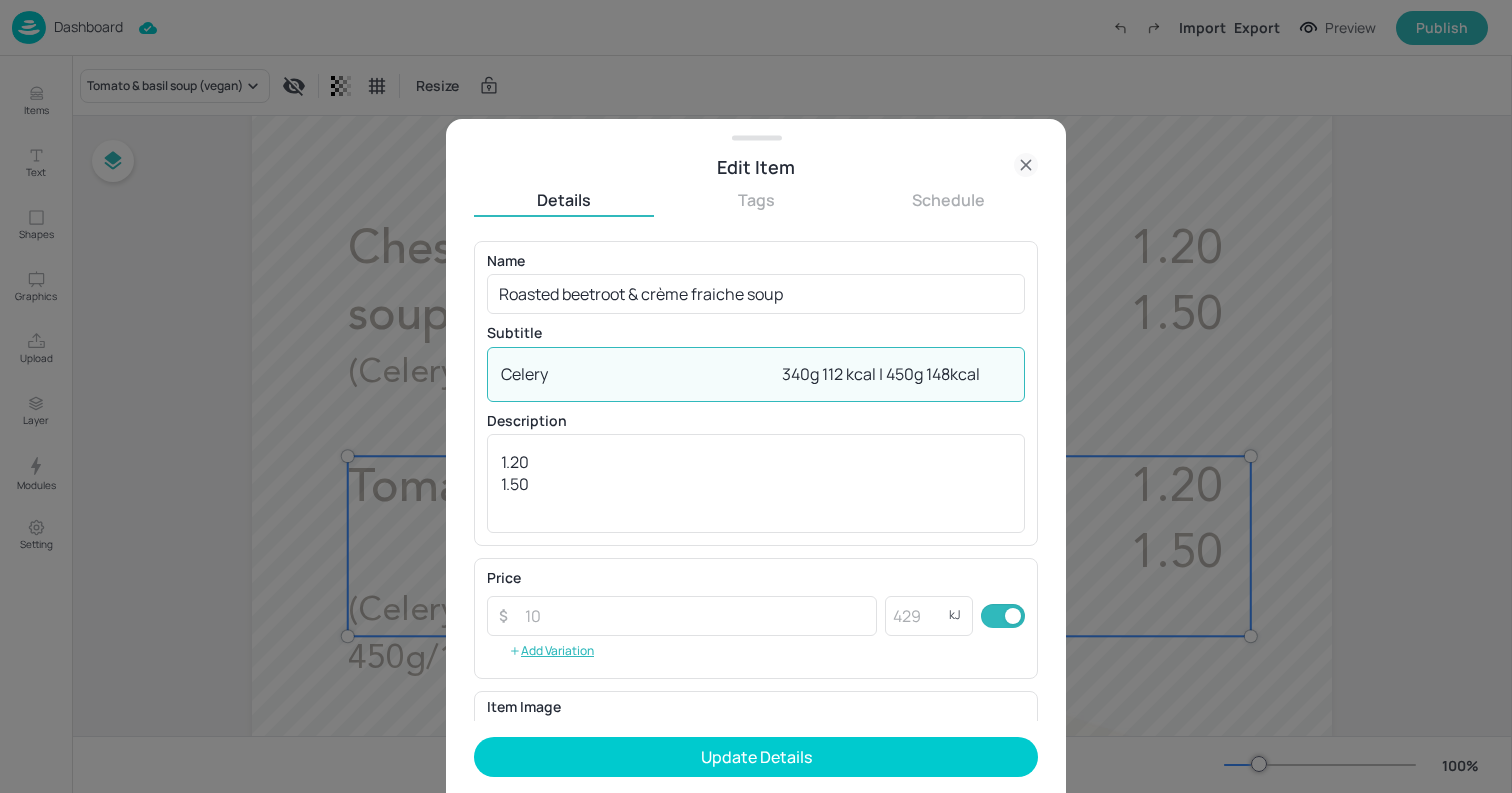 click on "Celery                                                                              340g 112 kcal | 450g 148kcal" at bounding box center (756, 374) 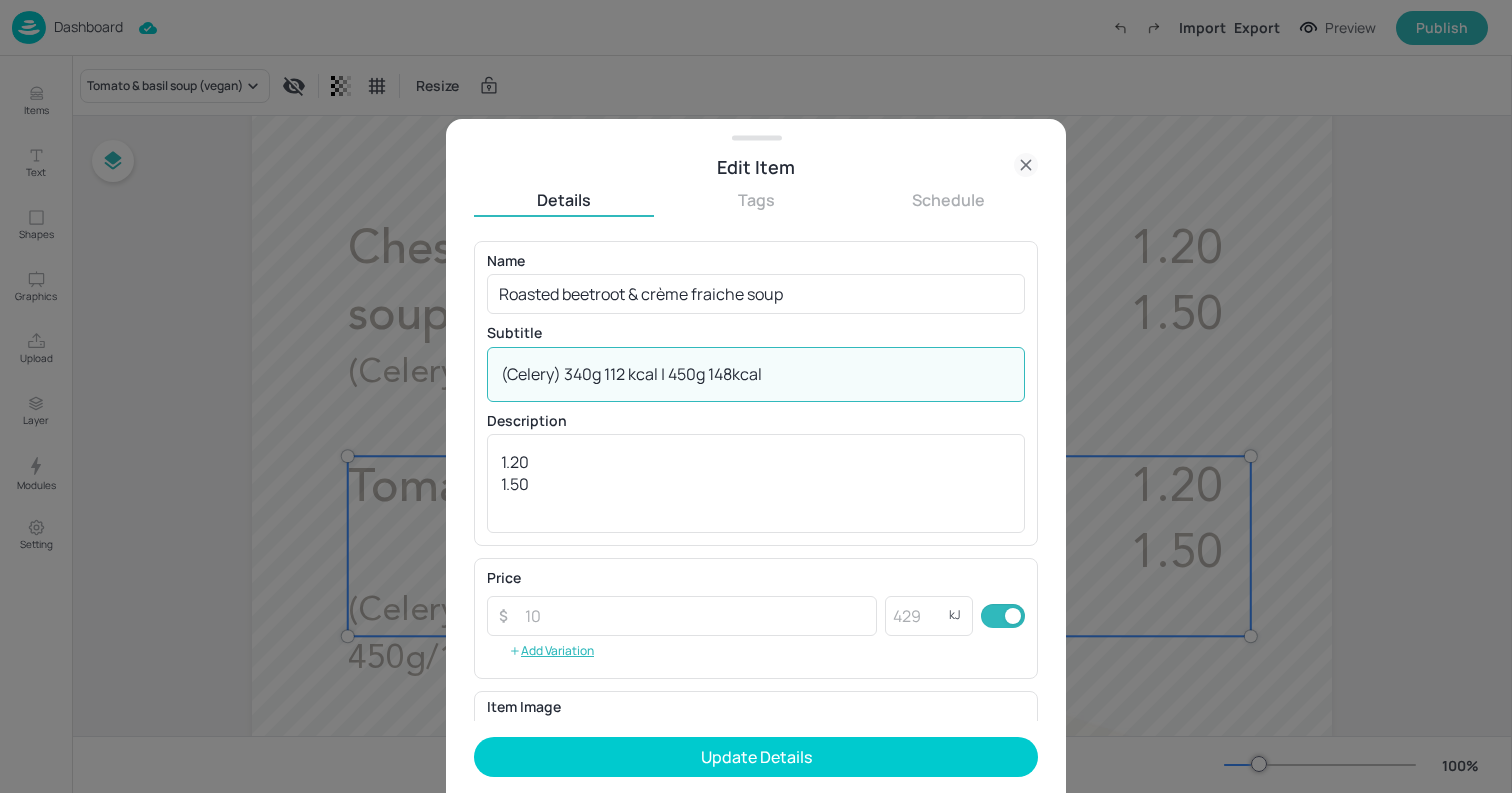 click on "(Celery) 340g 112 kcal | 450g 148kcal" at bounding box center [756, 374] 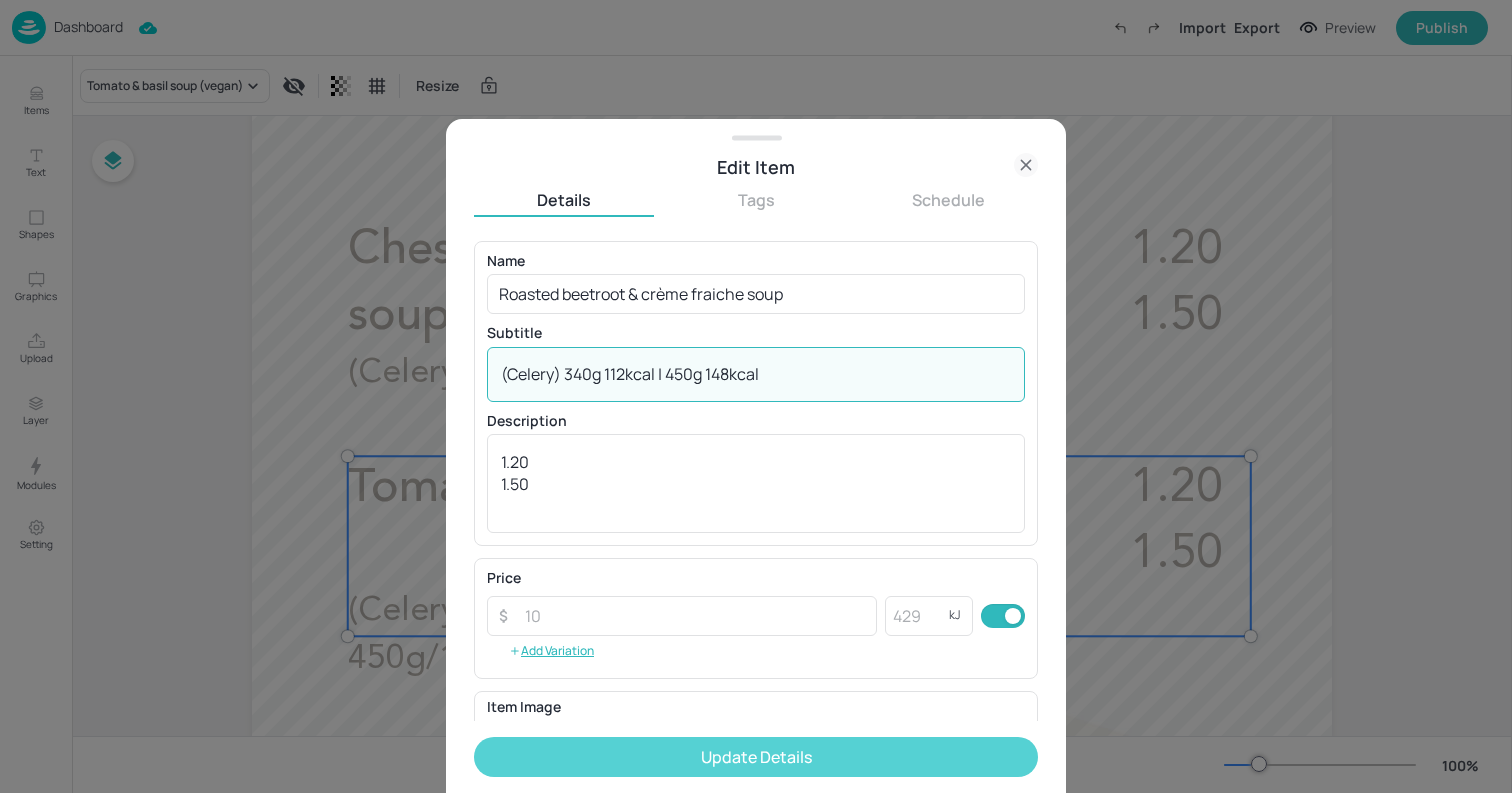 type on "(Celery) 340g 112kcal | 450g 148kcal" 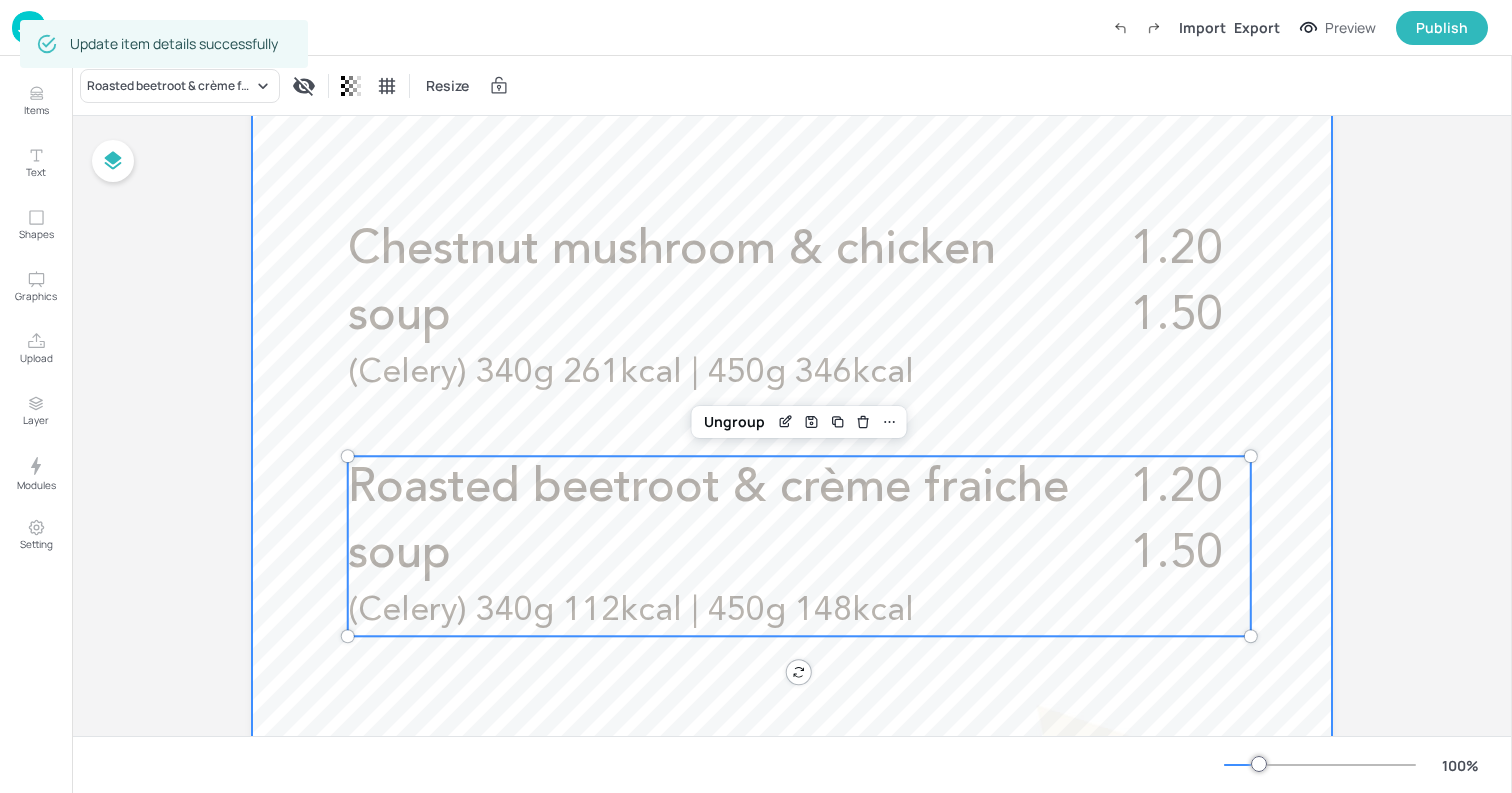 click at bounding box center [792, 520] 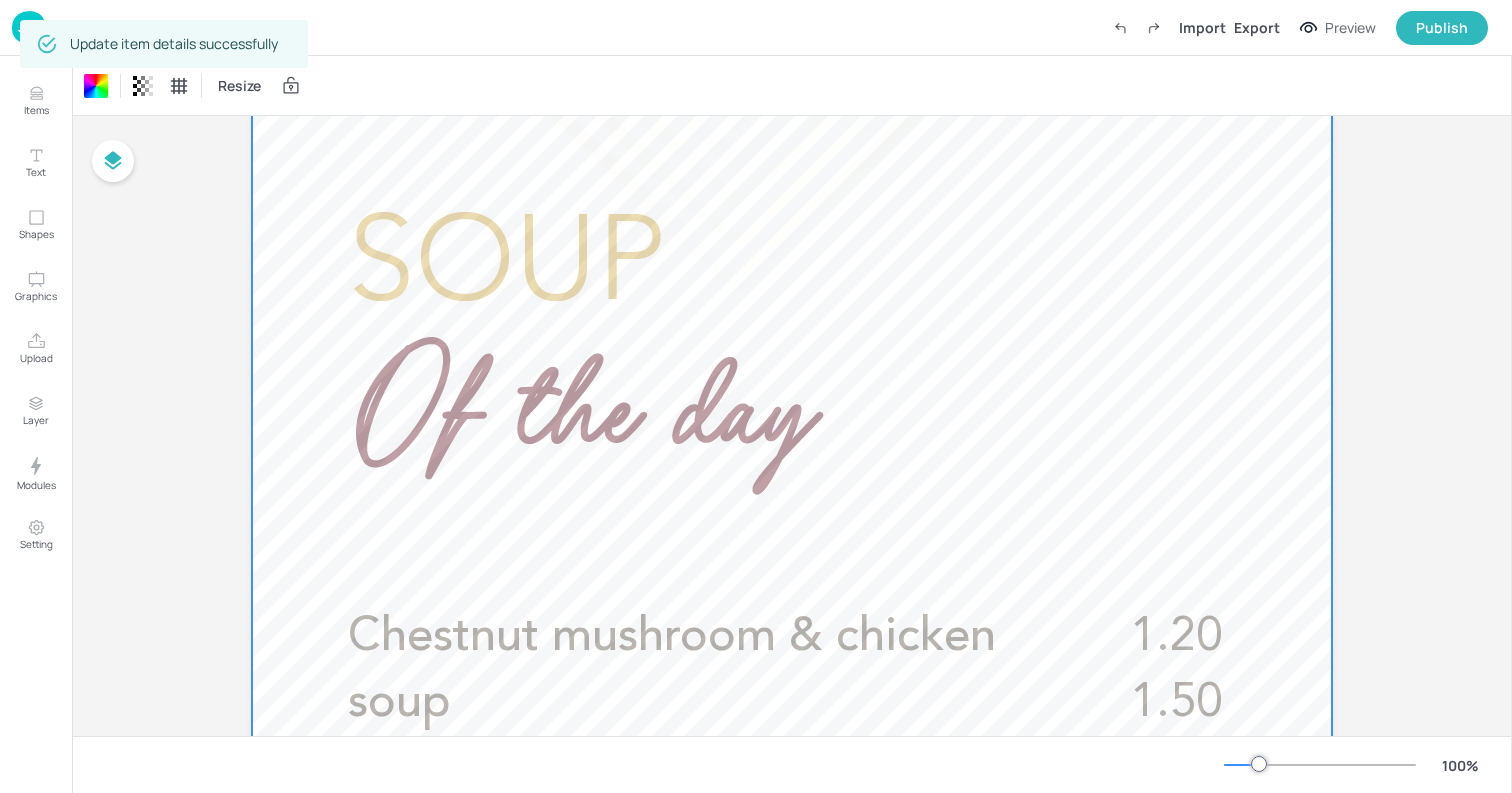 scroll, scrollTop: 0, scrollLeft: 0, axis: both 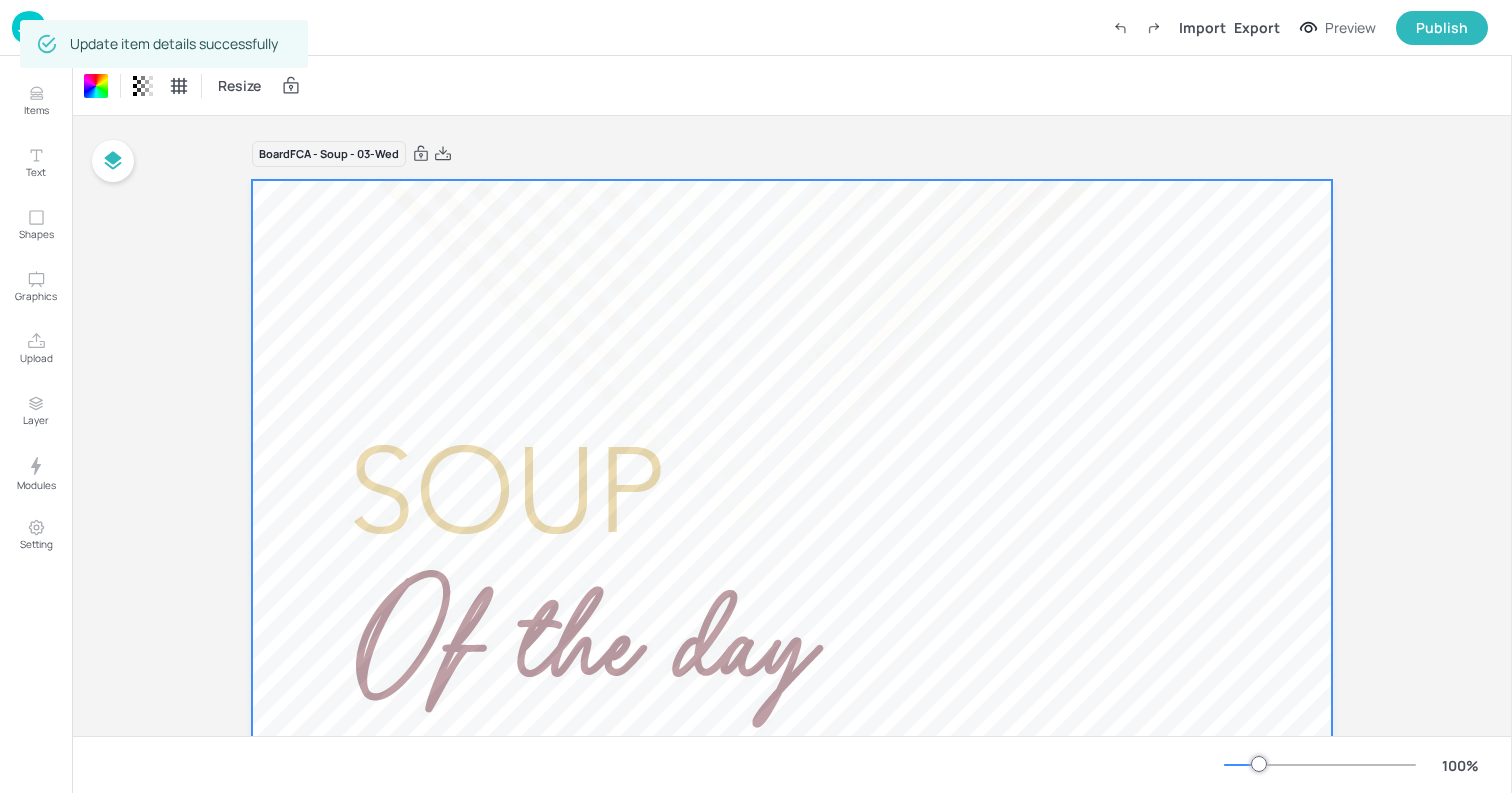 click on "Update item details successfully" at bounding box center (164, 44) 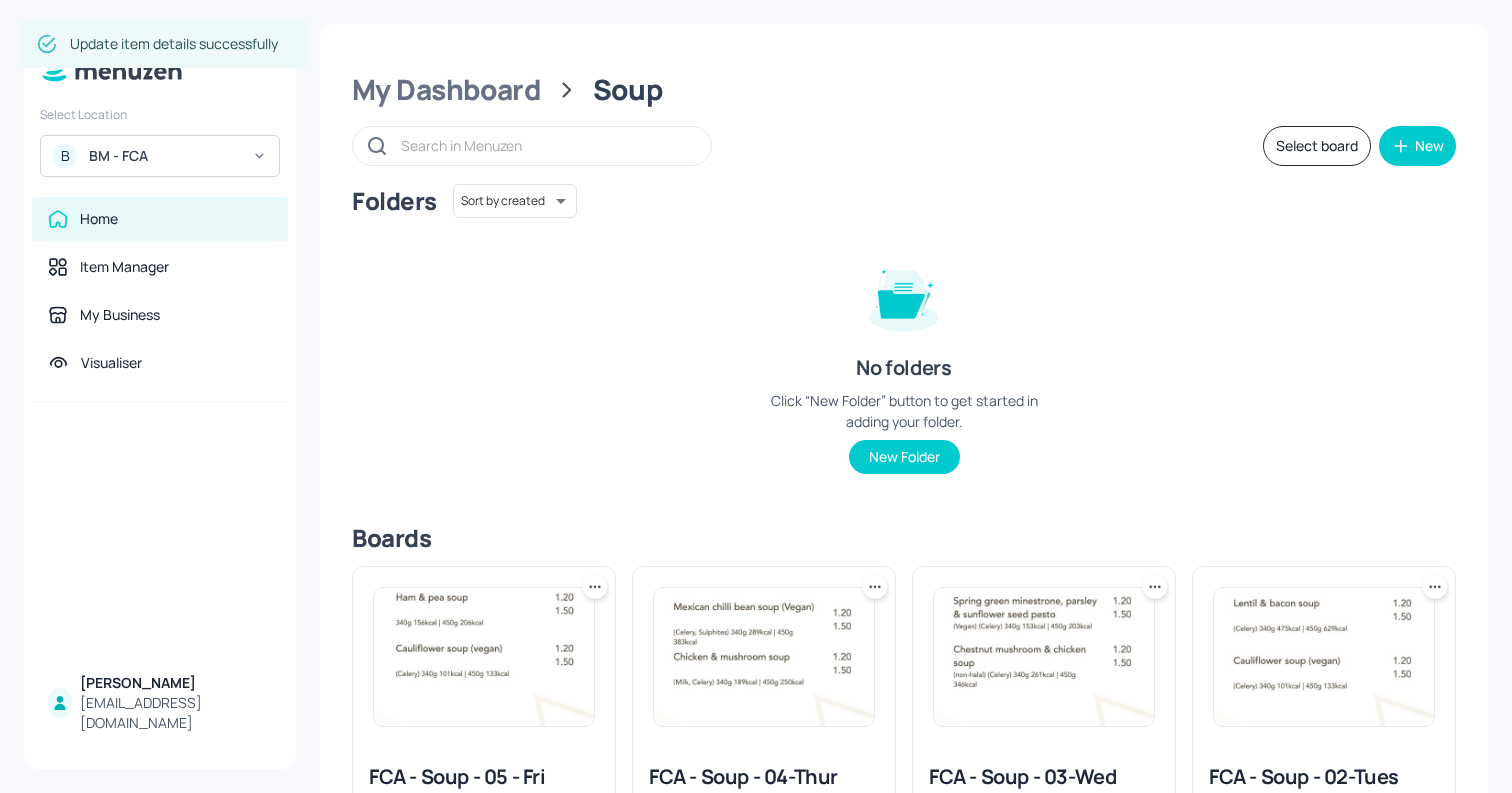 click at bounding box center [764, 657] 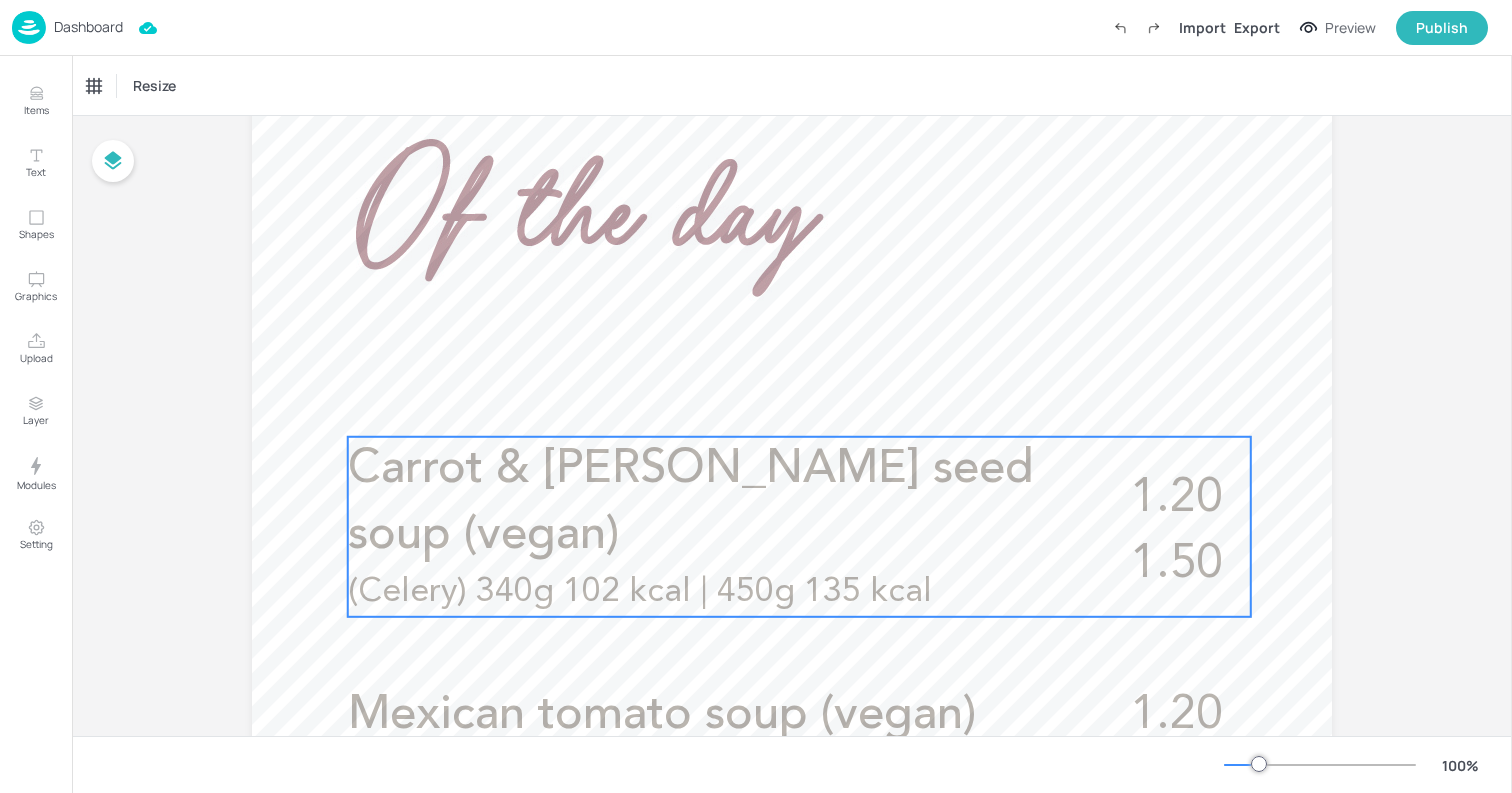 scroll, scrollTop: 487, scrollLeft: 0, axis: vertical 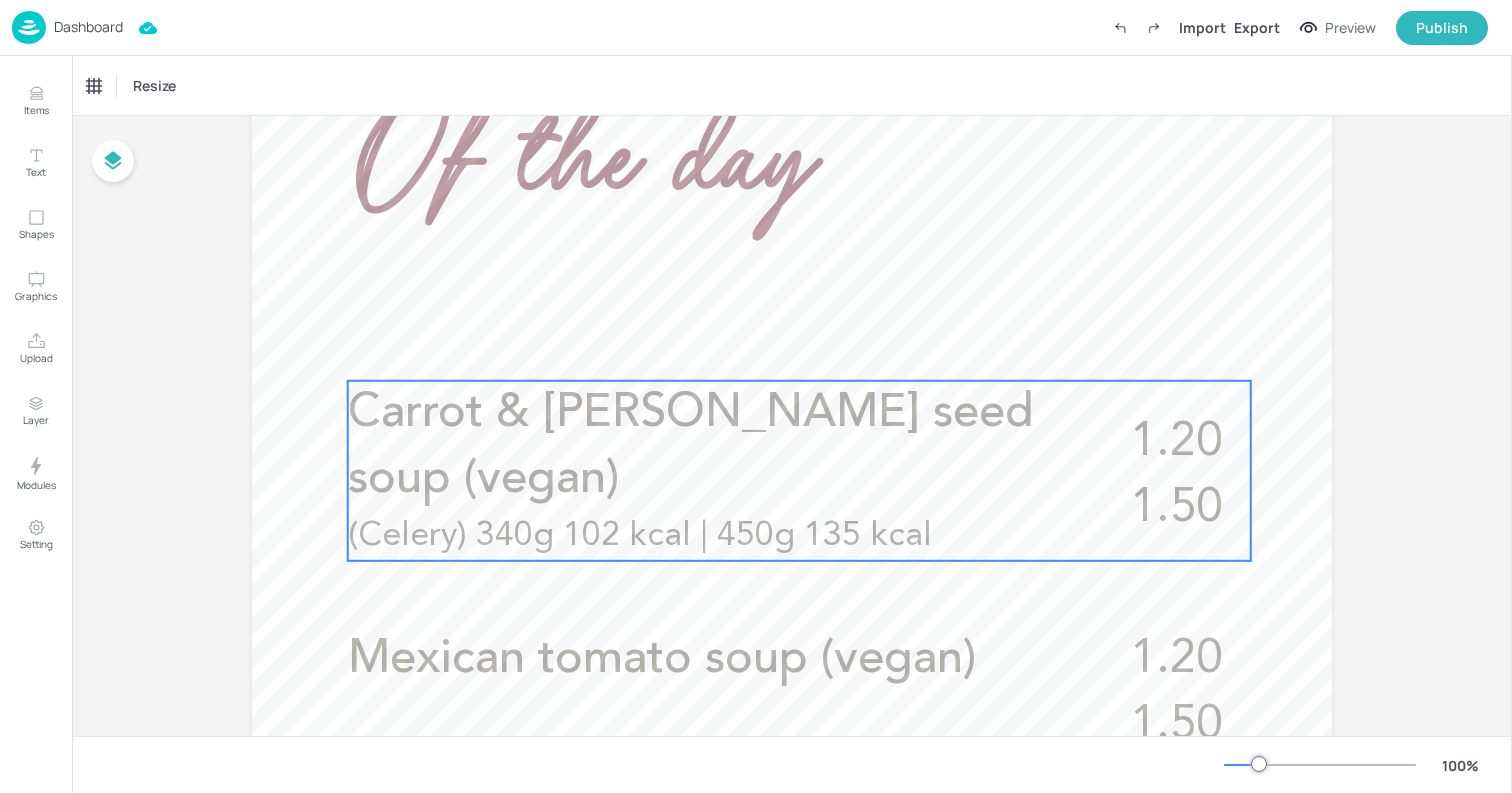 click on "Carrot & [PERSON_NAME] seed soup  (vegan)" at bounding box center (691, 446) 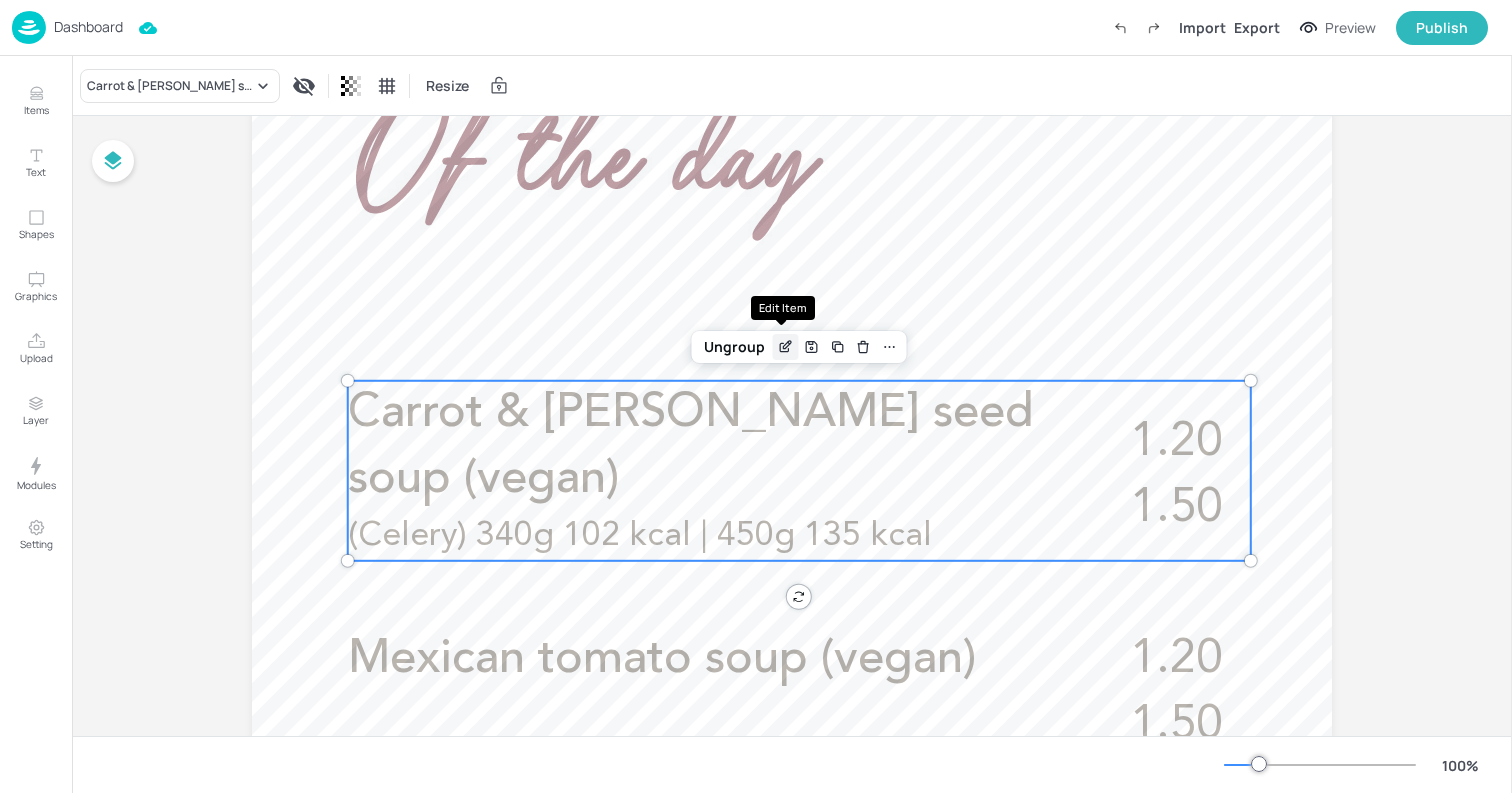 click 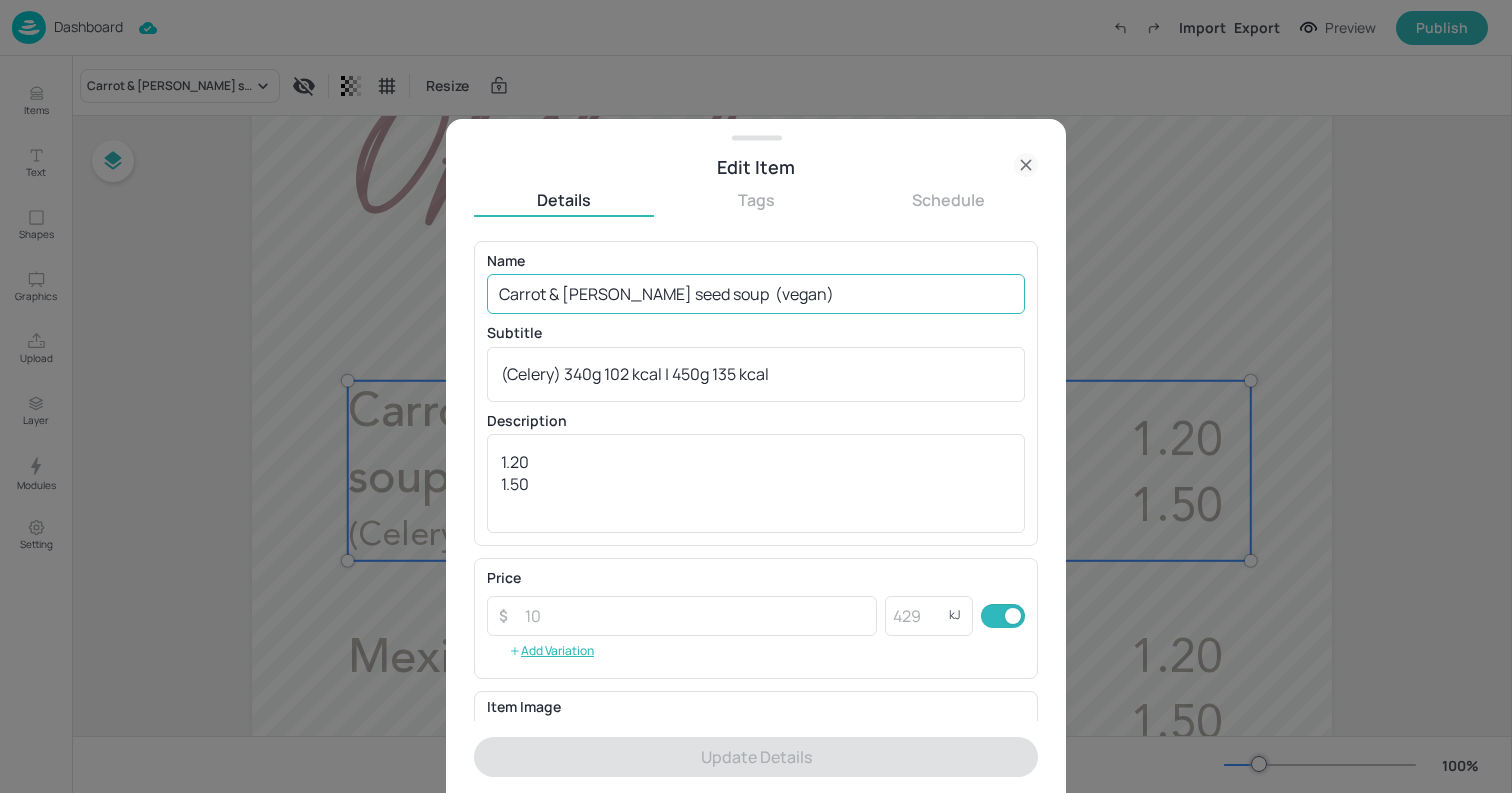click on "Carrot & [PERSON_NAME] seed soup  (vegan)" at bounding box center [756, 294] 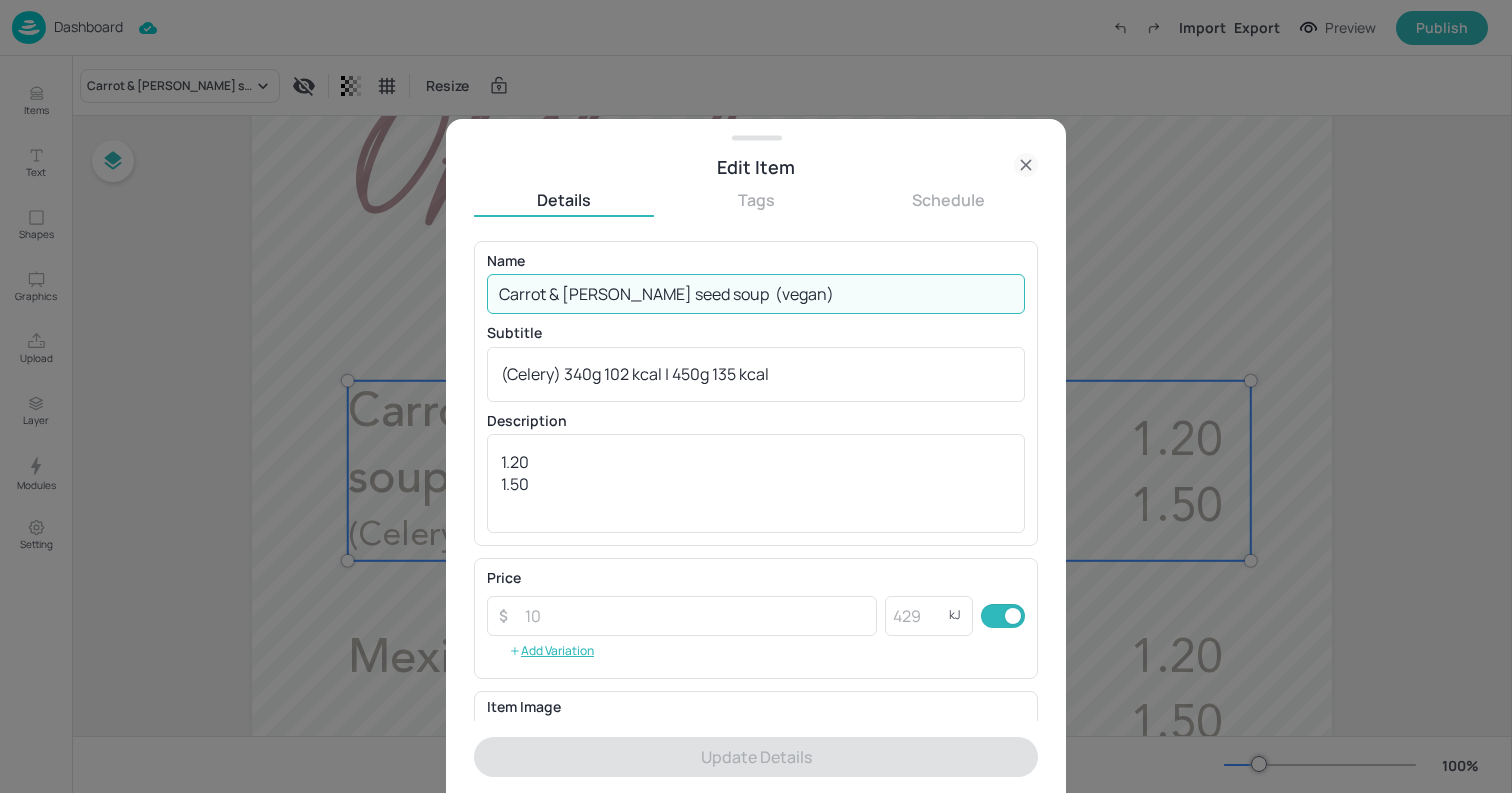 click on "Carrot & [PERSON_NAME] seed soup  (vegan)" at bounding box center [756, 294] 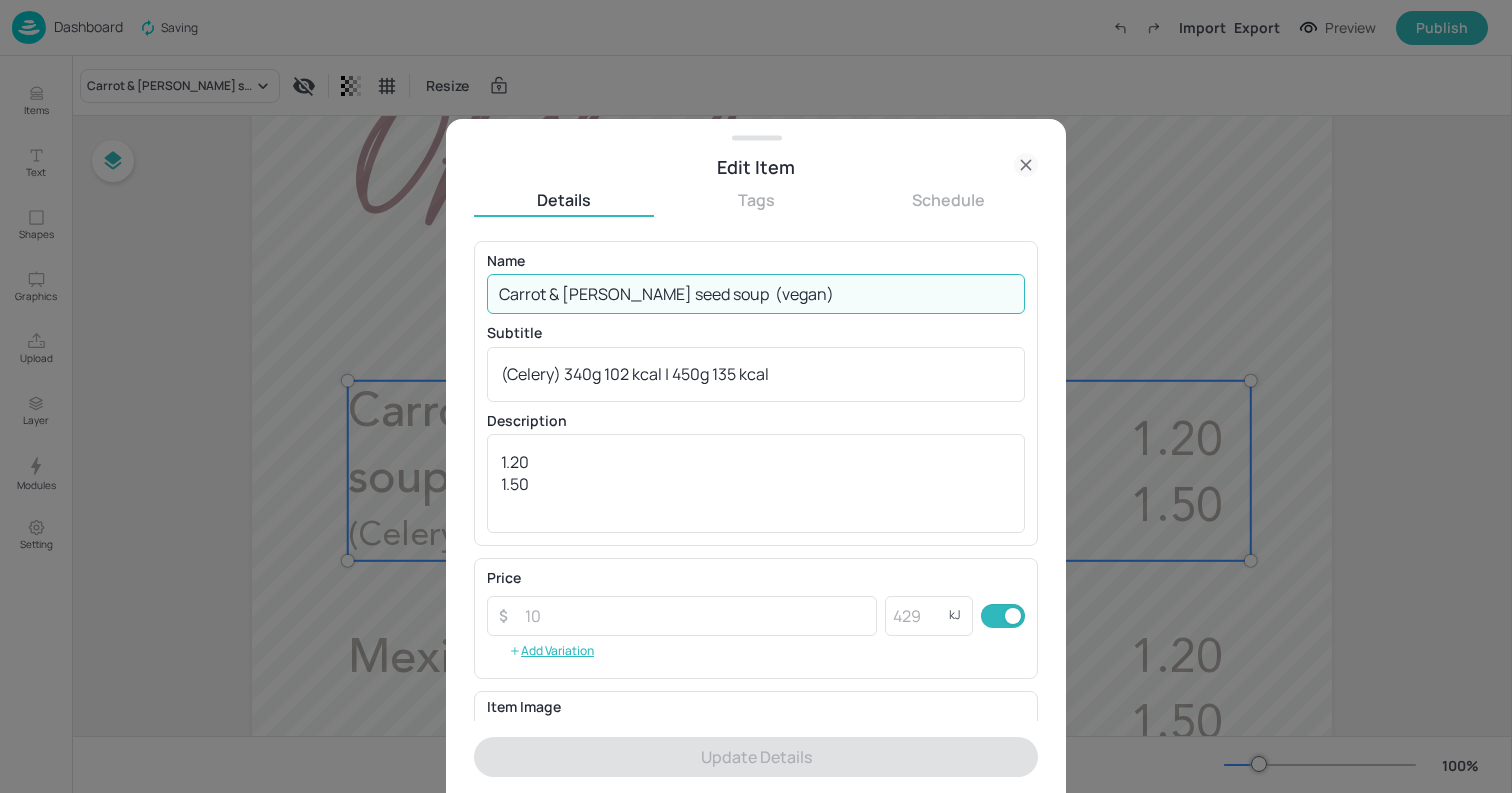 click on "Carrot & [PERSON_NAME] seed soup  (vegan)" at bounding box center (756, 294) 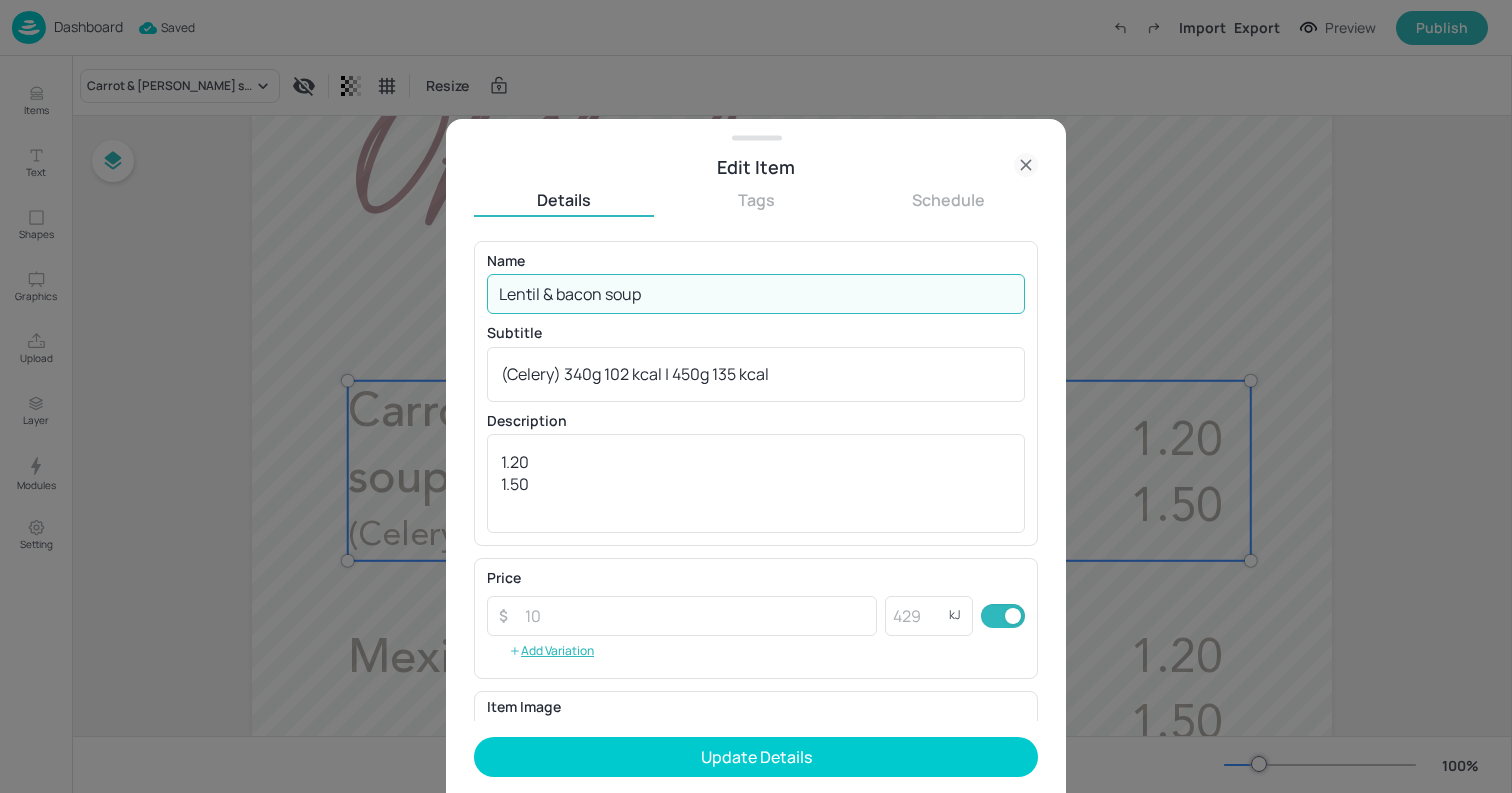 type on "Lentil & bacon soup" 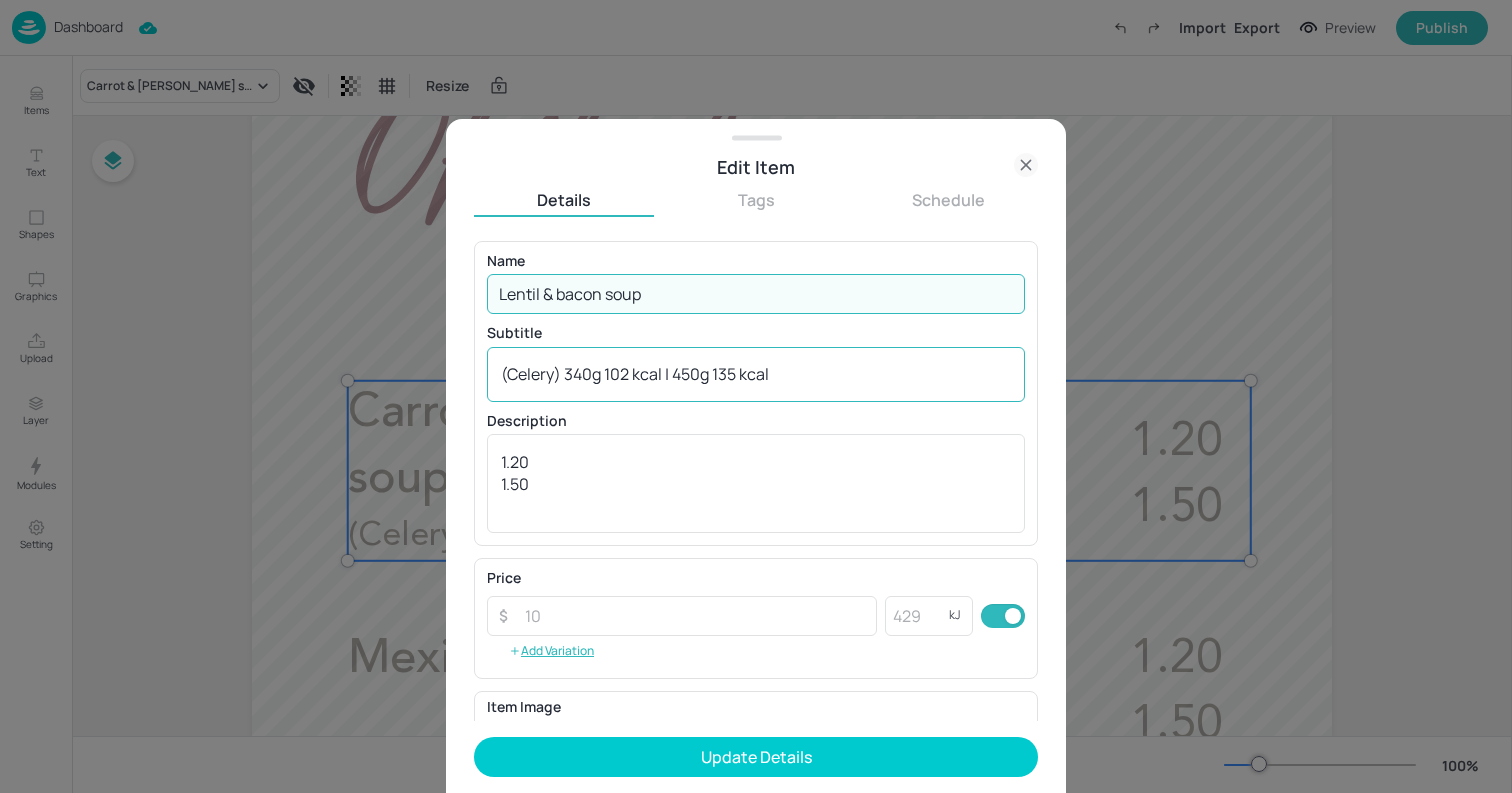 click on "(Celery) 340g 102 kcal | 450g 135 kcal" at bounding box center [756, 374] 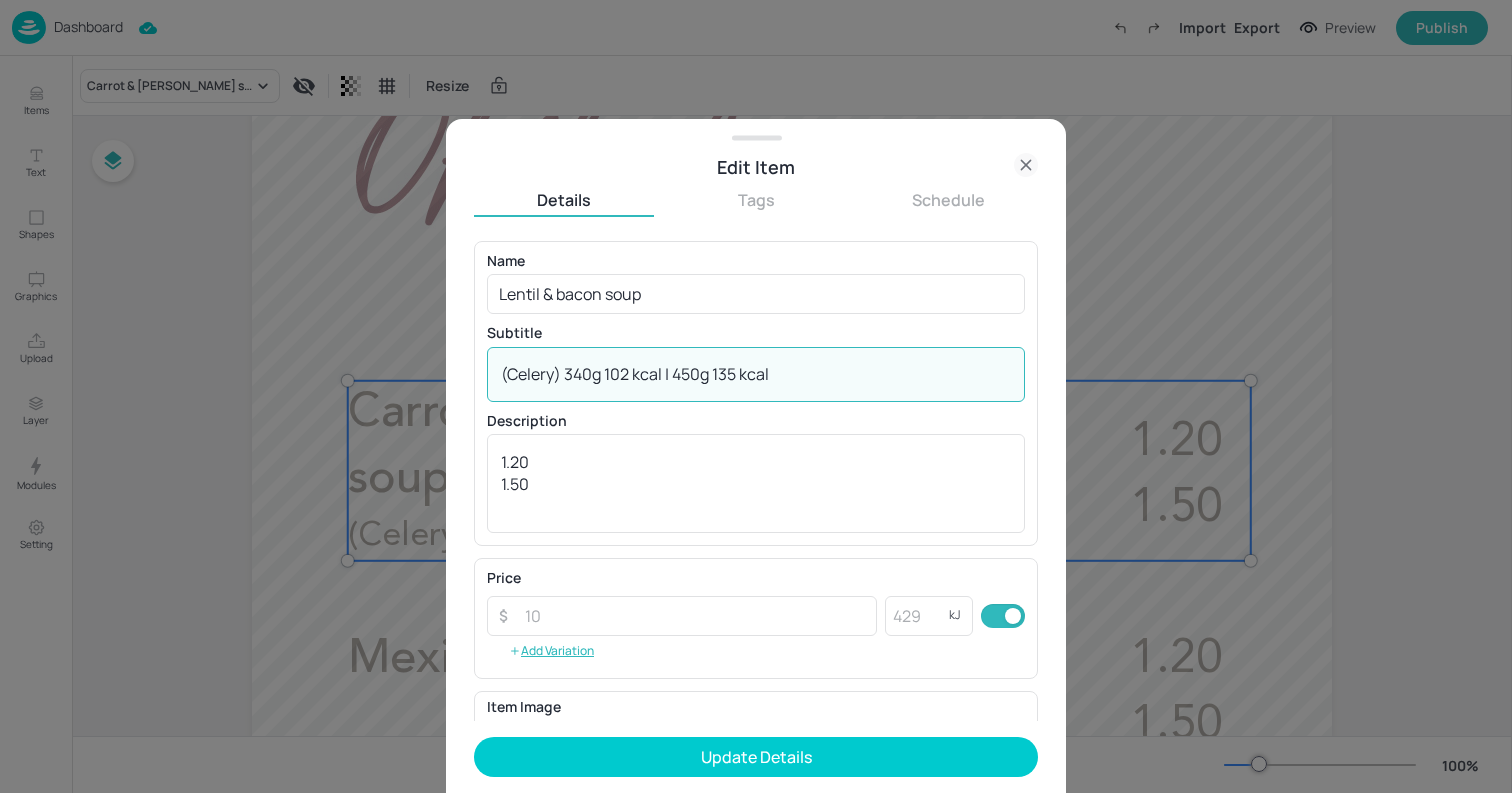 click on "(Celery) 340g 102 kcal | 450g 135 kcal" at bounding box center [756, 374] 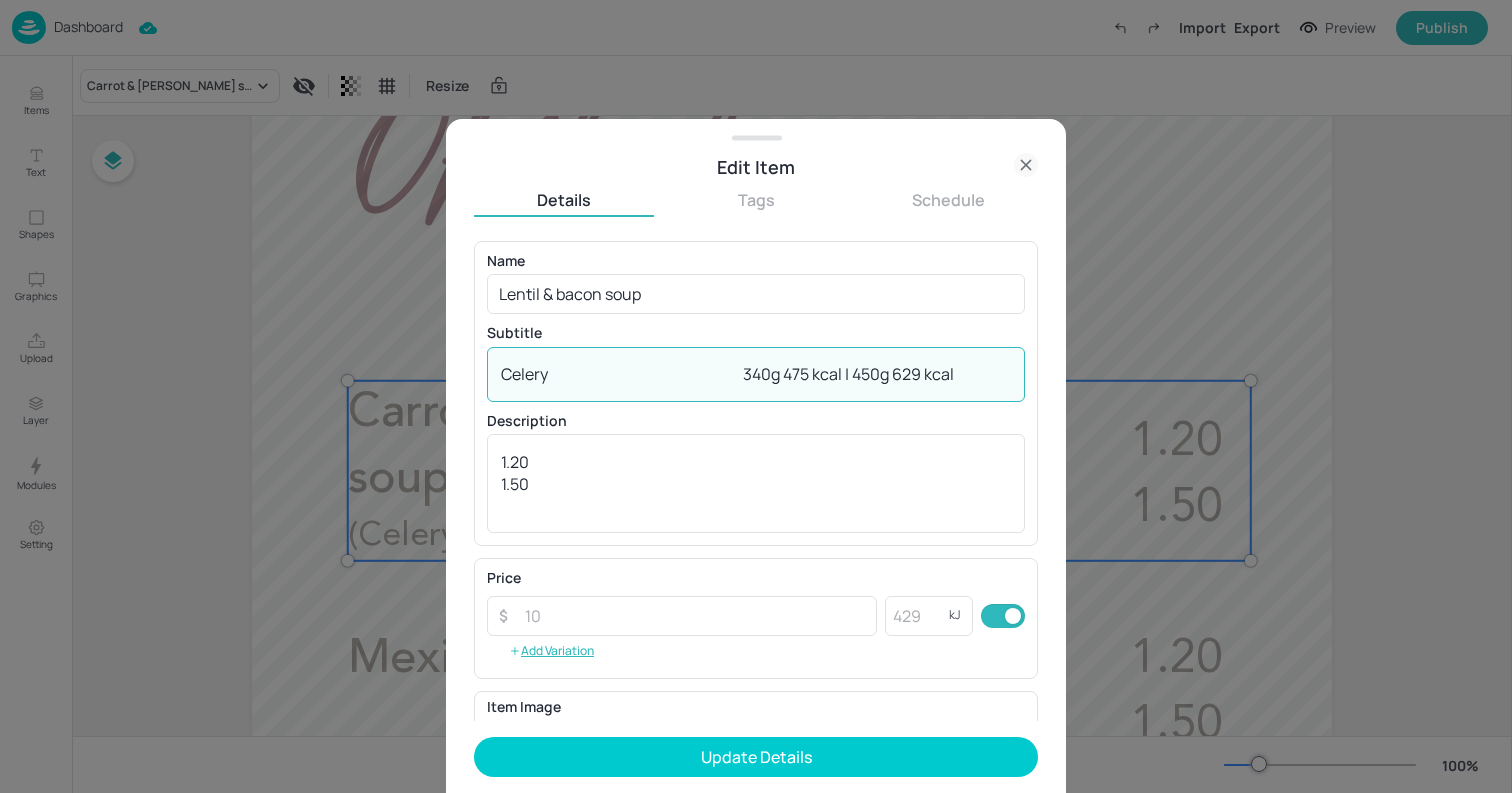click on "Celery                                                                 340g 475 kcal | 450g 629 kcal" at bounding box center [756, 374] 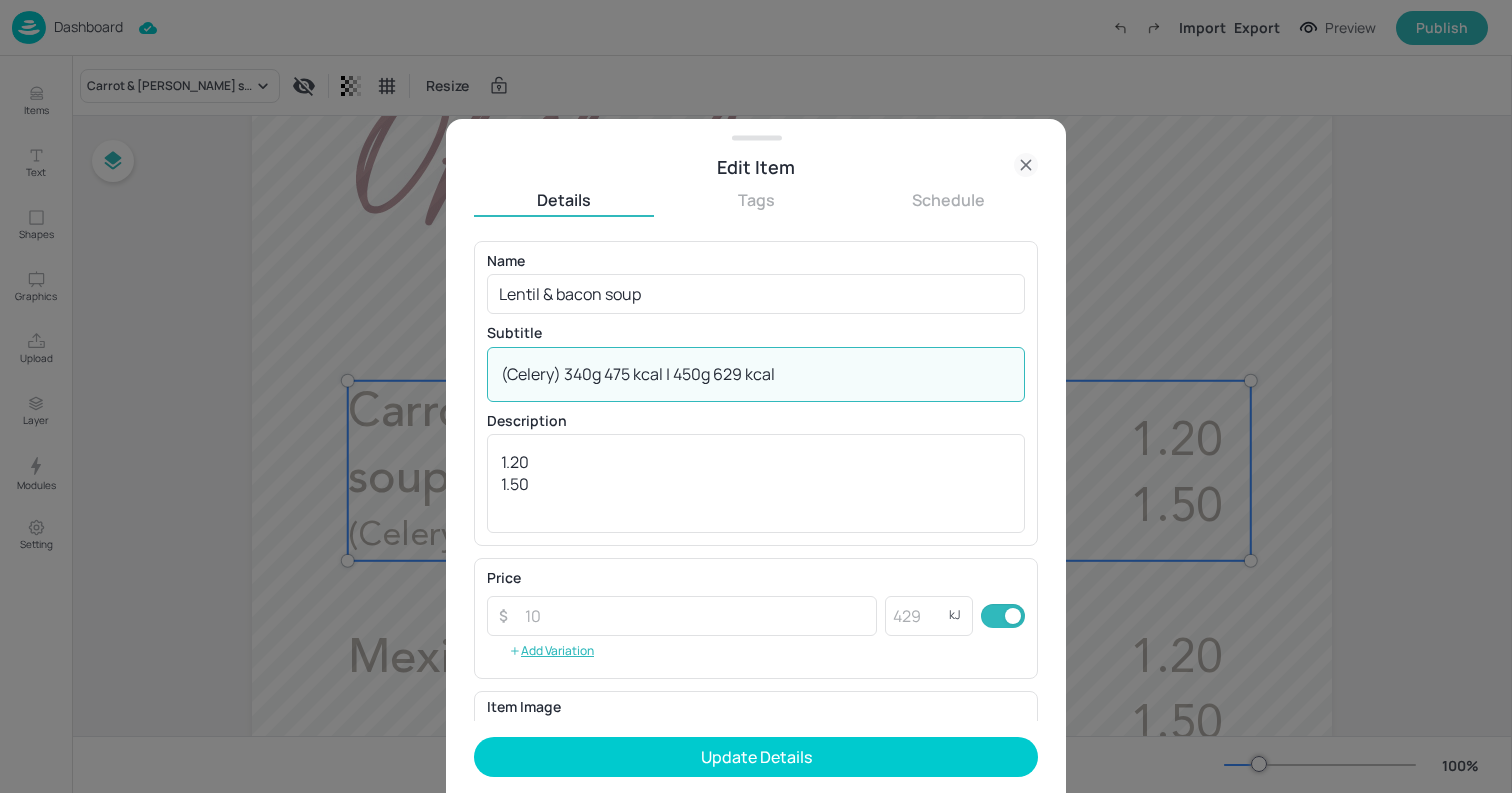 click on "(Celery) 340g 475 kcal | 450g 629 kcal" at bounding box center (756, 374) 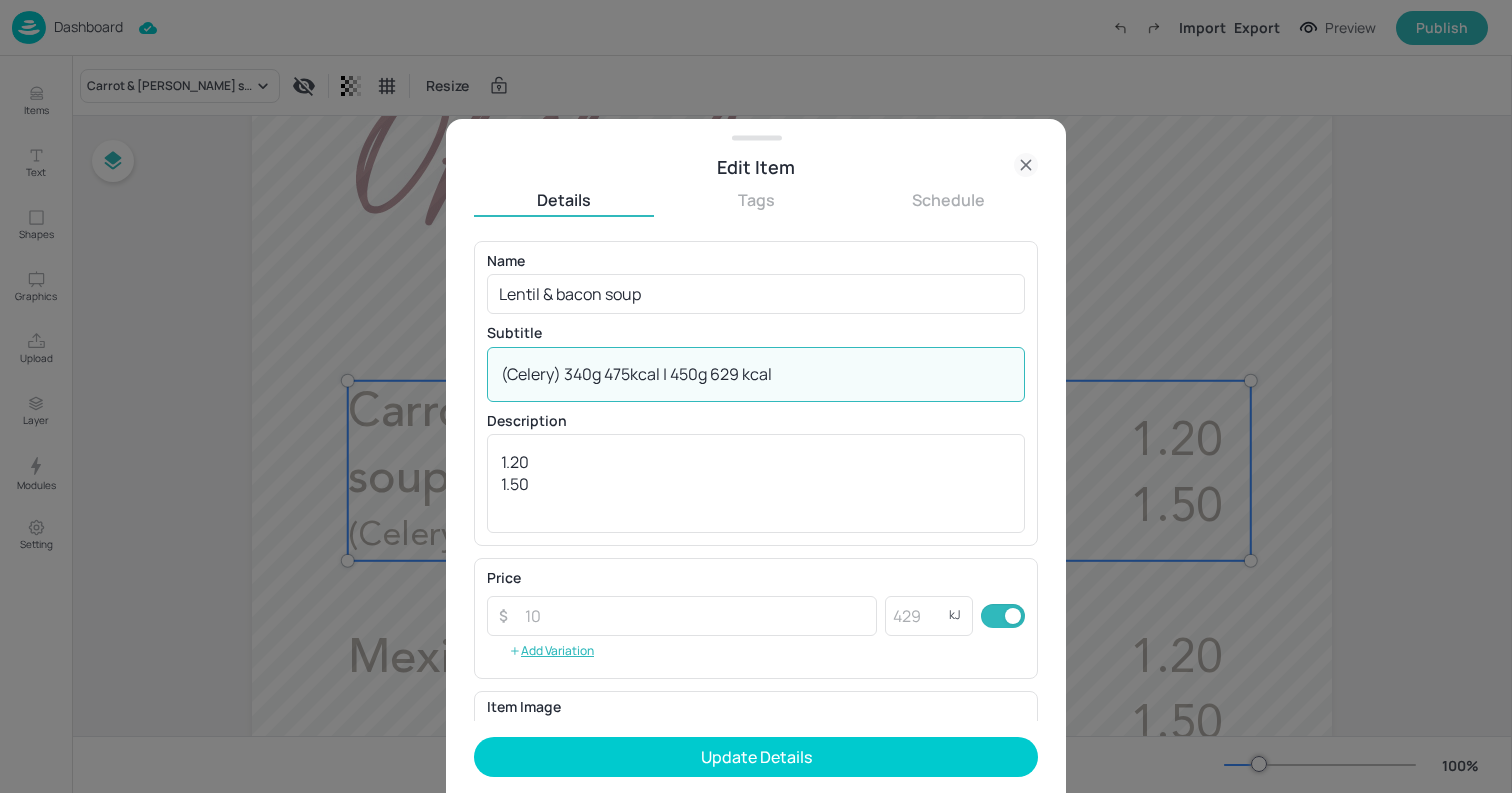 click on "(Celery) 340g 475kcal | 450g 629 kcal" at bounding box center (756, 374) 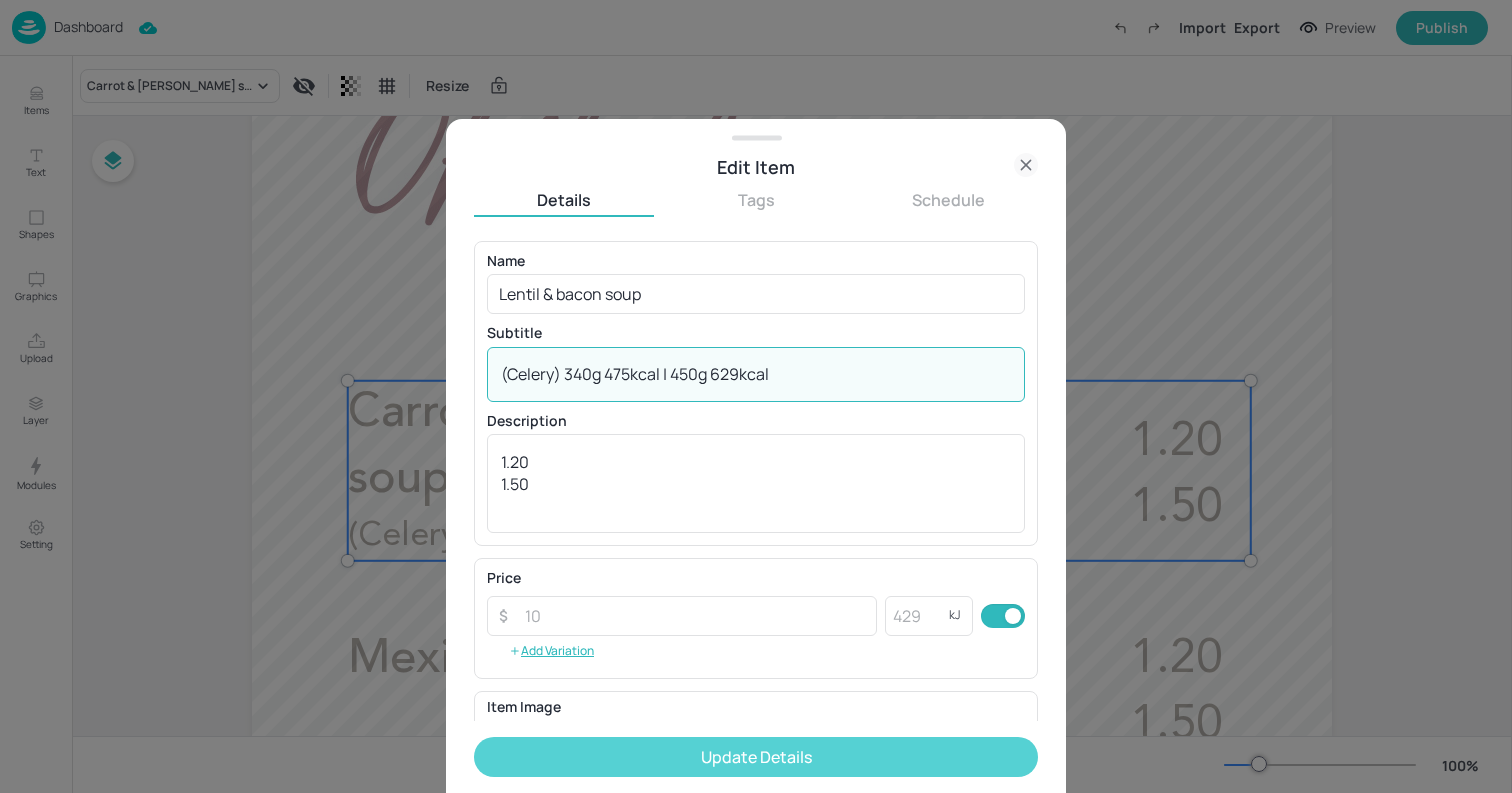 type on "(Celery) 340g 475kcal | 450g 629kcal" 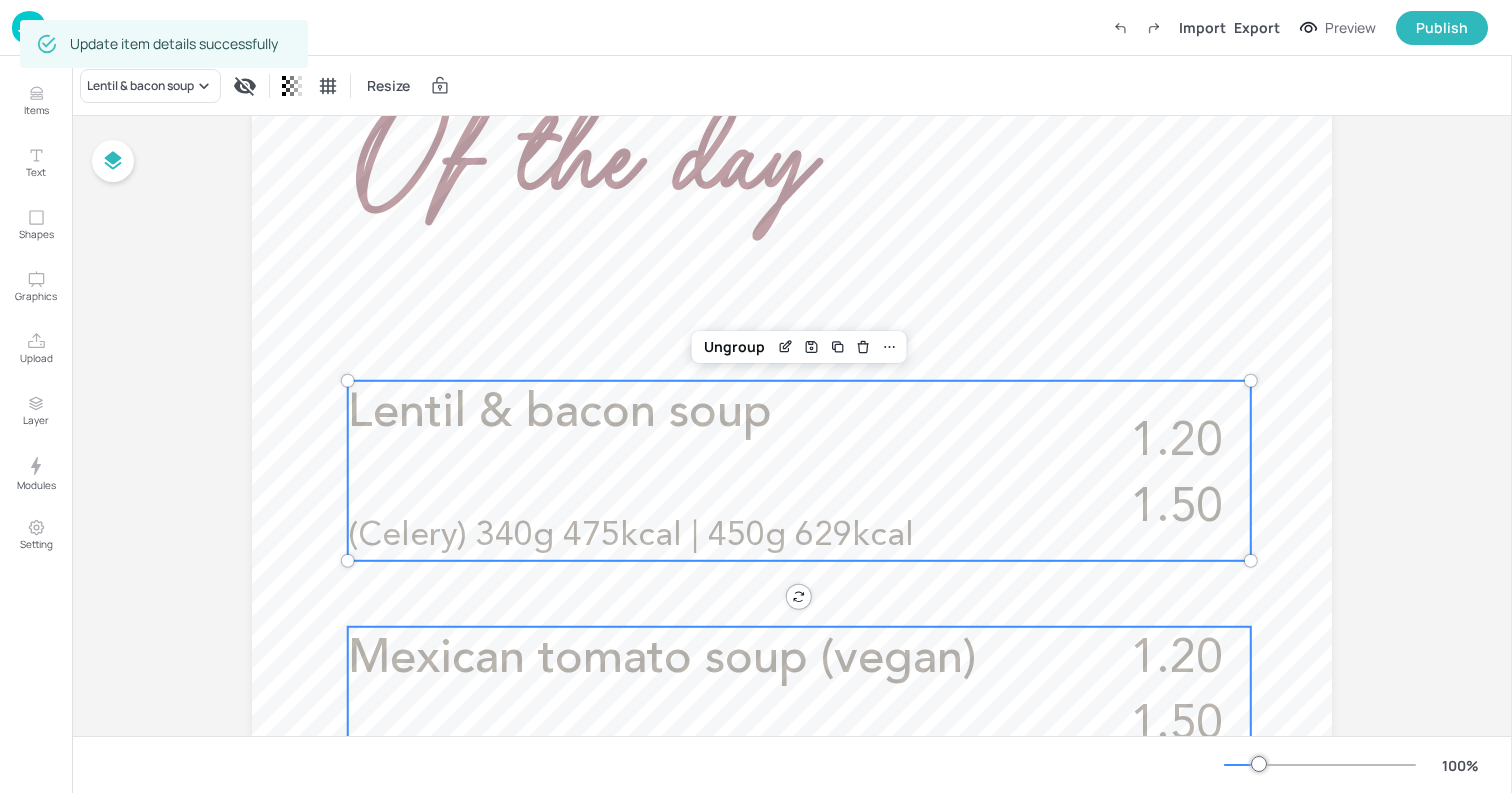 click on "Mexican tomato soup (vegan)  1.20
1.50 (Celery, Sulphites)" at bounding box center [799, 740] 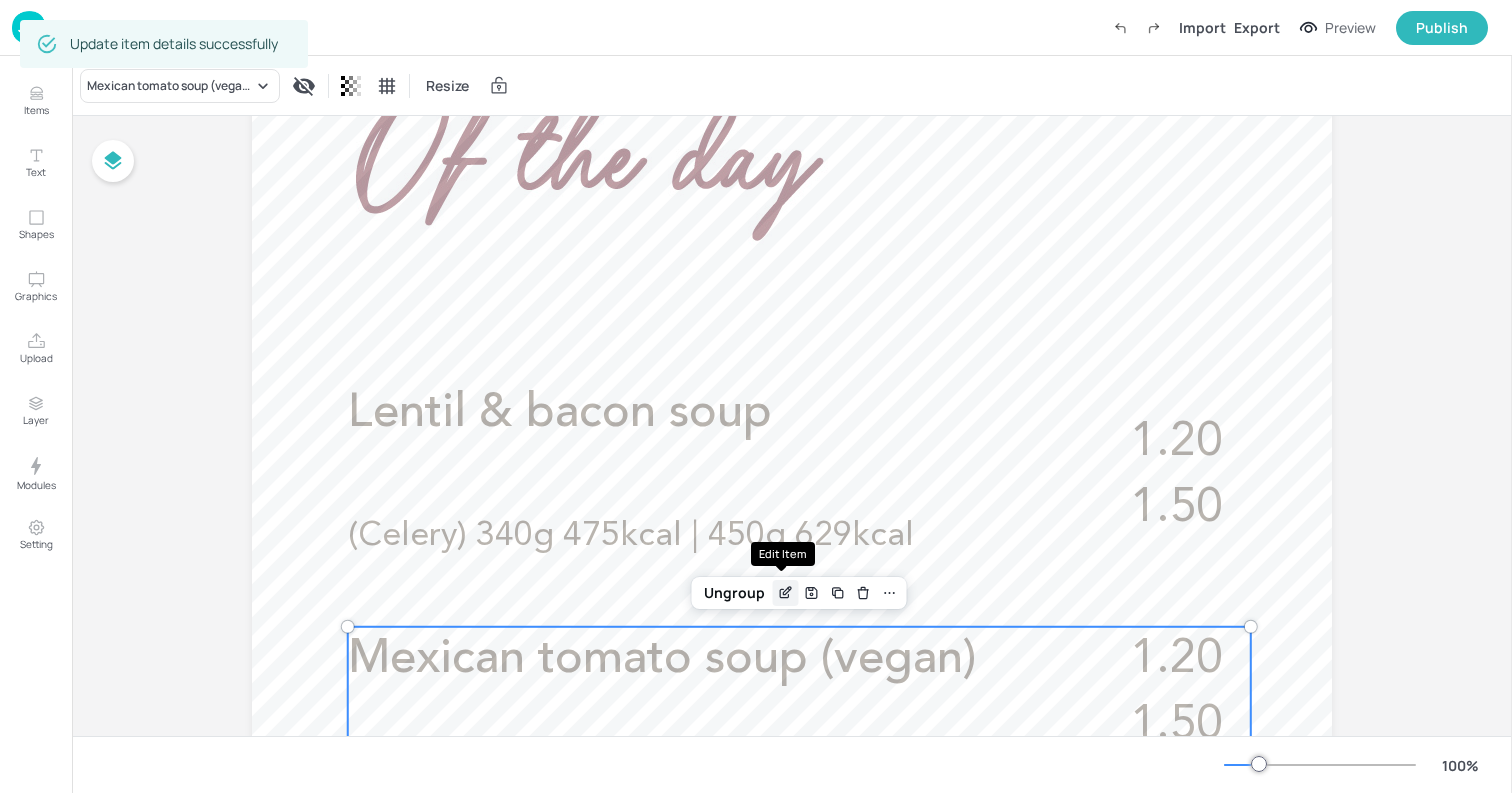 click 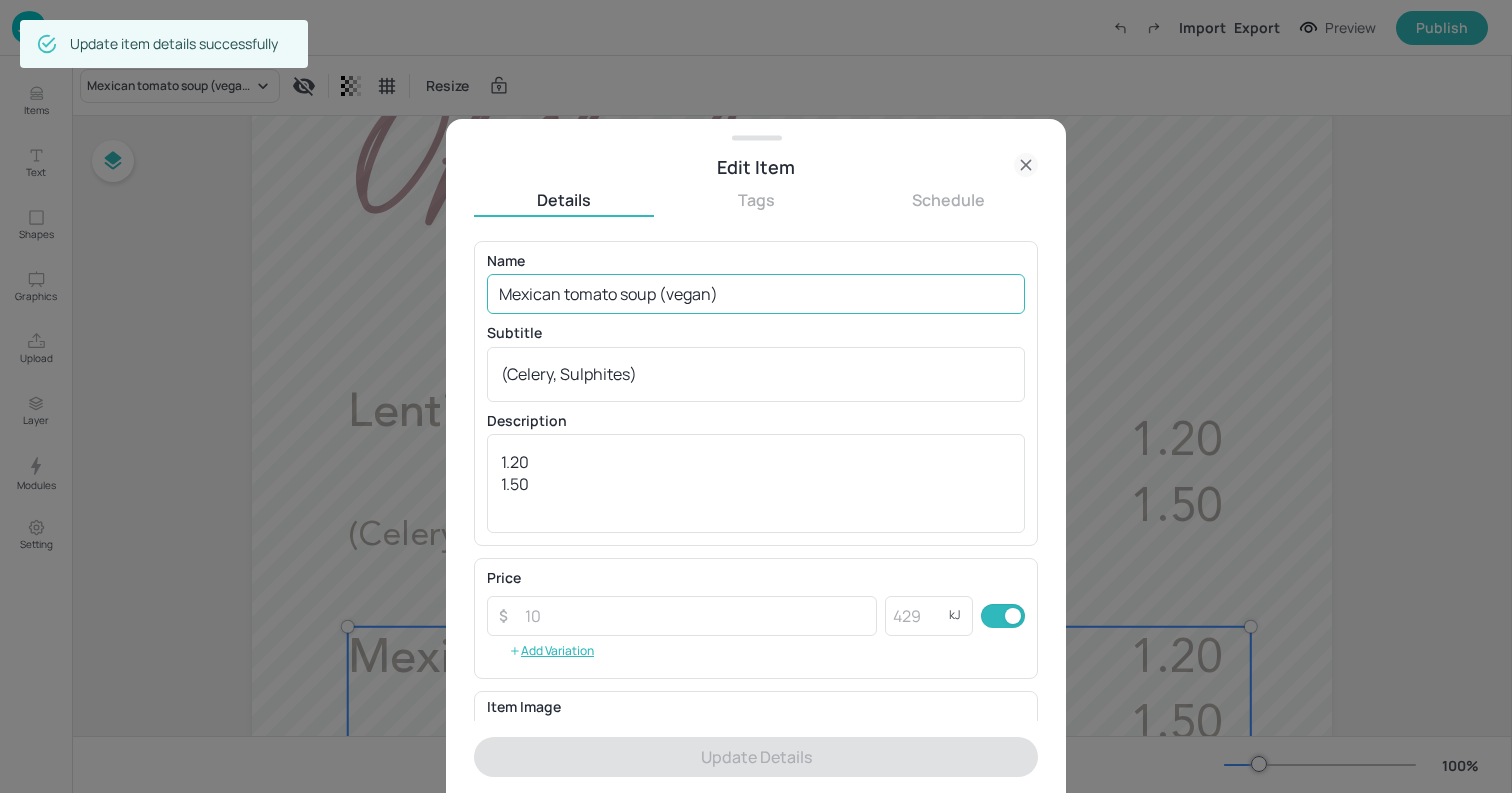 click on "Mexican tomato soup (vegan)" at bounding box center [756, 294] 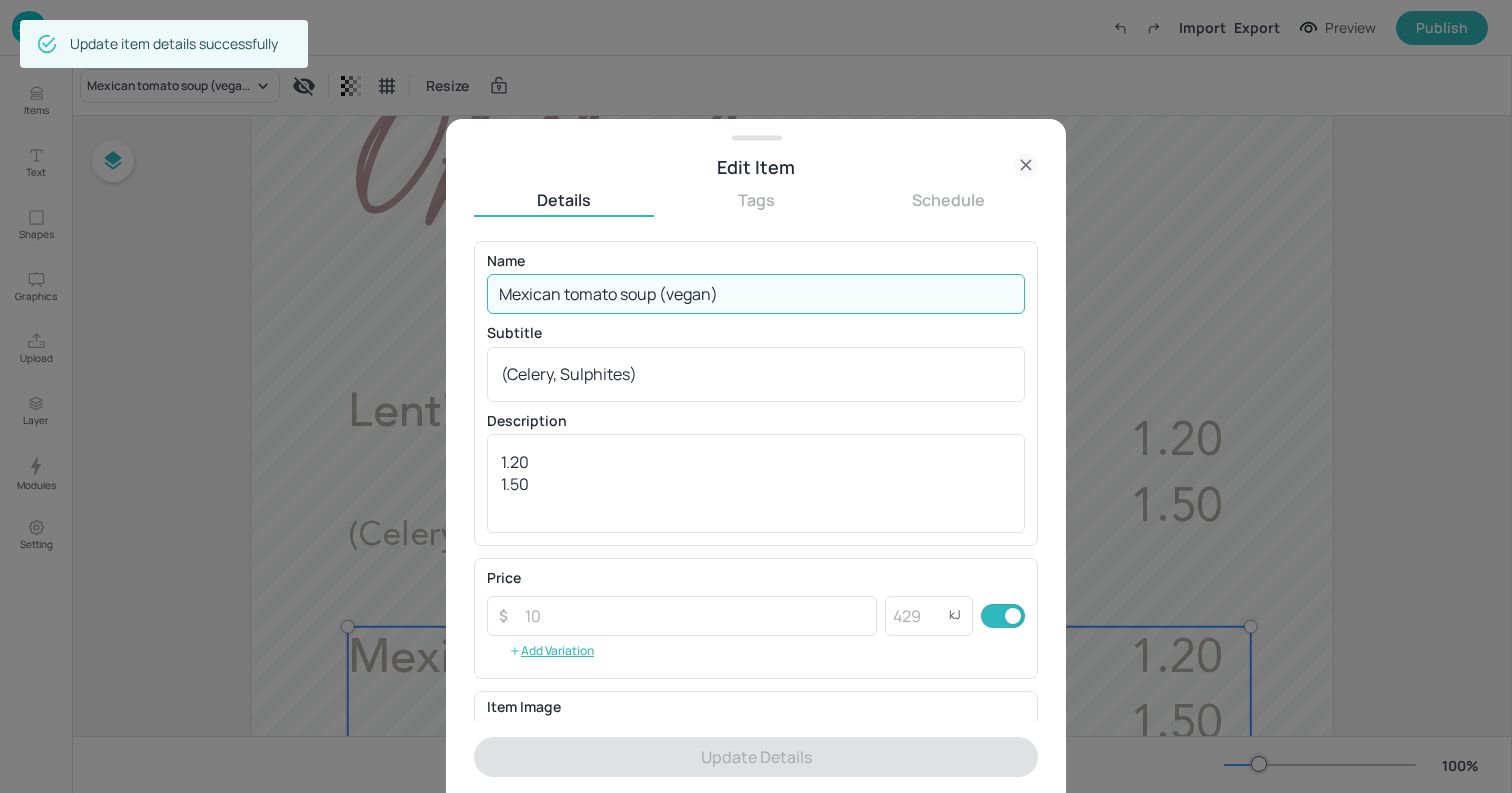 click on "Mexican tomato soup (vegan)" at bounding box center (756, 294) 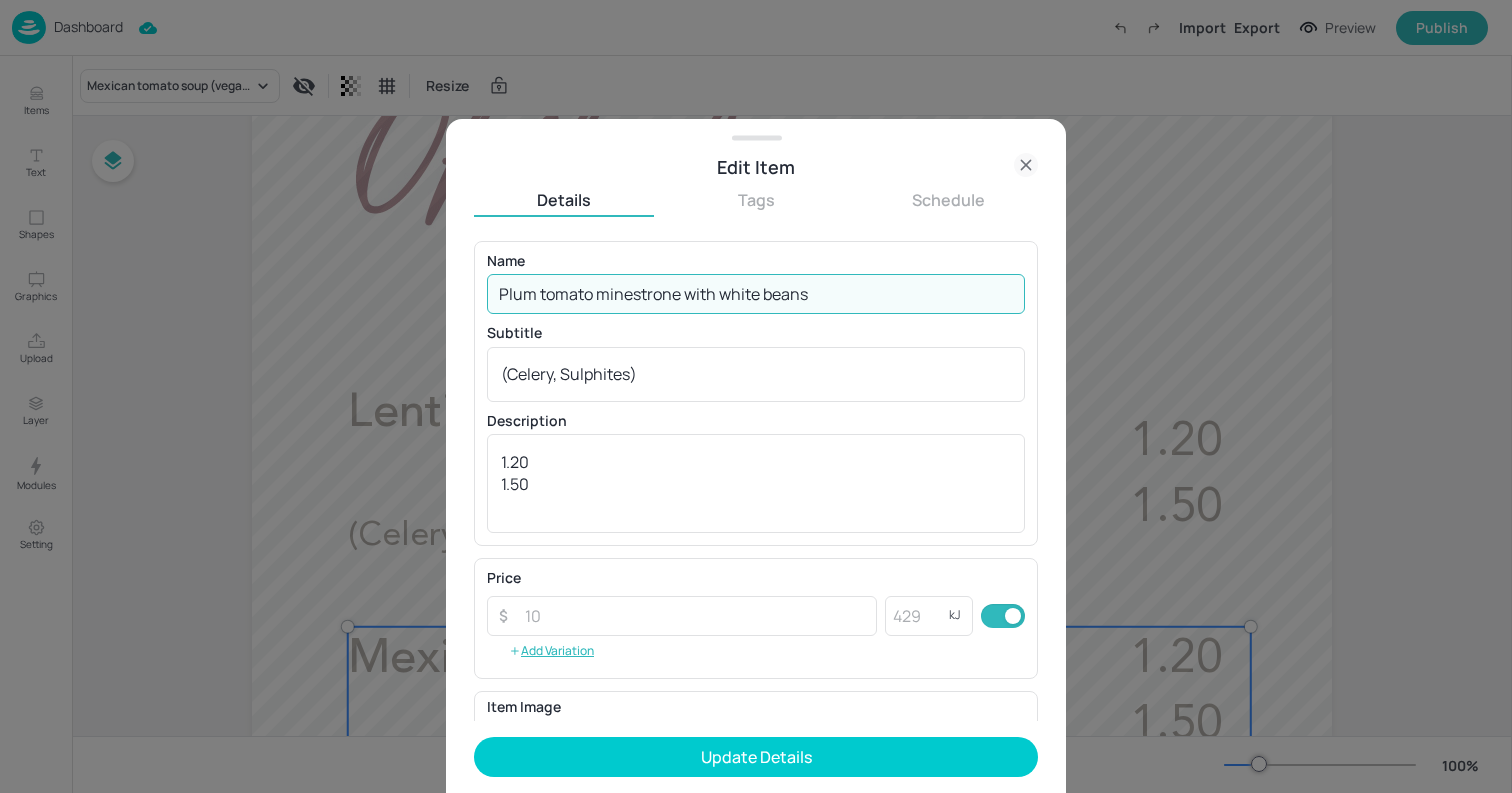 type on "Plum tomato minestrone with white beans" 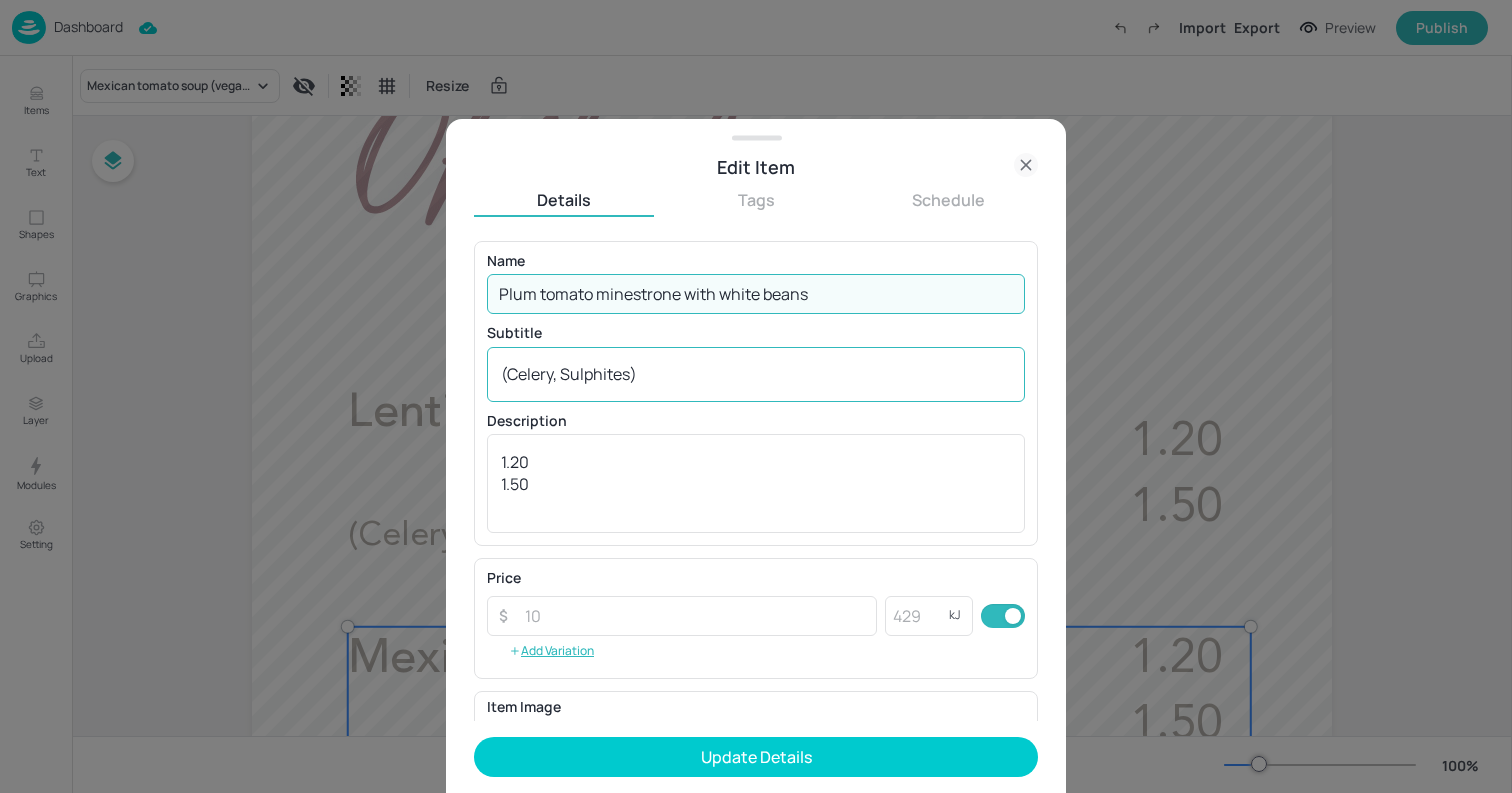 click on "(Celery, Sulphites)" at bounding box center (756, 374) 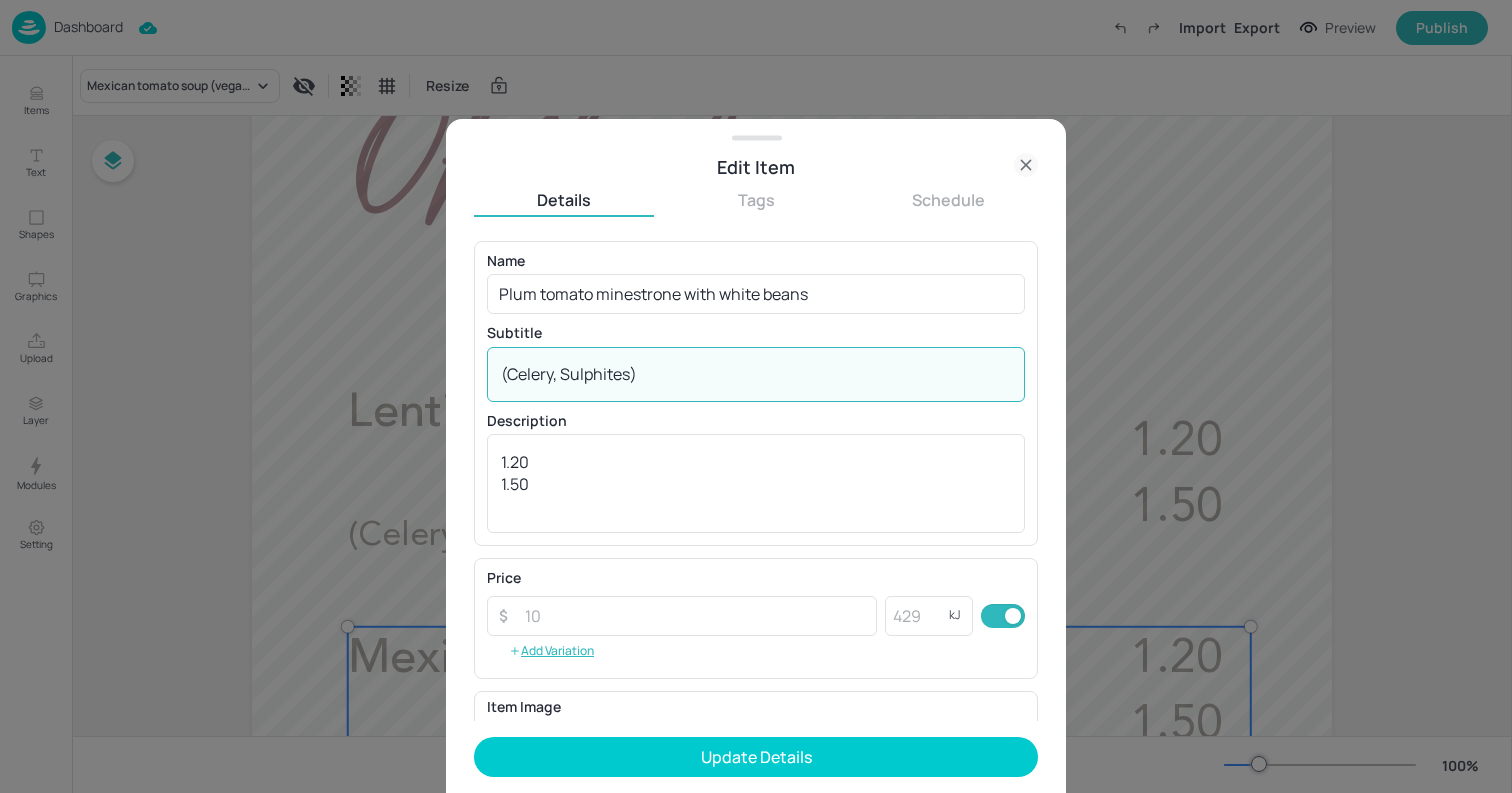 click on "(Celery, Sulphites)" at bounding box center (756, 374) 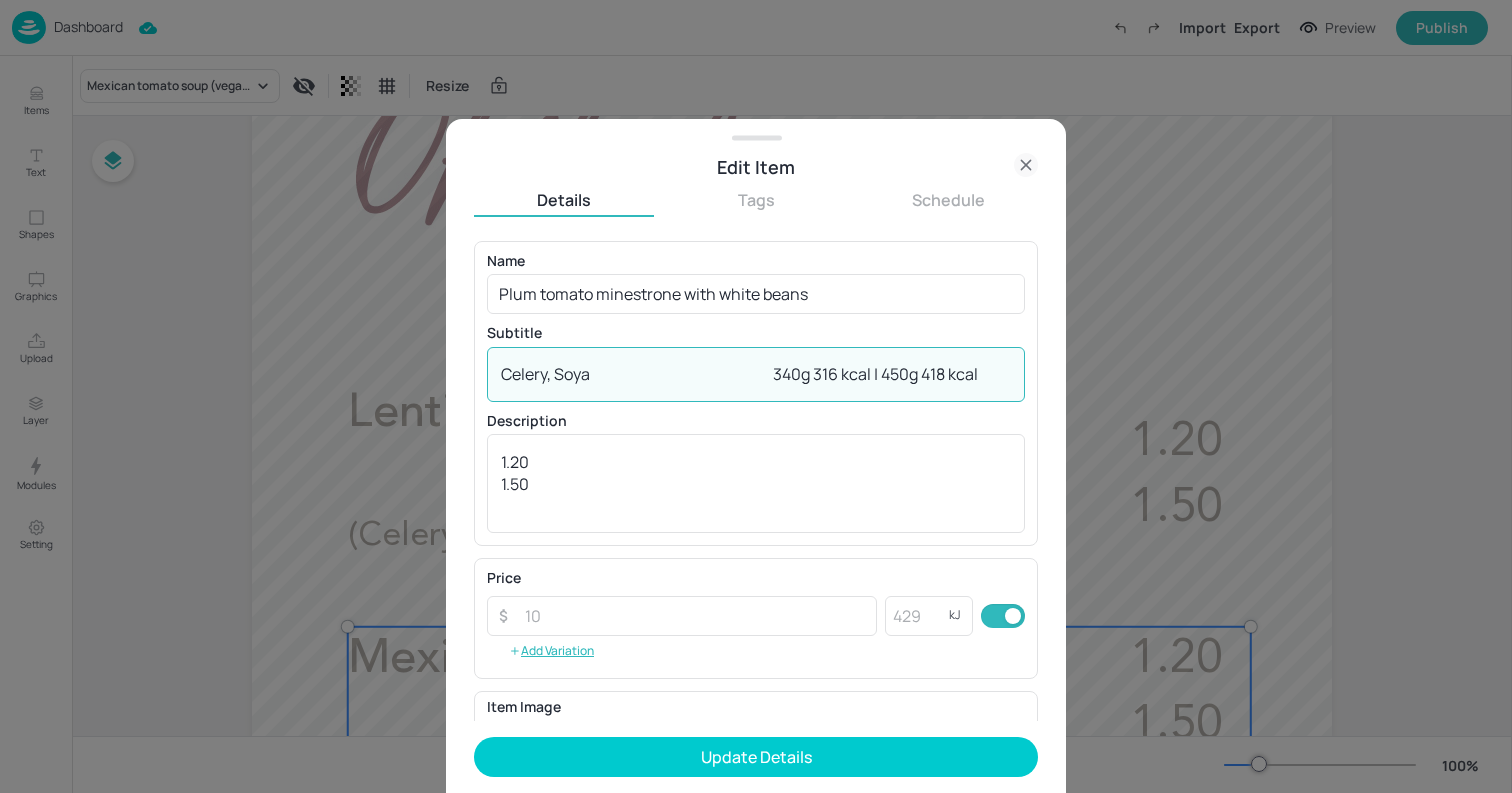 click on "Celery, Soya                                                             340g 316 kcal | 450g 418 kcal" at bounding box center (756, 374) 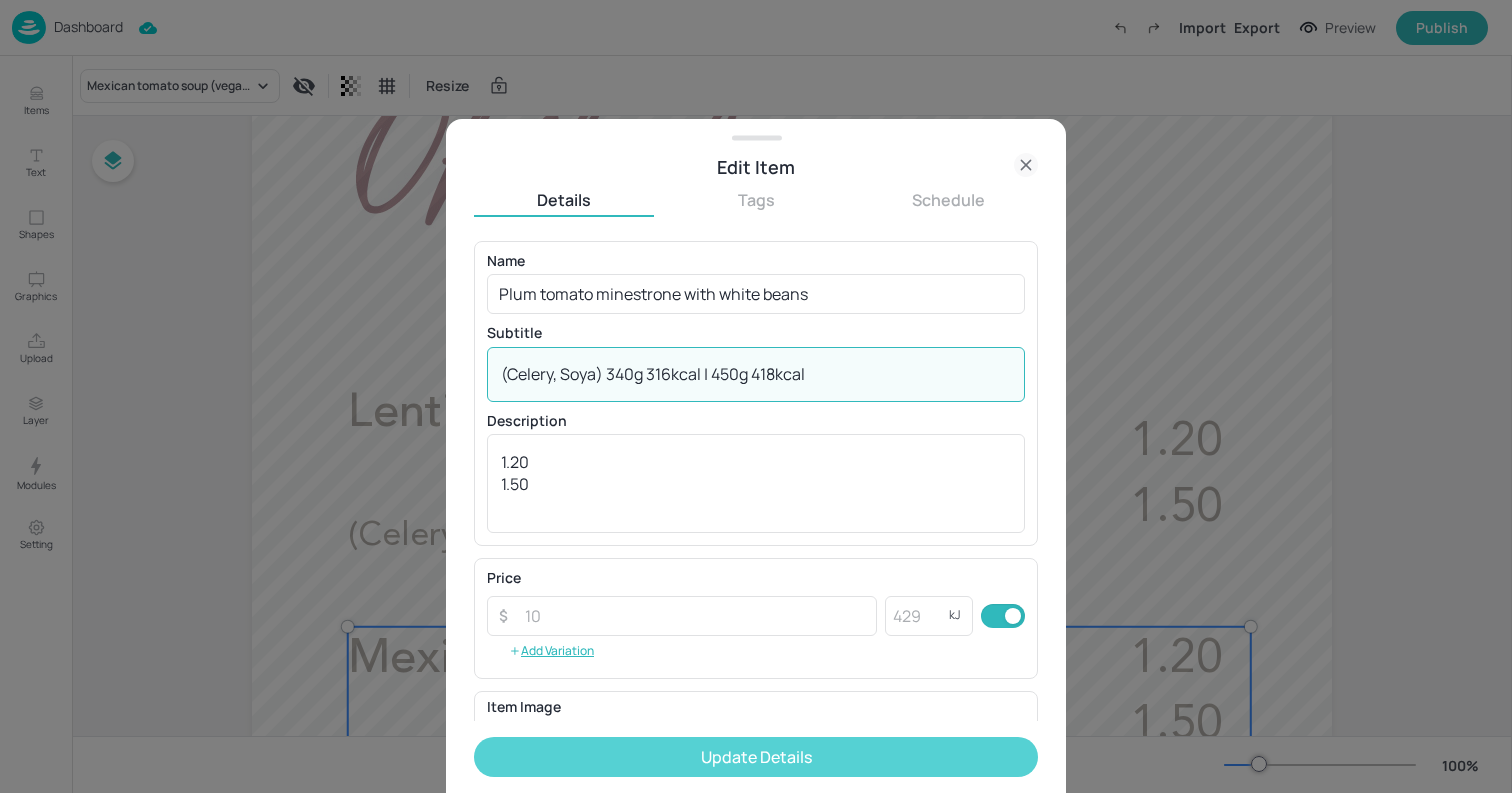 type on "(Celery, Soya) 340g 316kcal | 450g 418kcal" 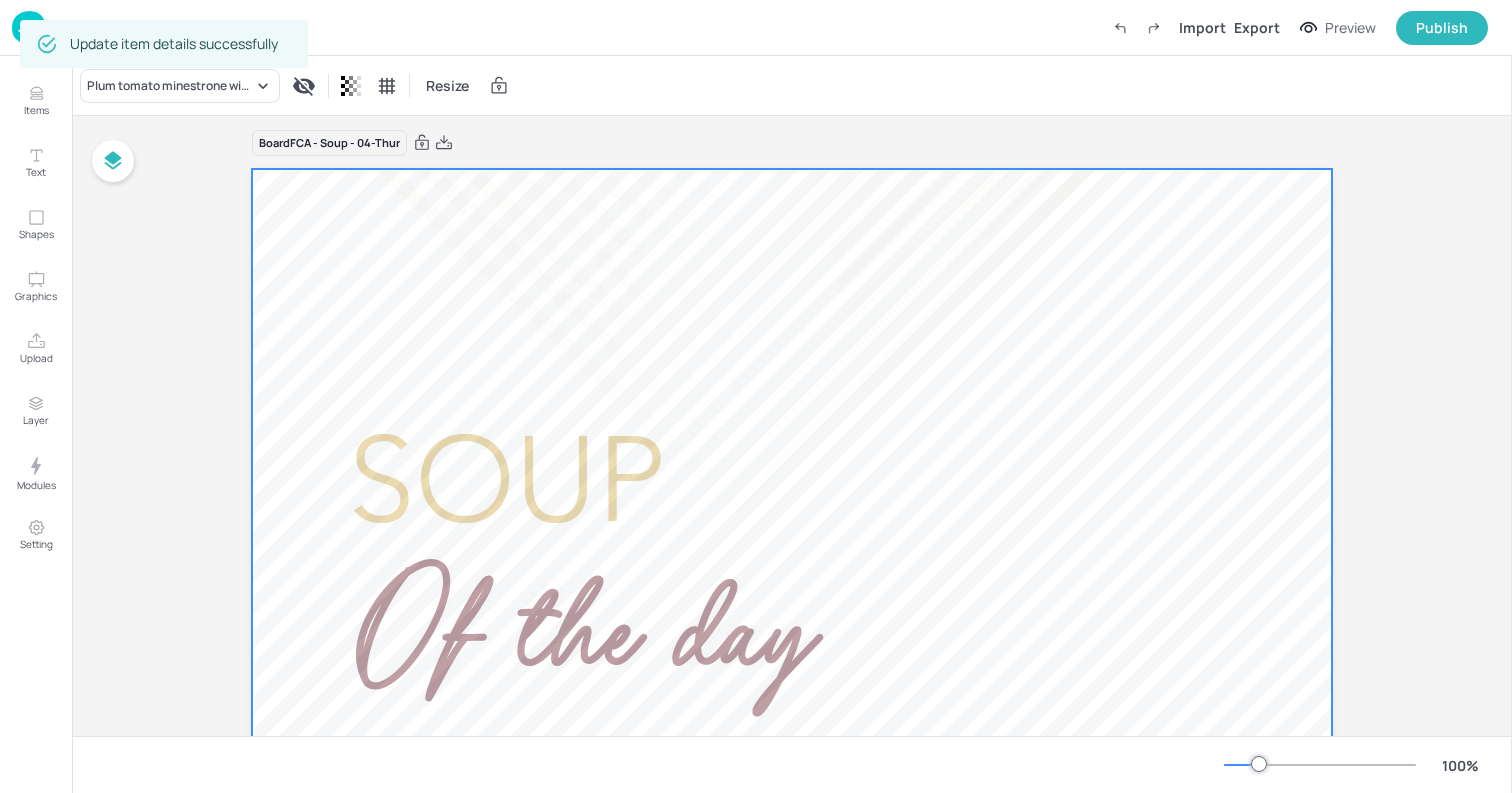 scroll, scrollTop: 0, scrollLeft: 0, axis: both 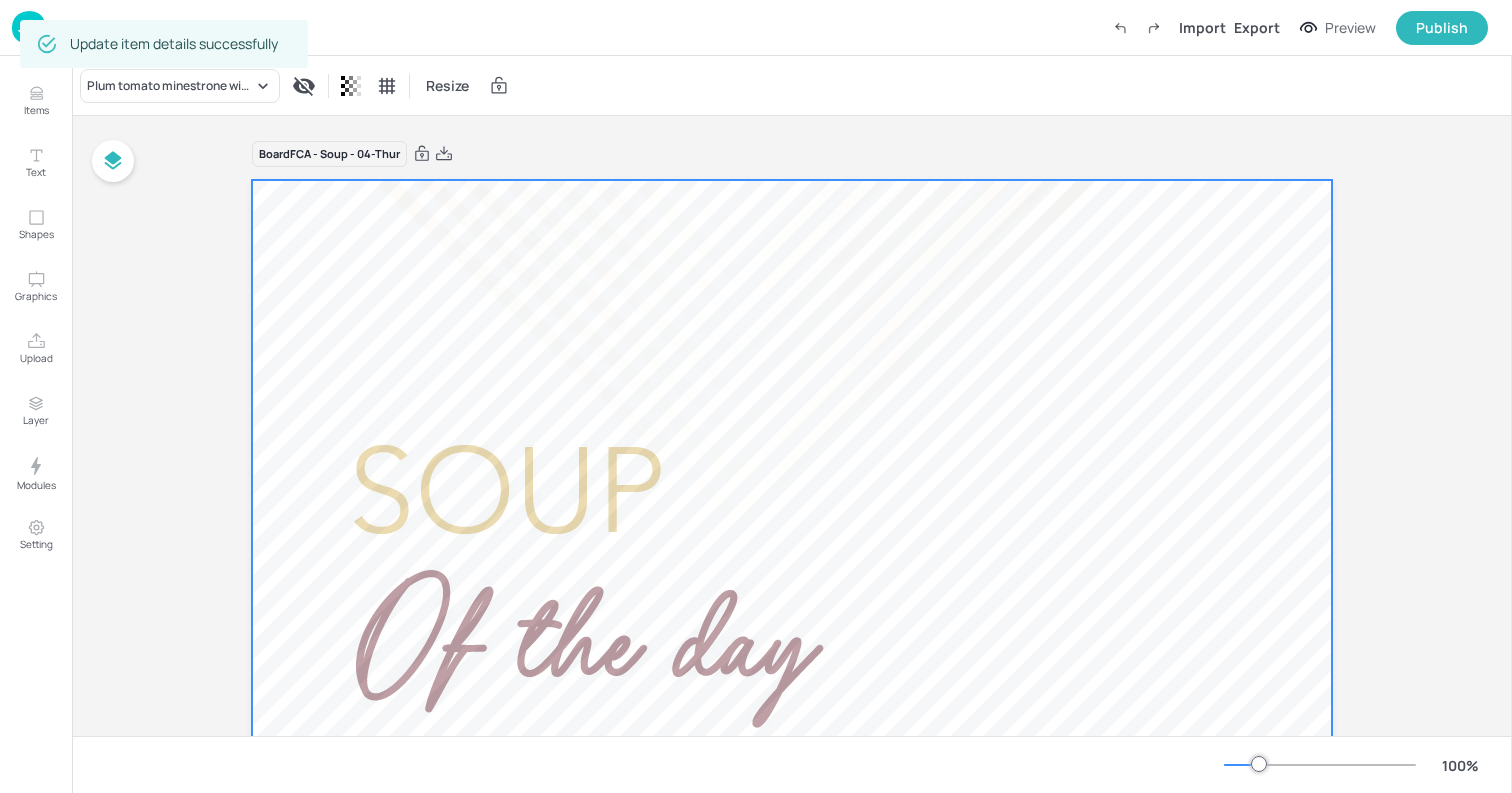 click at bounding box center [792, 1140] 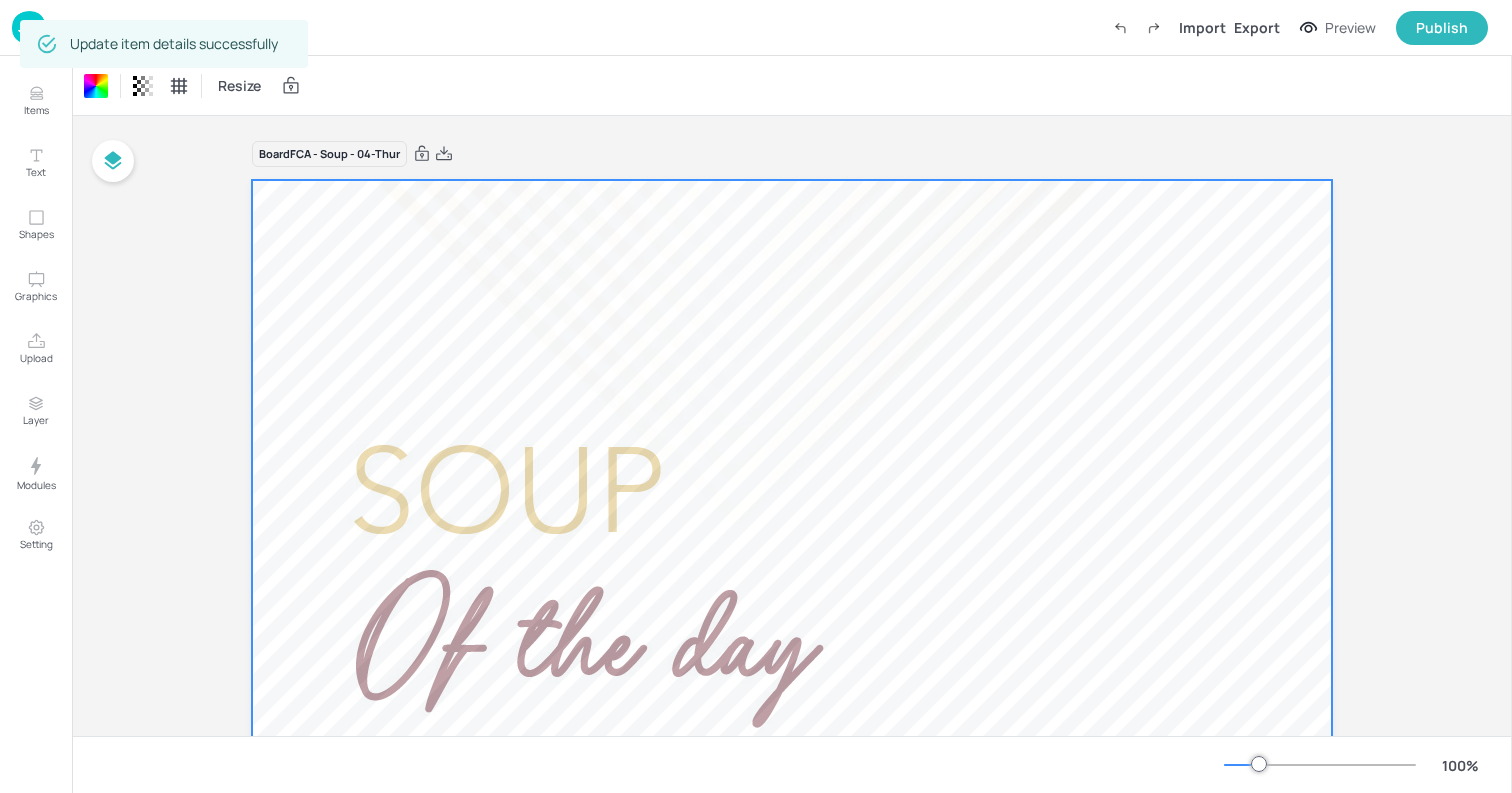 click at bounding box center [29, 27] 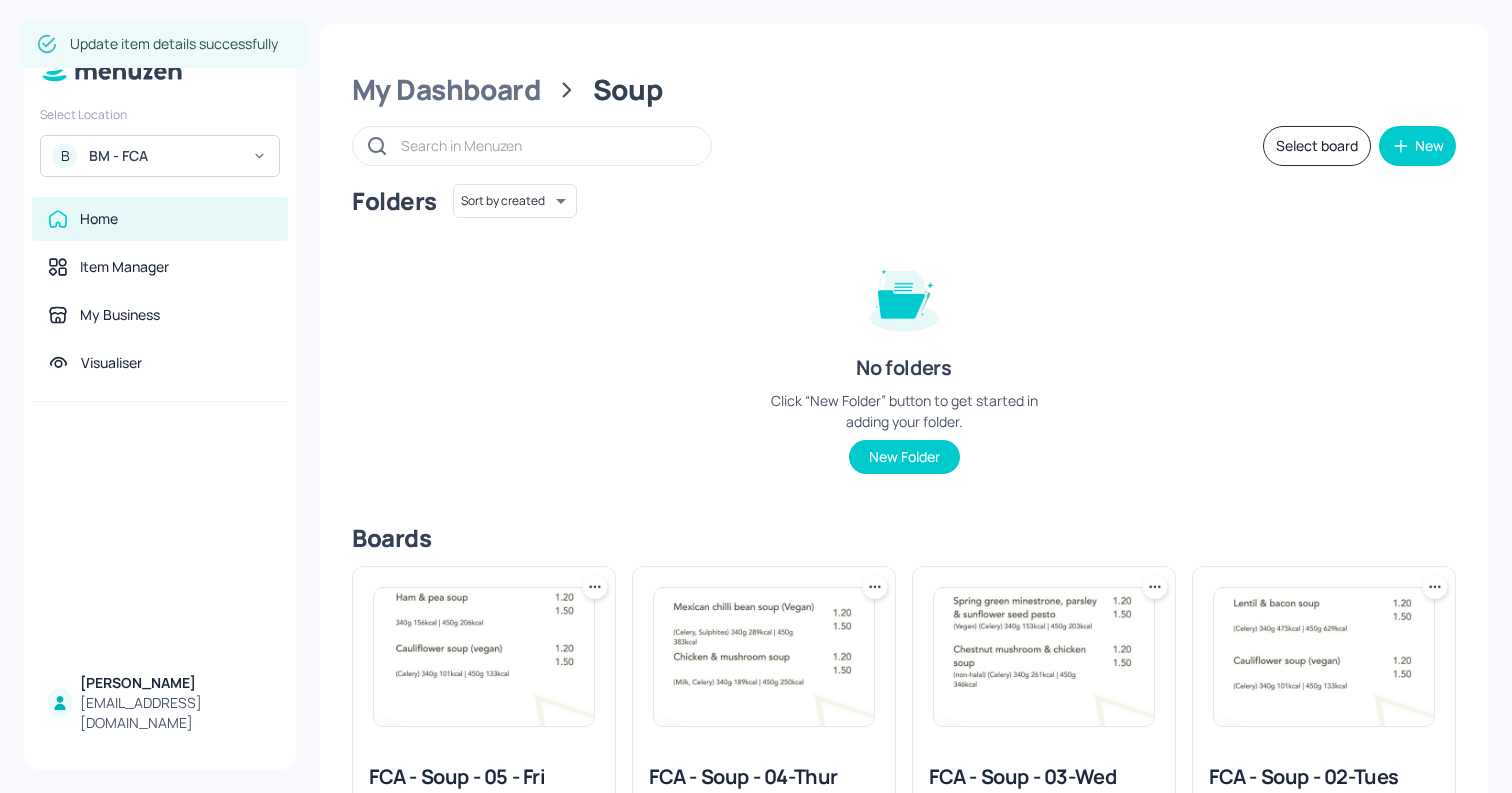 click at bounding box center (484, 657) 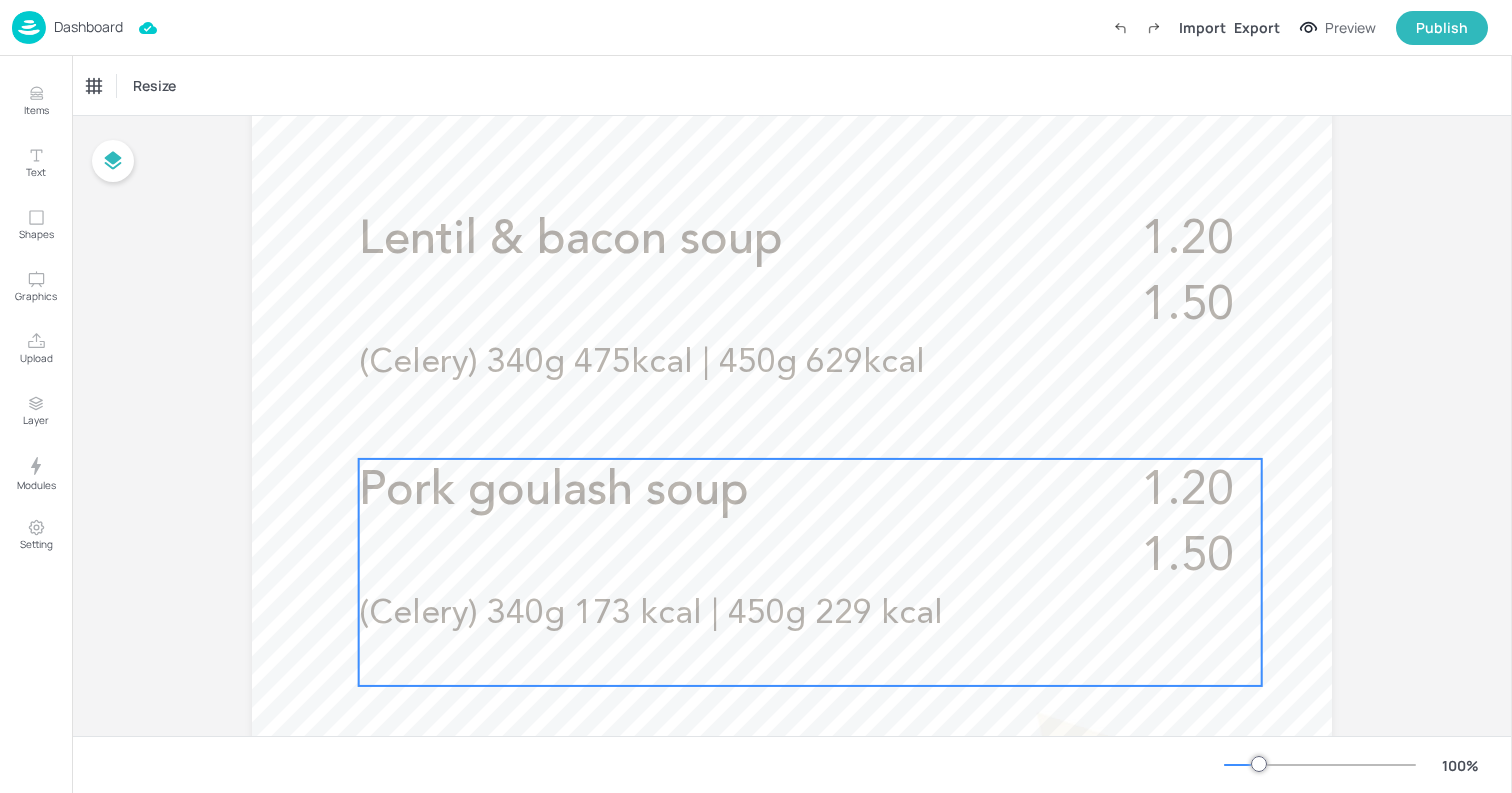 scroll, scrollTop: 628, scrollLeft: 0, axis: vertical 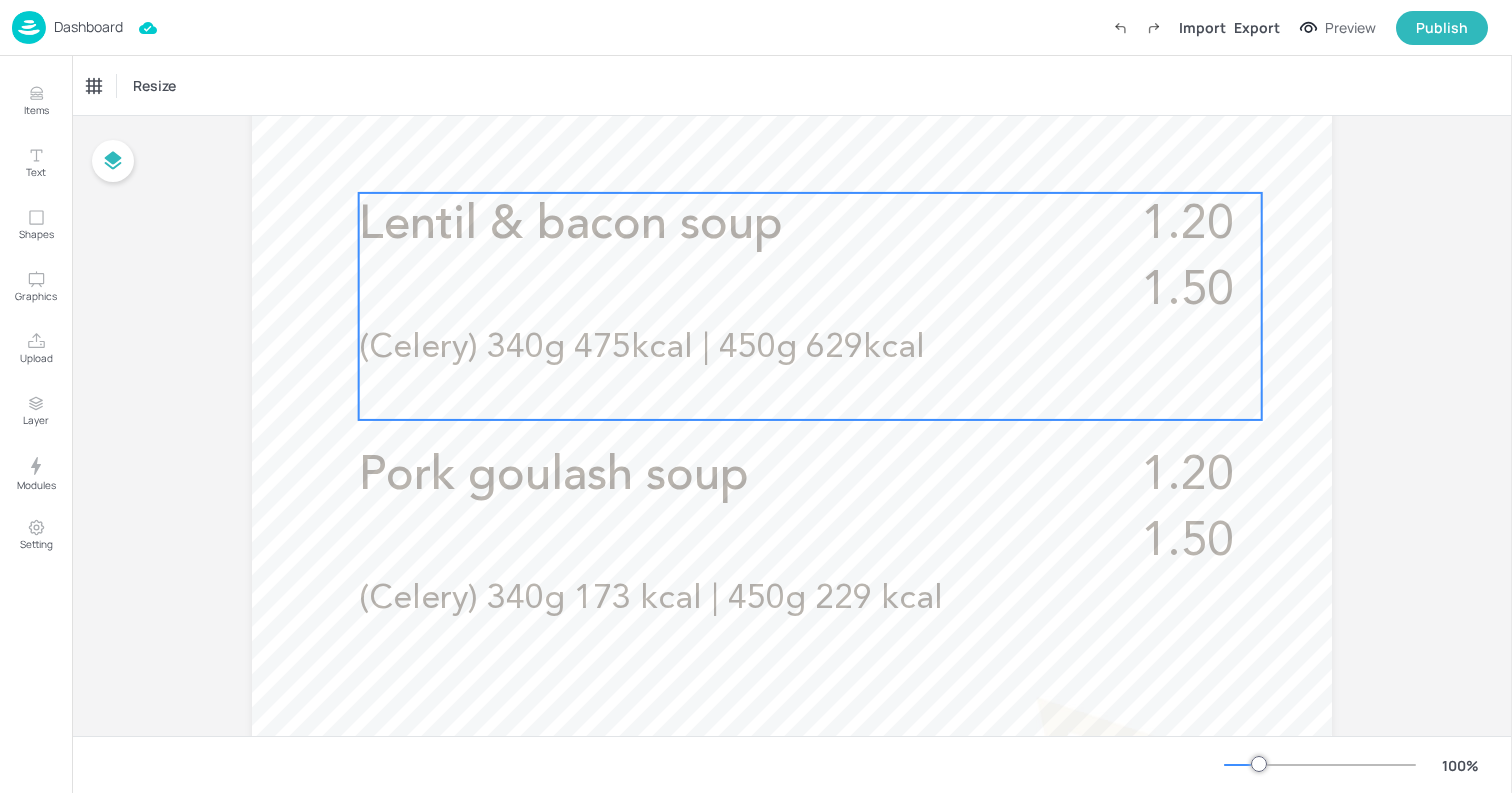 click on "(Celery) 340g 475kcal | 450g 629kcal" at bounding box center (642, 348) 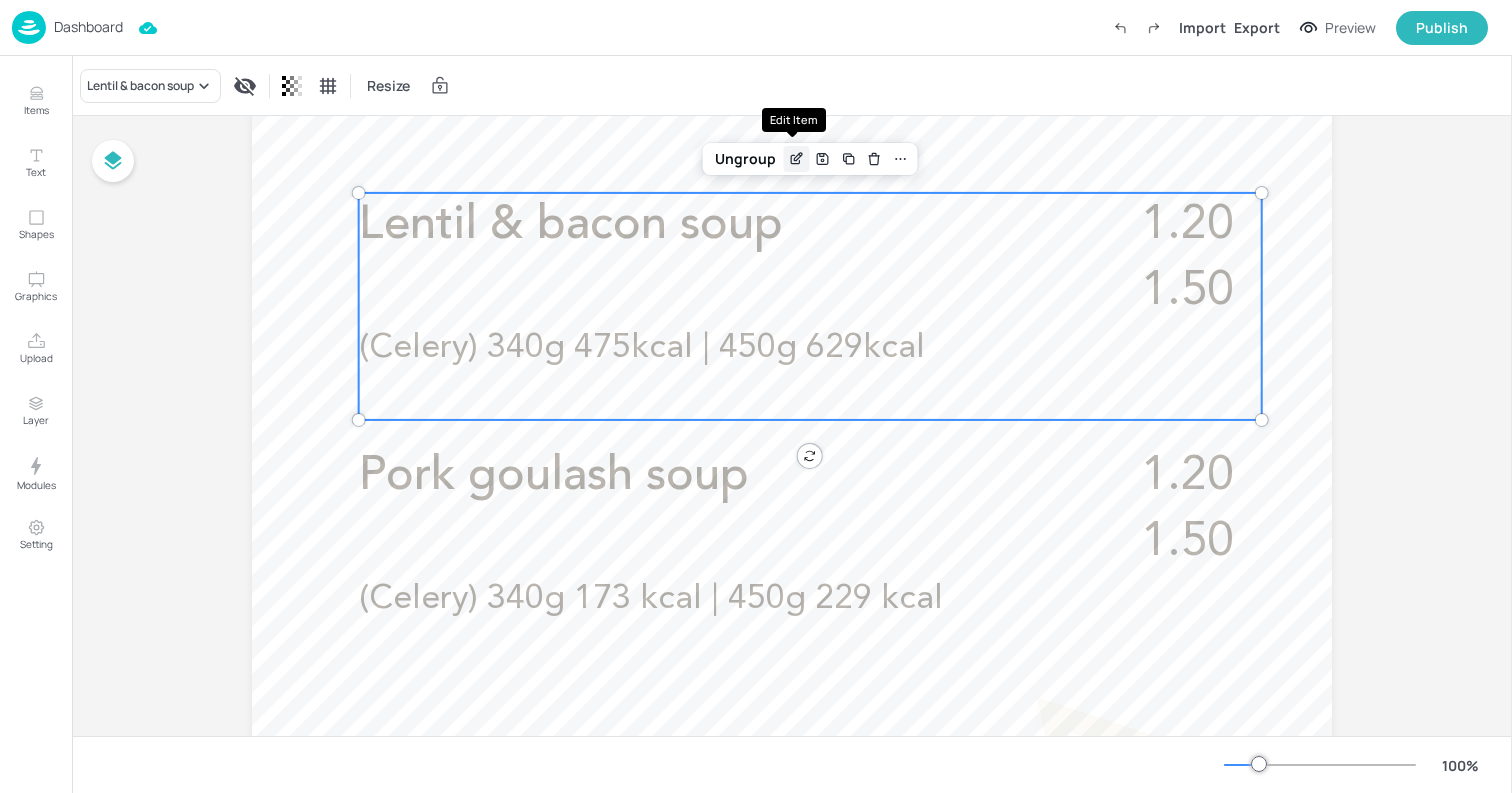 click 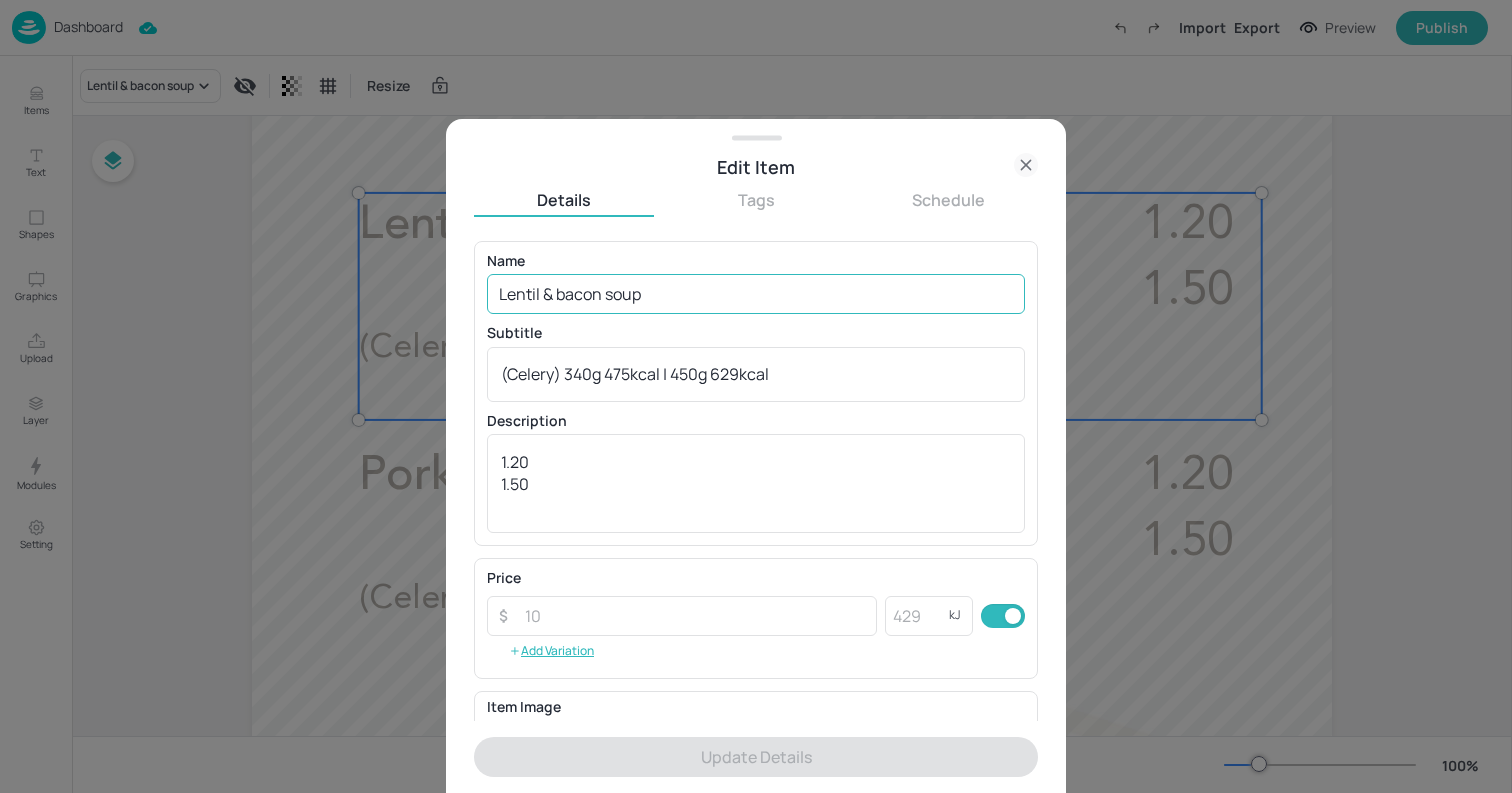 click on "Lentil & bacon soup" at bounding box center [756, 294] 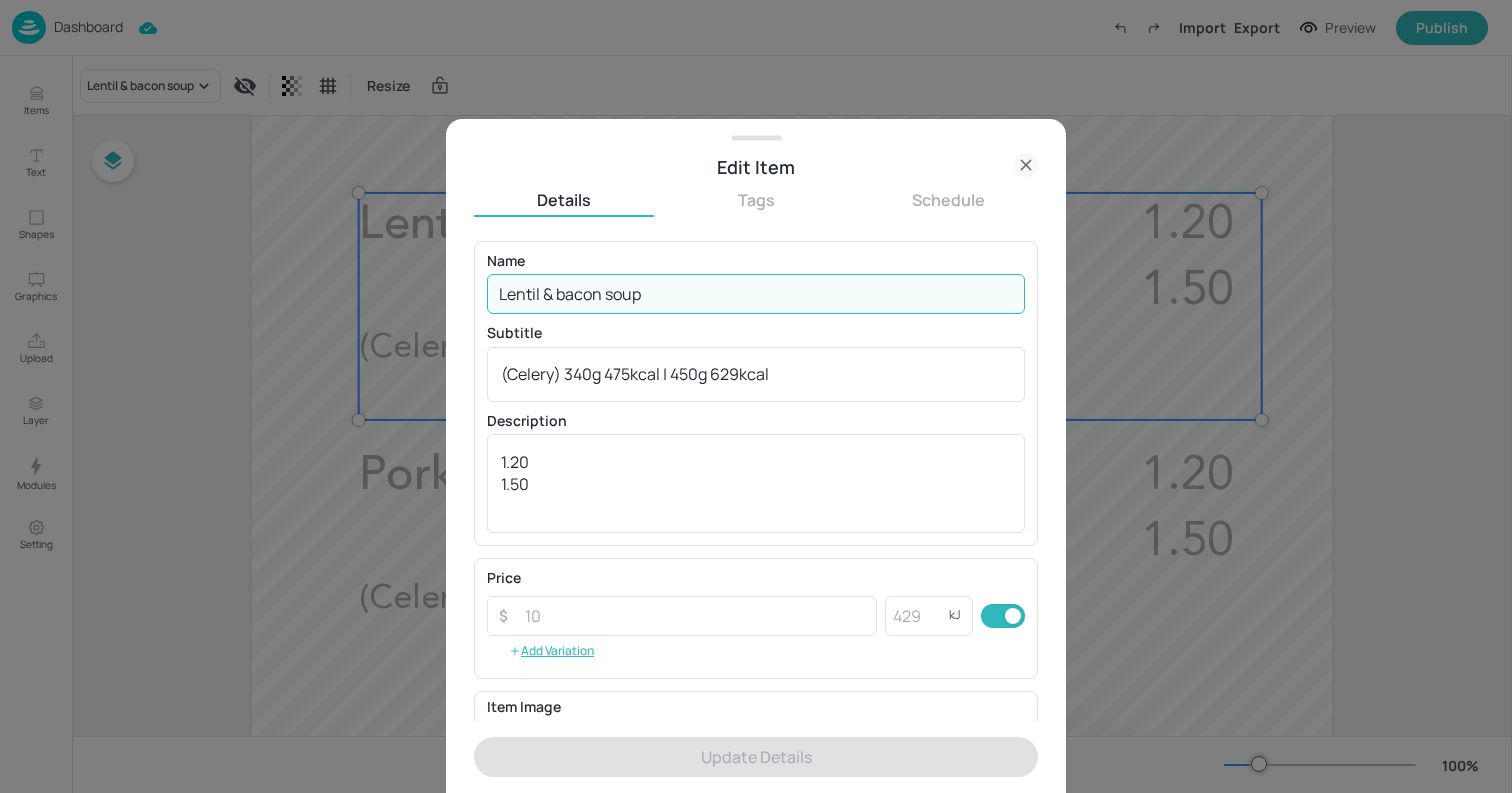 click on "Lentil & bacon soup" at bounding box center [756, 294] 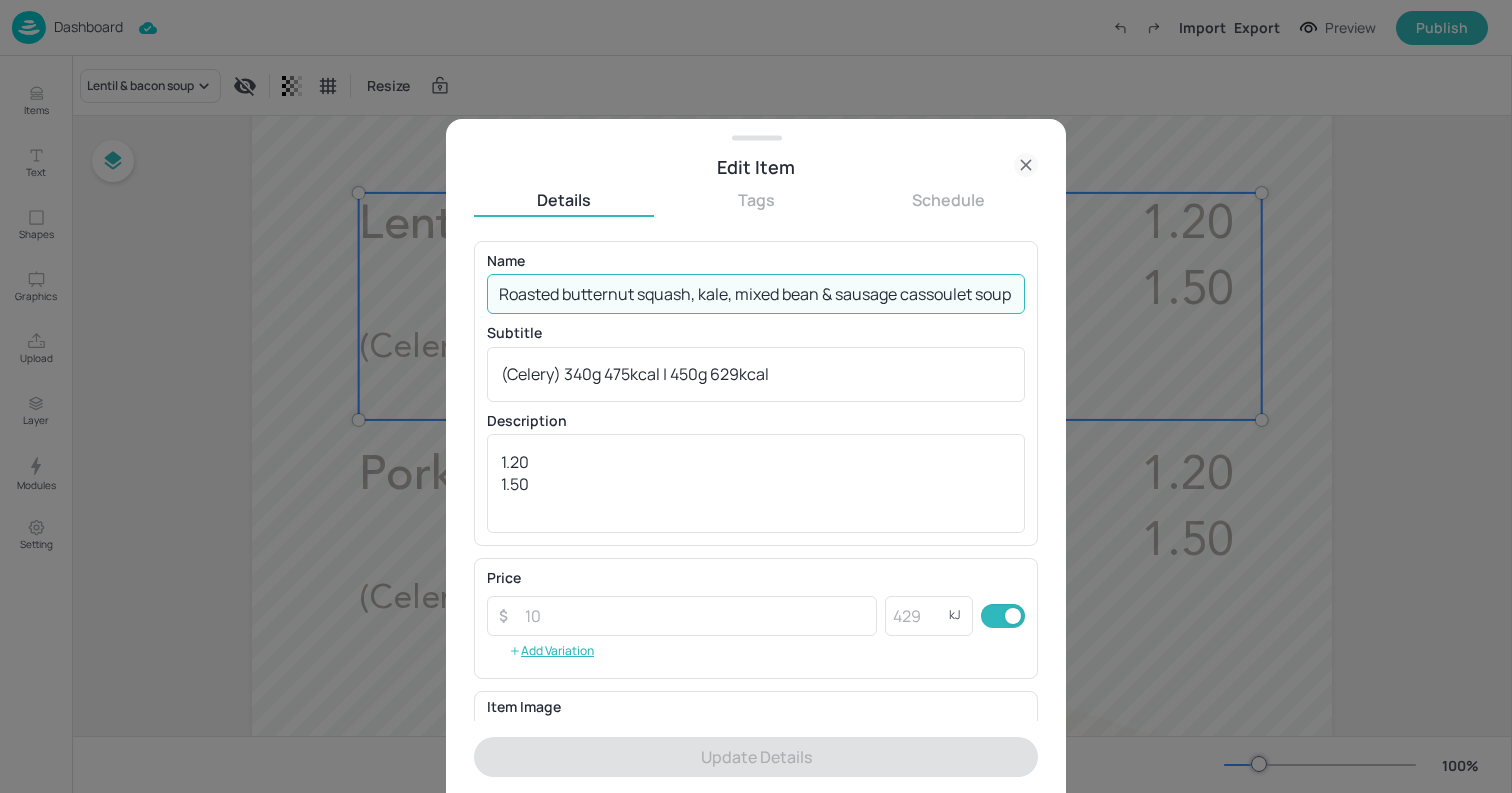 scroll, scrollTop: 0, scrollLeft: 10, axis: horizontal 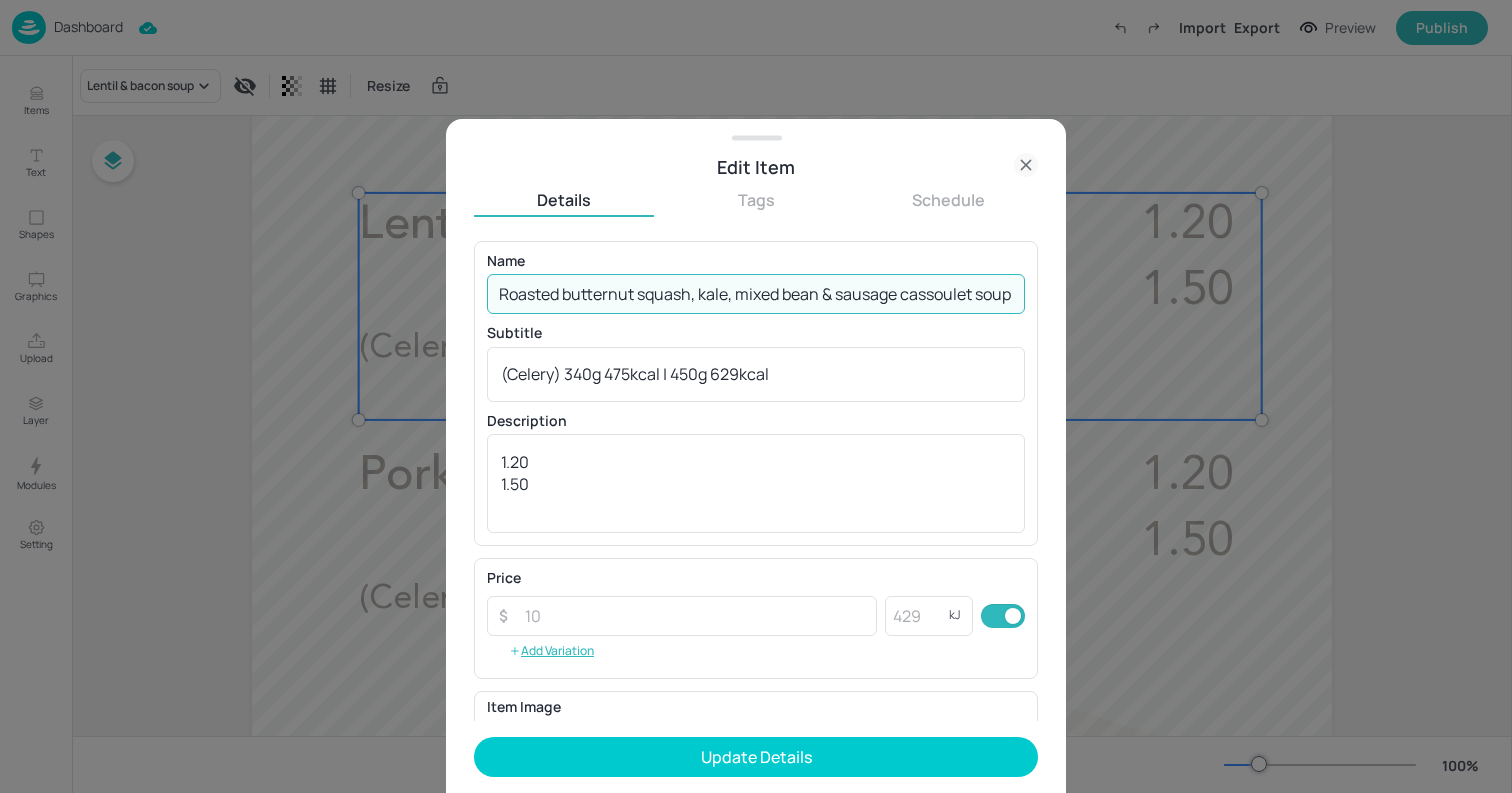 type on "Roasted butternut squash, kale, mixed bean & sausage cassoulet soup" 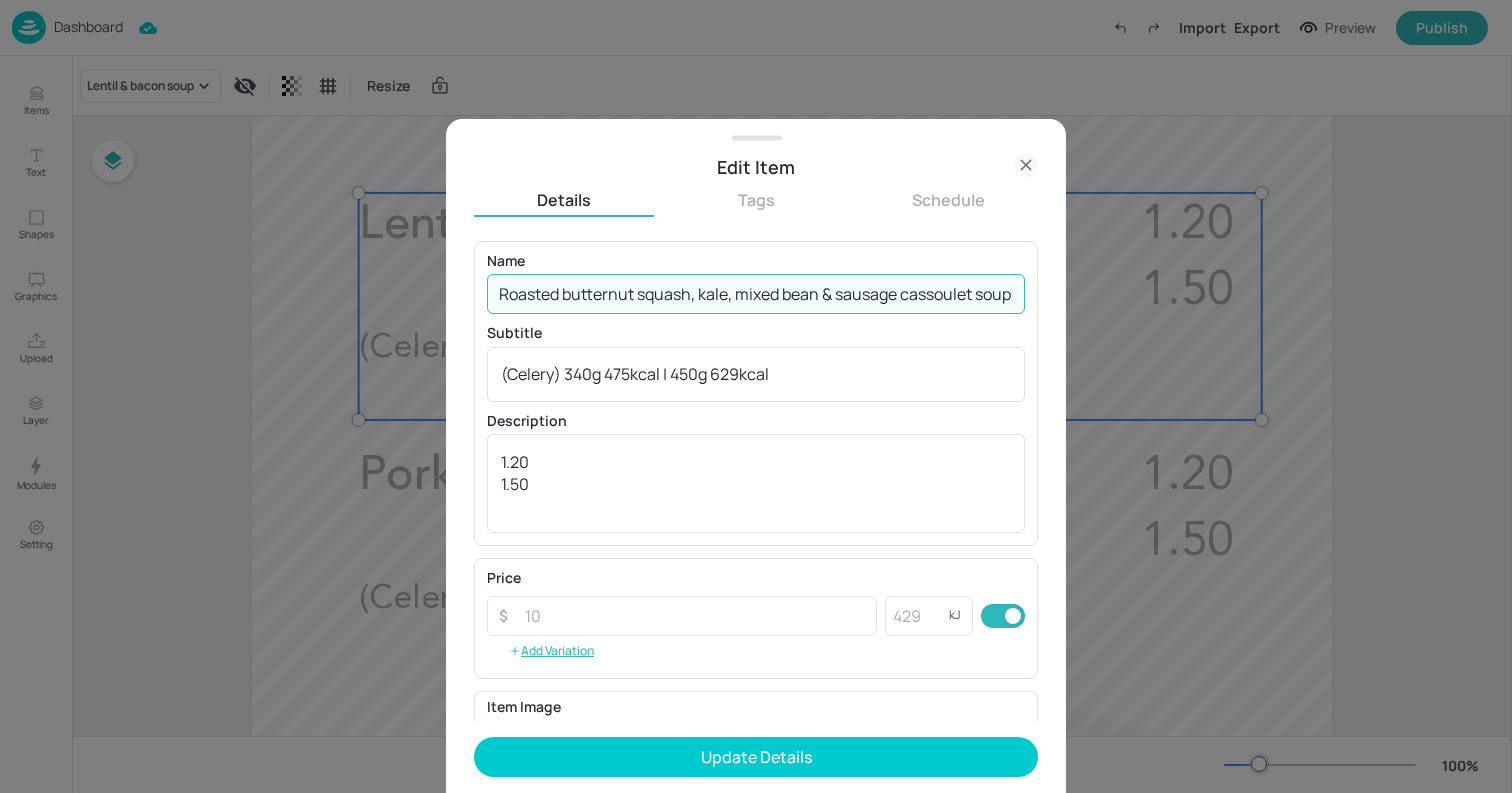 scroll, scrollTop: 0, scrollLeft: 0, axis: both 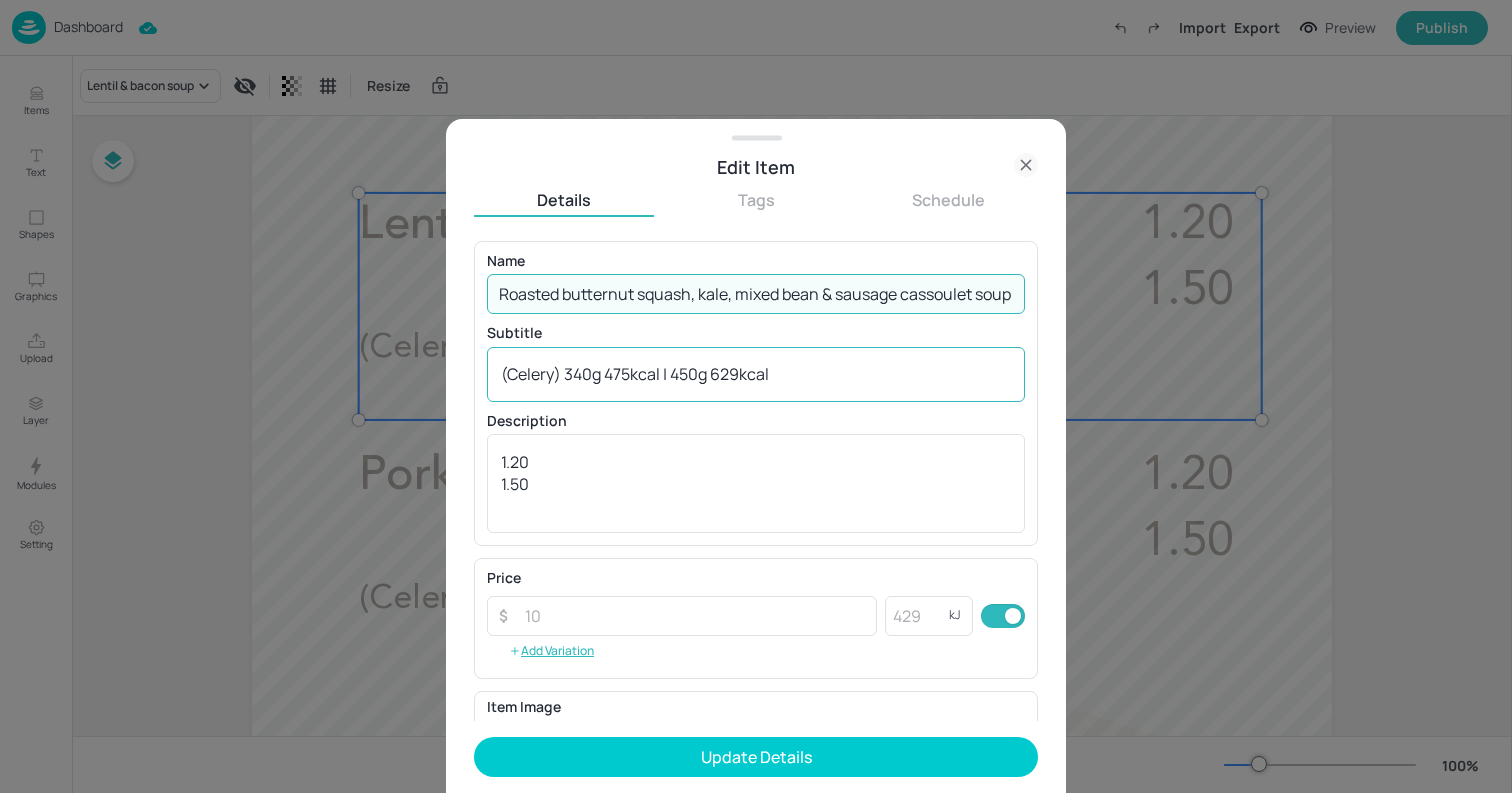 click on "(Celery) 340g 475kcal | 450g 629kcal" at bounding box center [756, 374] 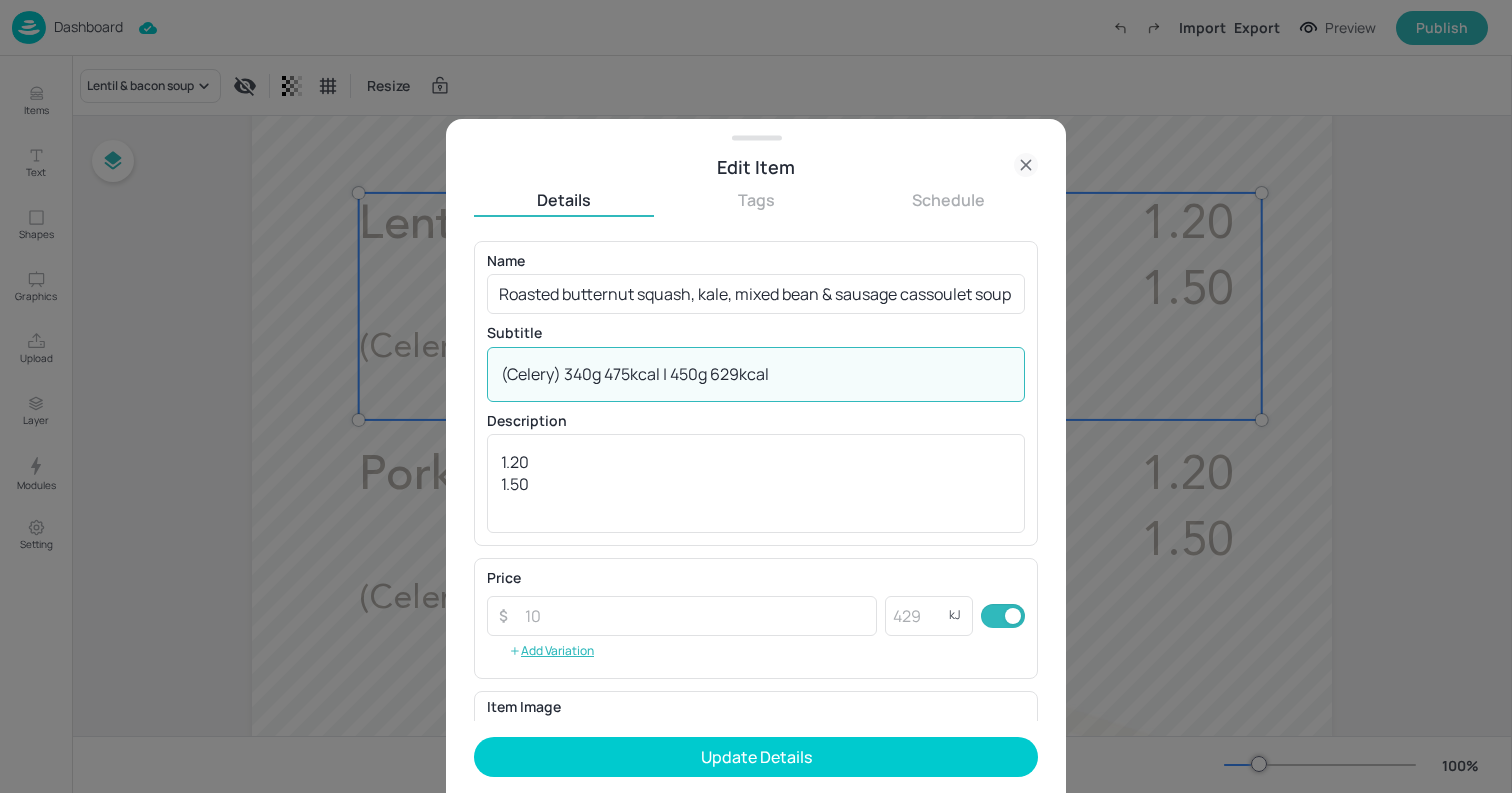 click on "(Celery) 340g 475kcal | 450g 629kcal" at bounding box center [756, 374] 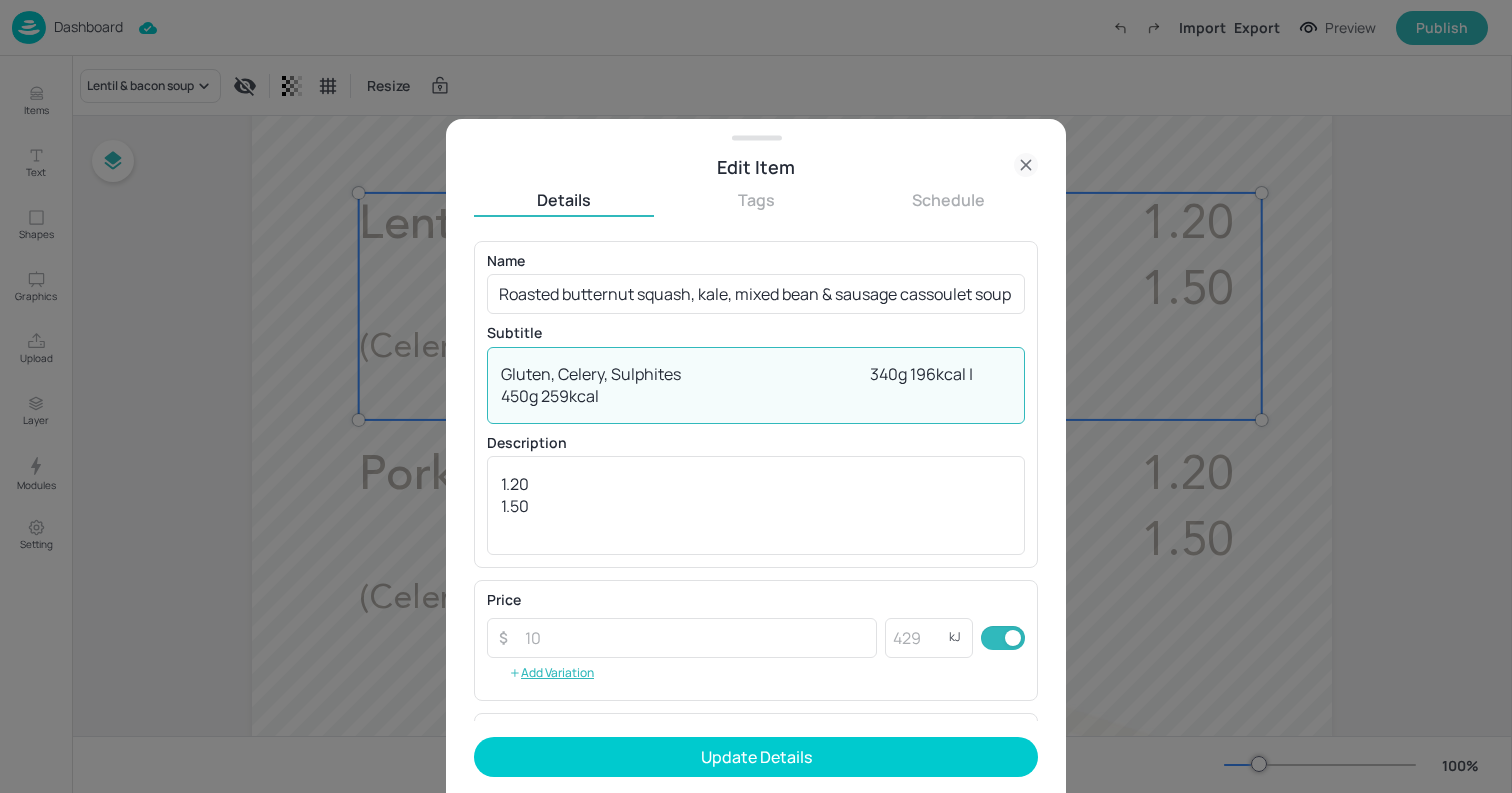 click on "Gluten, Celery, Sulphites                                                               340g 196kcal | 450g 259kcal" at bounding box center [756, 385] 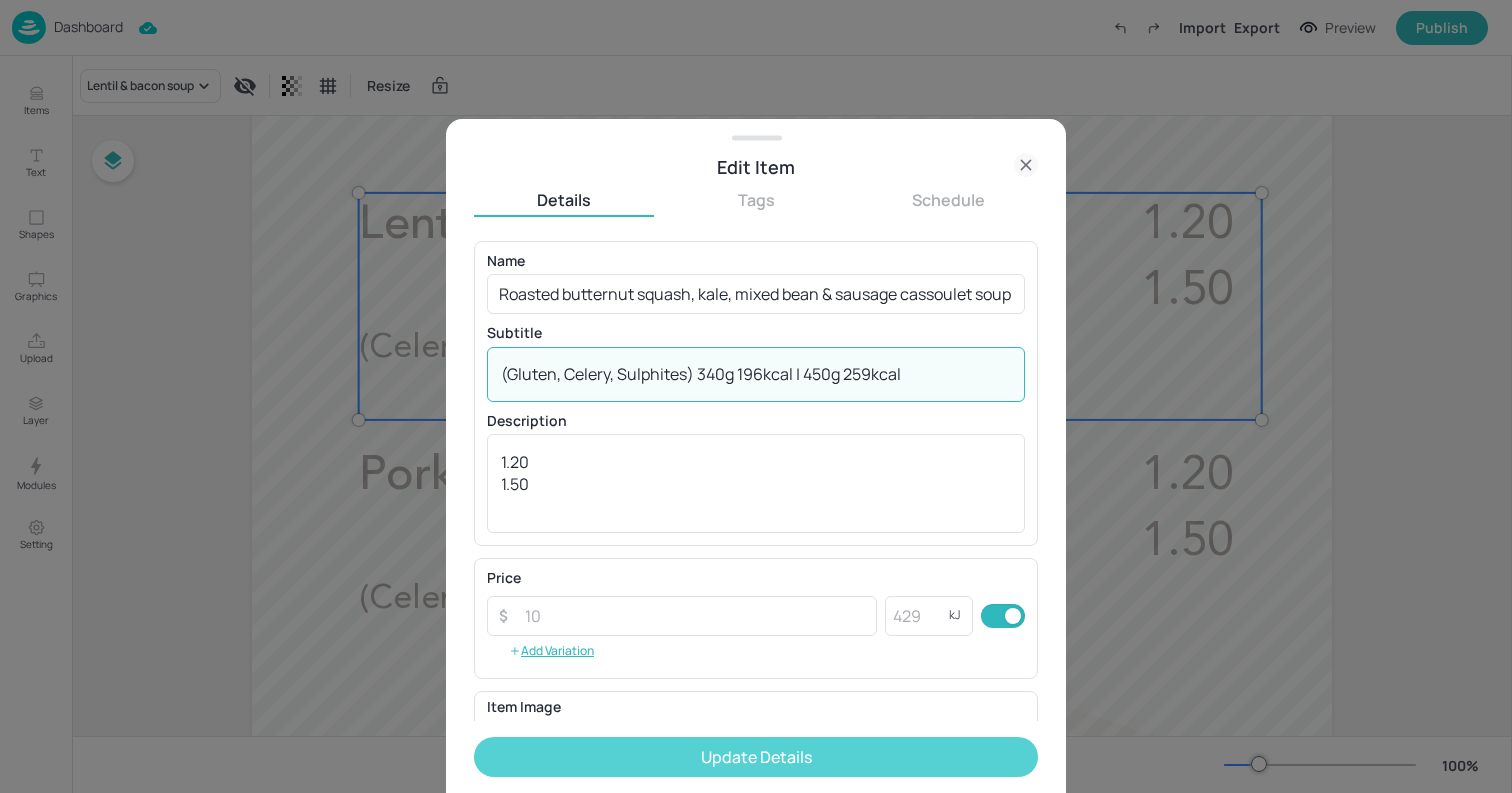 type on "(Gluten, Celery, Sulphites) 340g 196kcal | 450g 259kcal" 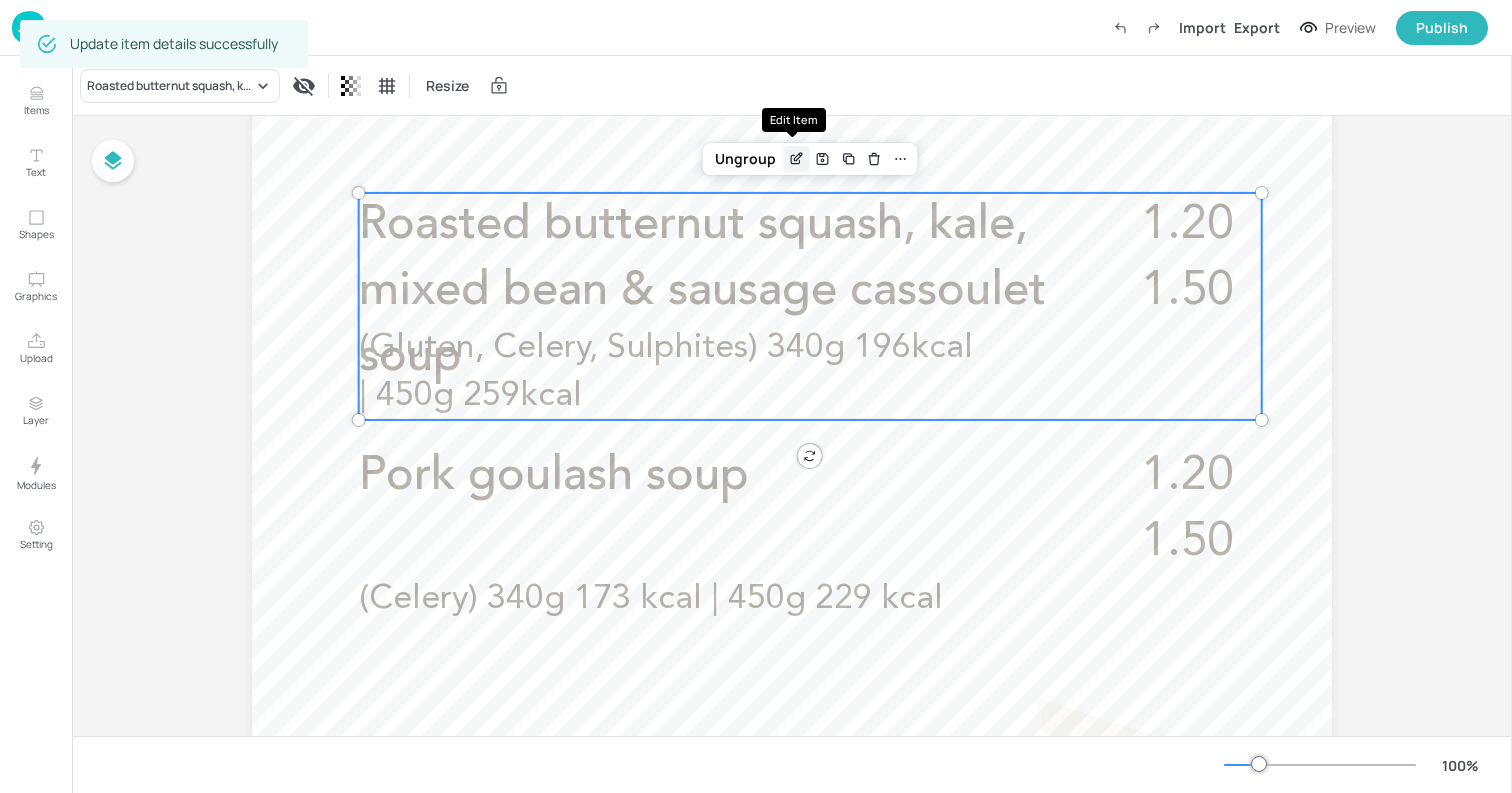 click 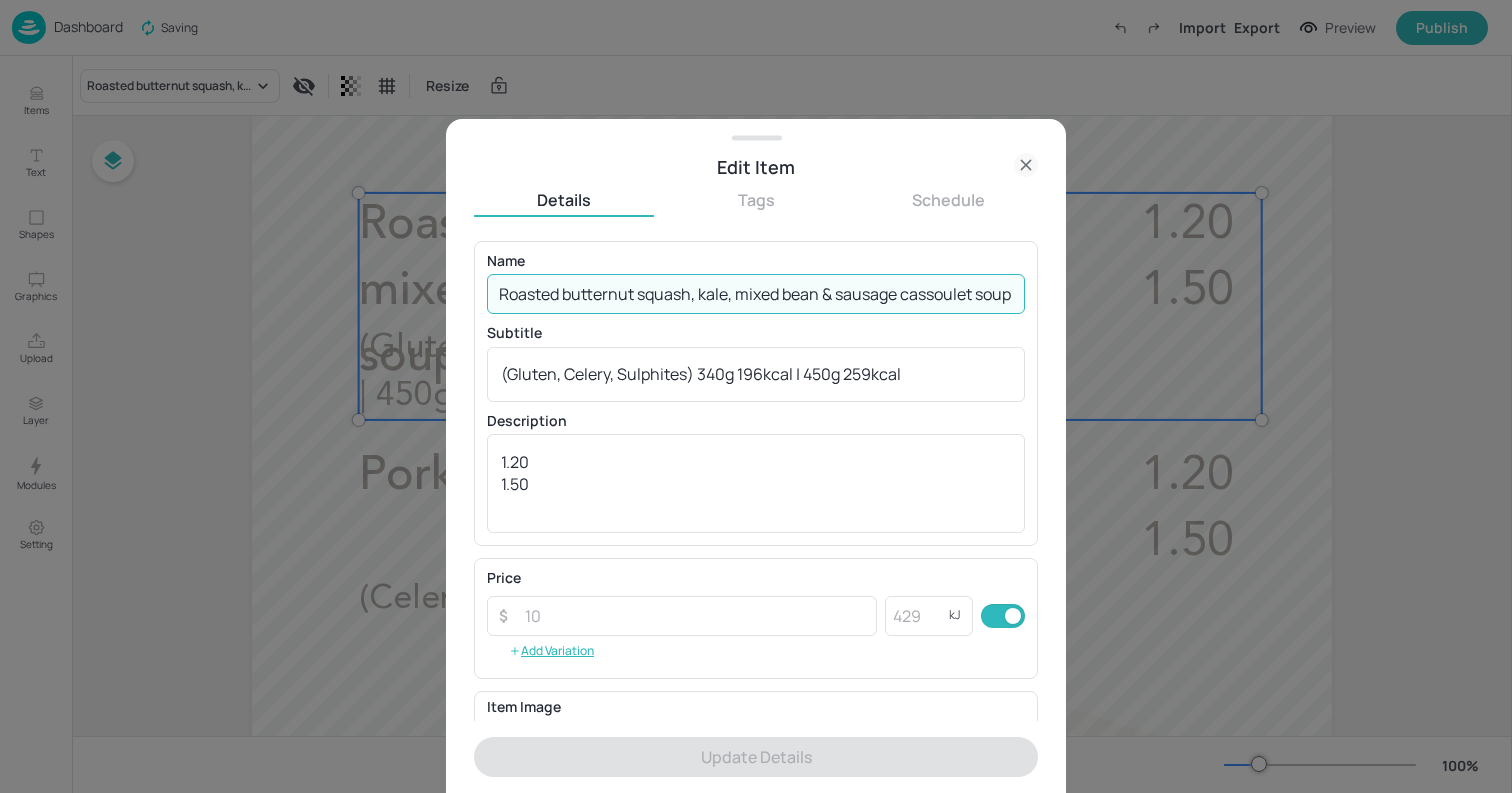 drag, startPoint x: 570, startPoint y: 293, endPoint x: 479, endPoint y: 290, distance: 91.04944 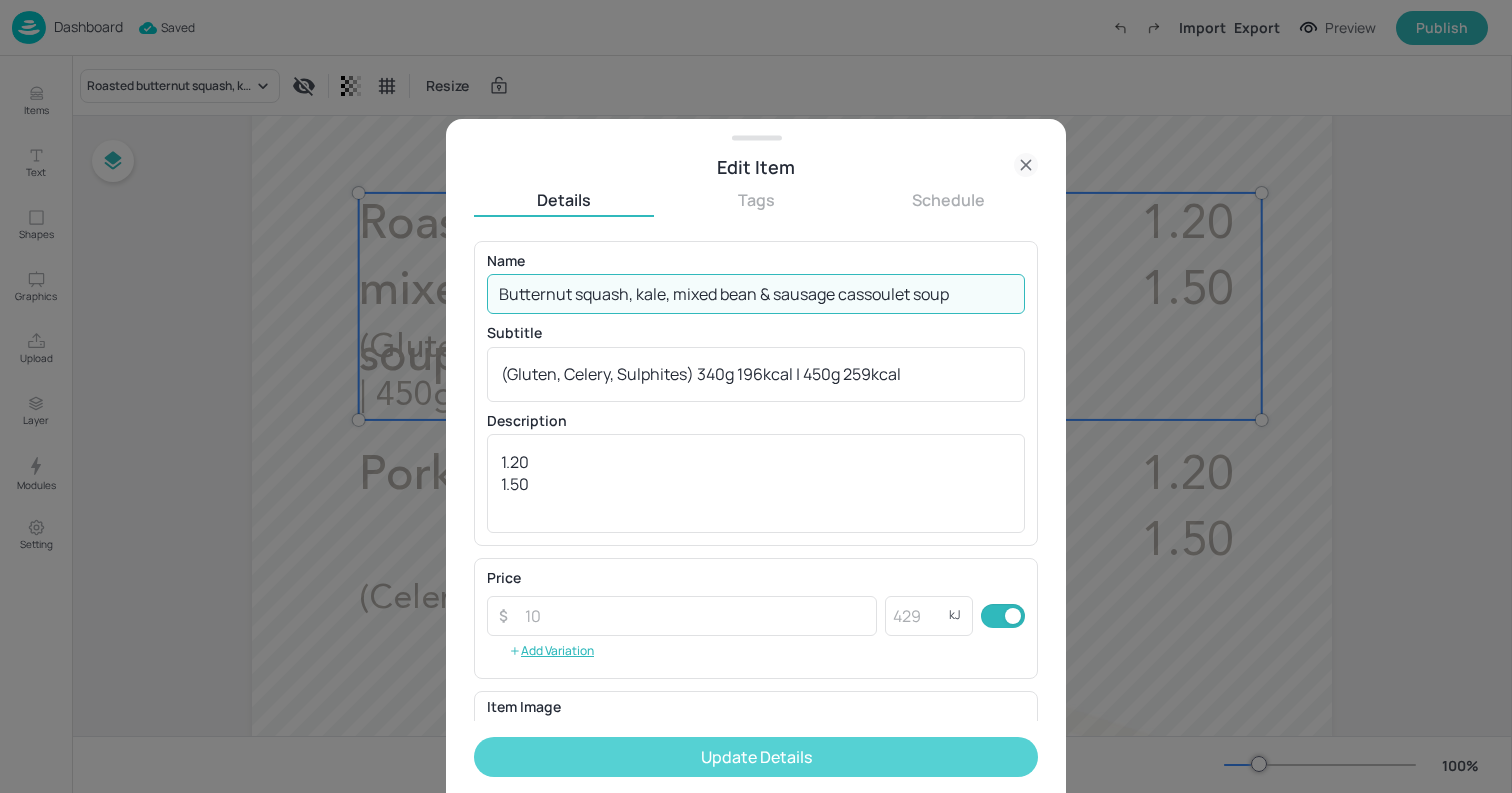 type on "Butternut squash, kale, mixed bean & sausage cassoulet soup" 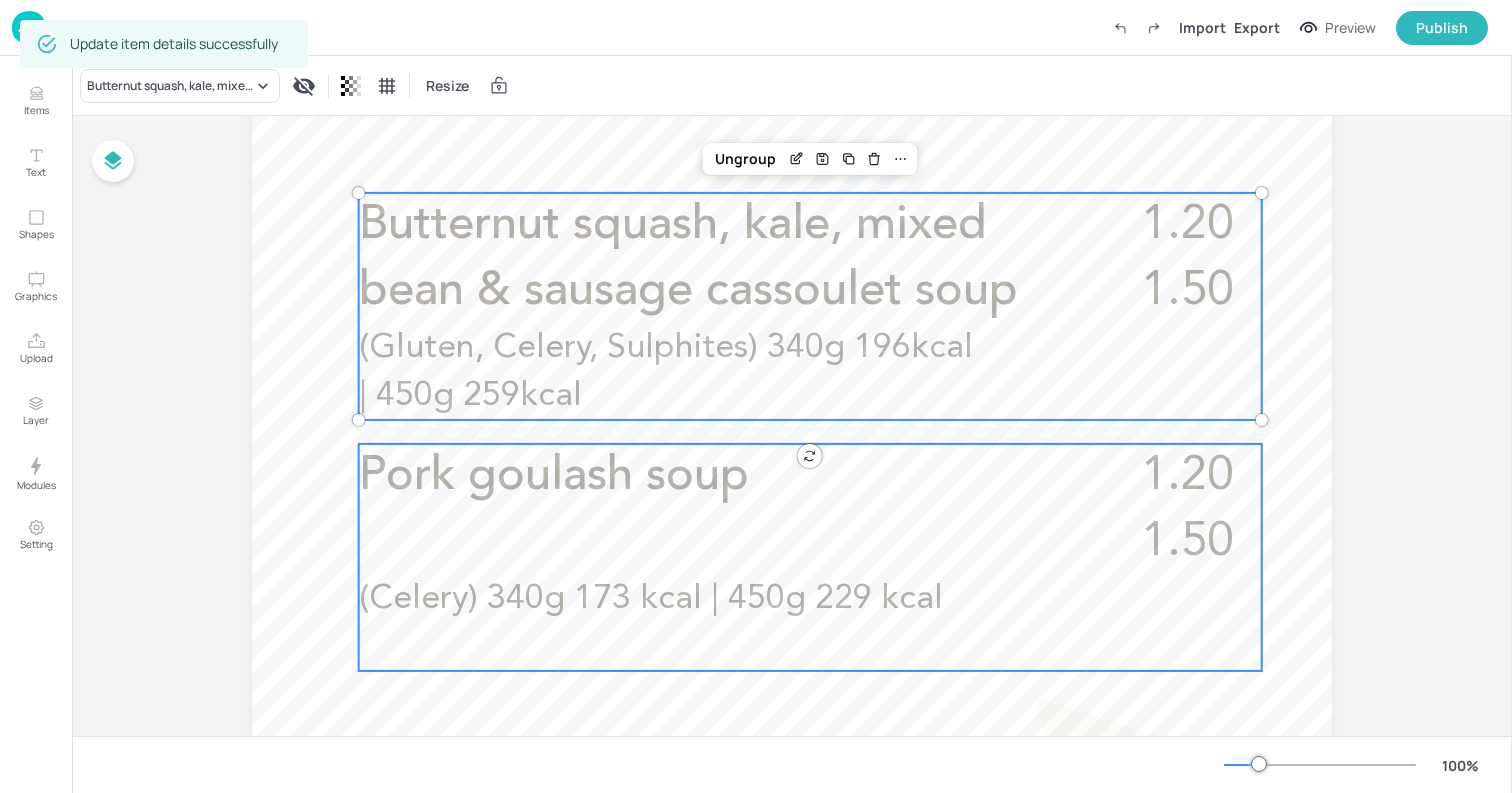 click on "Pork goulash soup 1.20
1.50 (Celery) 340g 173 kcal | 450g 229  kcal" at bounding box center [810, 557] 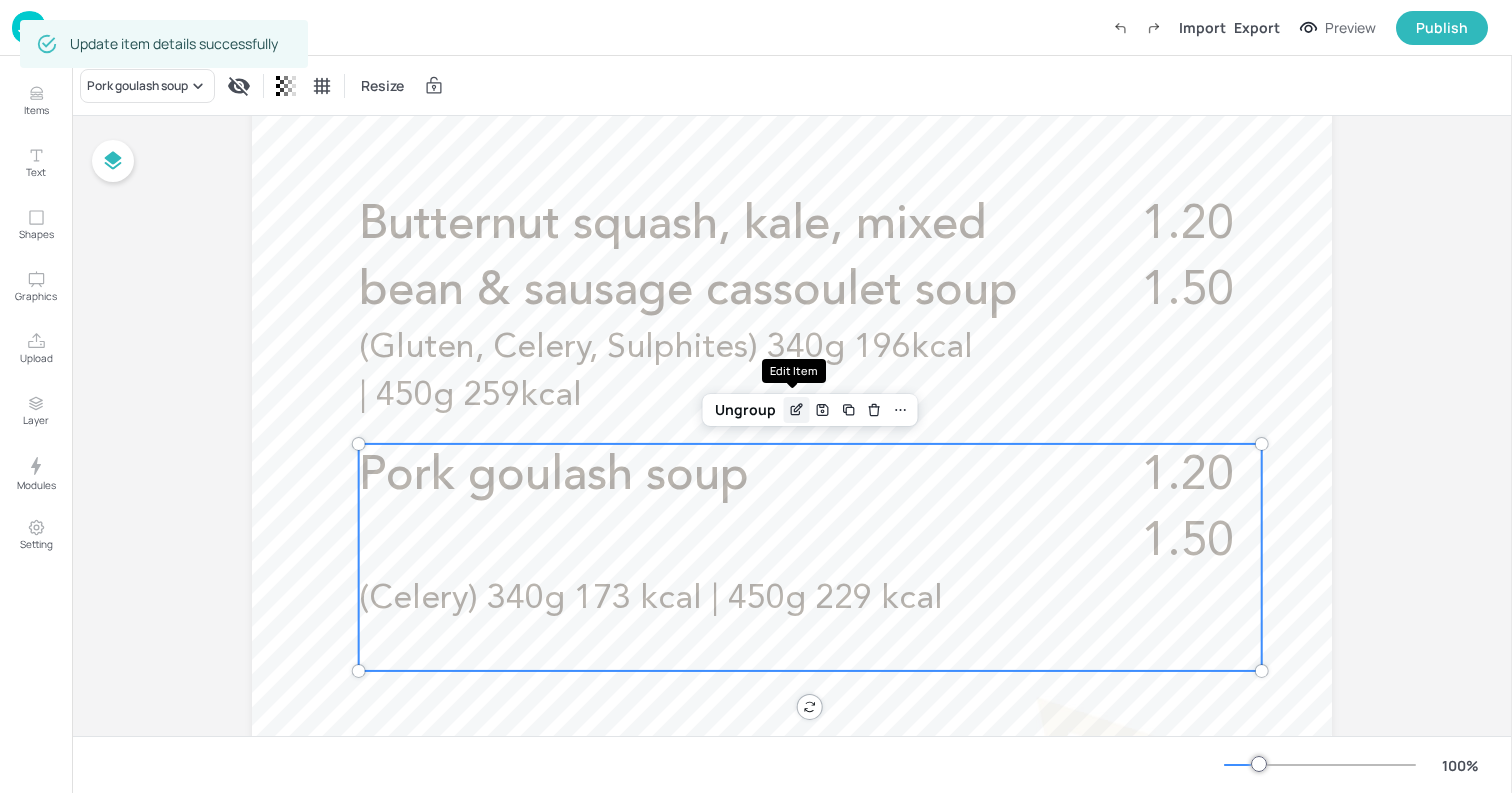 click 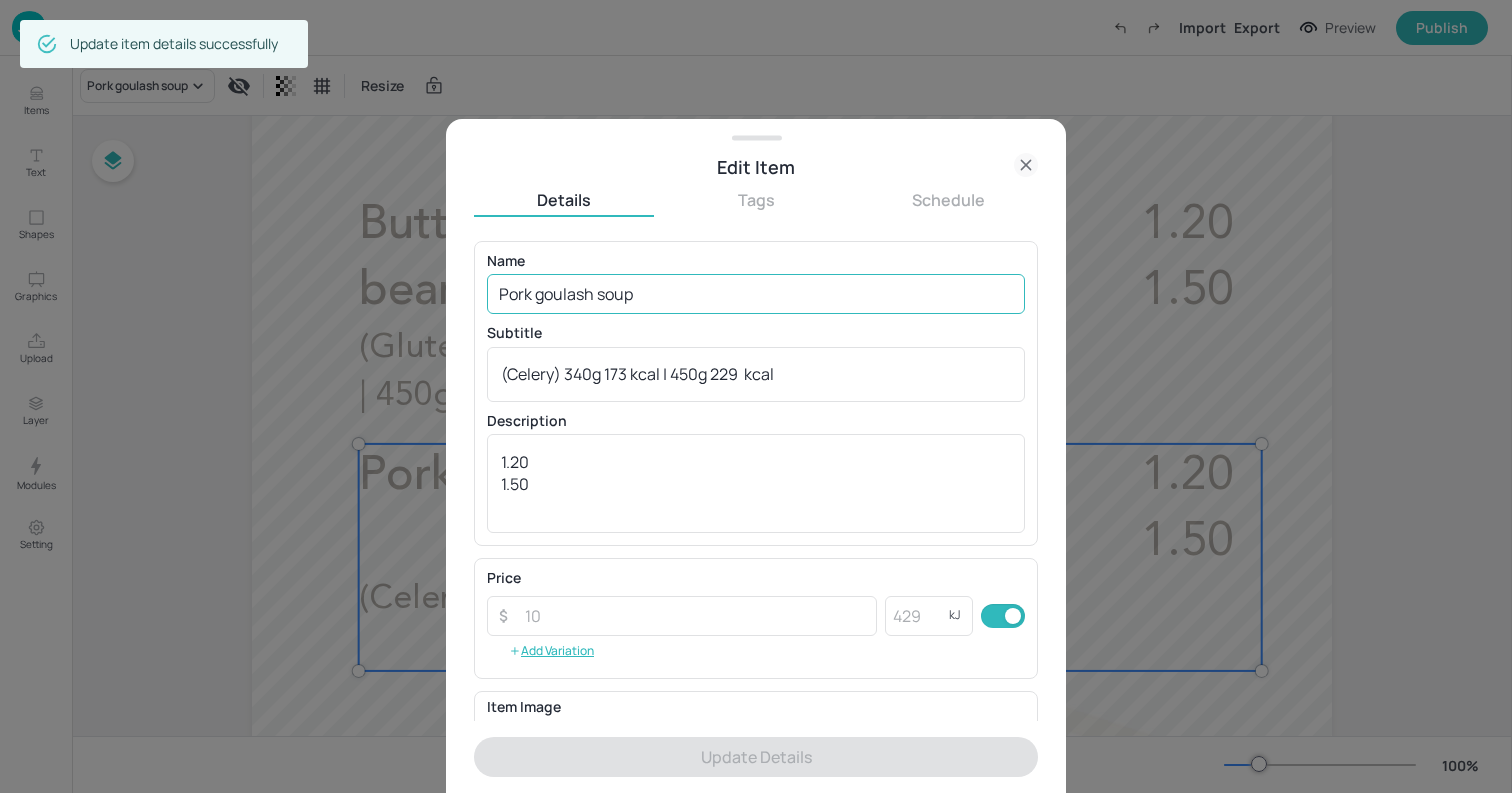 click on "Pork goulash soup" at bounding box center [756, 294] 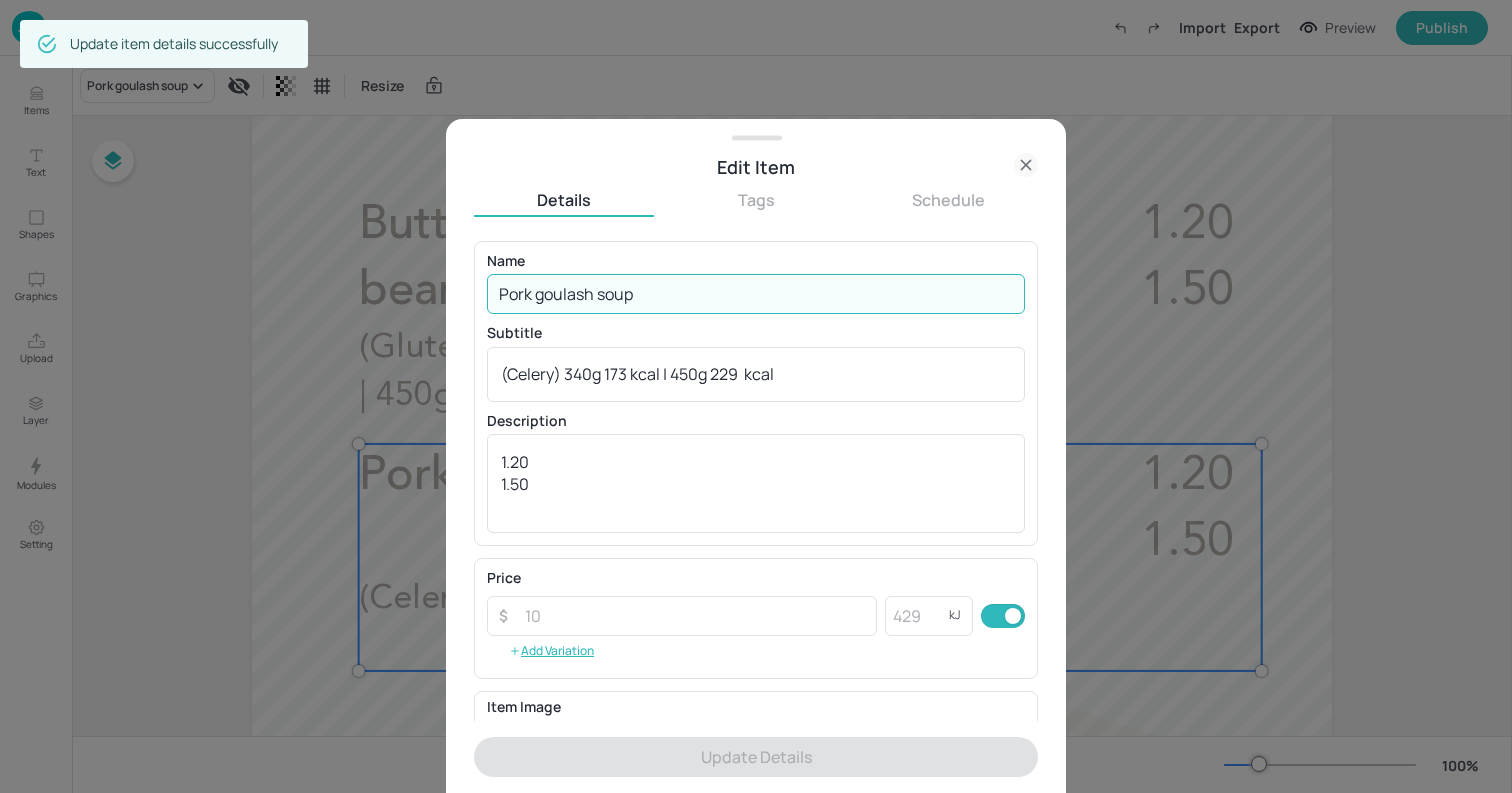 click on "Pork goulash soup" at bounding box center (756, 294) 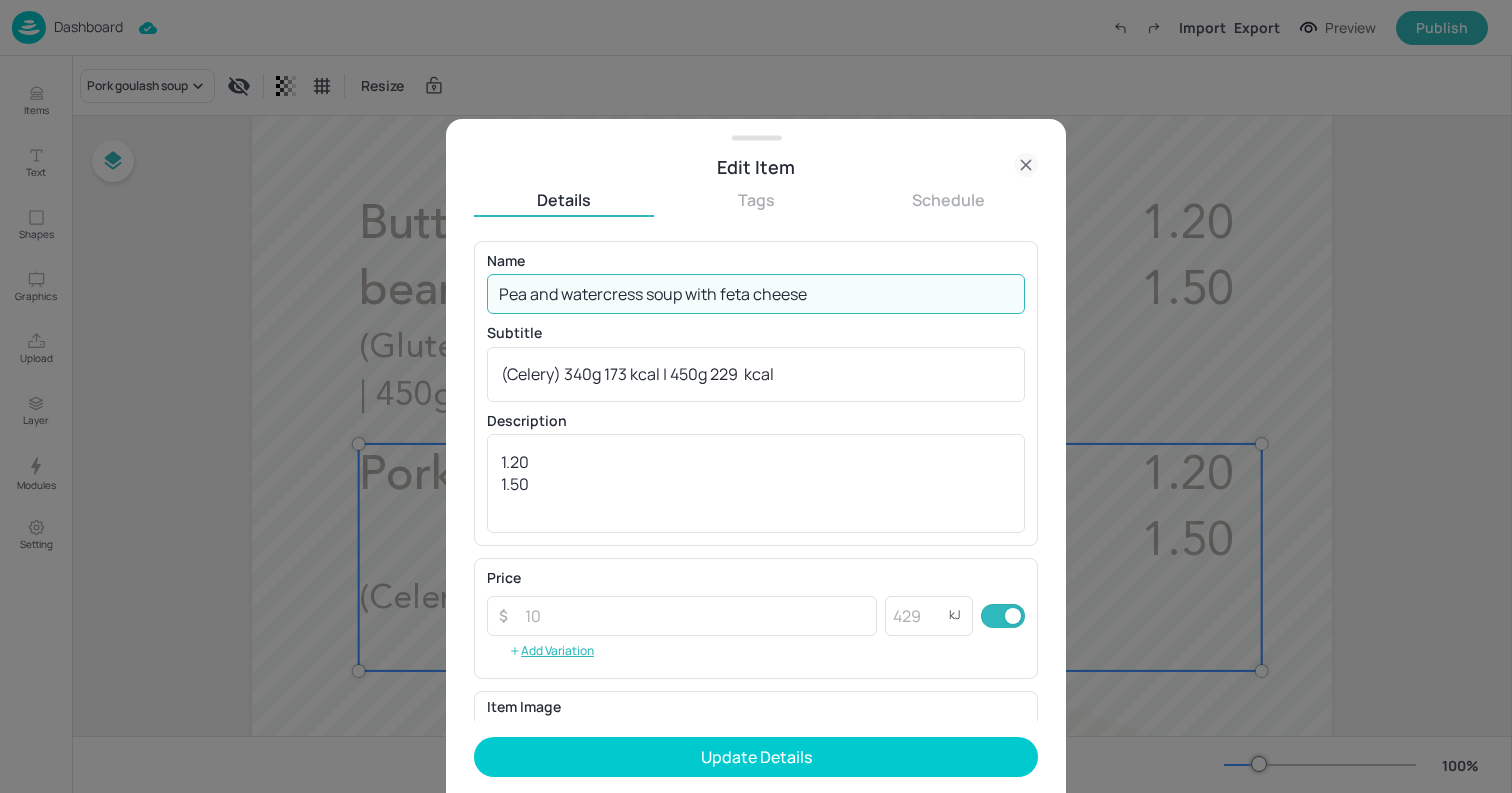 type on "Pea and watercress soup with feta cheese" 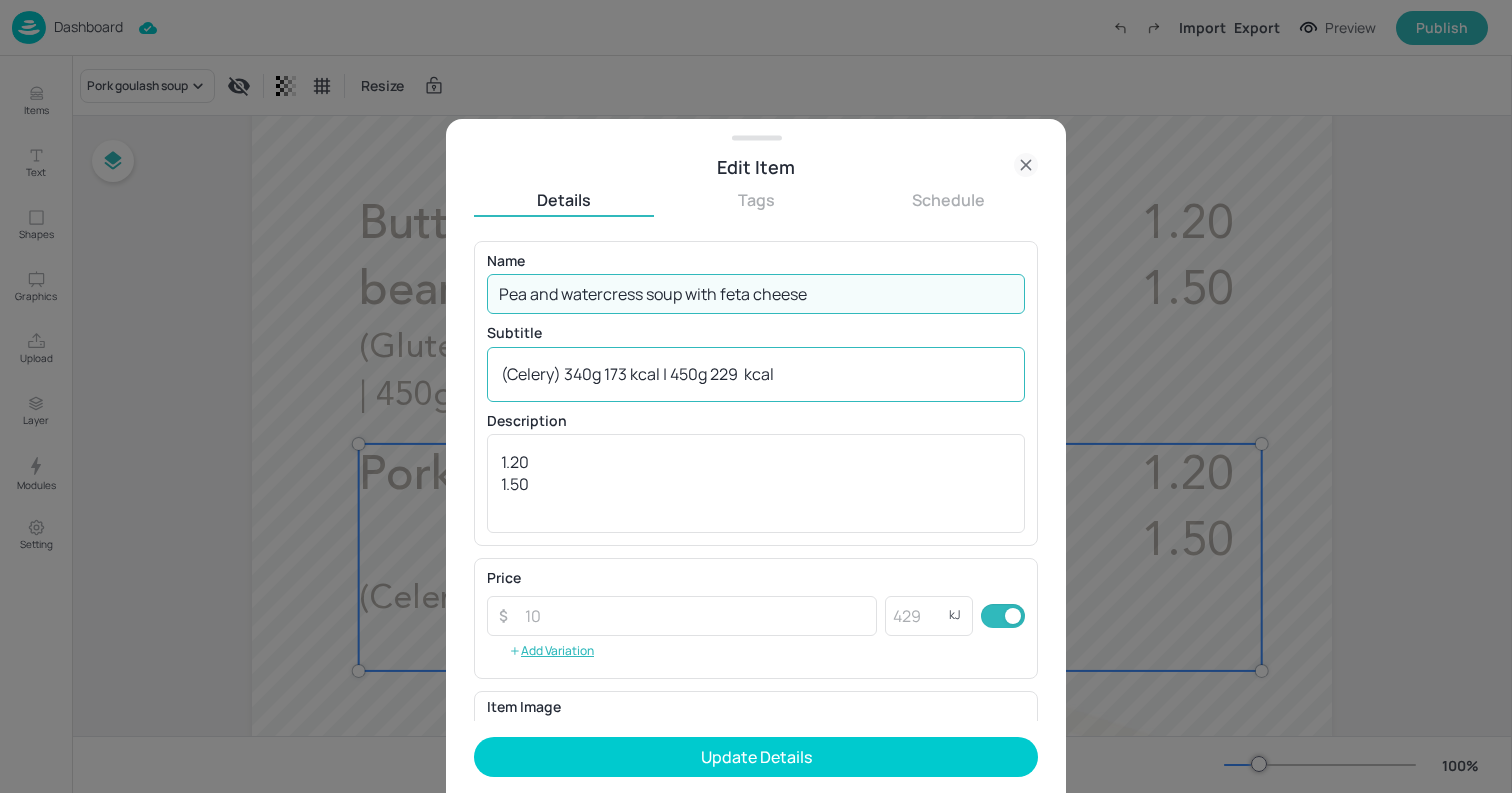 click on "(Celery) 340g 173 kcal | 450g 229  kcal" at bounding box center (756, 374) 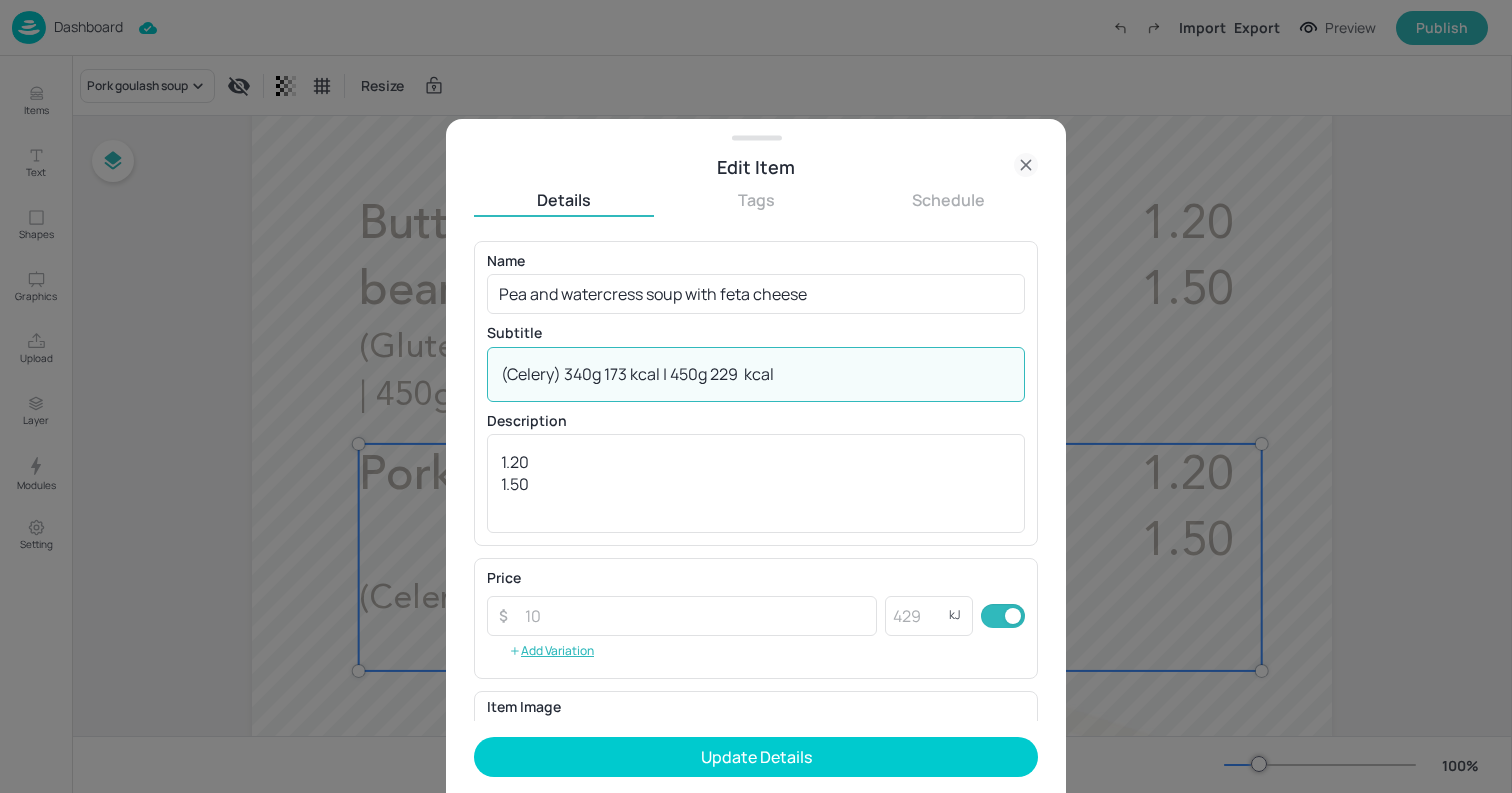 click on "(Celery) 340g 173 kcal | 450g 229  kcal" at bounding box center [756, 374] 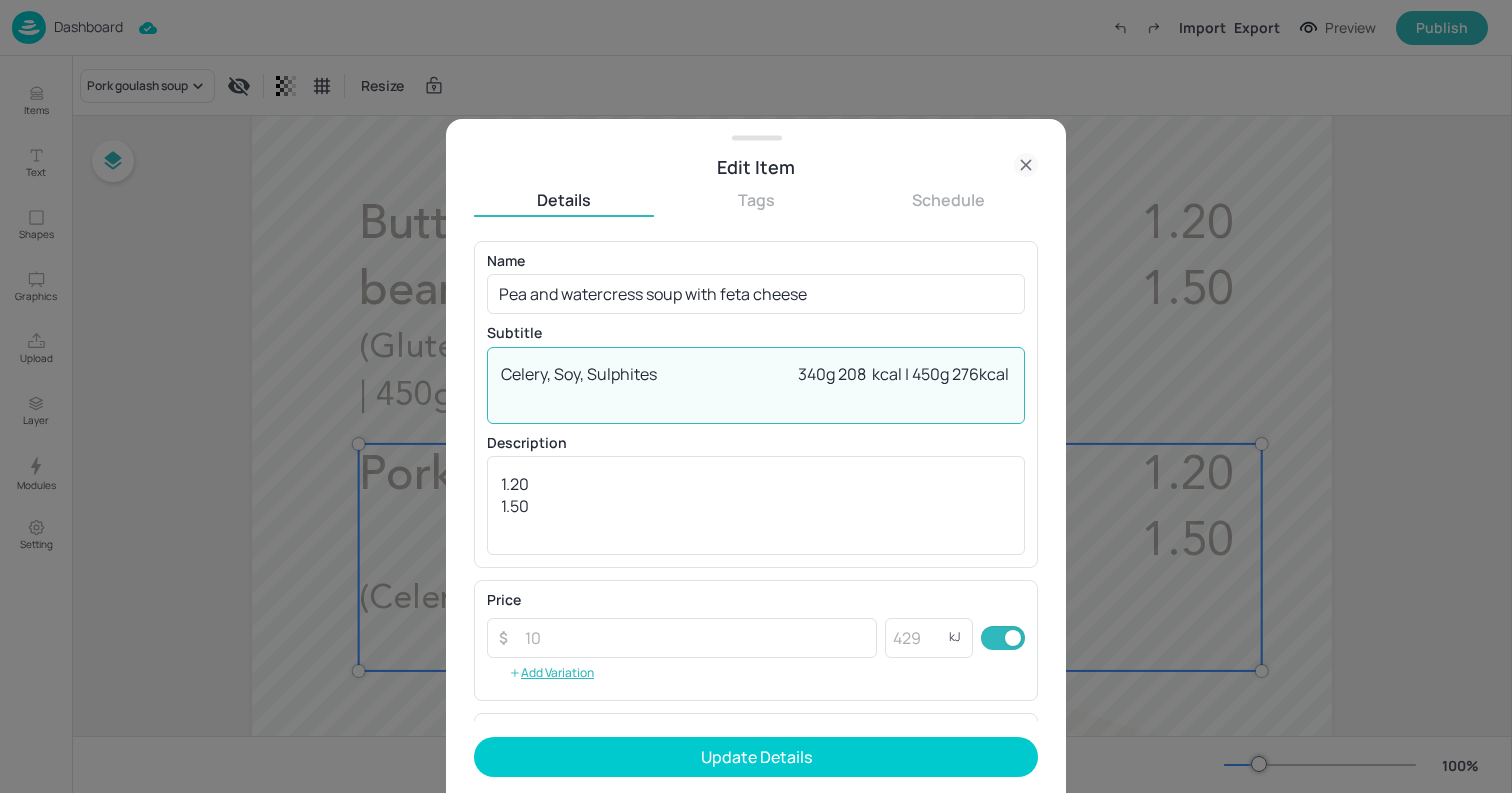 click on "Celery, Soy, Sulphites                                               340g 208  kcal | 450g 276kcal" at bounding box center [756, 385] 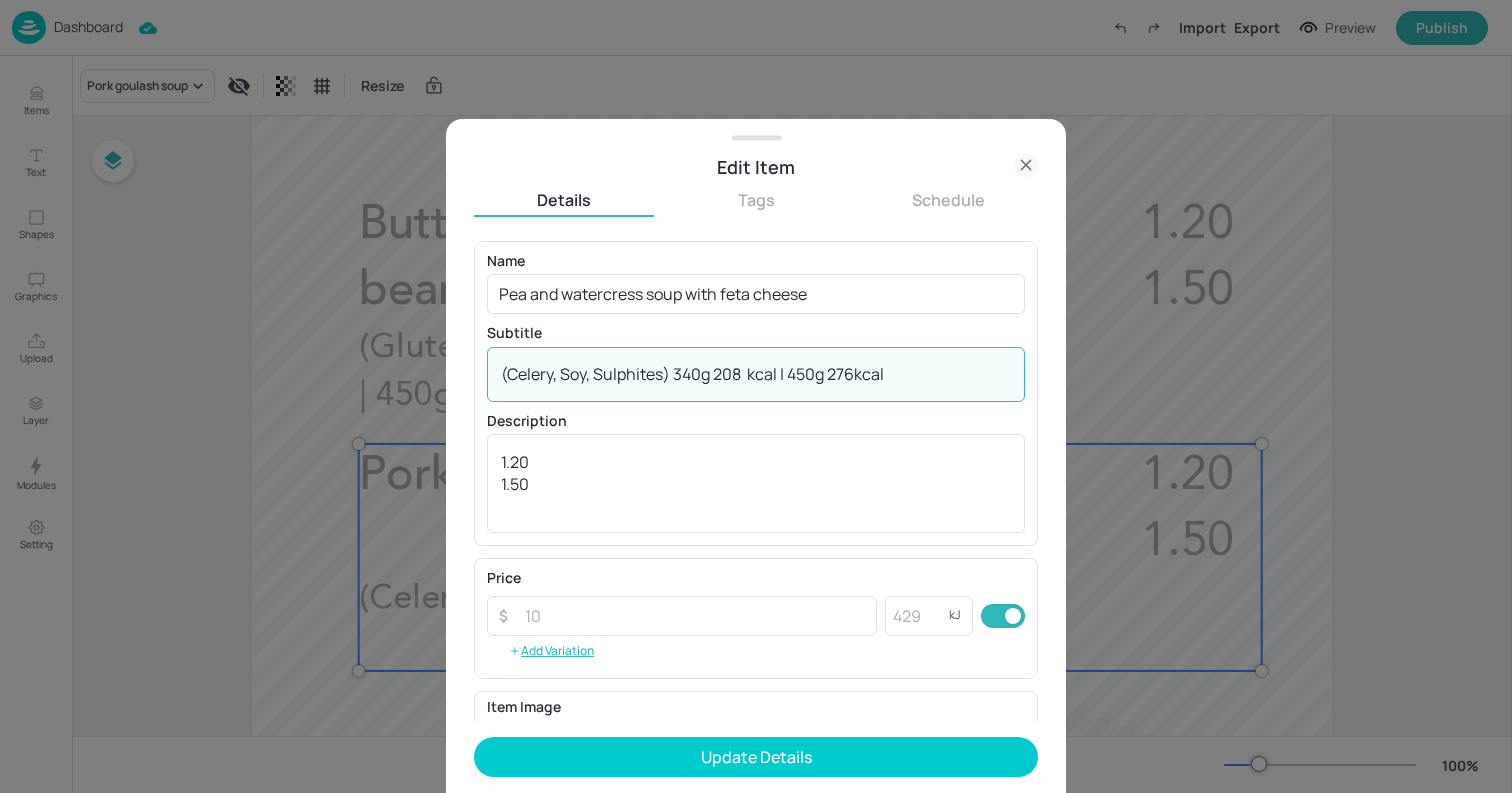 click on "(Celery, Soy, Sulphites) 340g 208  kcal | 450g 276kcal" at bounding box center (756, 374) 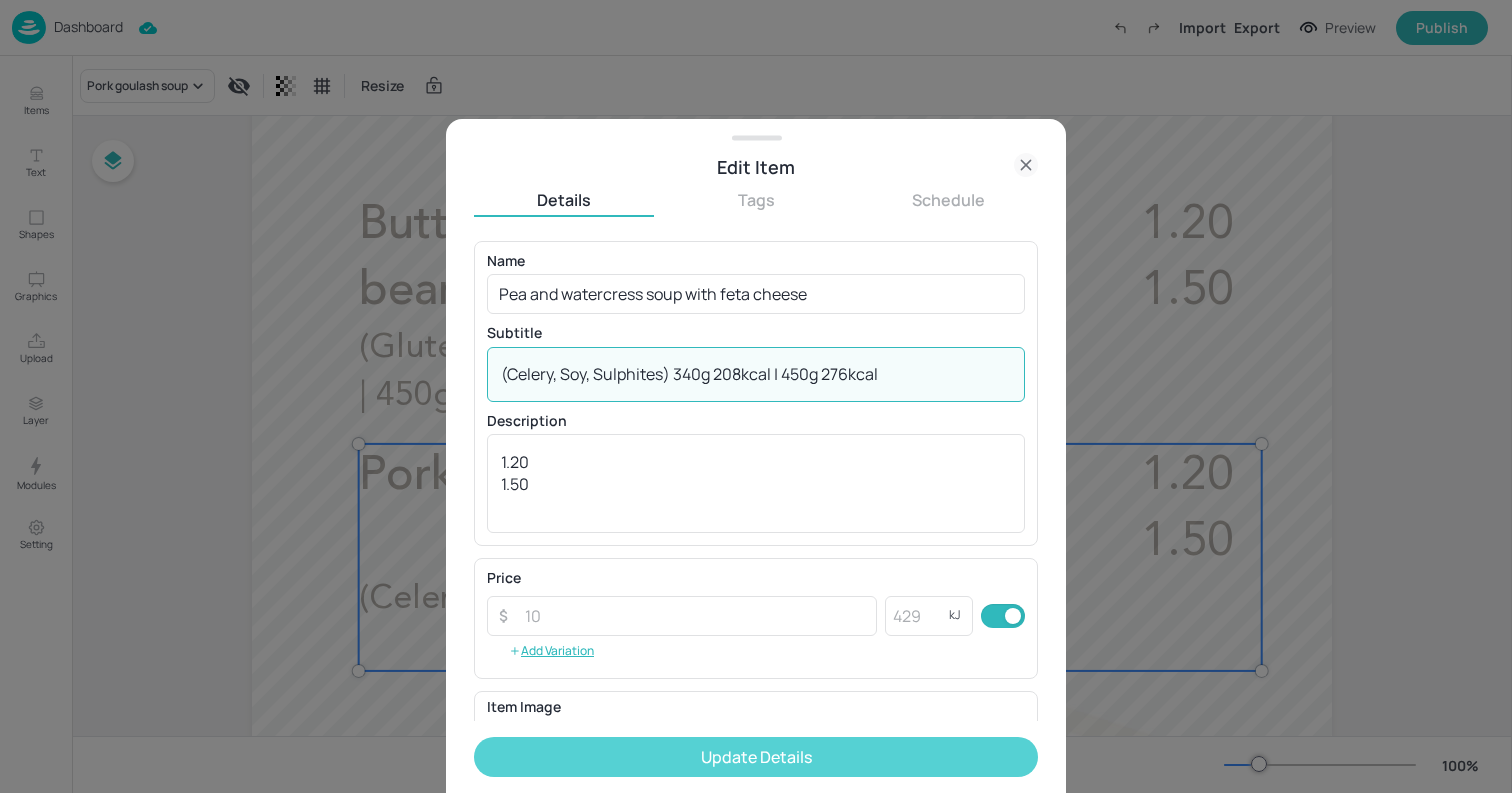 type on "(Celery, Soy, Sulphites) 340g 208kcal | 450g 276kcal" 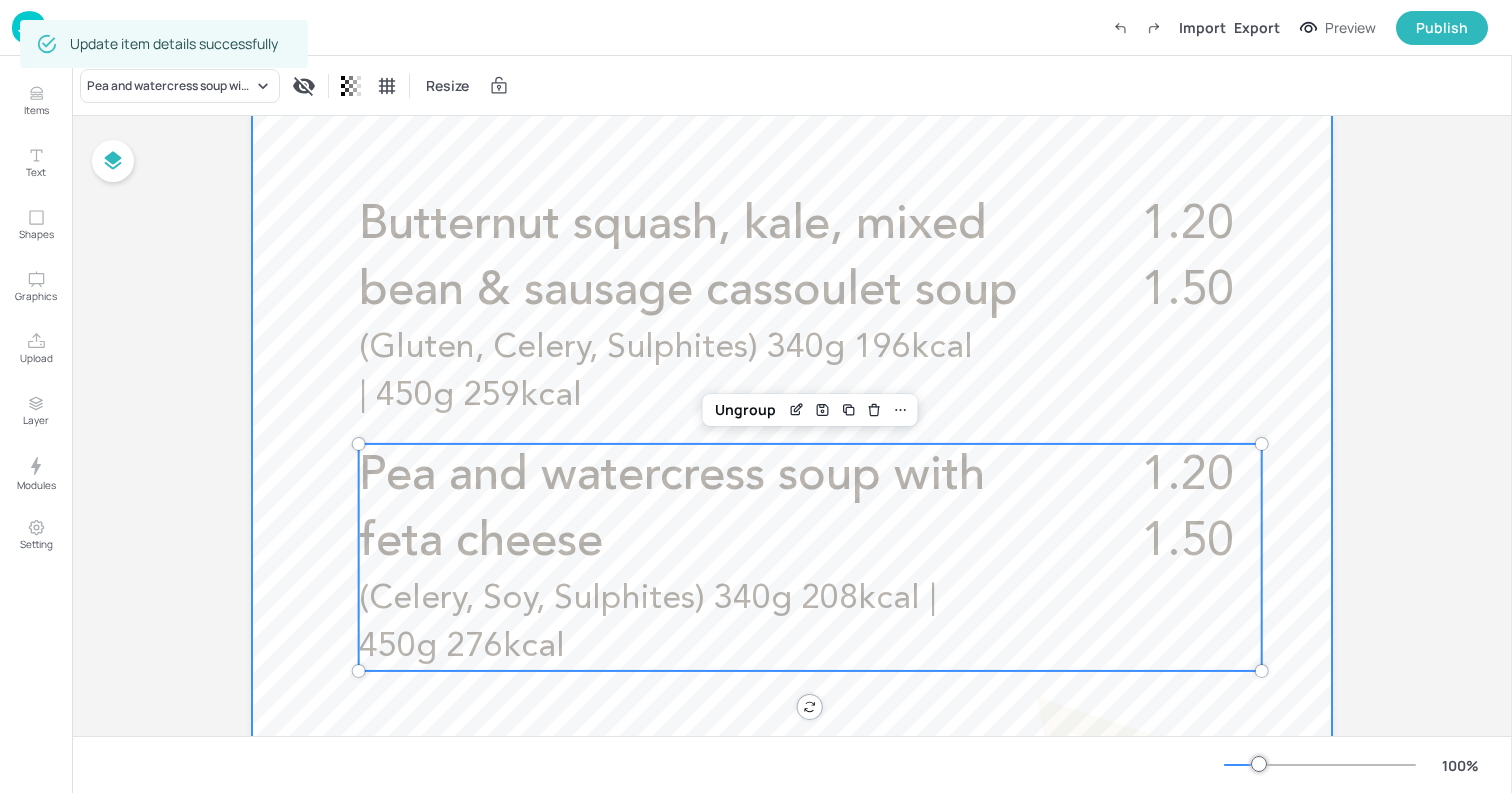 click at bounding box center (792, 512) 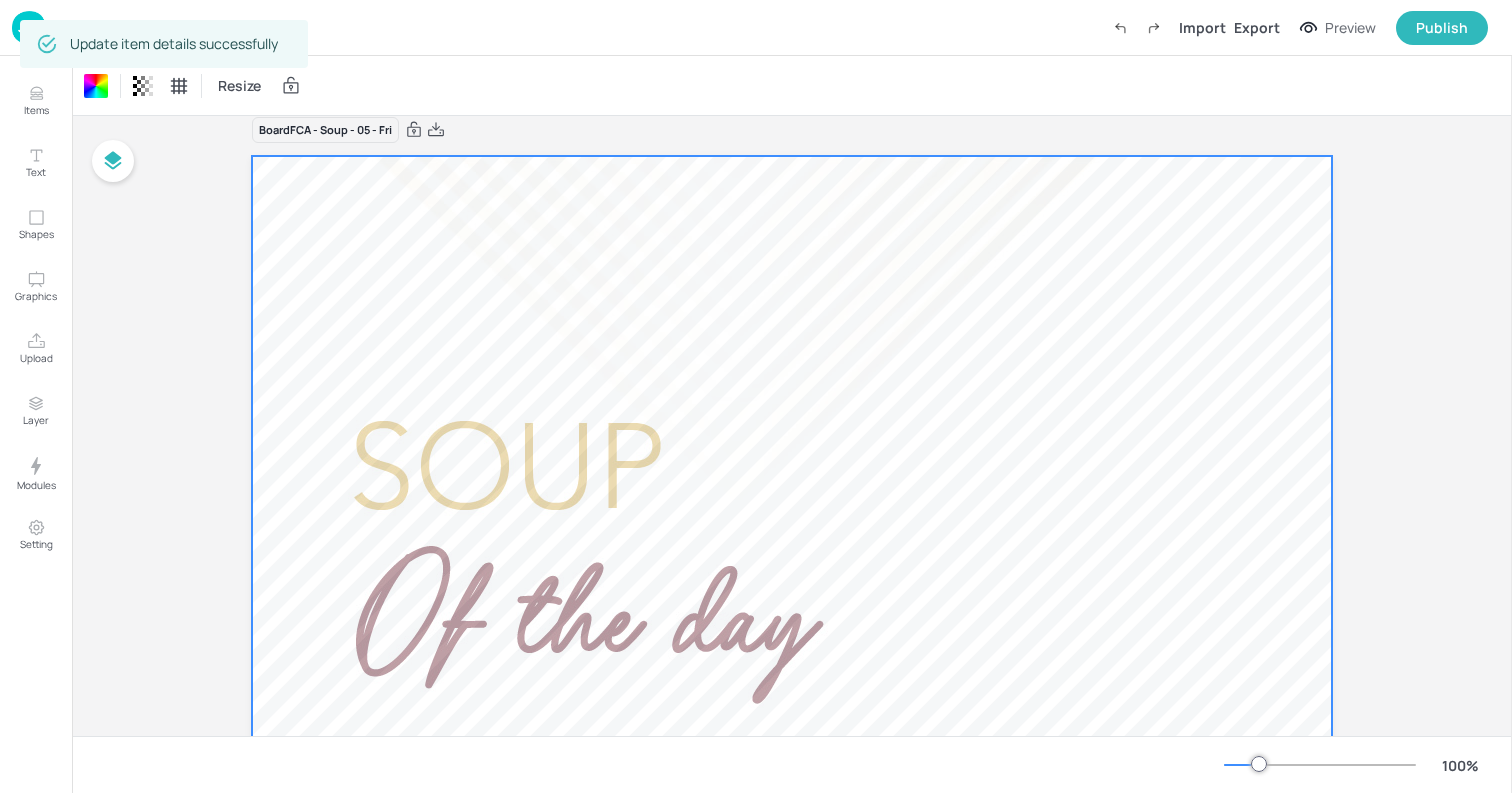 scroll, scrollTop: 0, scrollLeft: 0, axis: both 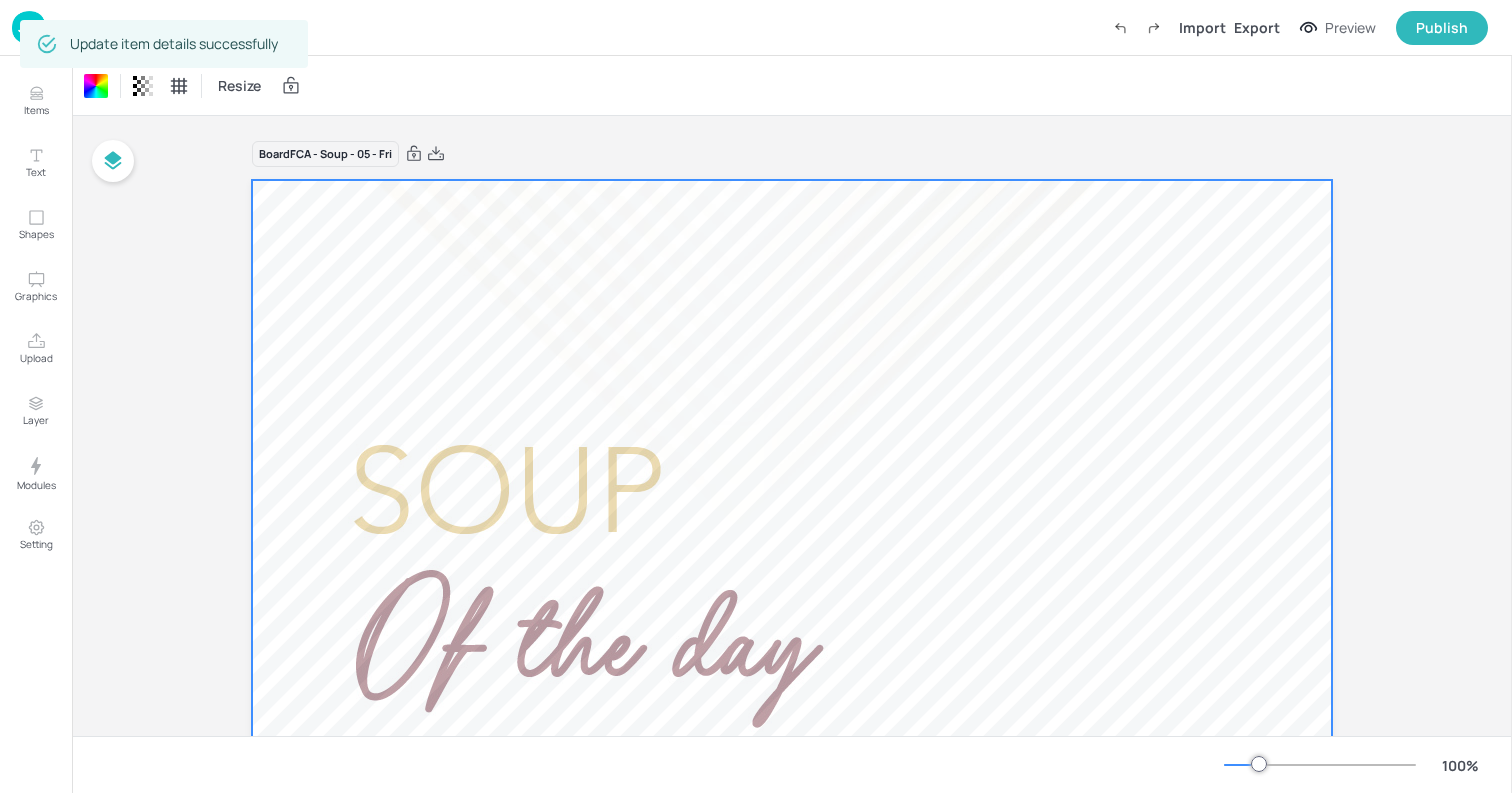 click at bounding box center [29, 27] 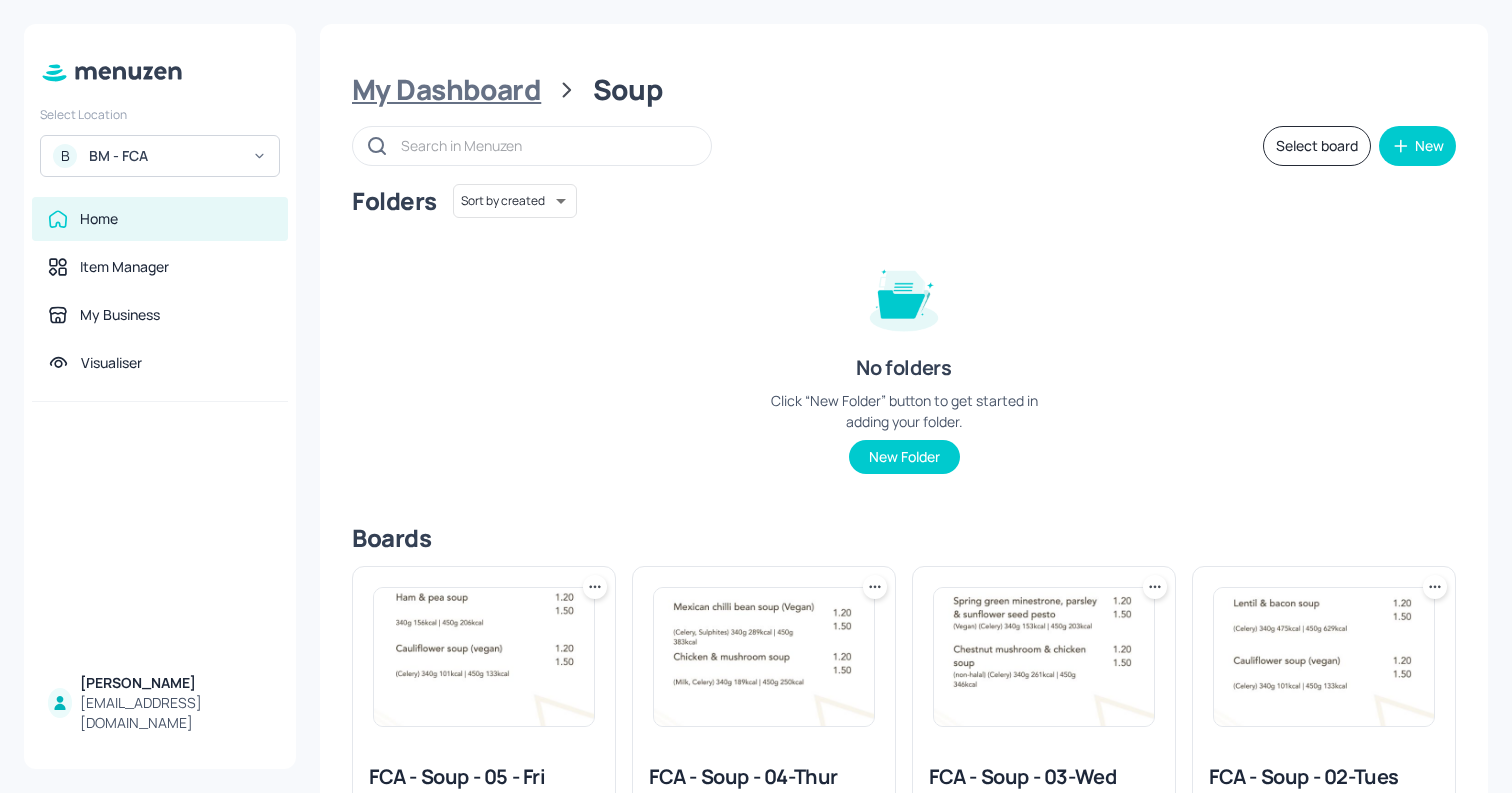 click on "My Dashboard" at bounding box center (446, 90) 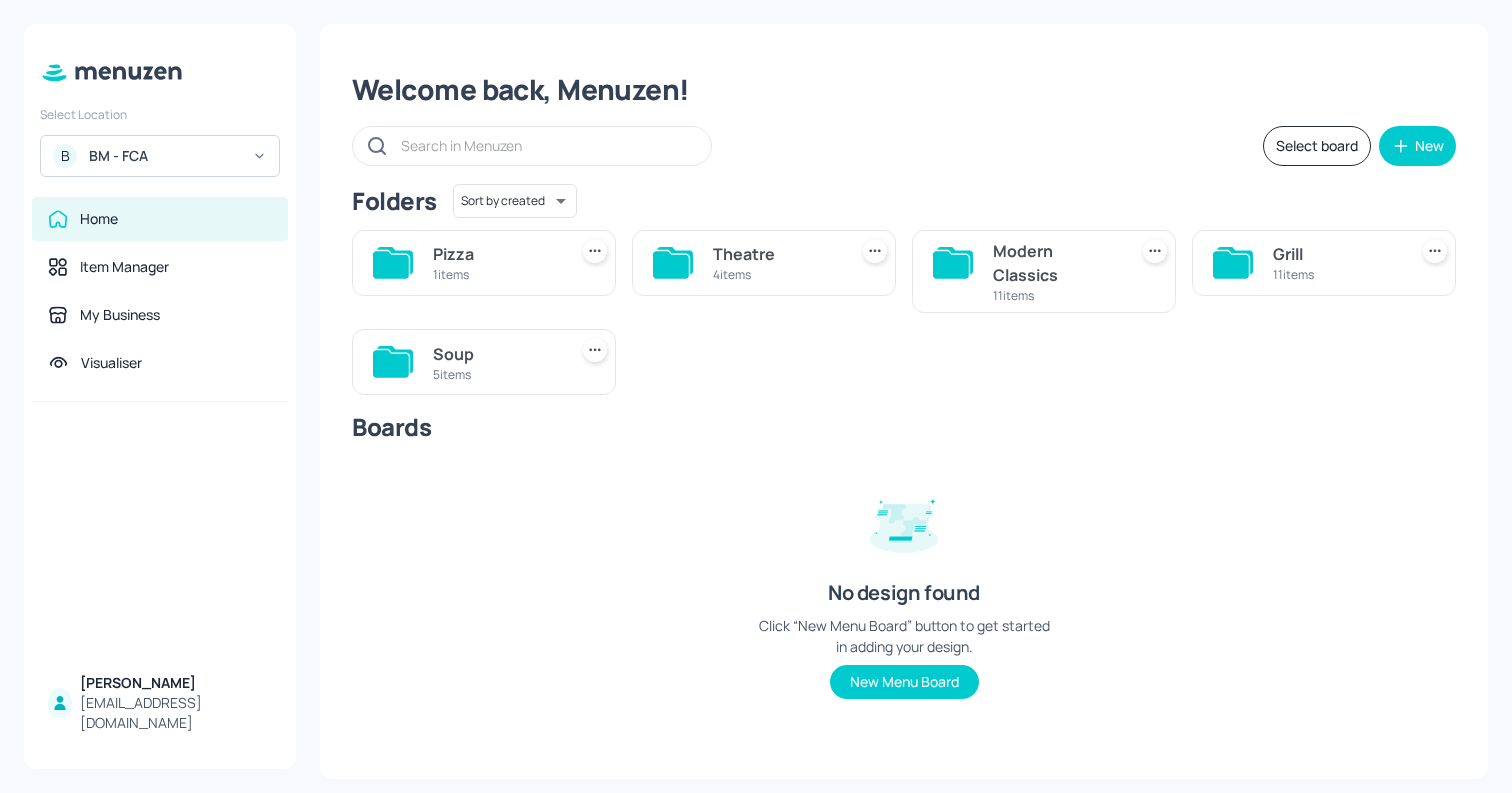 click on "Modern Classics" at bounding box center [1056, 263] 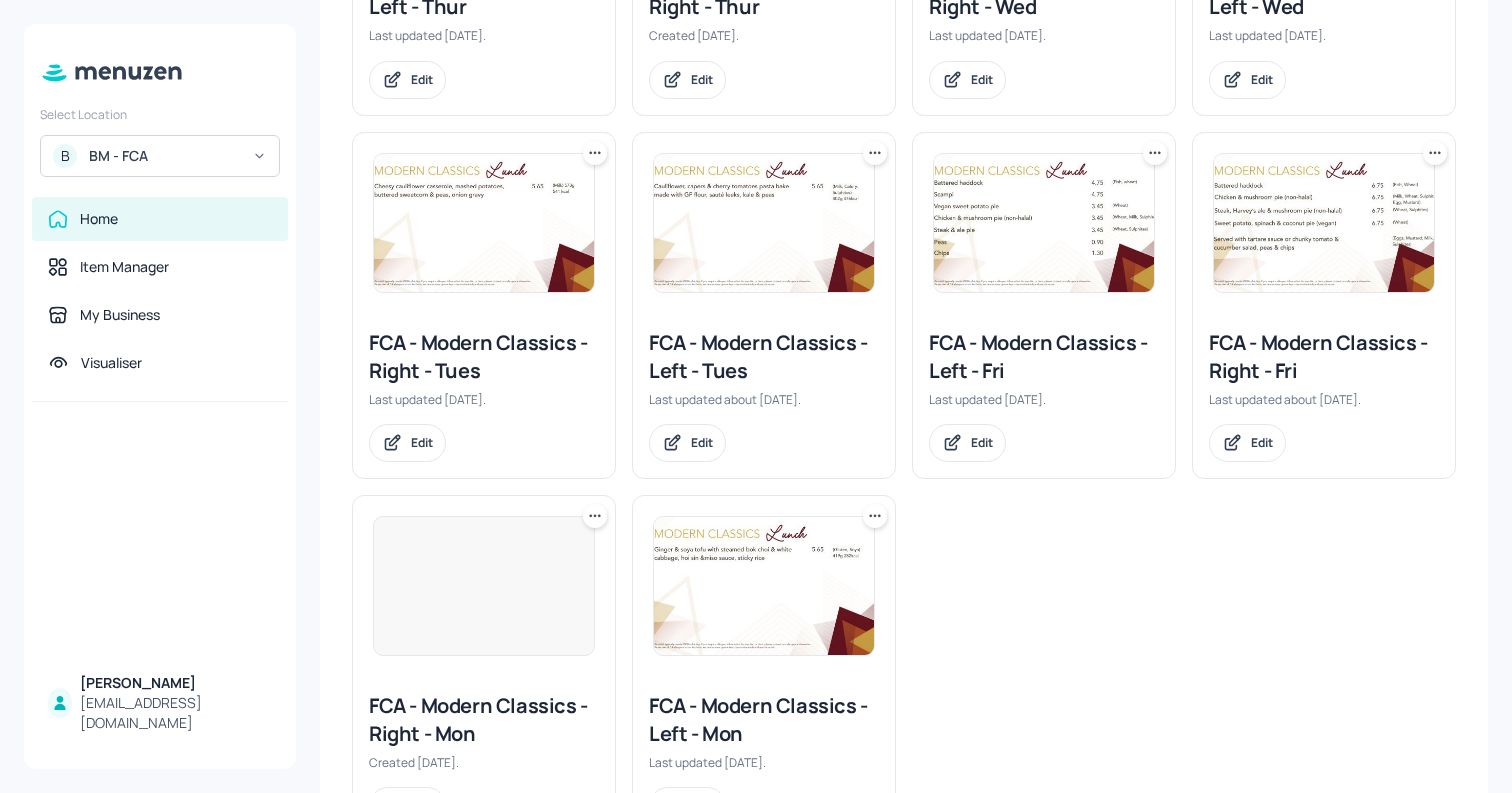 scroll, scrollTop: 606, scrollLeft: 0, axis: vertical 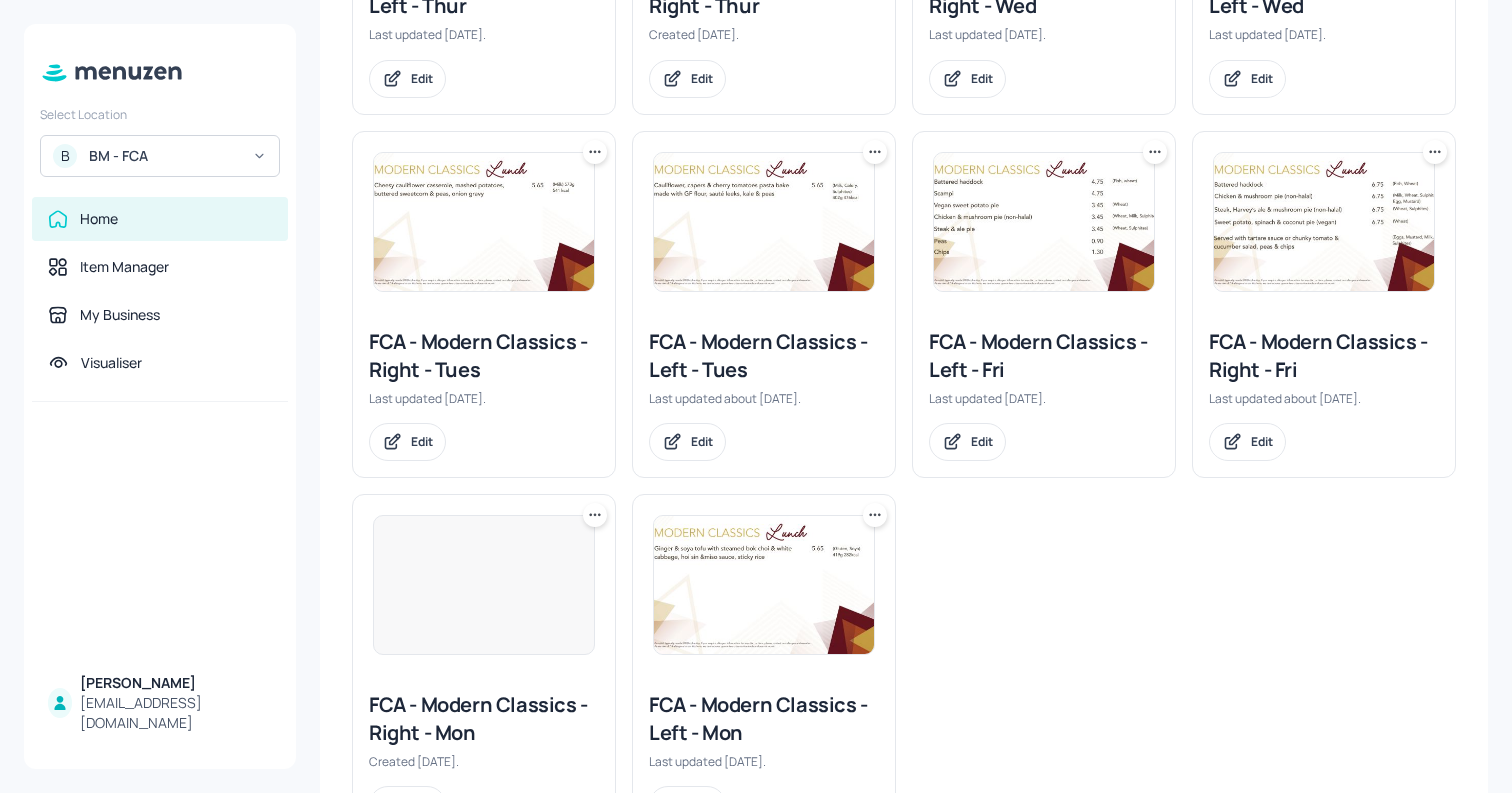 click at bounding box center (484, 222) 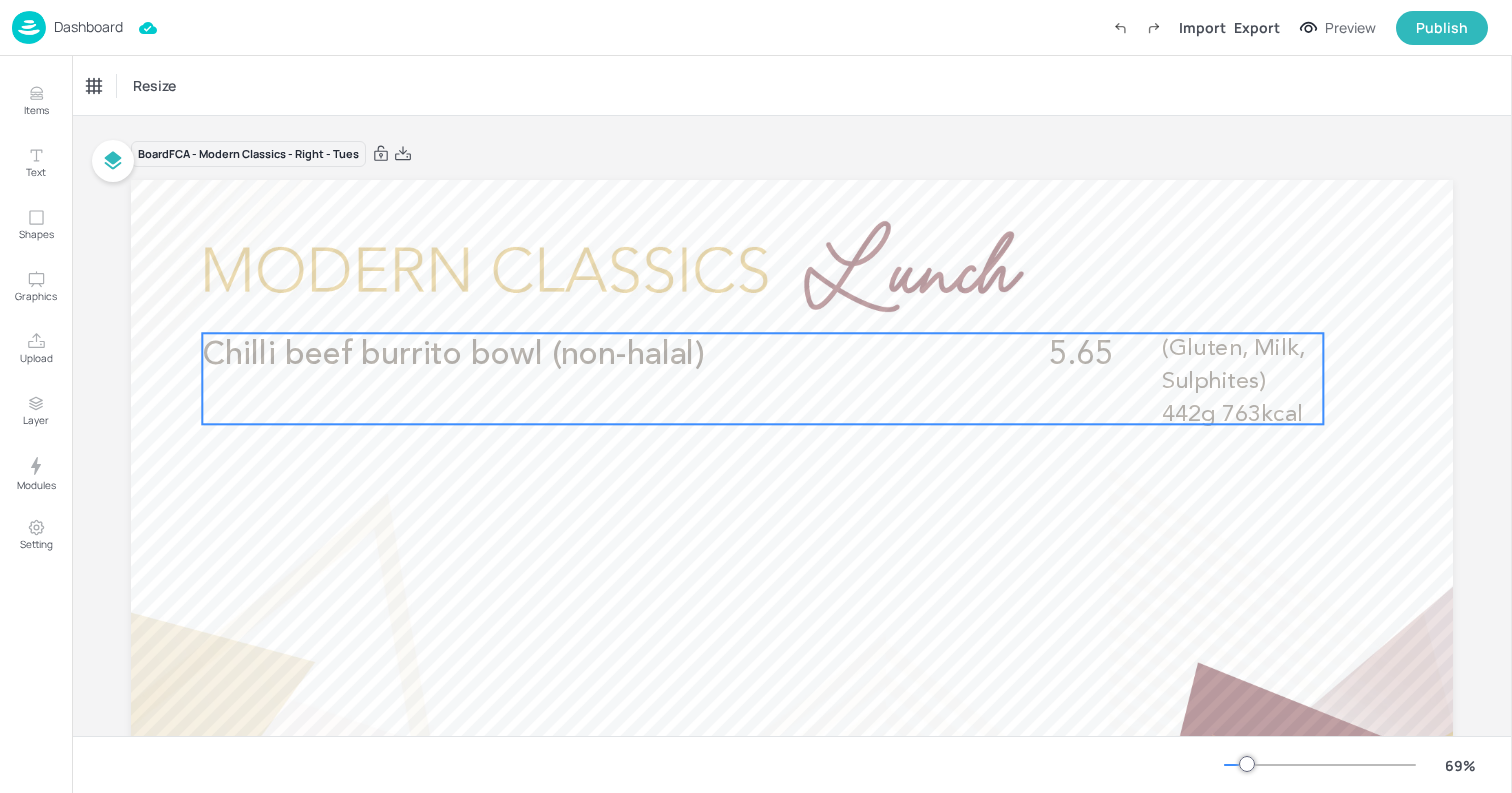 click on "Chilli beef burrito bowl (non-halal)" at bounding box center [452, 355] 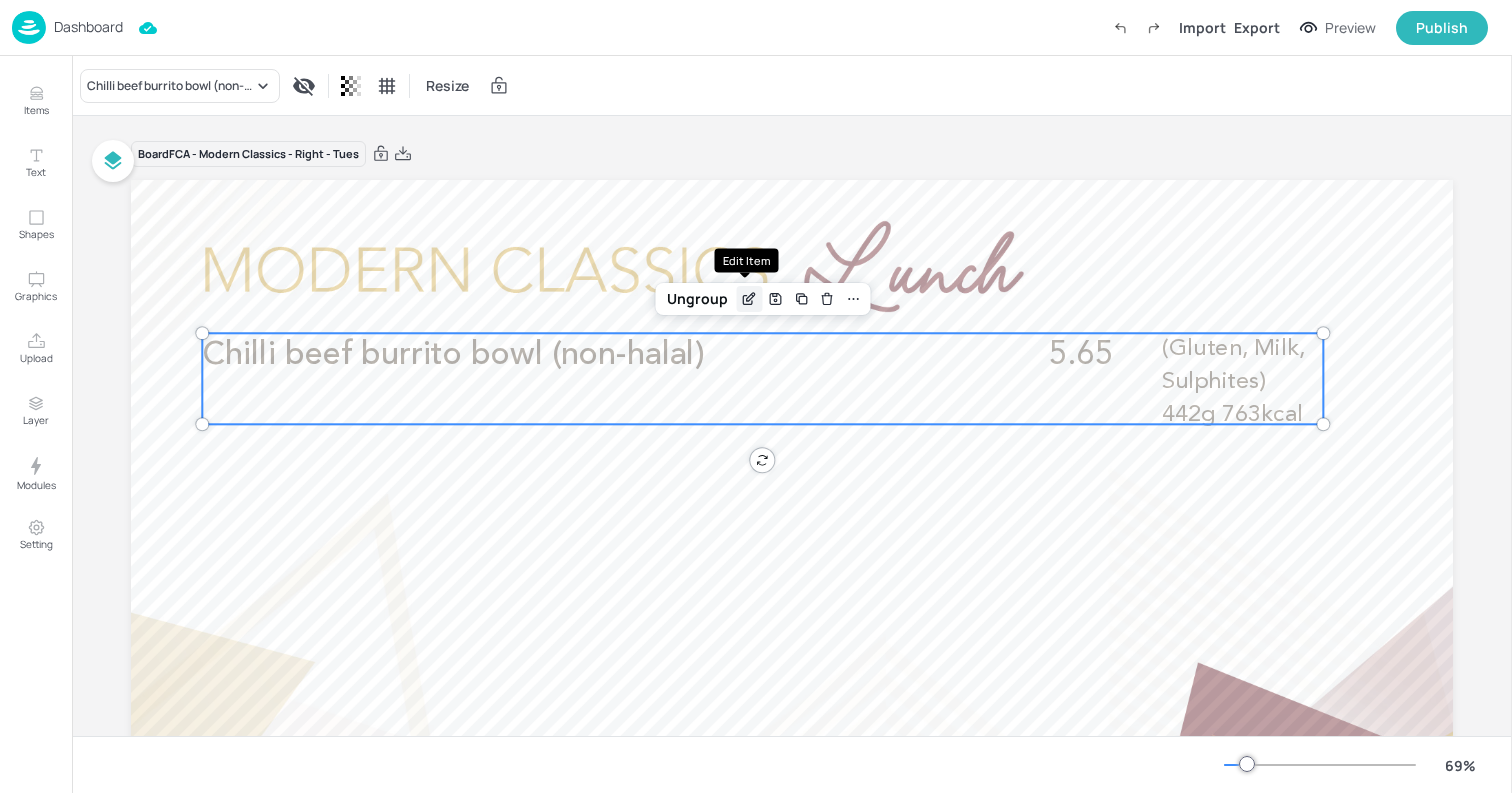 click at bounding box center (749, 299) 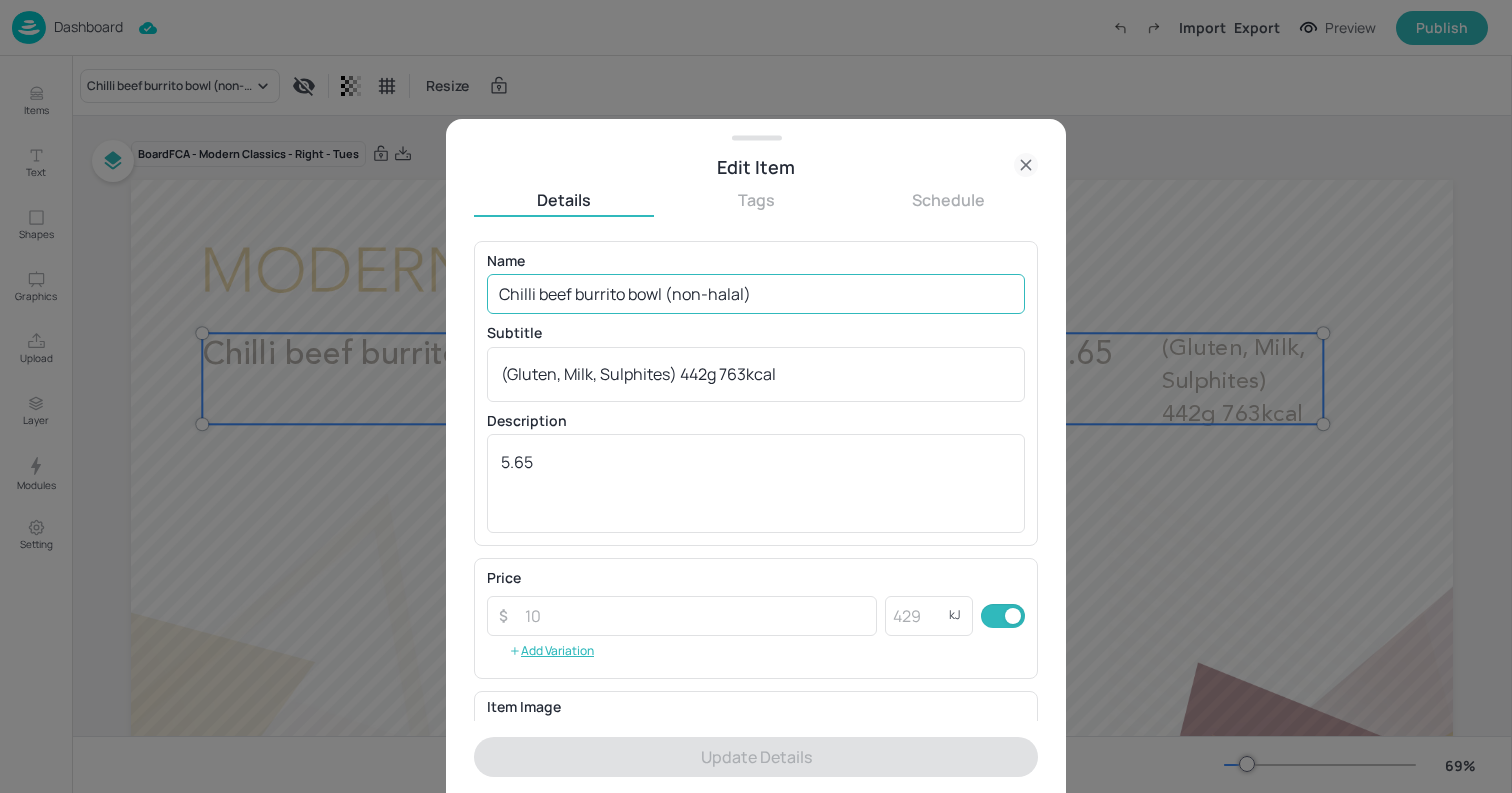 click on "Chilli beef burrito bowl (non-halal)" at bounding box center [756, 294] 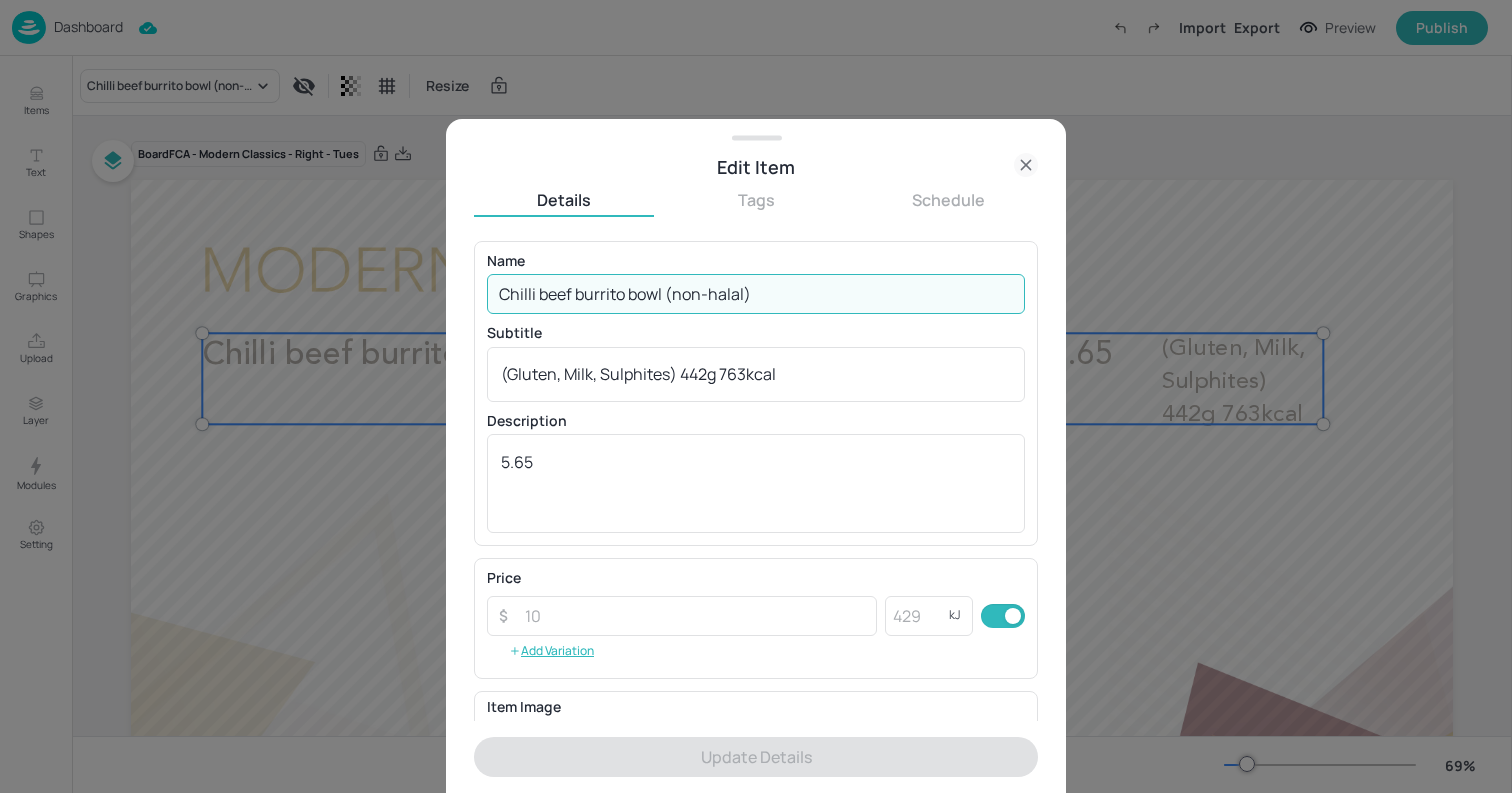 click on "Chilli beef burrito bowl (non-halal)" at bounding box center (756, 294) 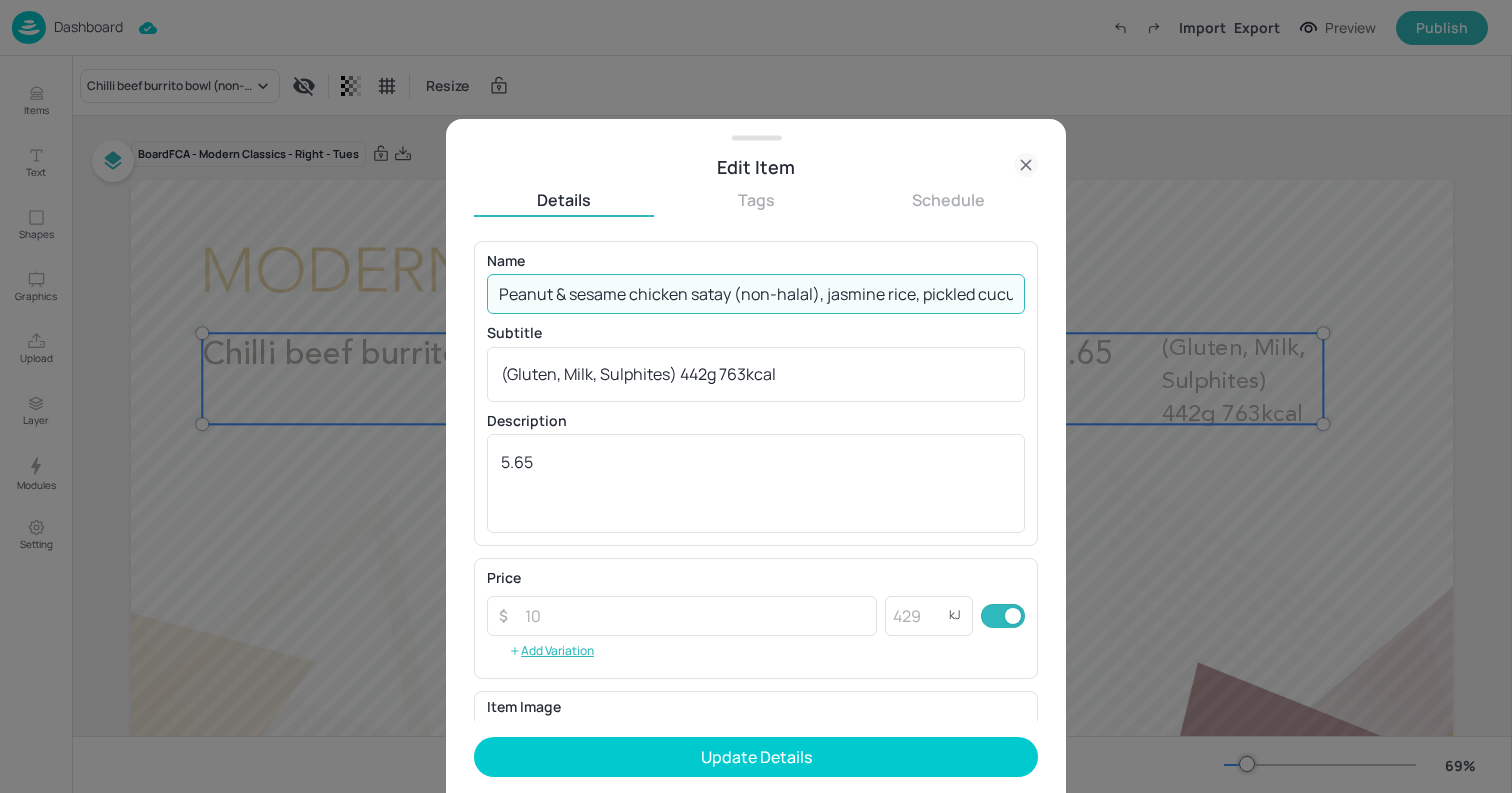 scroll, scrollTop: 0, scrollLeft: 190, axis: horizontal 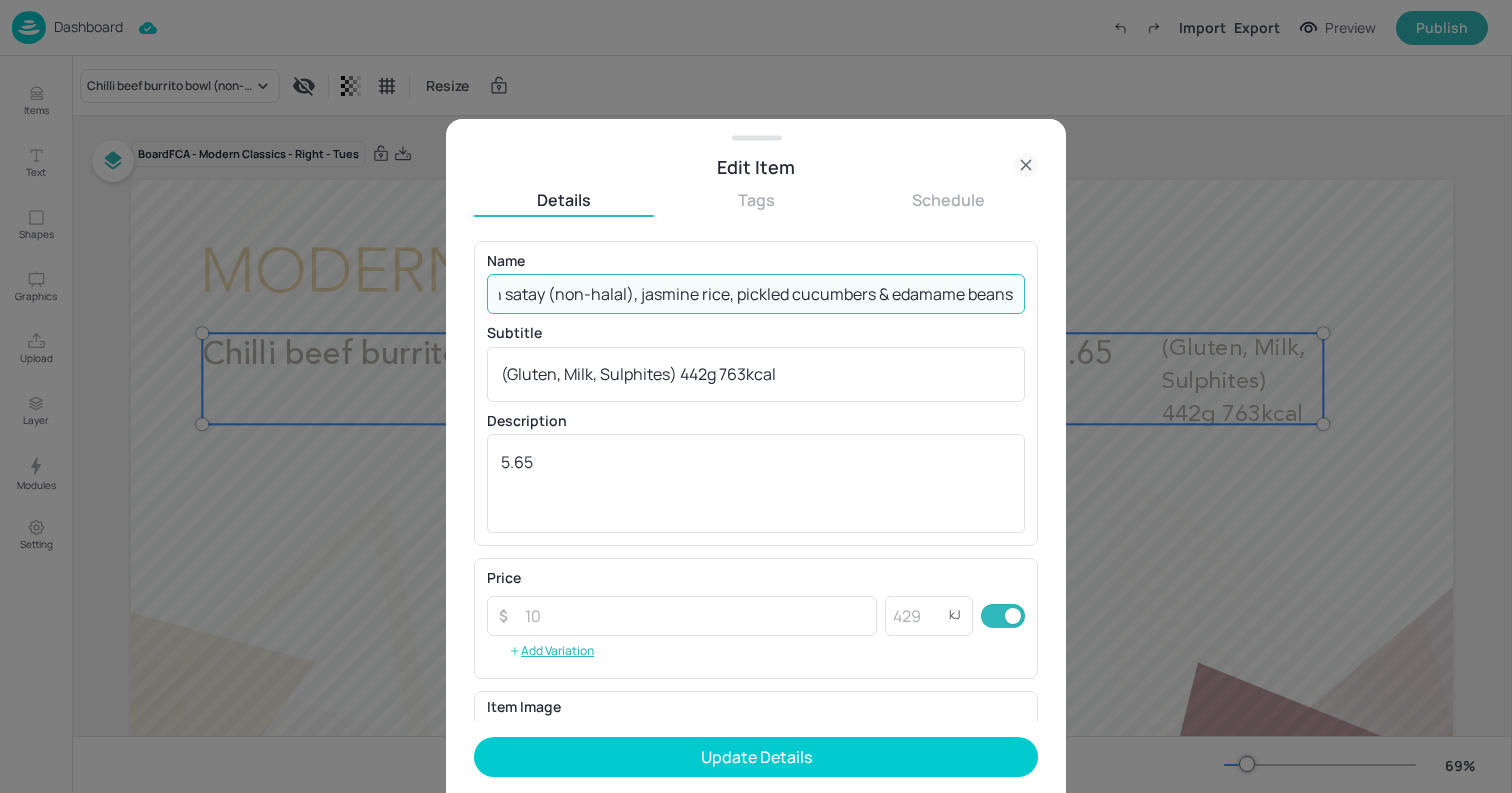 type on "Peanut & sesame chicken satay (non-halal), jasmine rice, pickled cucumbers & edamame beans" 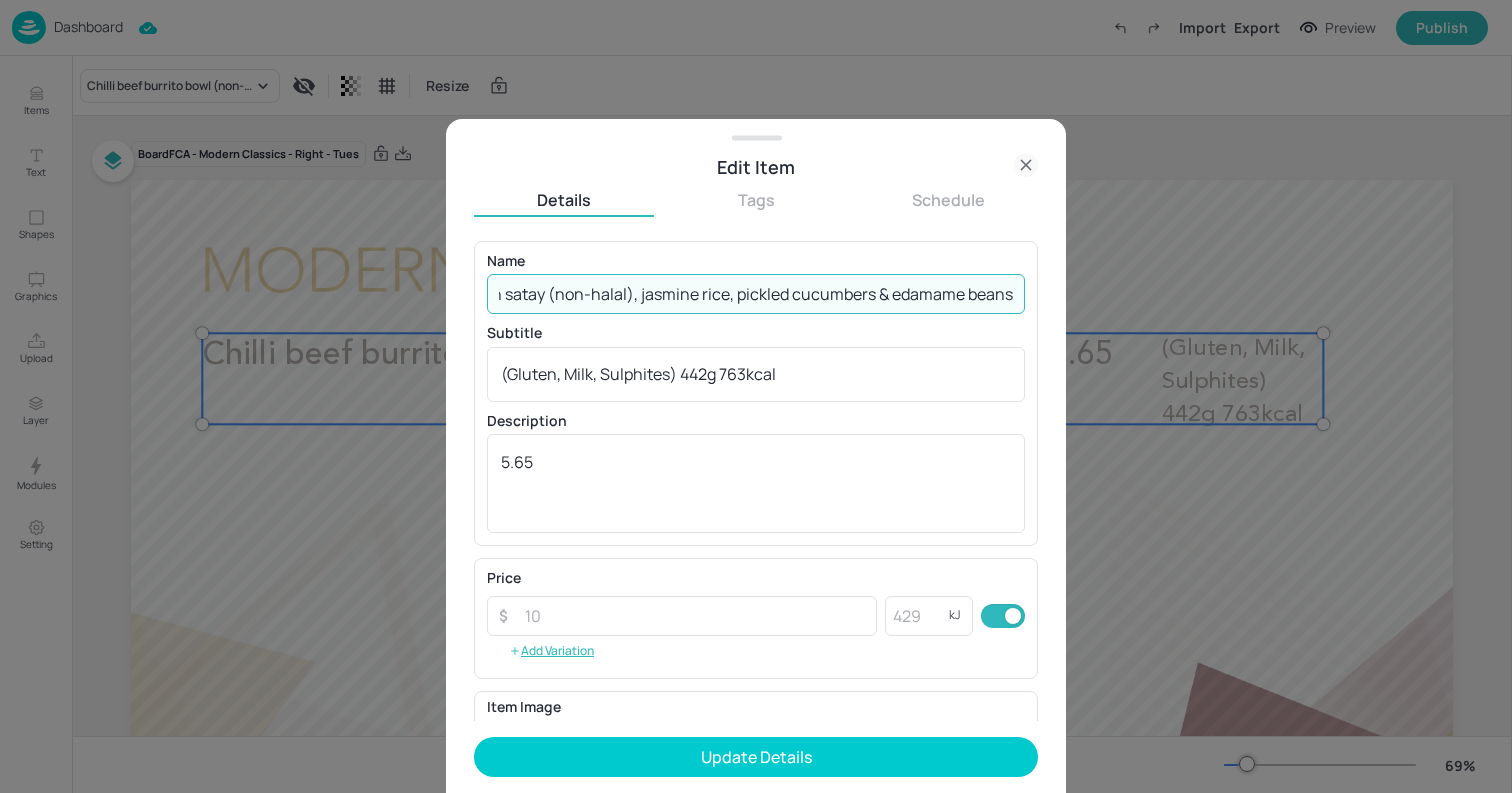 scroll, scrollTop: 0, scrollLeft: 0, axis: both 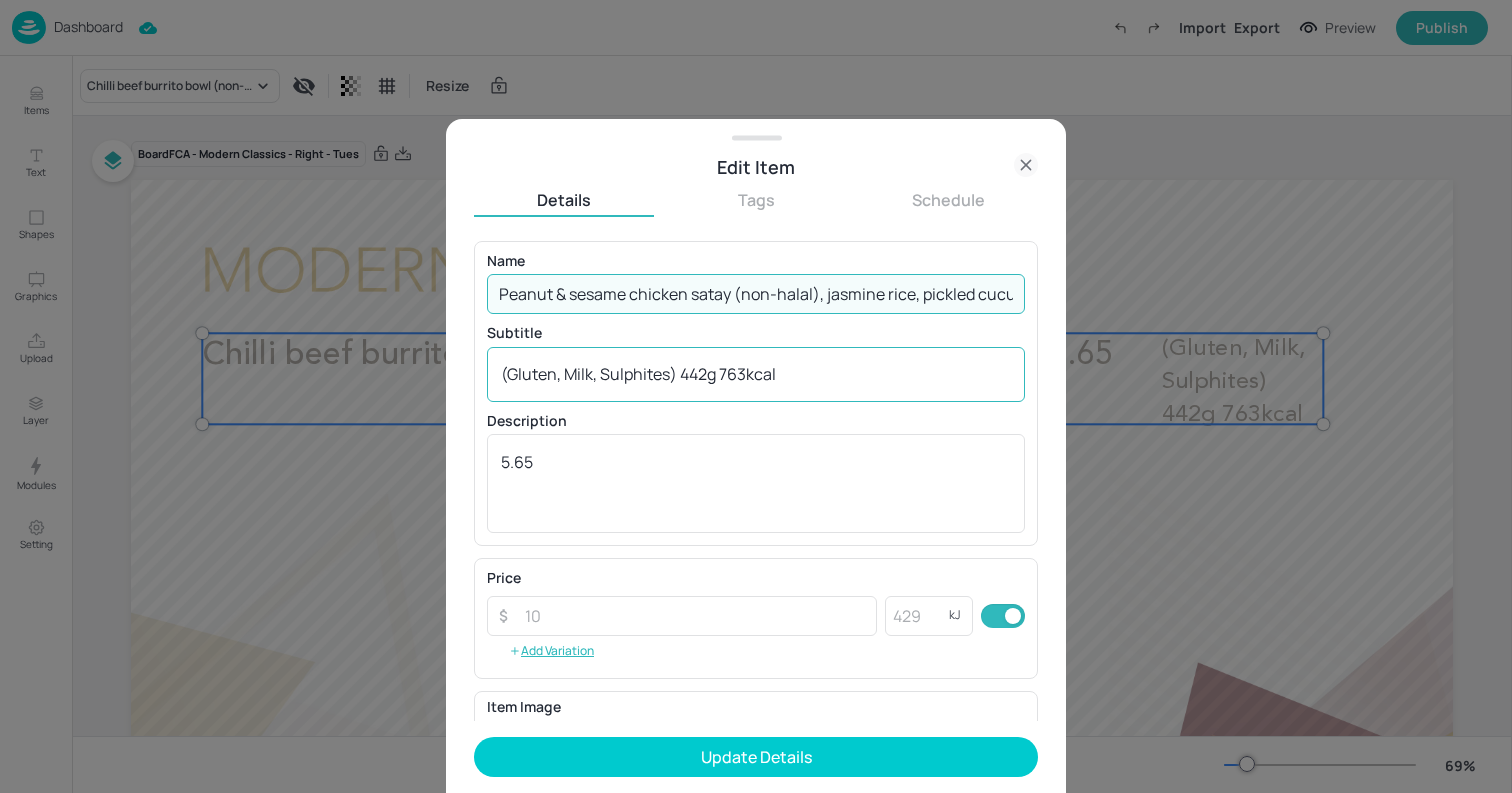 click on "(Gluten, Milk, Sulphites) 442g 763kcal" at bounding box center [756, 374] 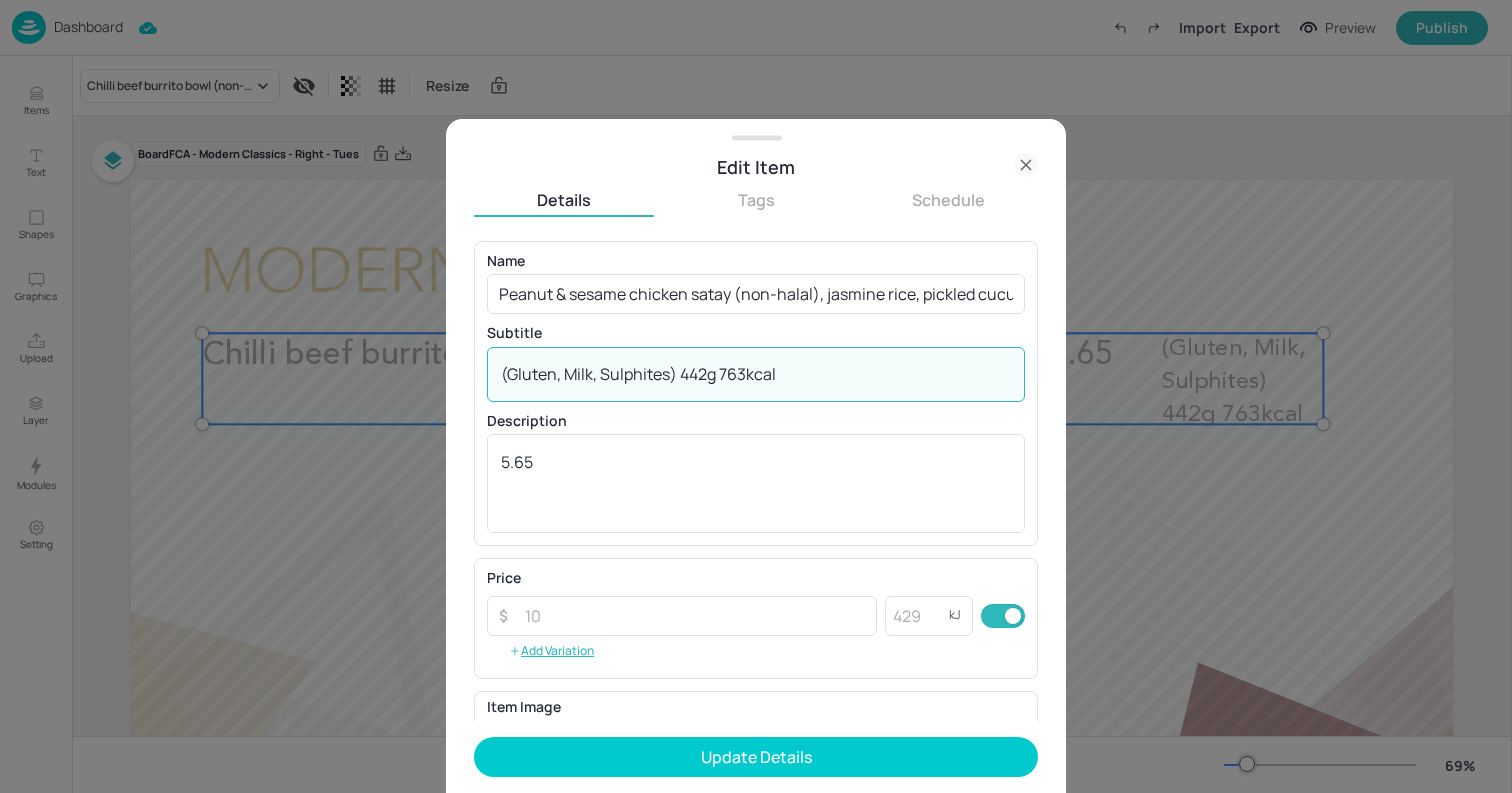click on "(Gluten, Milk, Sulphites) 442g 763kcal" at bounding box center (756, 374) 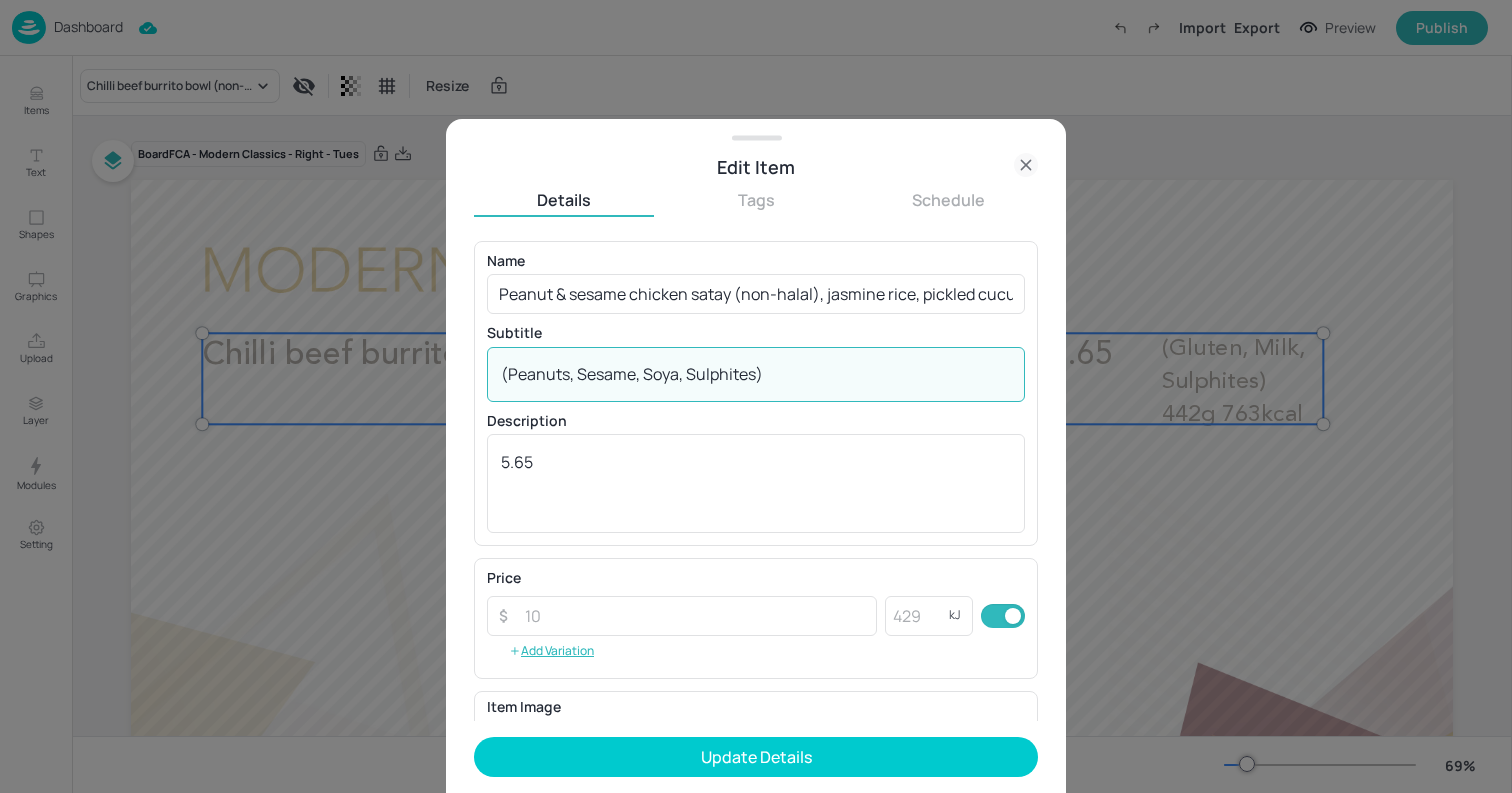 paste on "422g 835kcal" 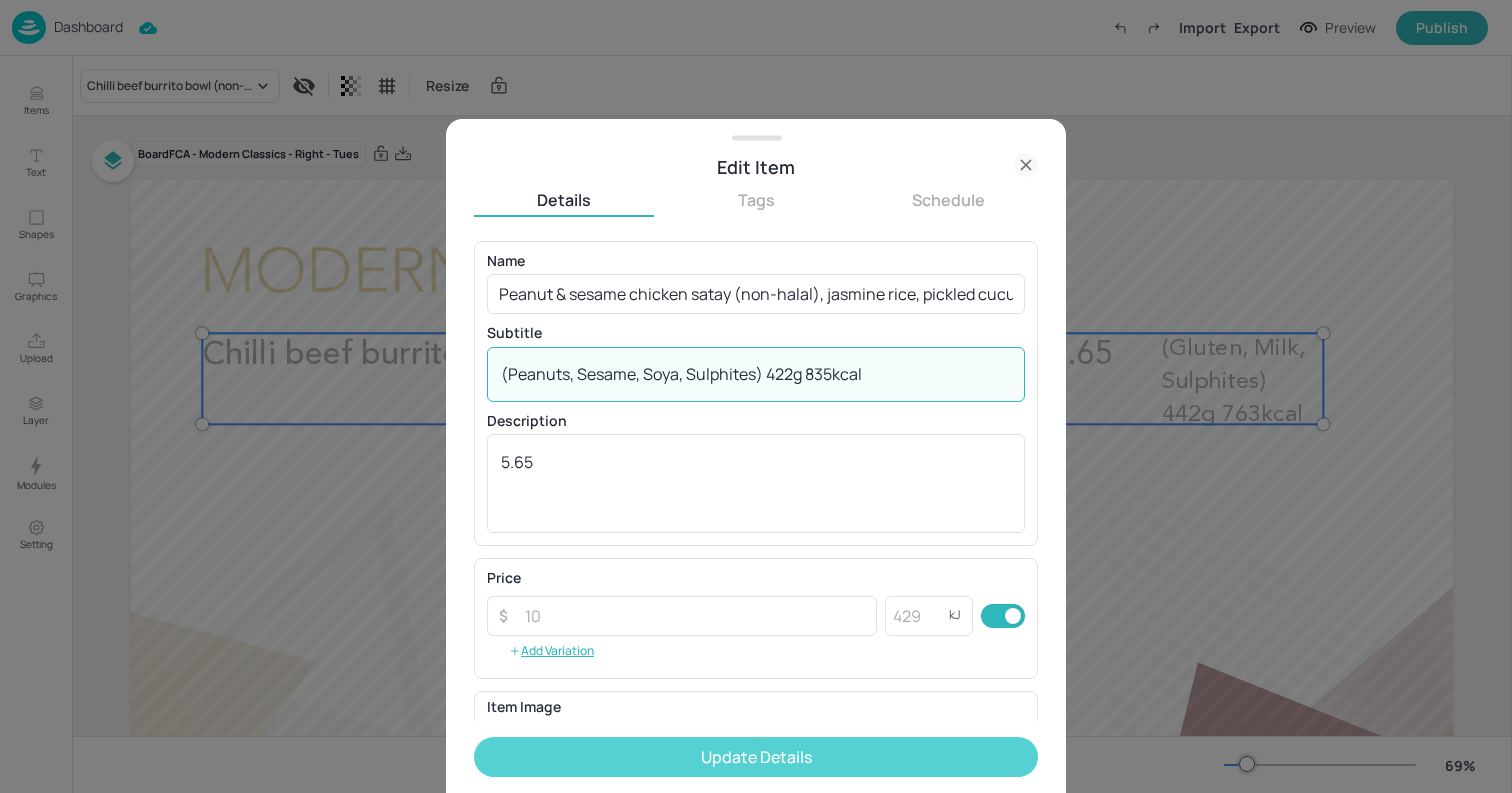 type on "(Peanuts, Sesame, Soya, Sulphites) 422g 835kcal" 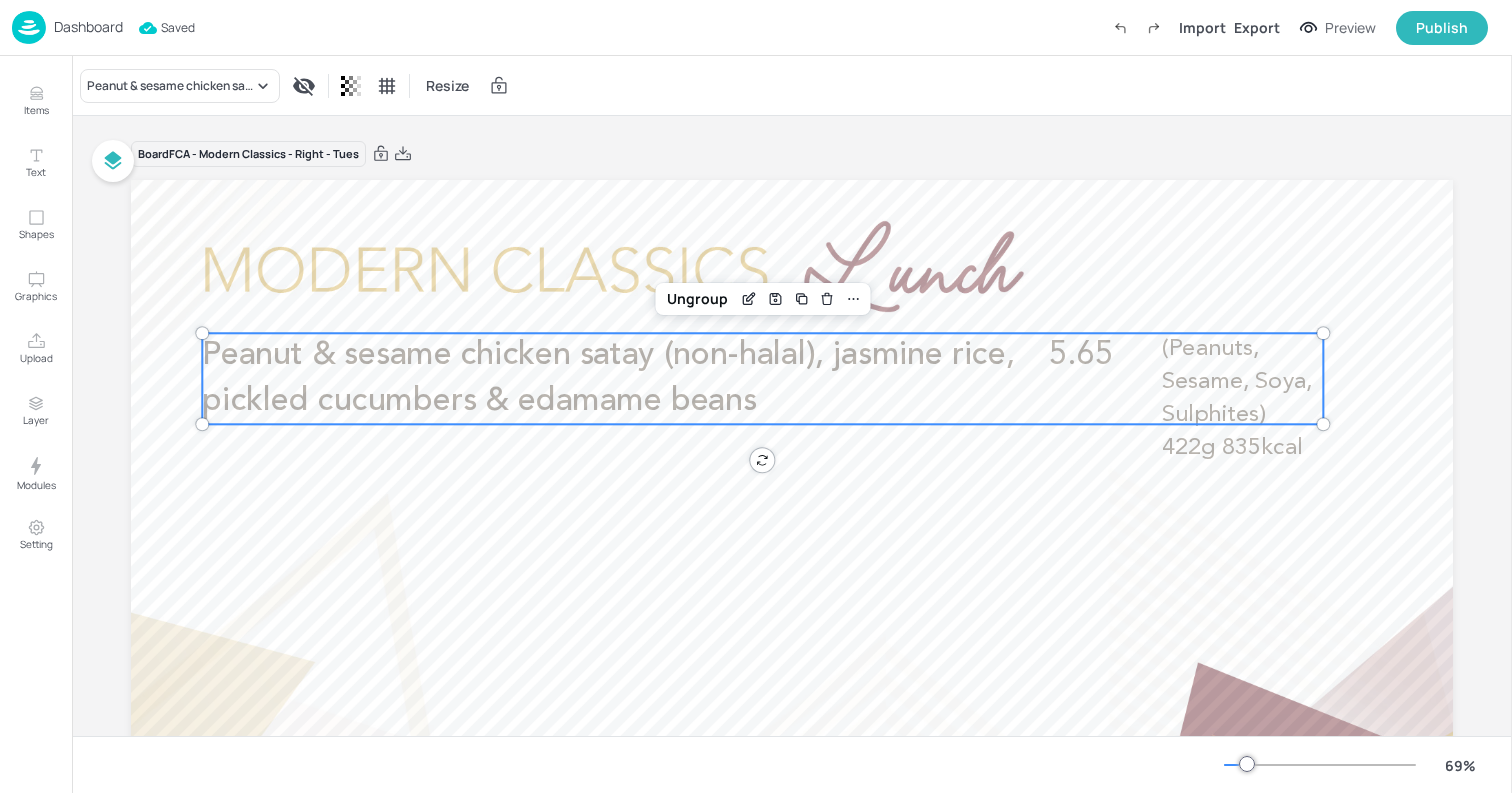 click on "Dashboard" at bounding box center [88, 27] 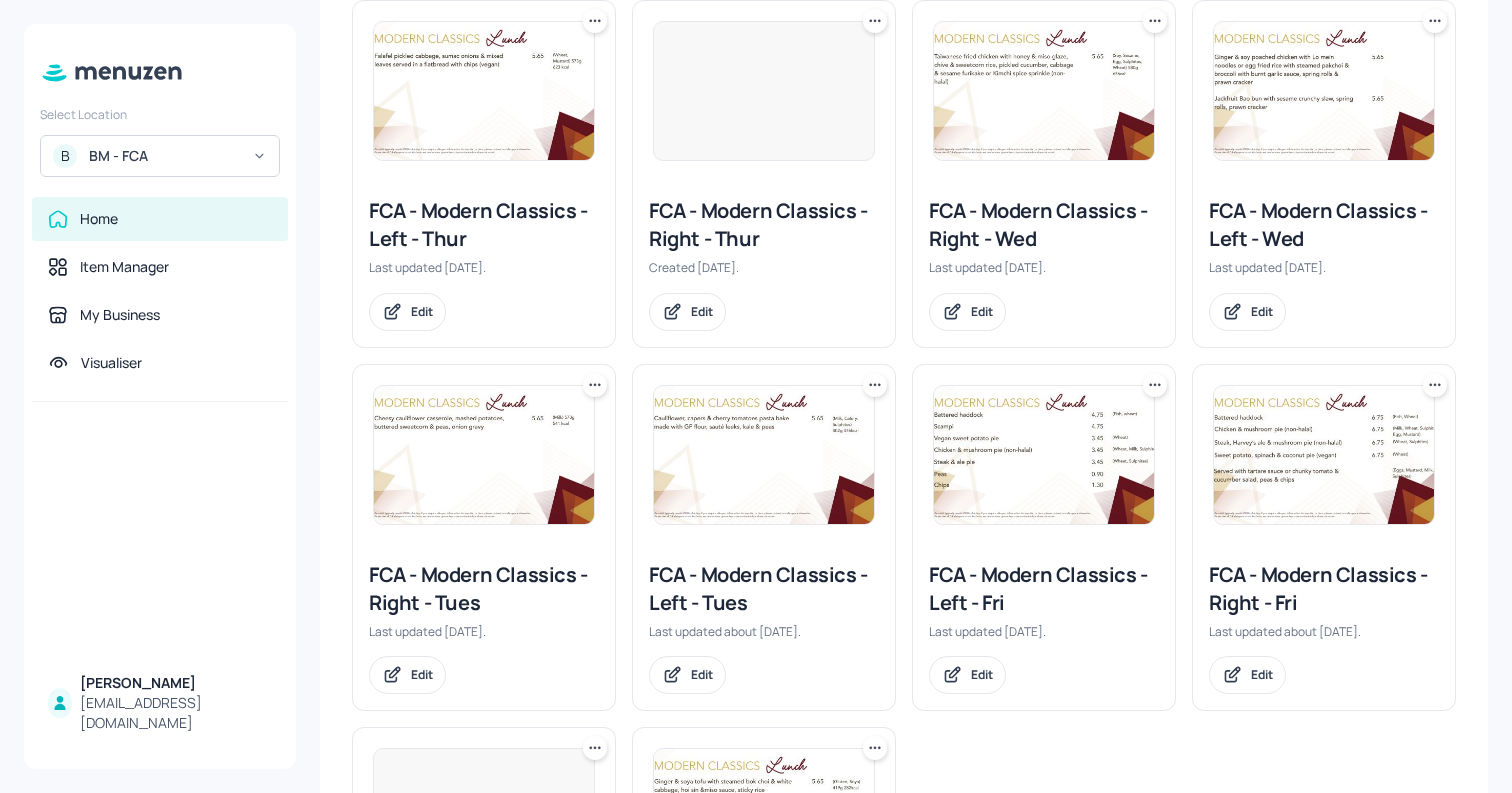 scroll, scrollTop: 442, scrollLeft: 0, axis: vertical 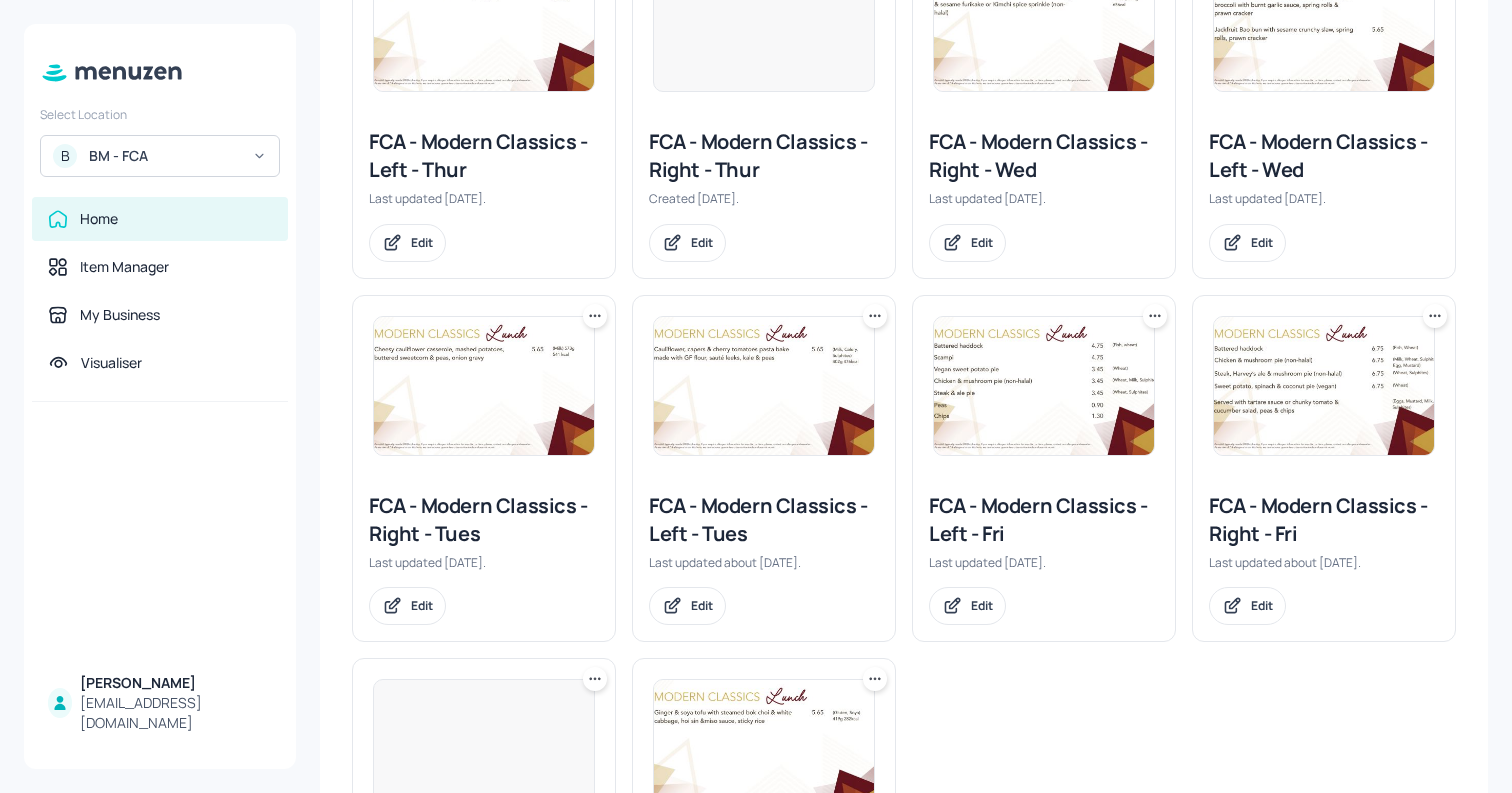click at bounding box center (764, 386) 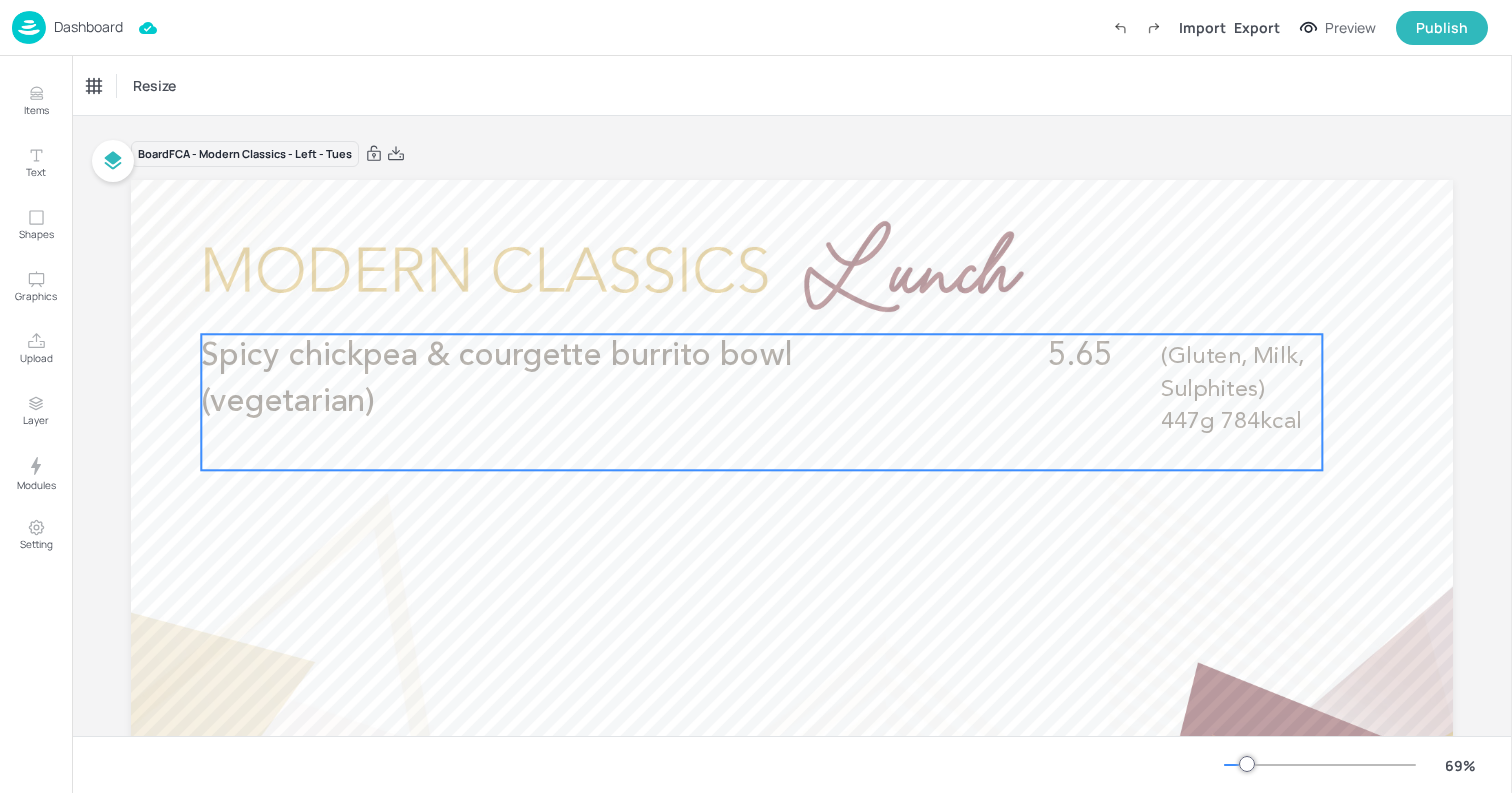 click on "Spicy chickpea & courgette burrito bowl (vegetarian)" at bounding box center [496, 379] 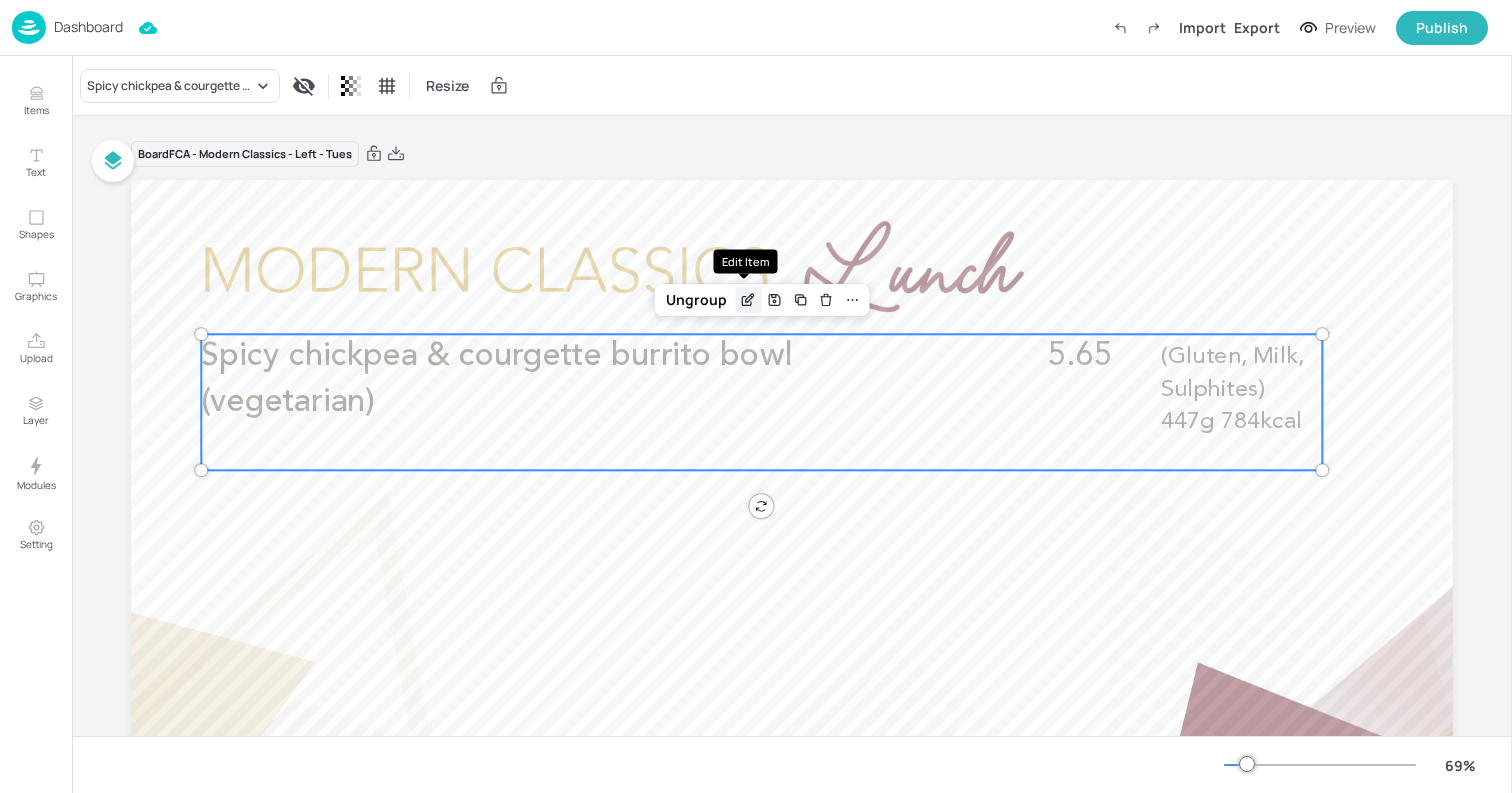 click 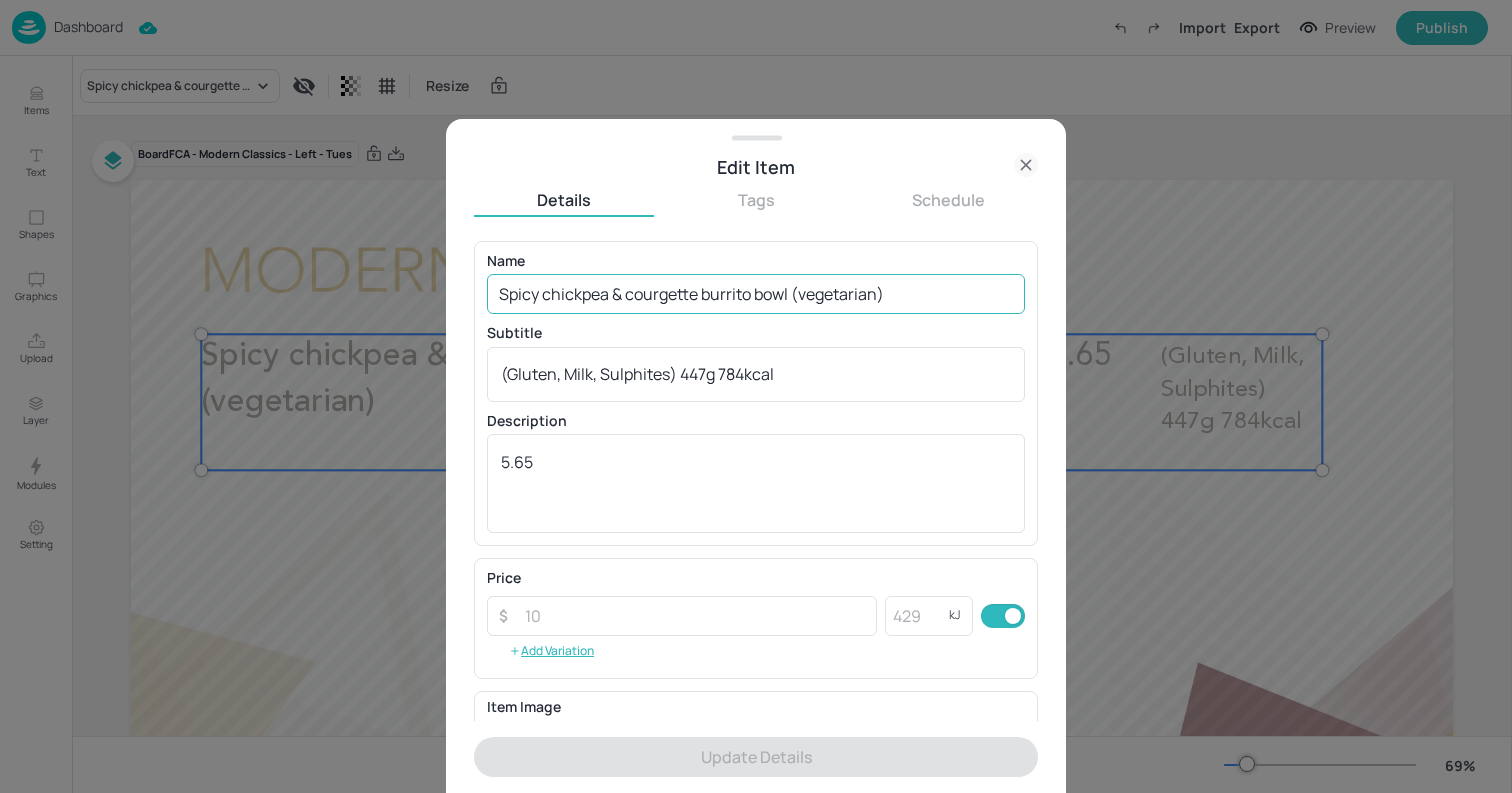 click on "Spicy chickpea & courgette burrito bowl (vegetarian)" at bounding box center (756, 294) 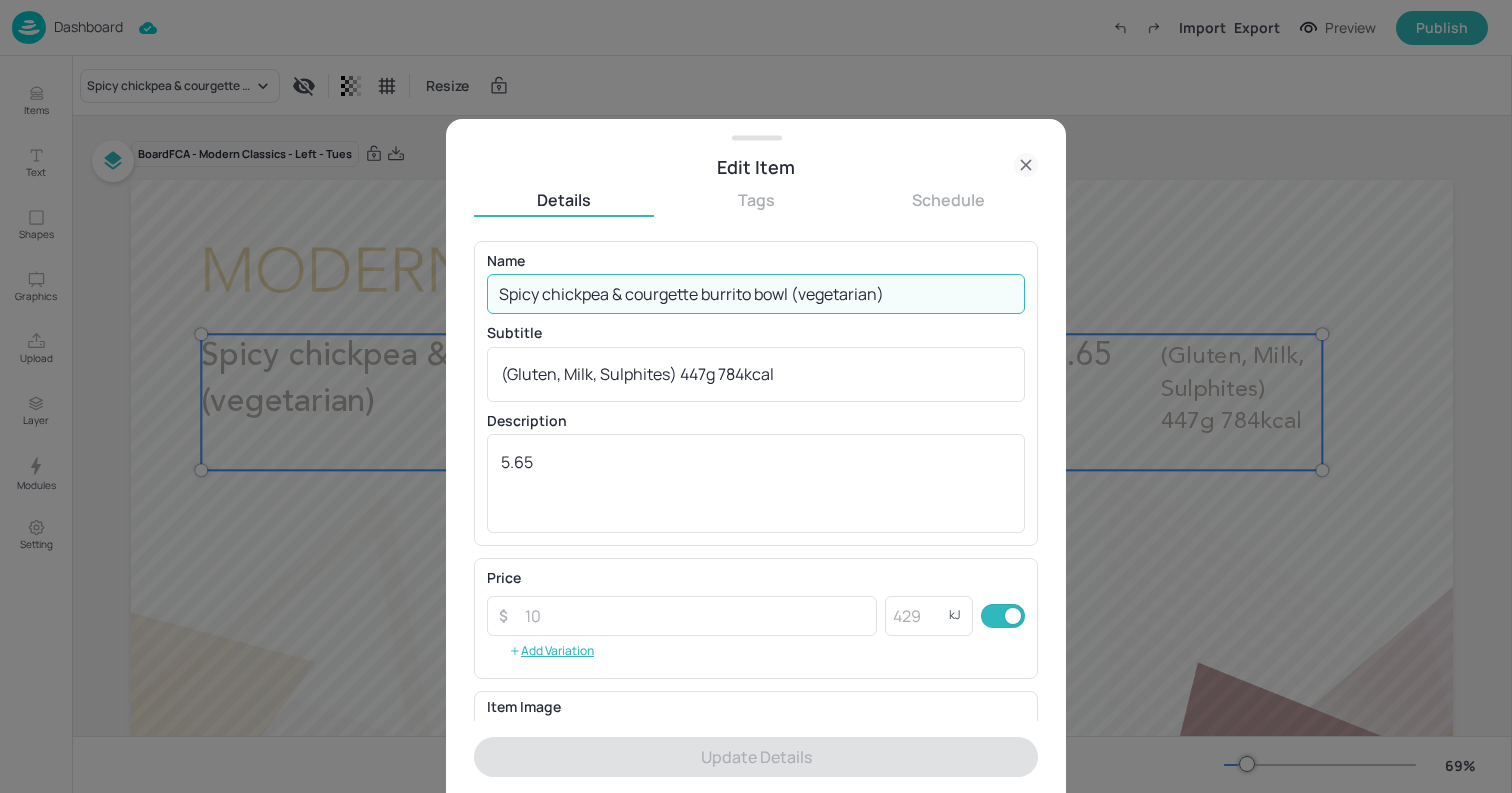 click on "Spicy chickpea & courgette burrito bowl (vegetarian)" at bounding box center [756, 294] 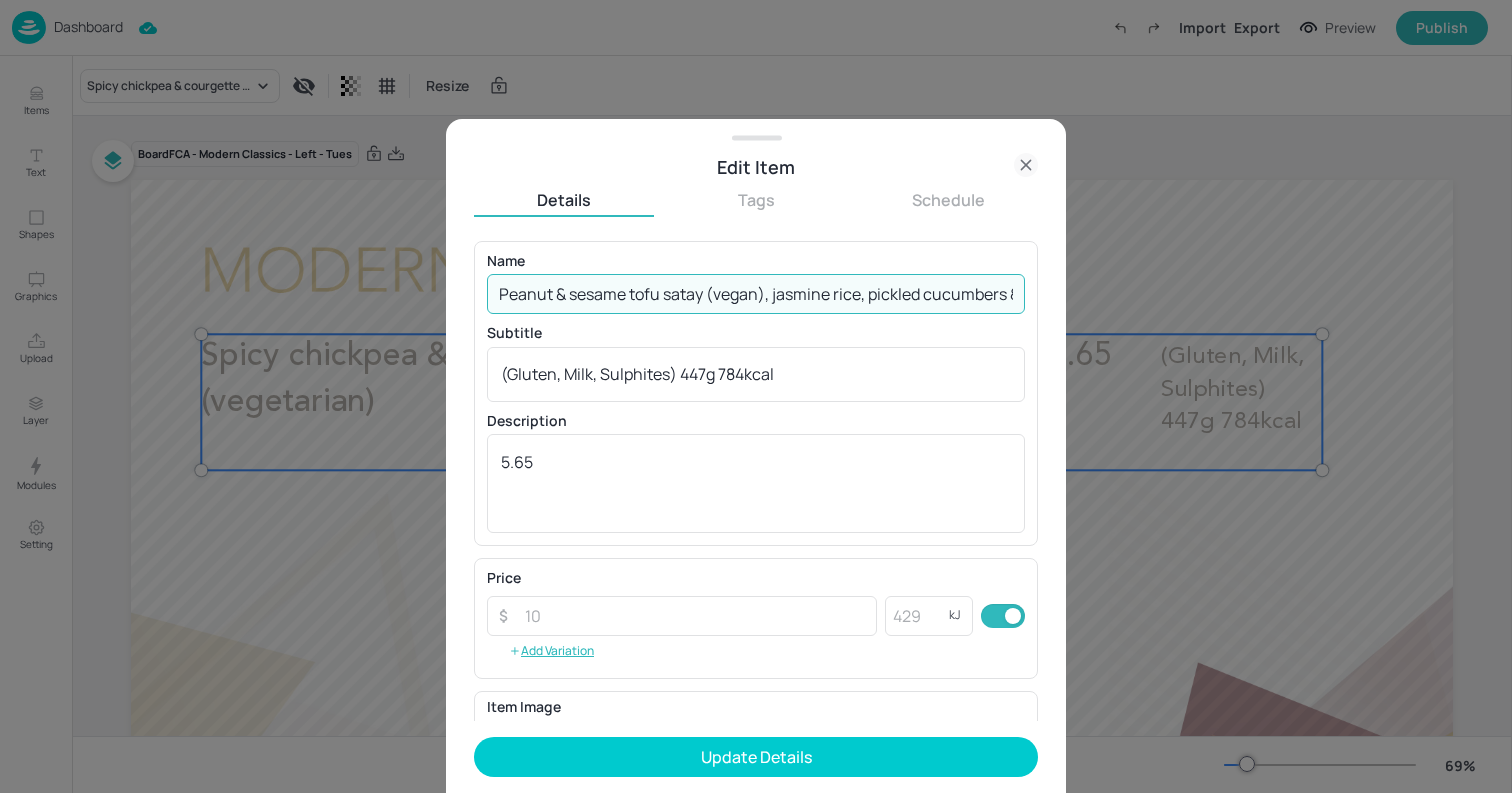 scroll, scrollTop: 0, scrollLeft: 138, axis: horizontal 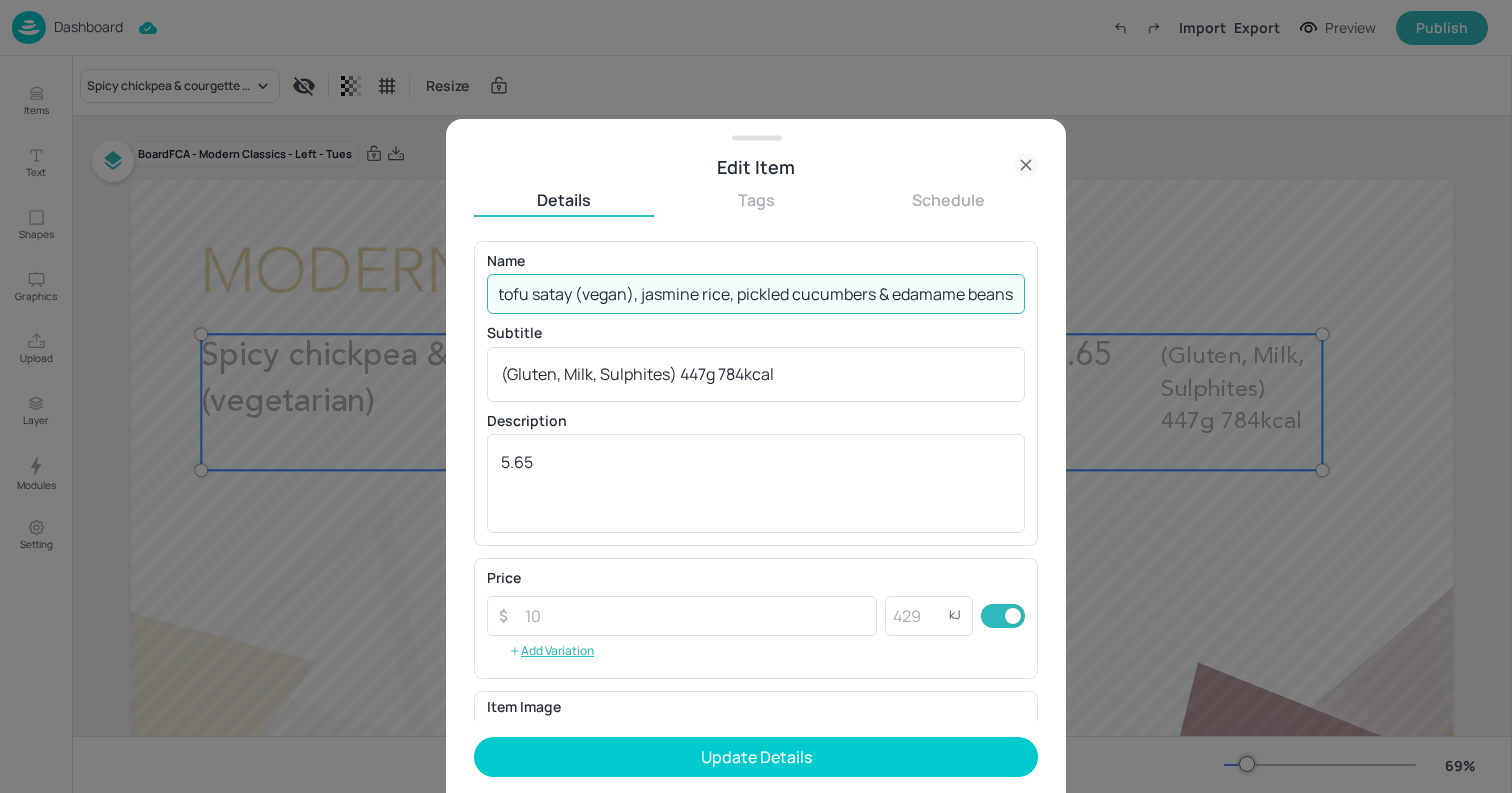 type on "Peanut & sesame tofu satay (vegan), jasmine rice, pickled cucumbers & edamame beans" 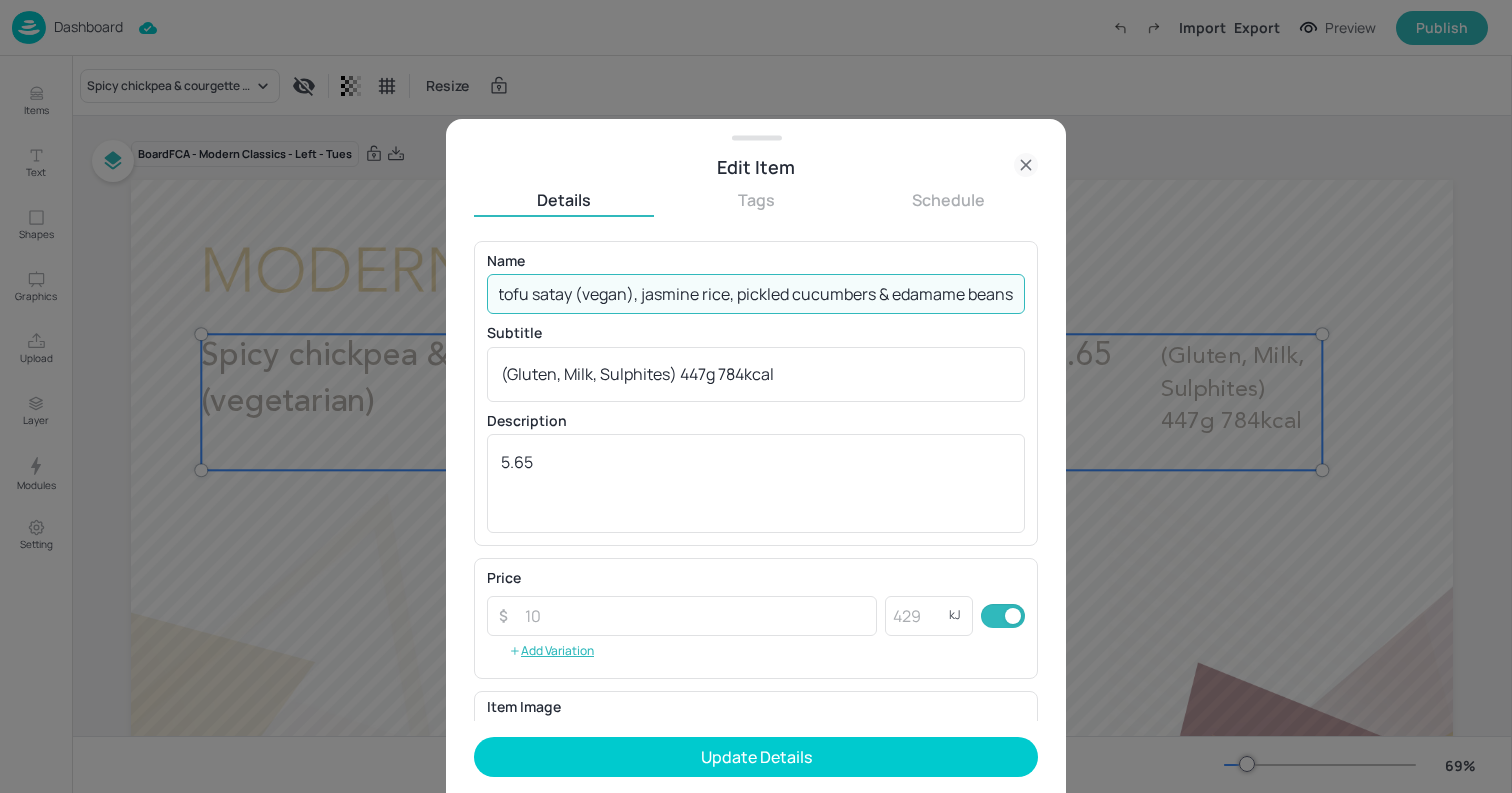 scroll, scrollTop: 0, scrollLeft: 0, axis: both 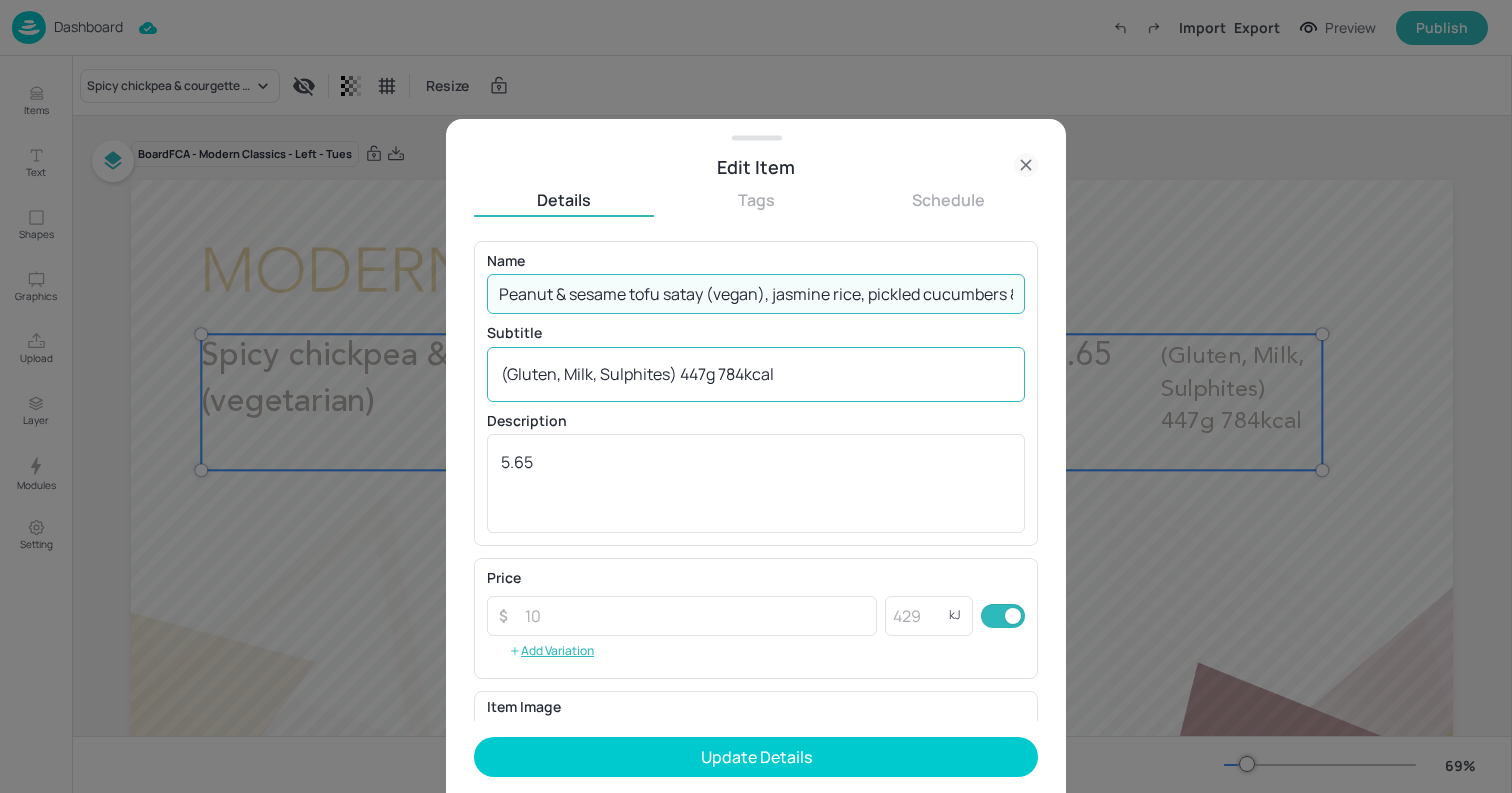 click on "(Gluten, Milk, Sulphites) 447g 784kcal" at bounding box center [756, 374] 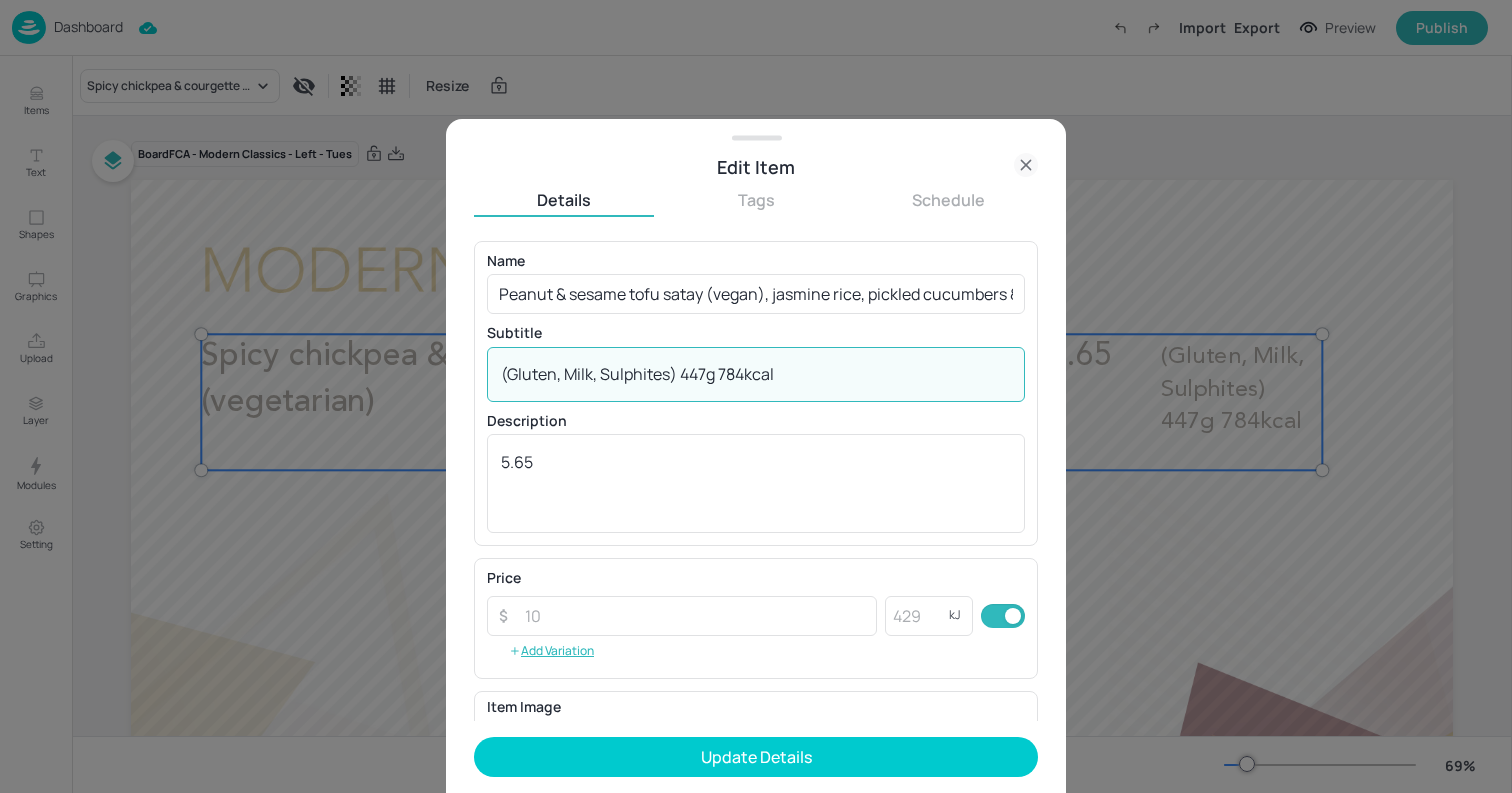 click on "(Gluten, Milk, Sulphites) 447g 784kcal" at bounding box center [756, 374] 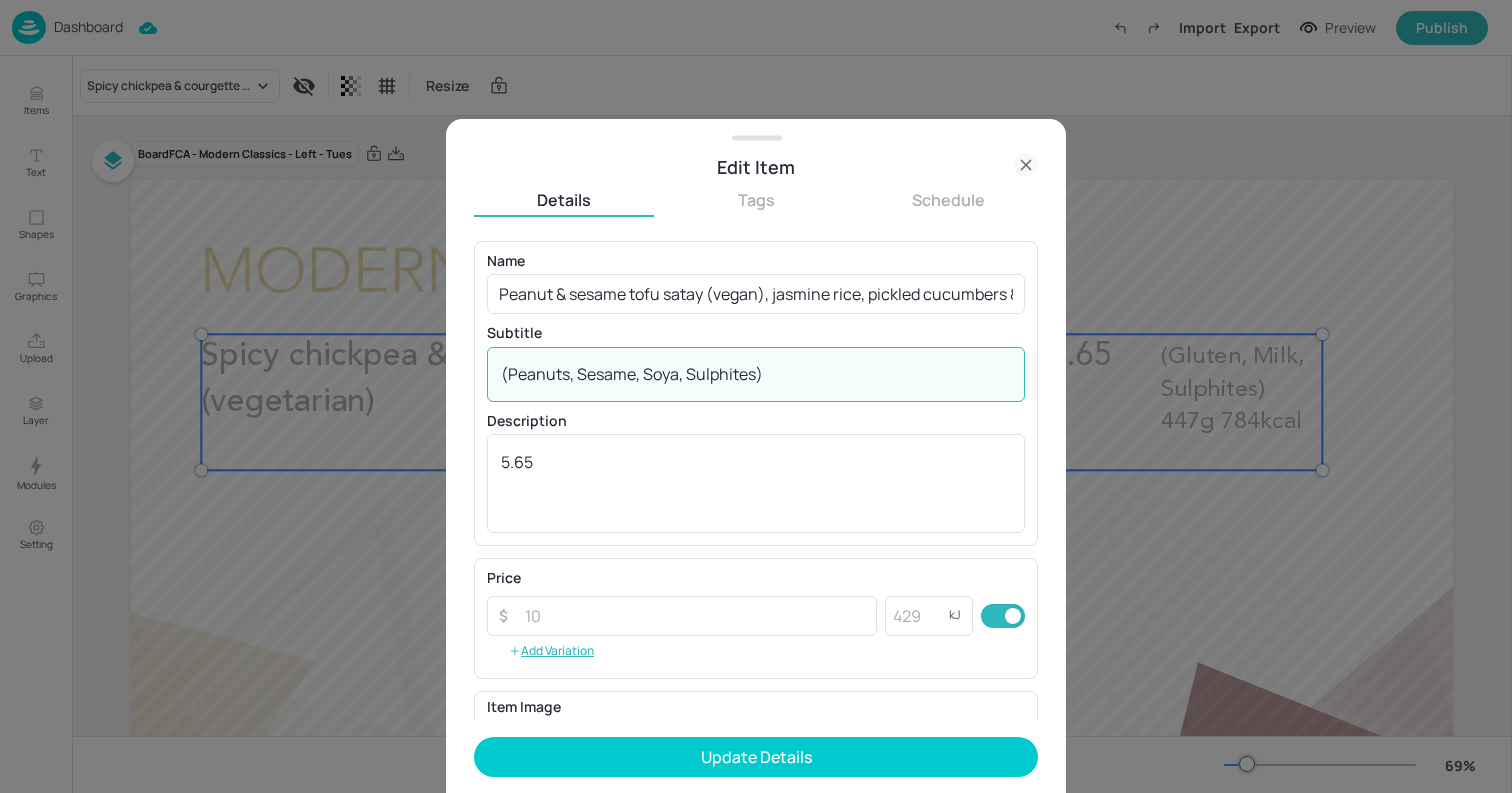 paste on "386g 609kcal" 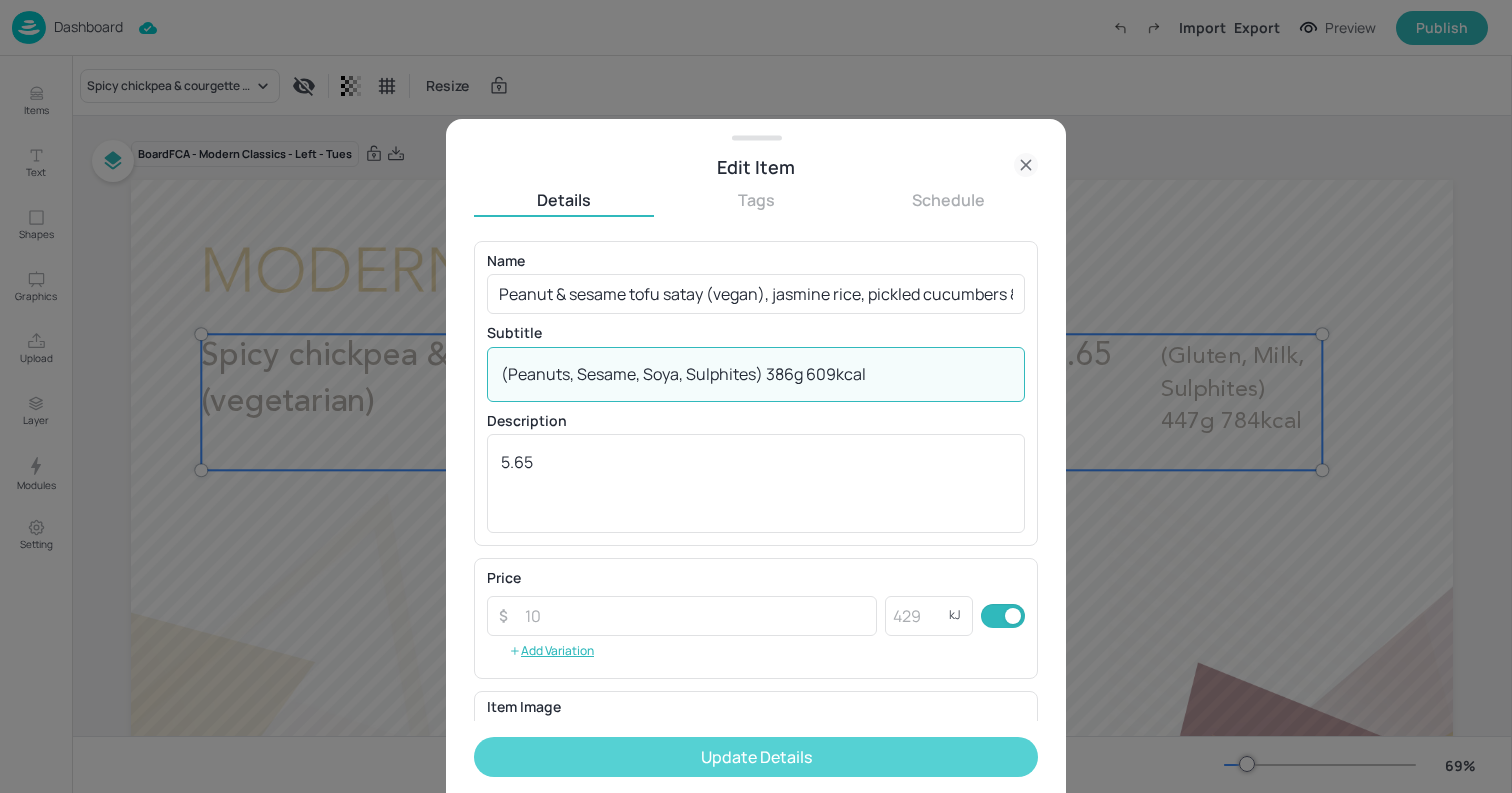 type on "(Peanuts, Sesame, Soya, Sulphites) 386g 609kcal" 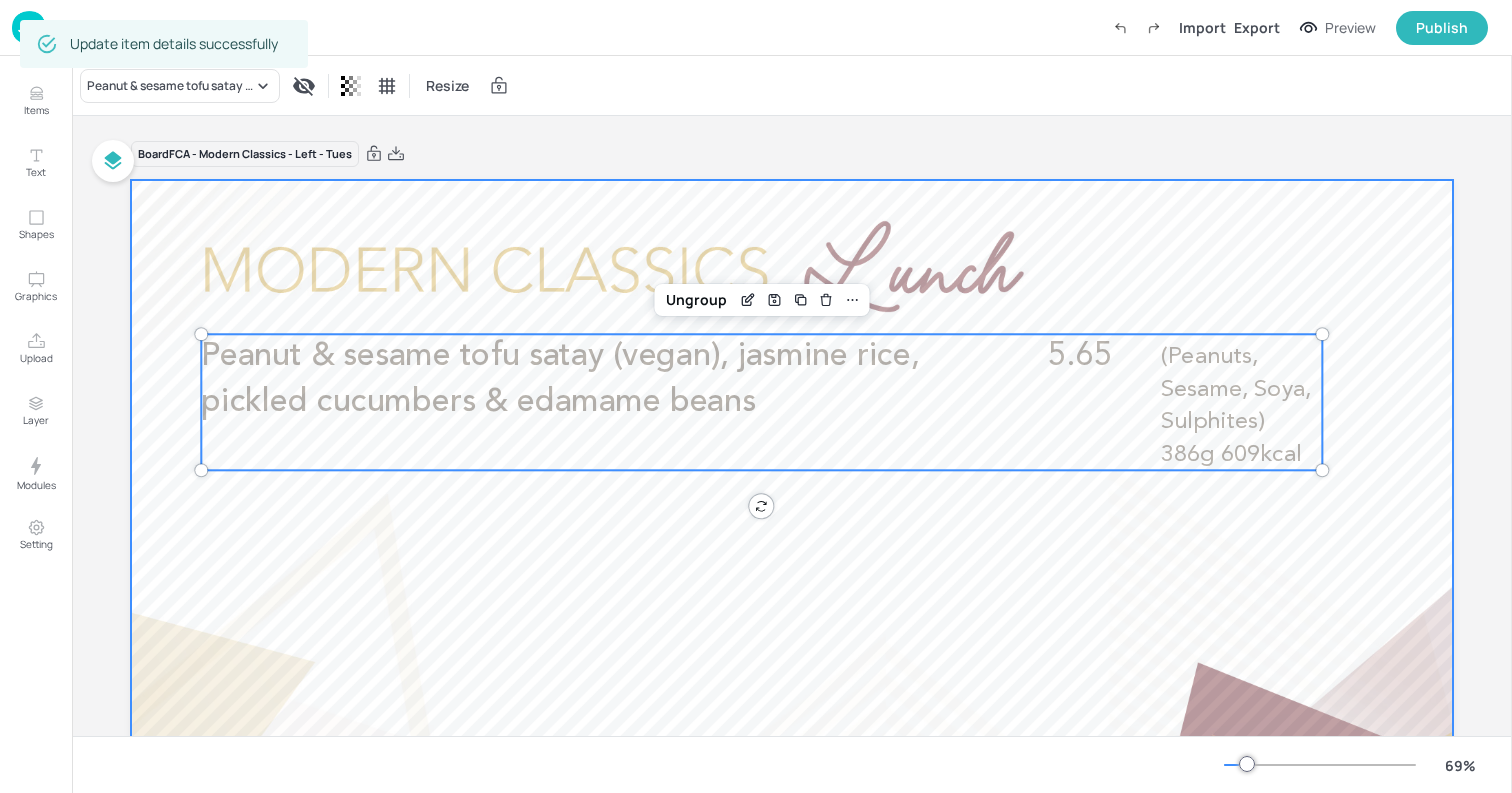 click at bounding box center (792, 552) 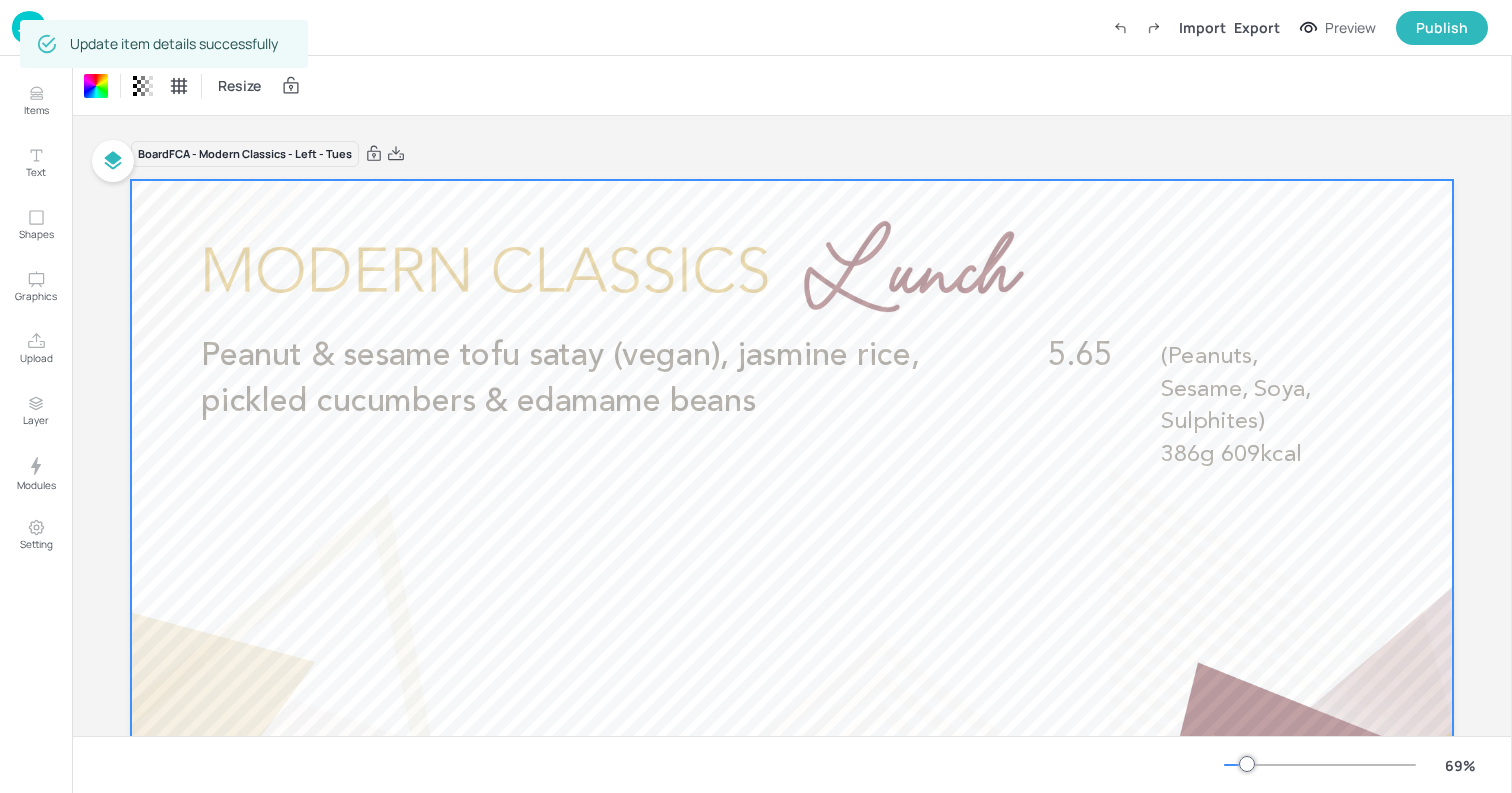 click at bounding box center [29, 27] 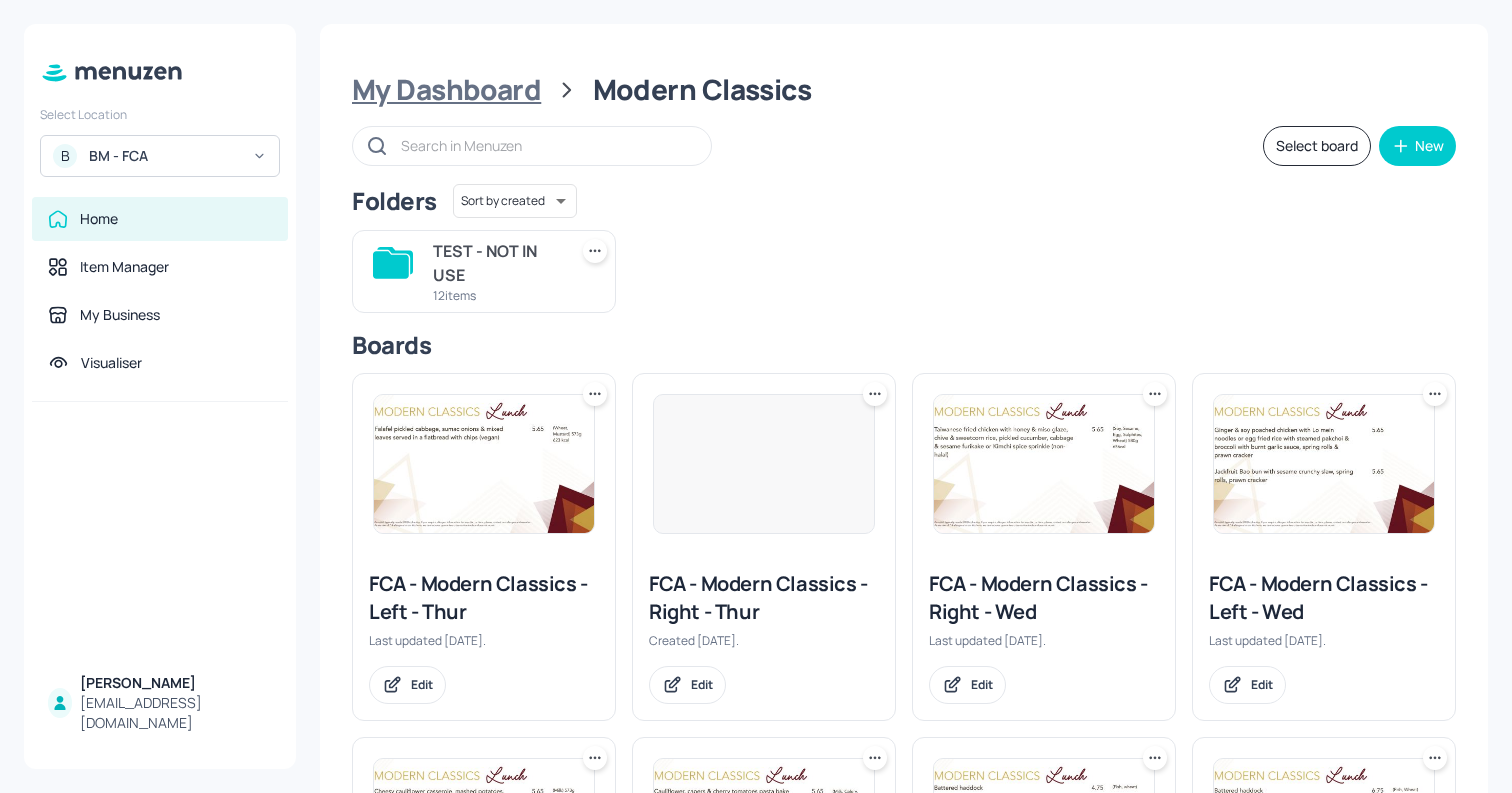 click on "My Dashboard" at bounding box center (446, 90) 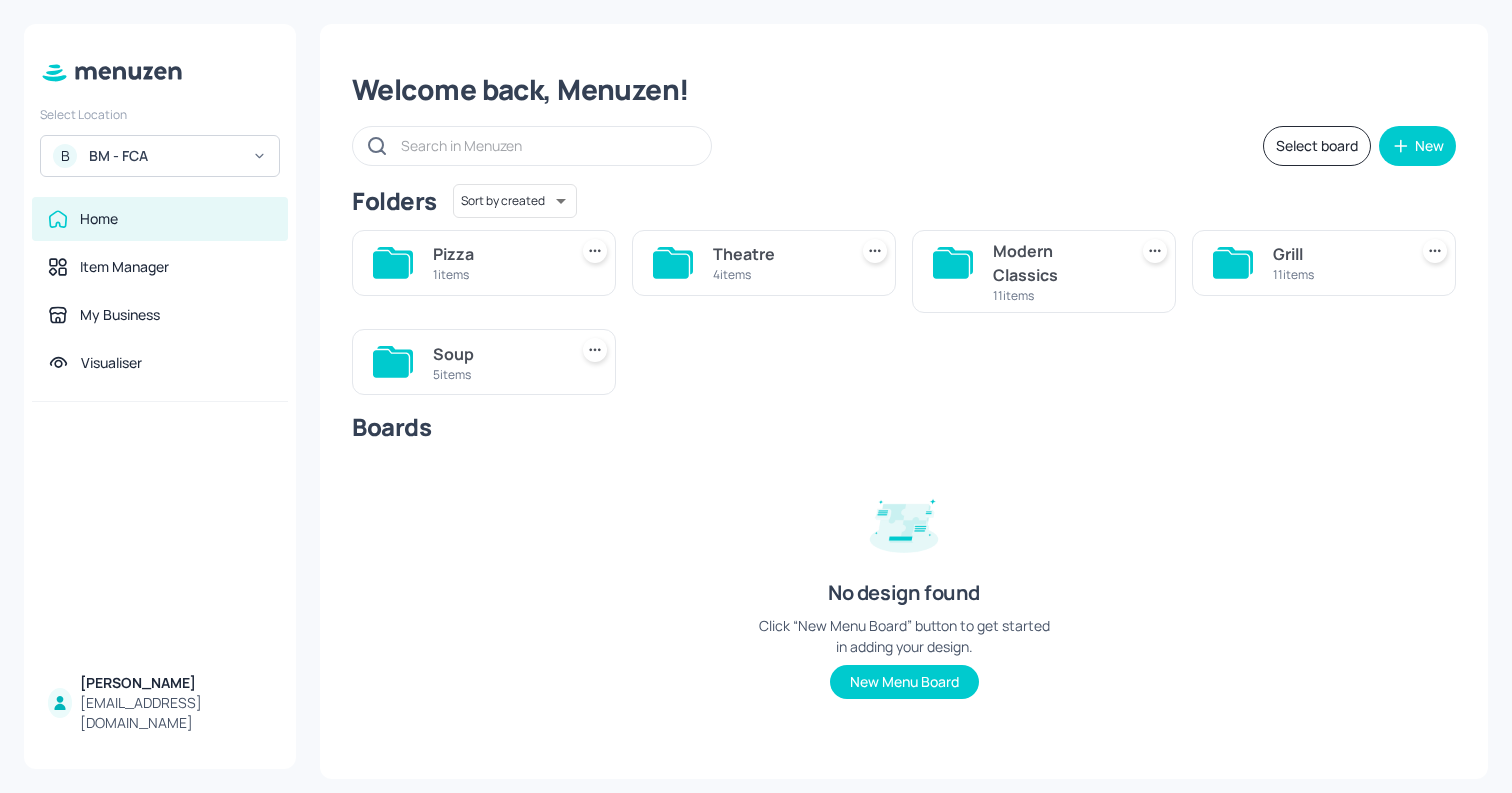 click on "Theatre" at bounding box center [776, 254] 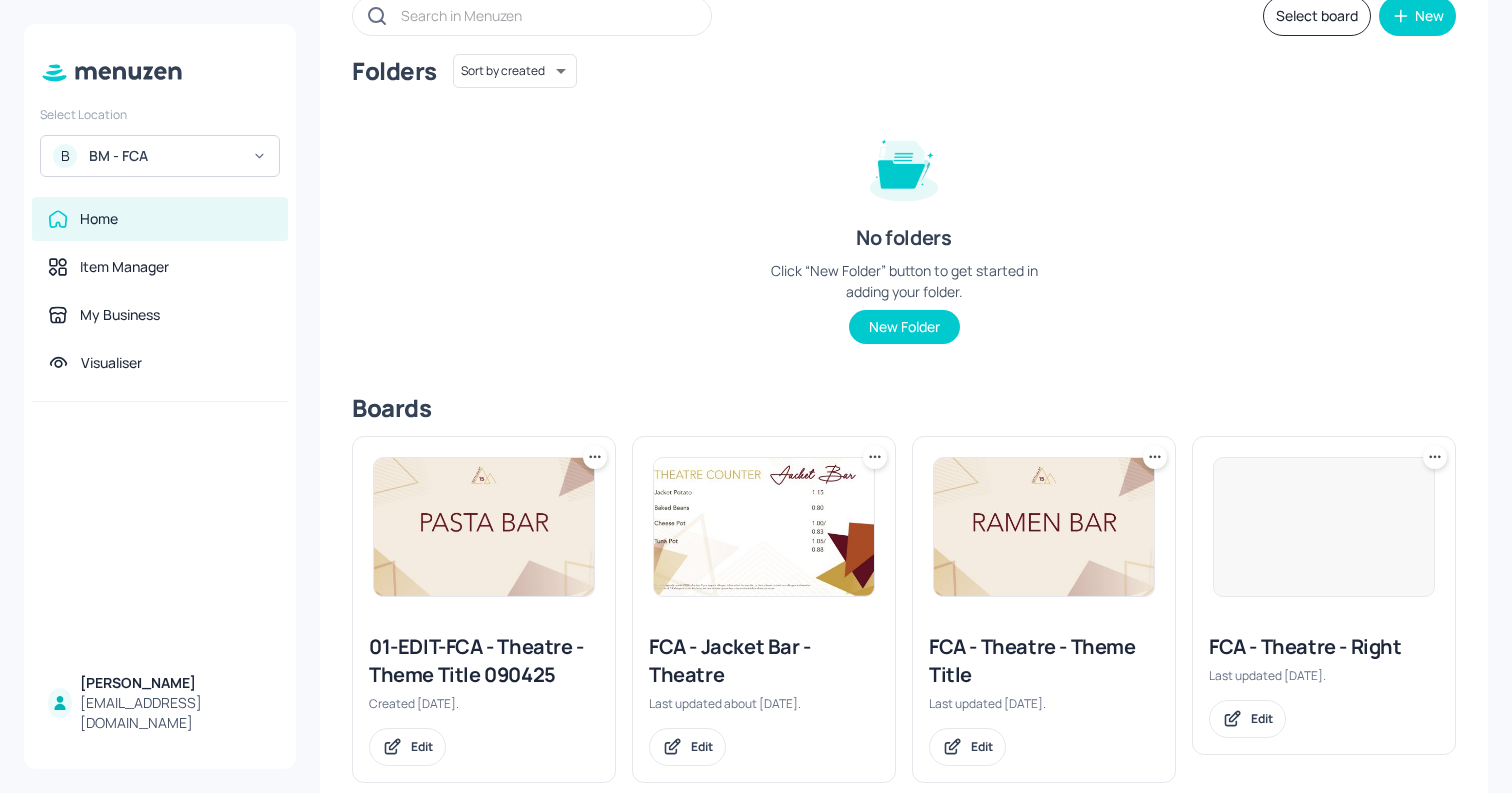 scroll, scrollTop: 168, scrollLeft: 0, axis: vertical 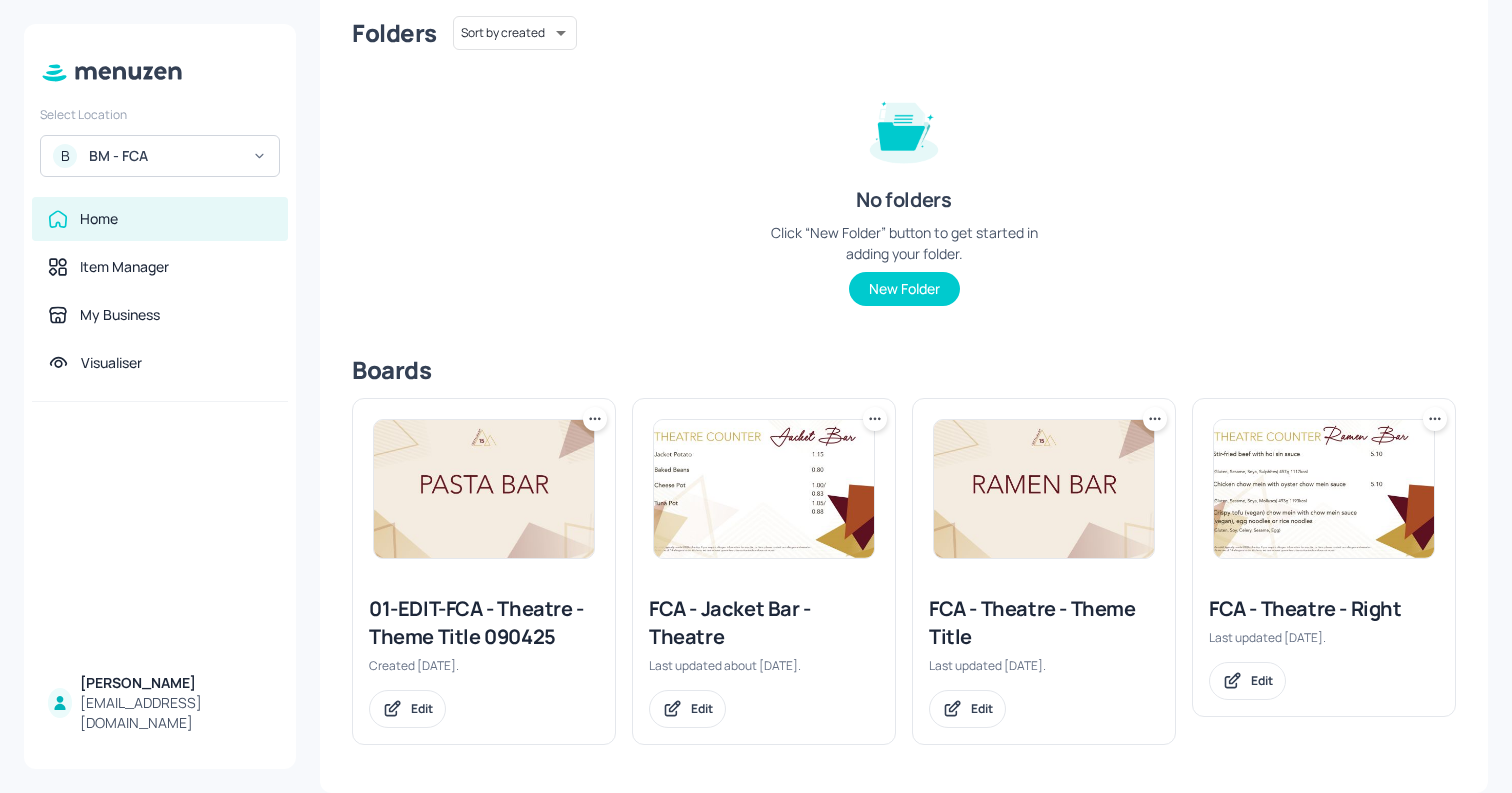 click at bounding box center (1324, 489) 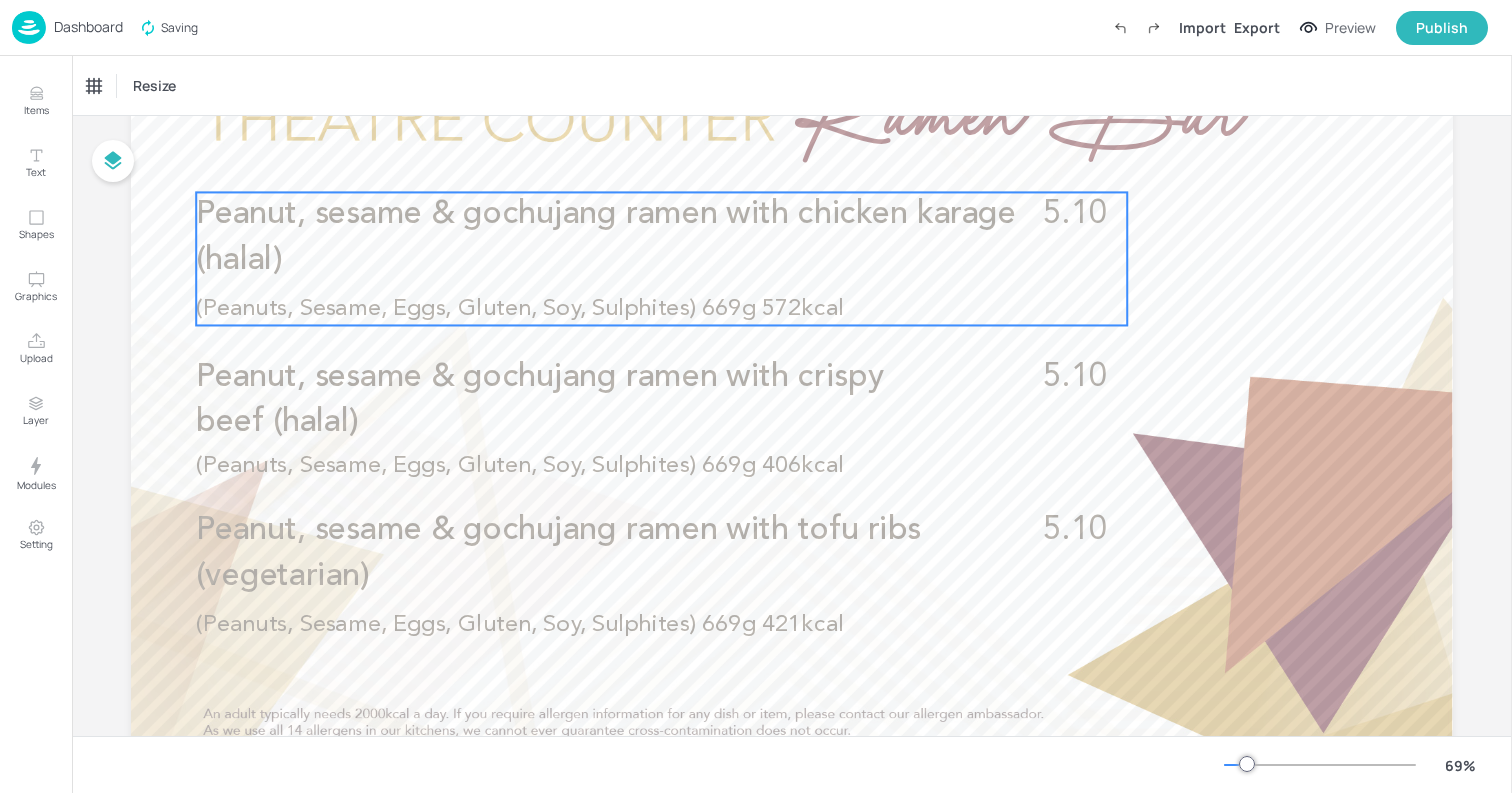 scroll, scrollTop: 154, scrollLeft: 0, axis: vertical 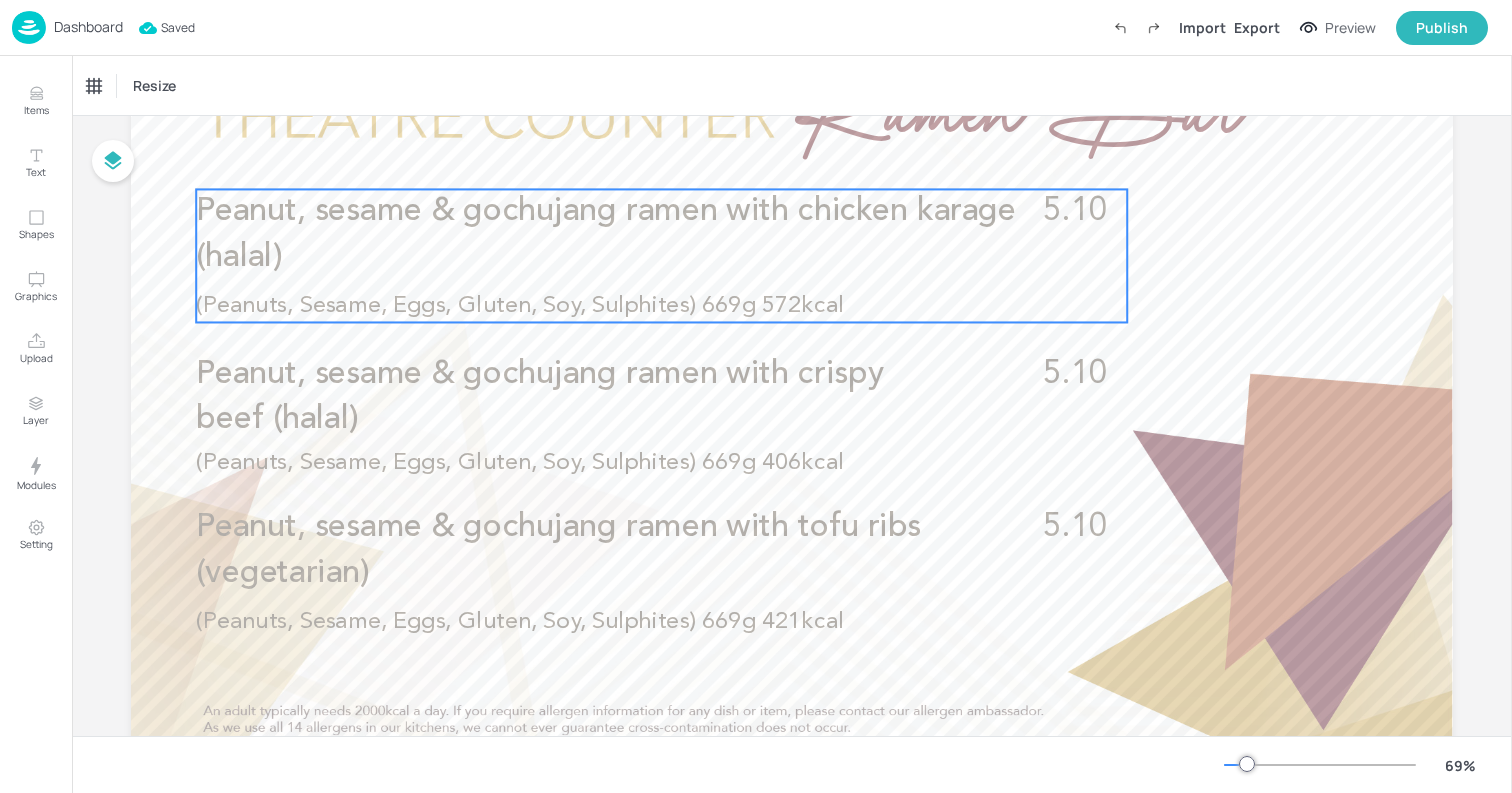click on "(Peanuts, Sesame, Eggs, Gluten, Soy, Sulphites) 669g 572kcal" at bounding box center (520, 305) 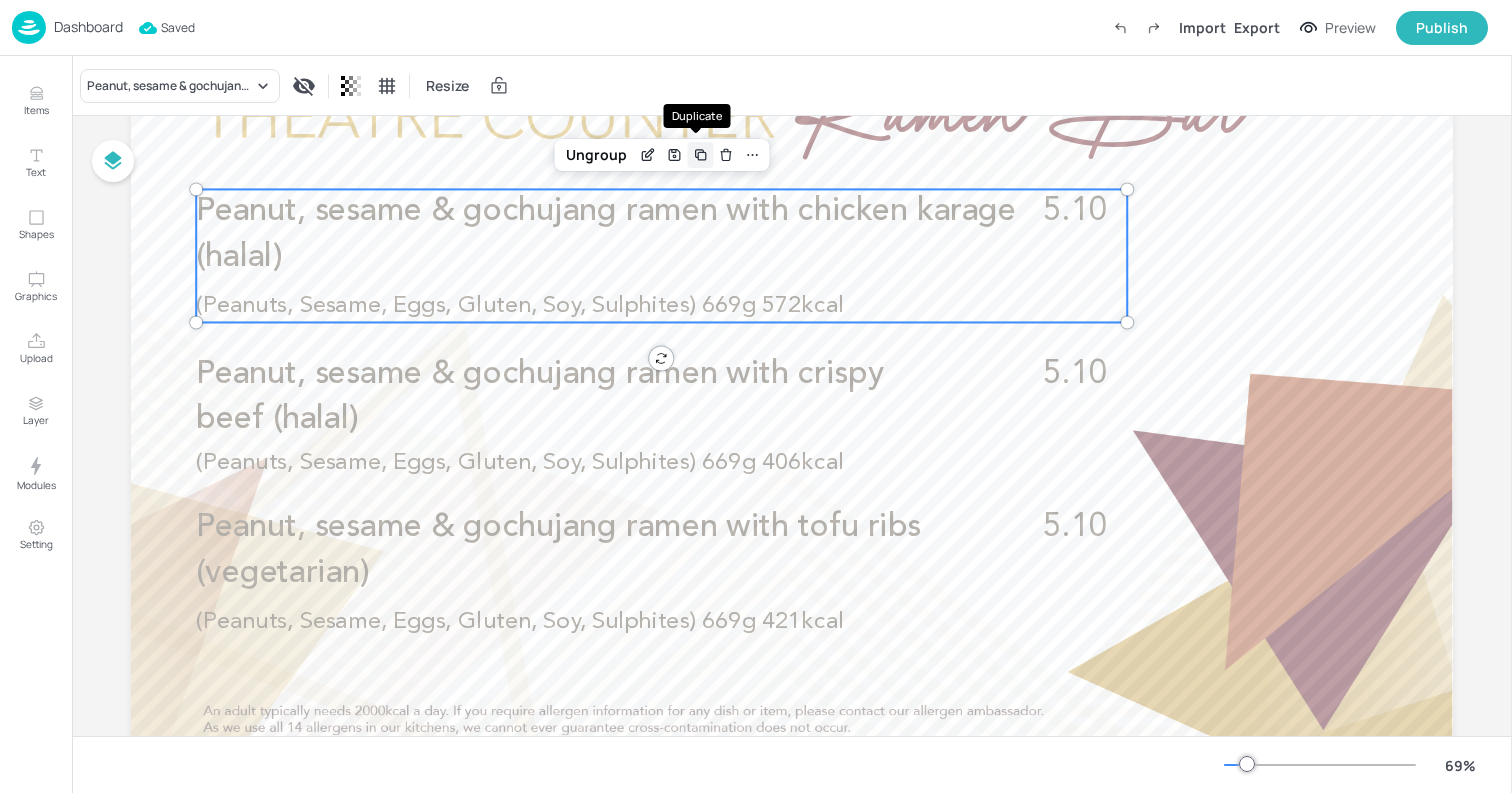 click 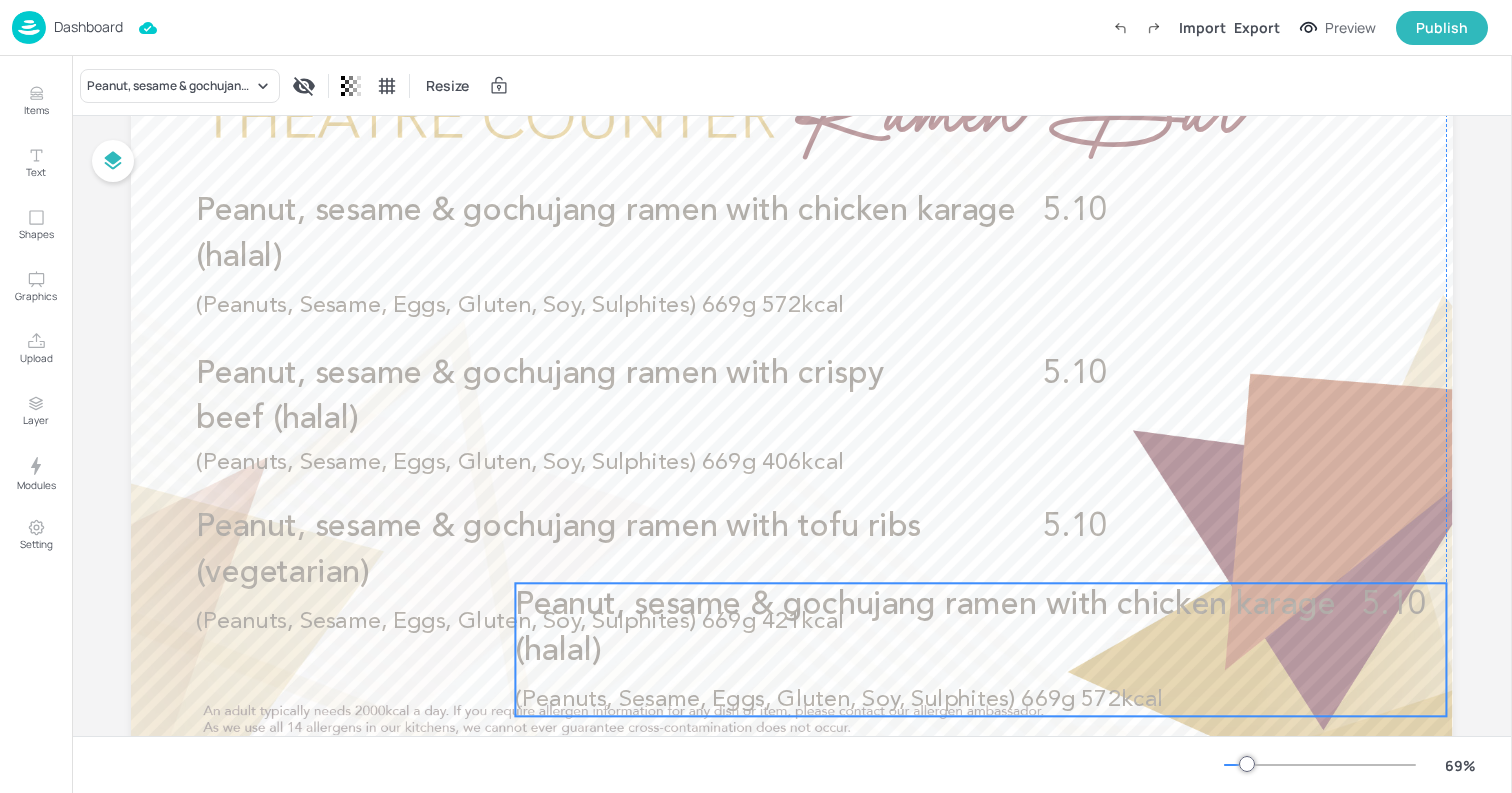drag, startPoint x: 732, startPoint y: 265, endPoint x: 1046, endPoint y: 652, distance: 498.3623 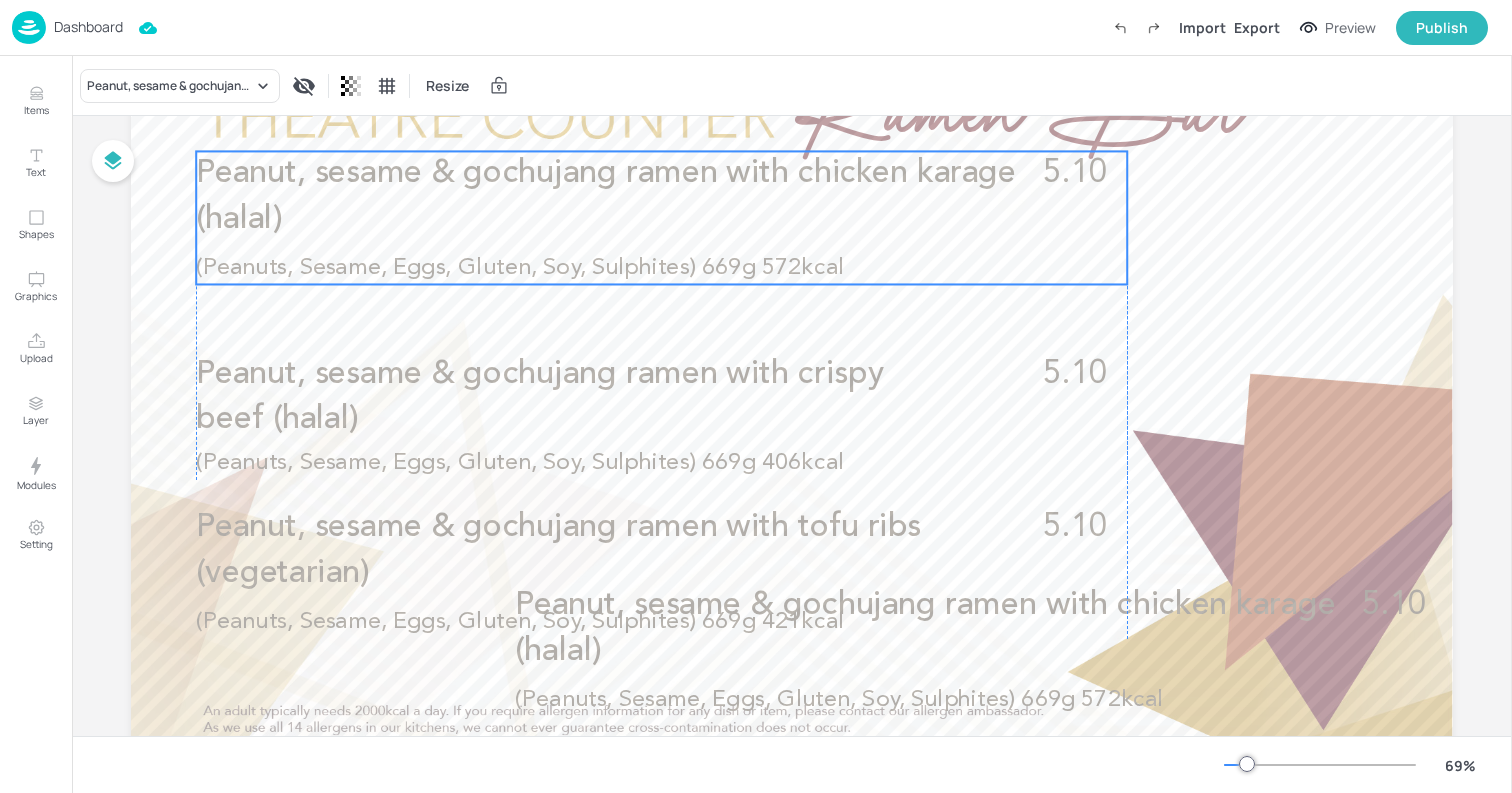 drag, startPoint x: 791, startPoint y: 252, endPoint x: 791, endPoint y: 214, distance: 38 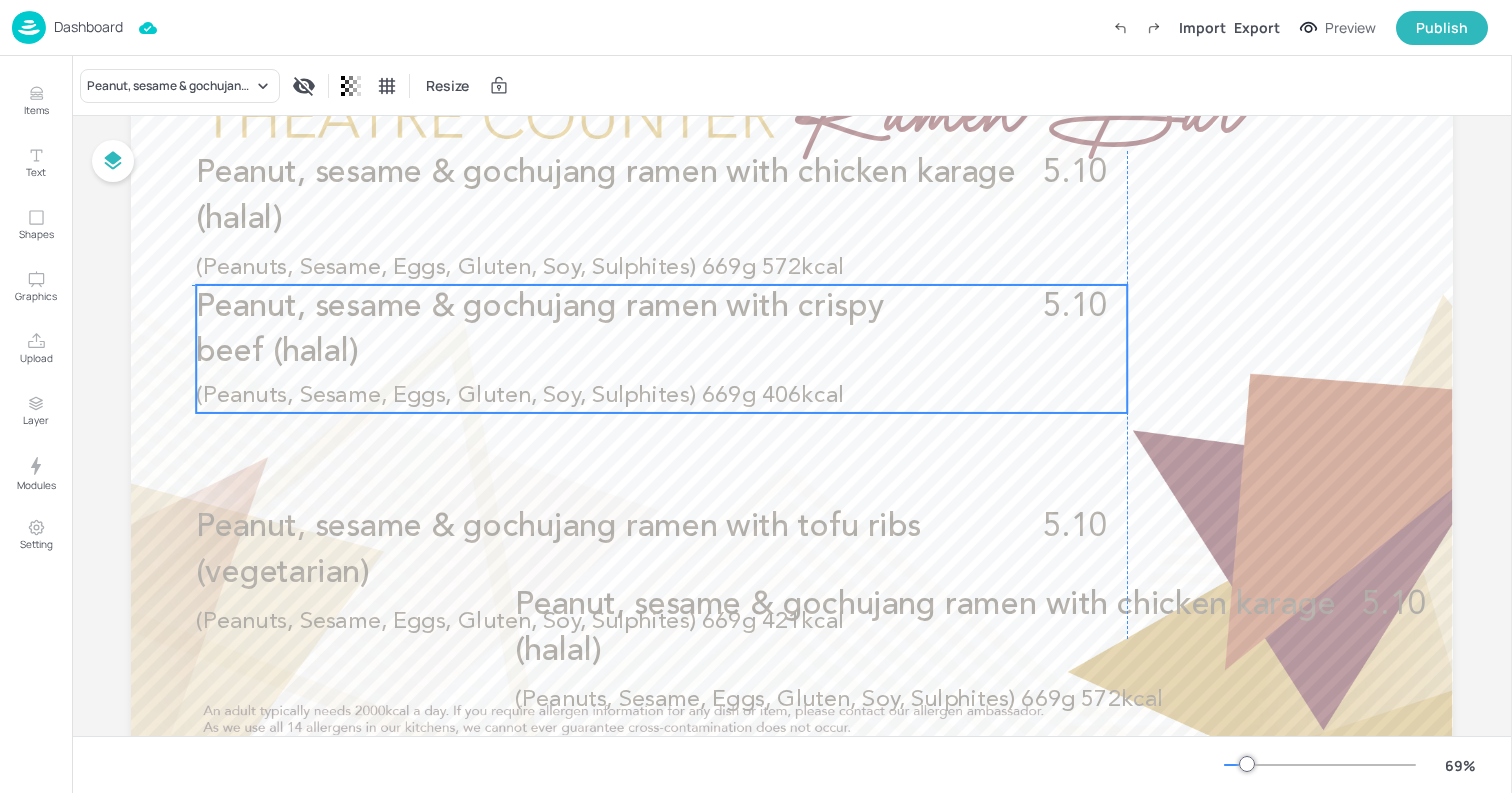 drag, startPoint x: 767, startPoint y: 383, endPoint x: 763, endPoint y: 318, distance: 65.12296 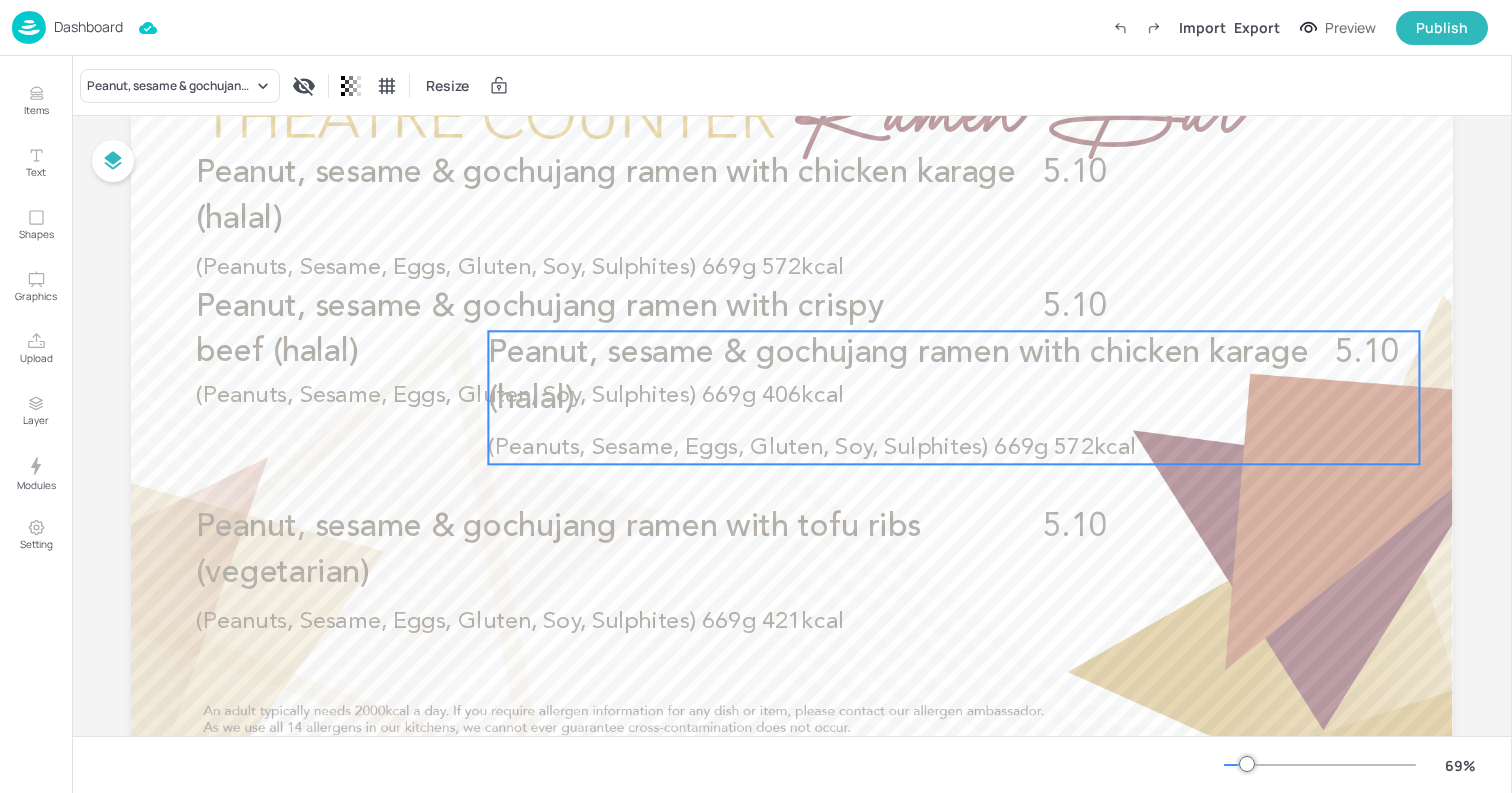 drag, startPoint x: 882, startPoint y: 673, endPoint x: 836, endPoint y: 357, distance: 319.33054 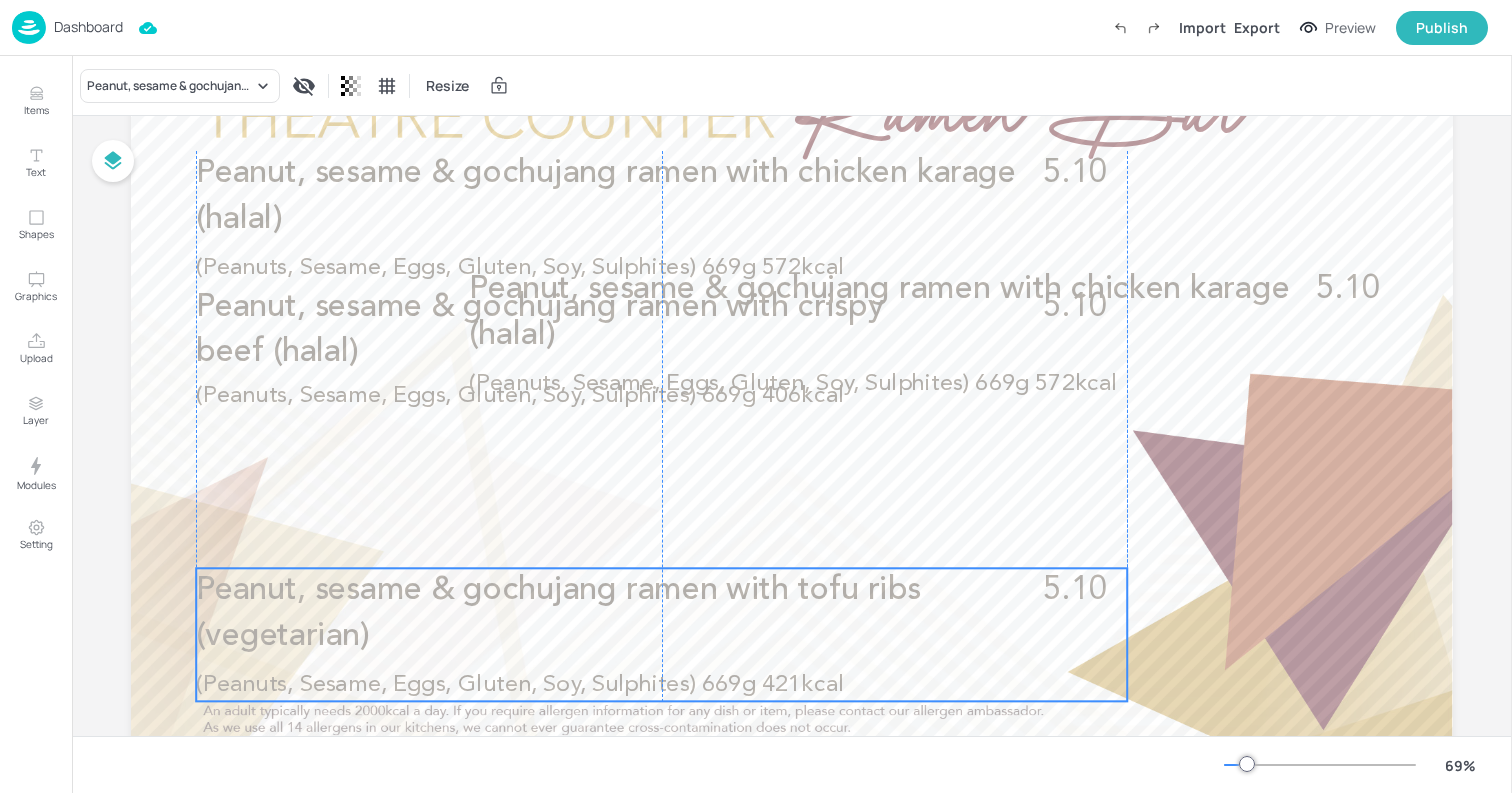 drag, startPoint x: 744, startPoint y: 530, endPoint x: 747, endPoint y: 593, distance: 63.07139 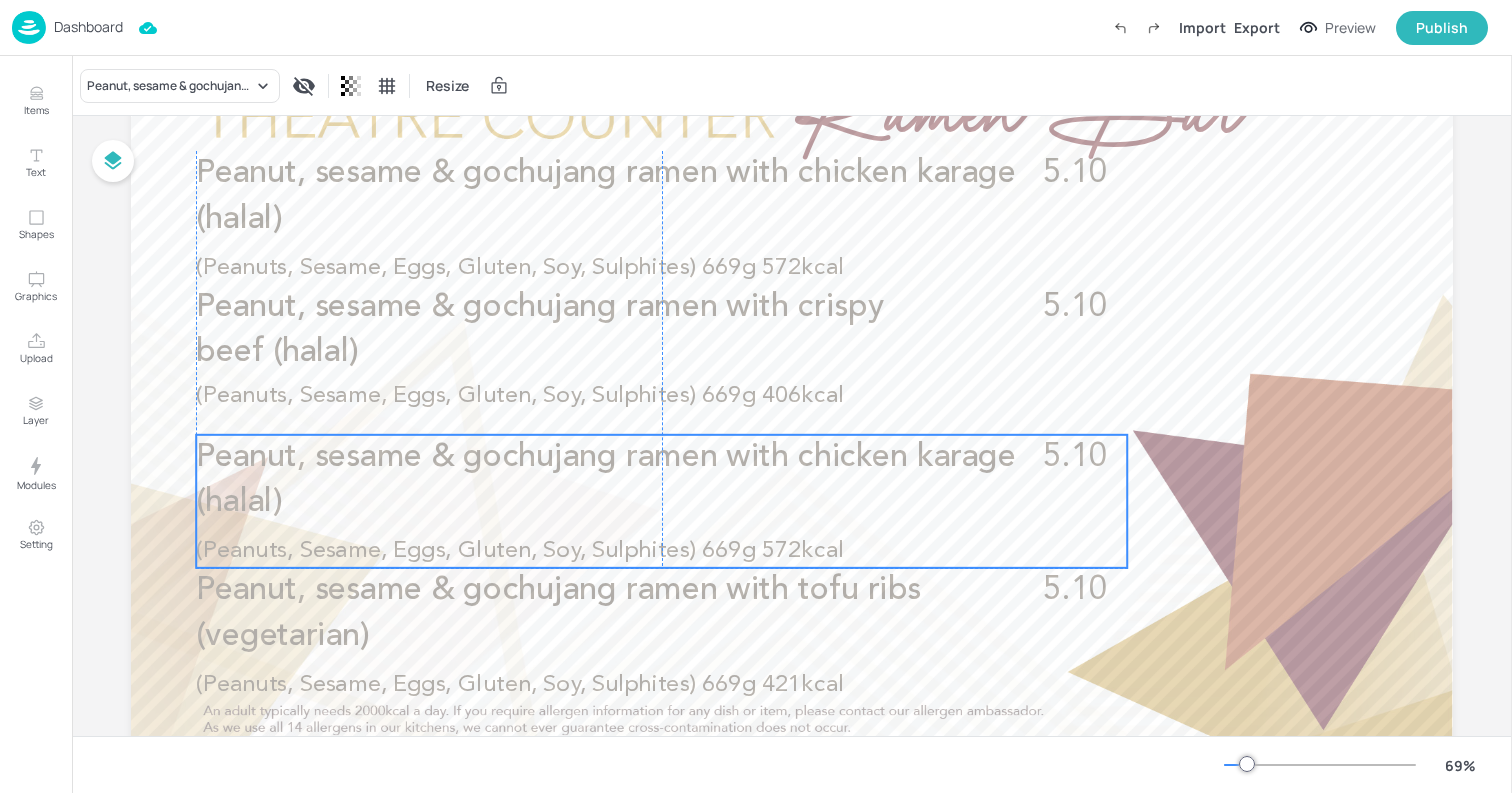 drag, startPoint x: 1117, startPoint y: 344, endPoint x: 845, endPoint y: 509, distance: 318.1336 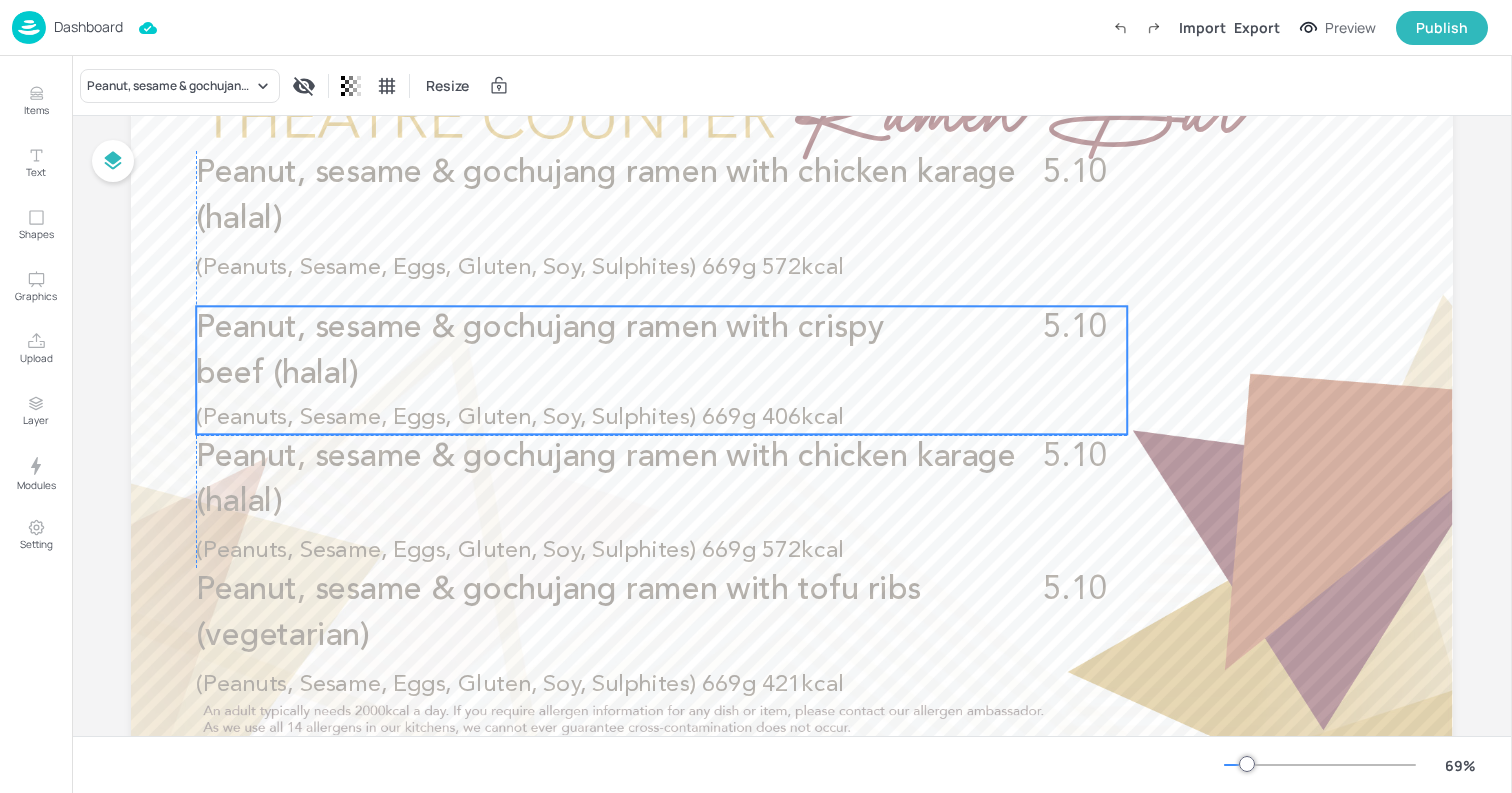 drag, startPoint x: 765, startPoint y: 373, endPoint x: 765, endPoint y: 395, distance: 22 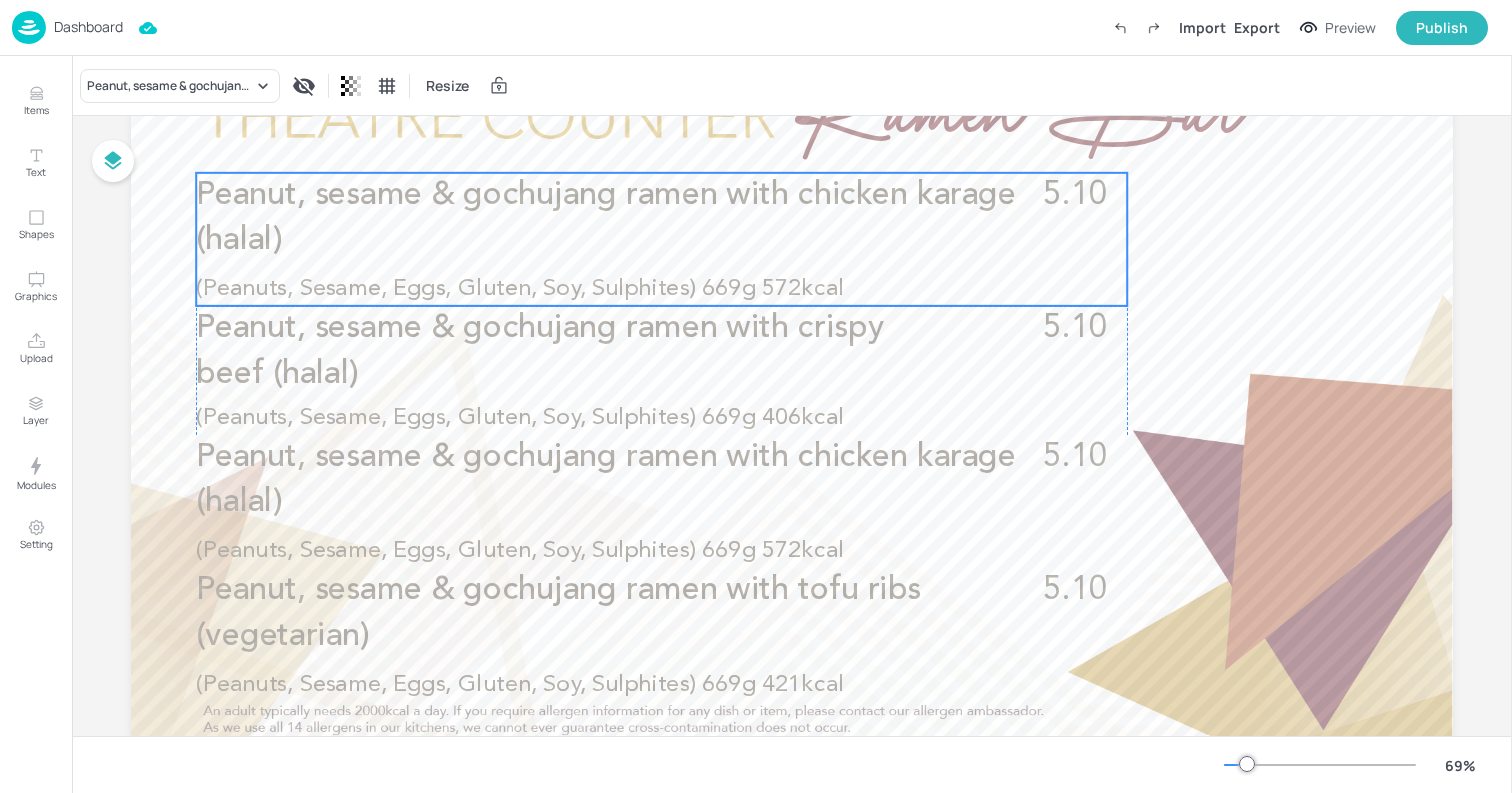 drag, startPoint x: 708, startPoint y: 213, endPoint x: 708, endPoint y: 236, distance: 23 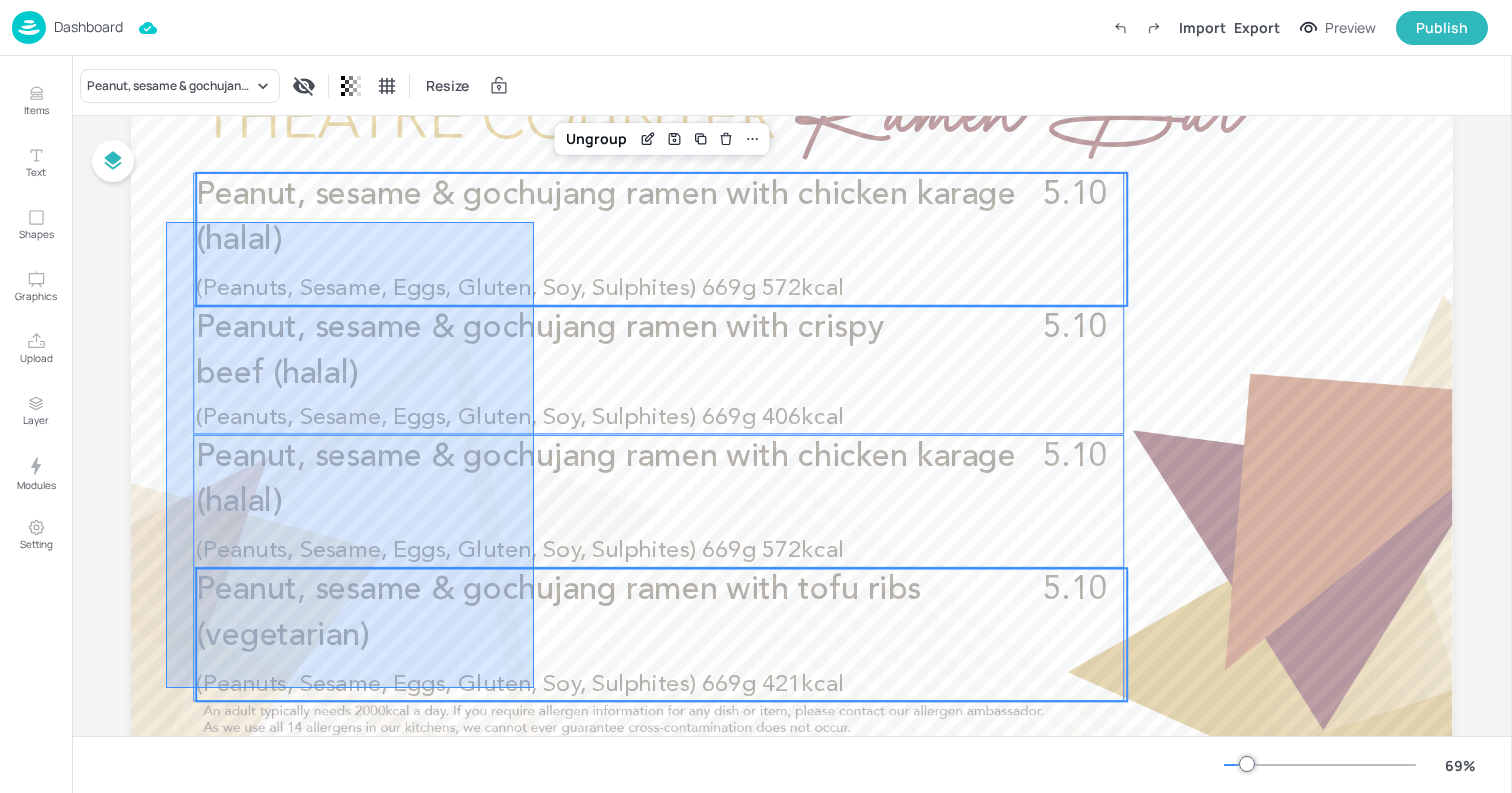 drag, startPoint x: 166, startPoint y: 221, endPoint x: 534, endPoint y: 687, distance: 593.7845 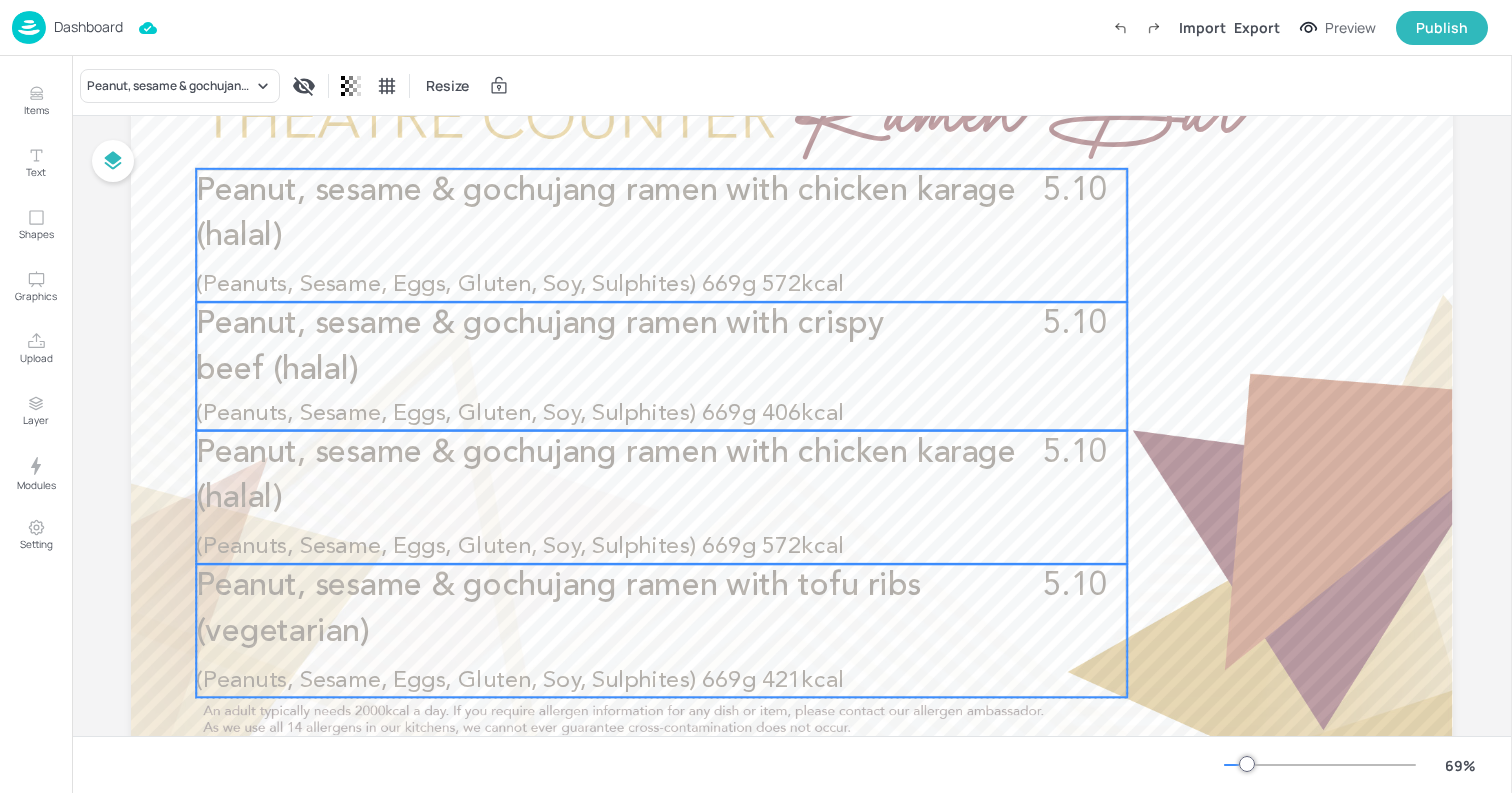 click on "Peanut, sesame & gochujang ramen with chicken karage (halal)" at bounding box center [615, 214] 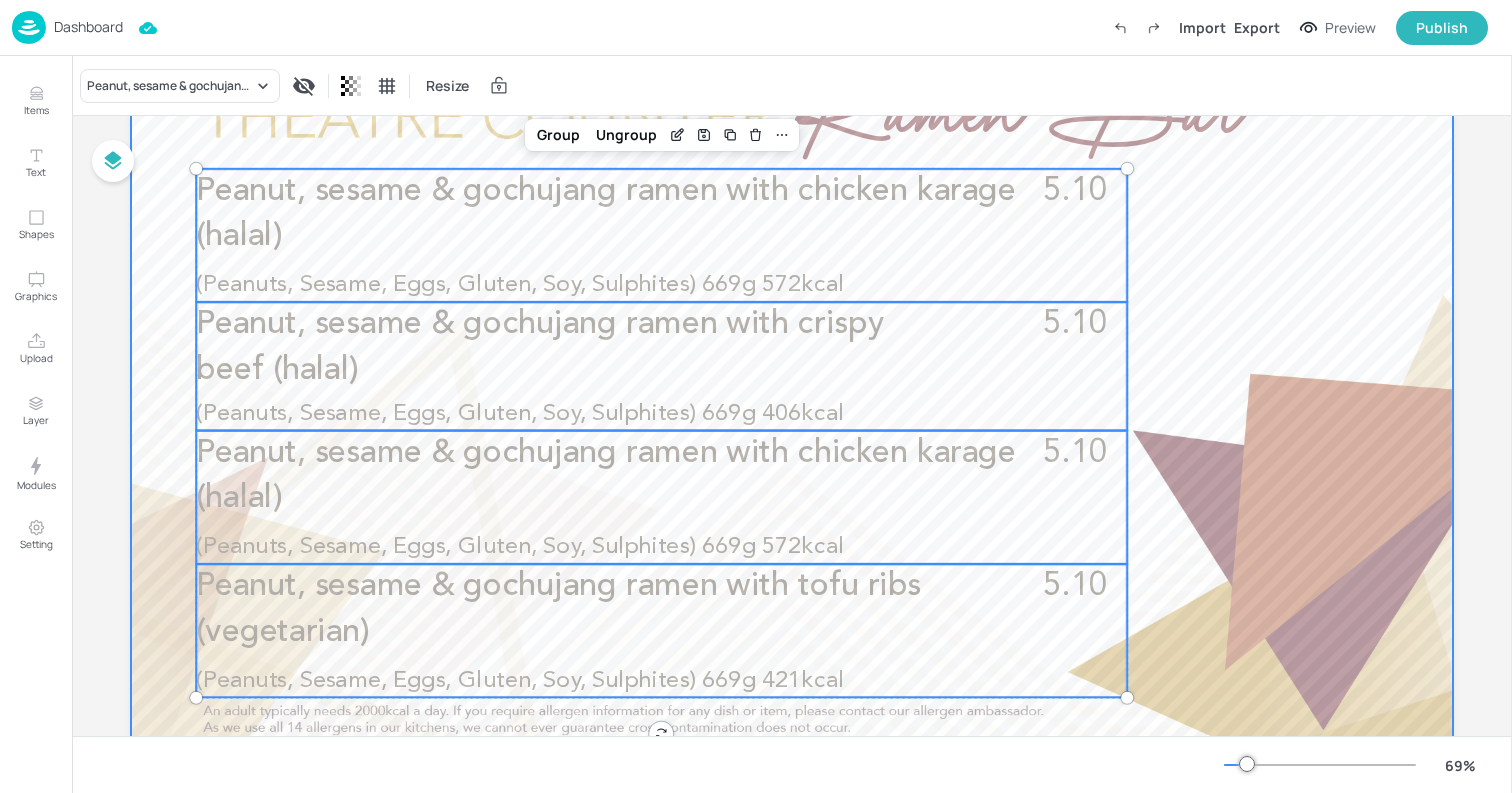 click at bounding box center (792, 398) 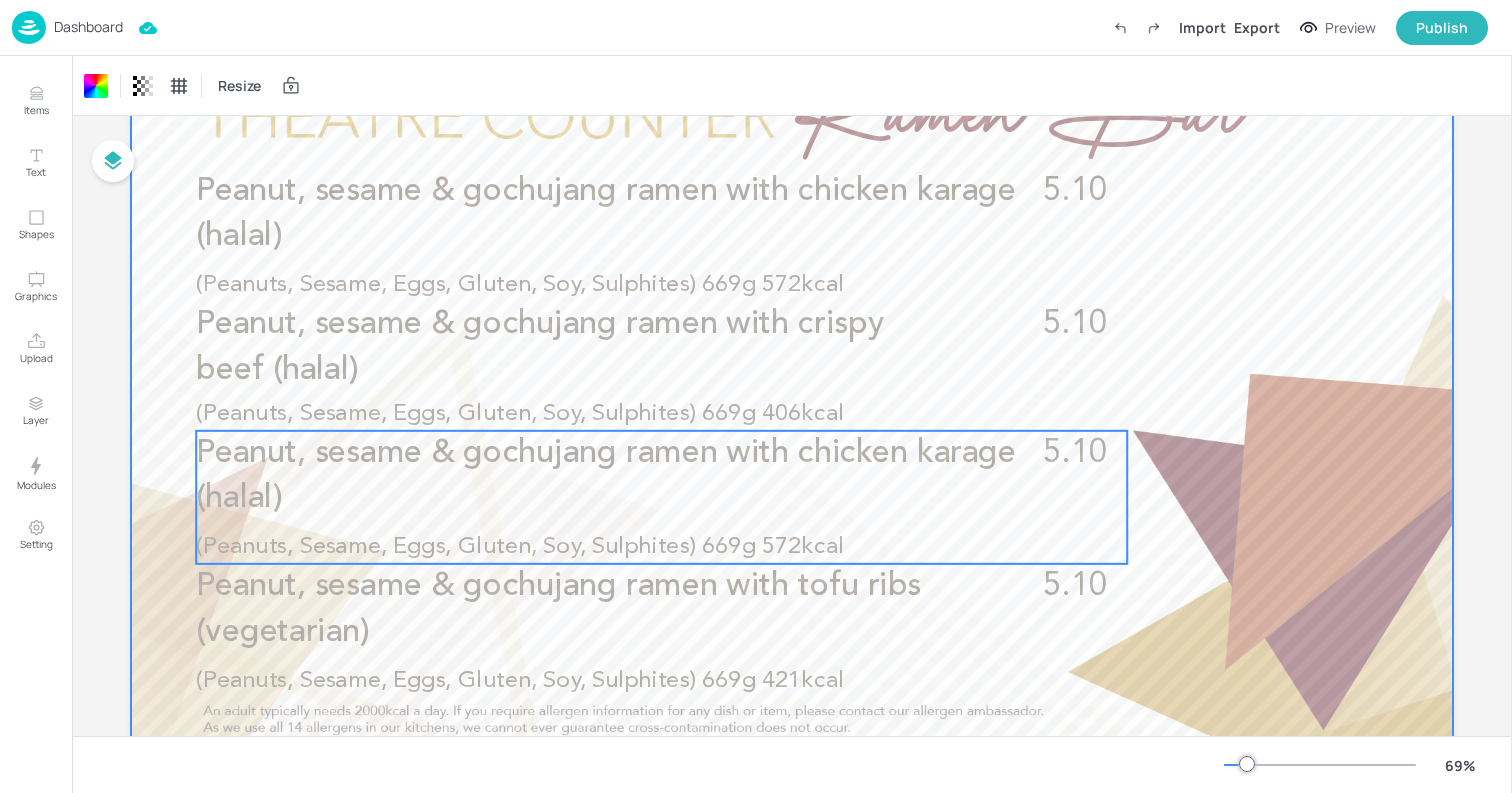click on "Peanut, sesame & gochujang ramen with chicken karage (halal)" at bounding box center (606, 476) 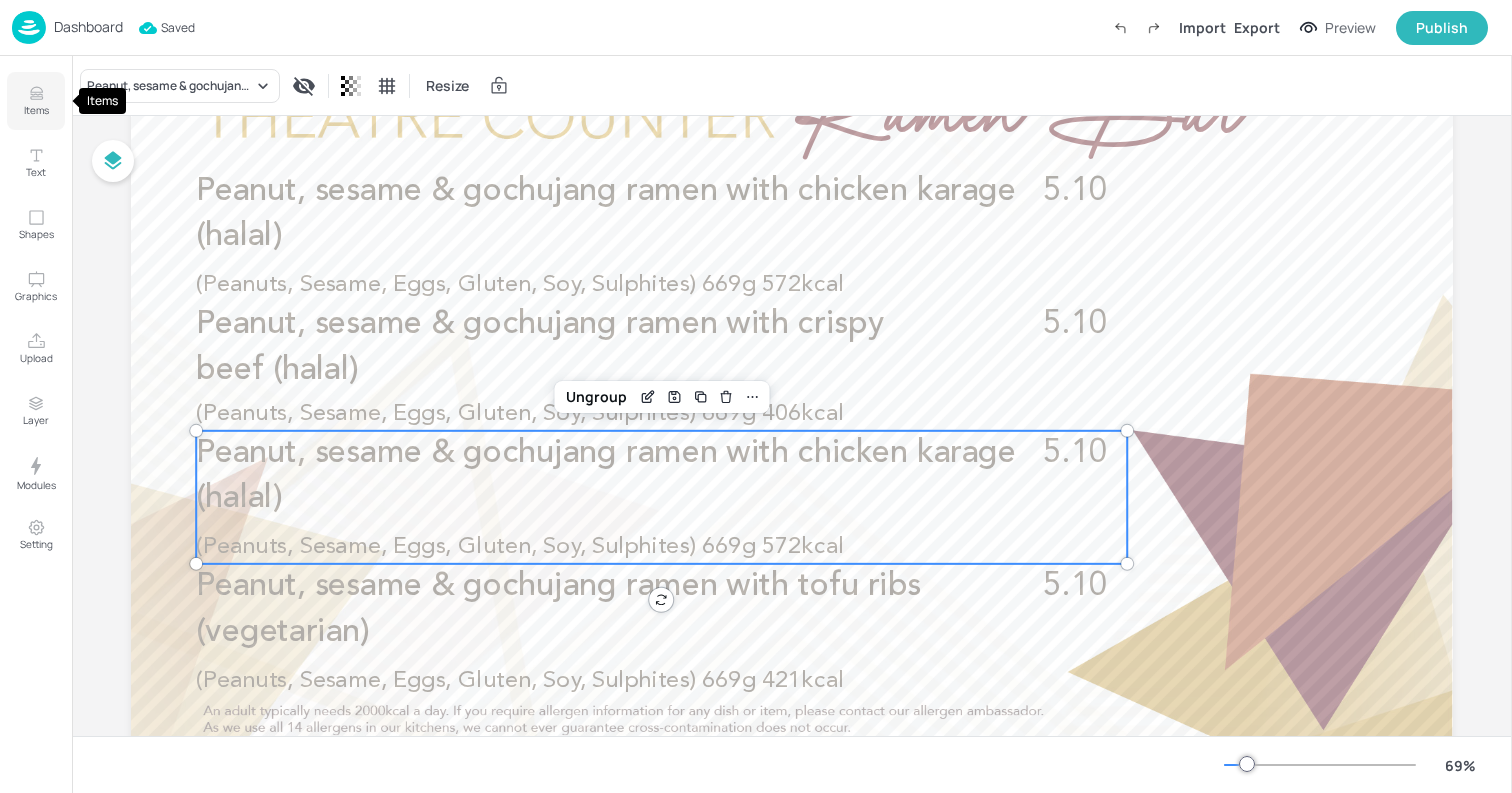 click 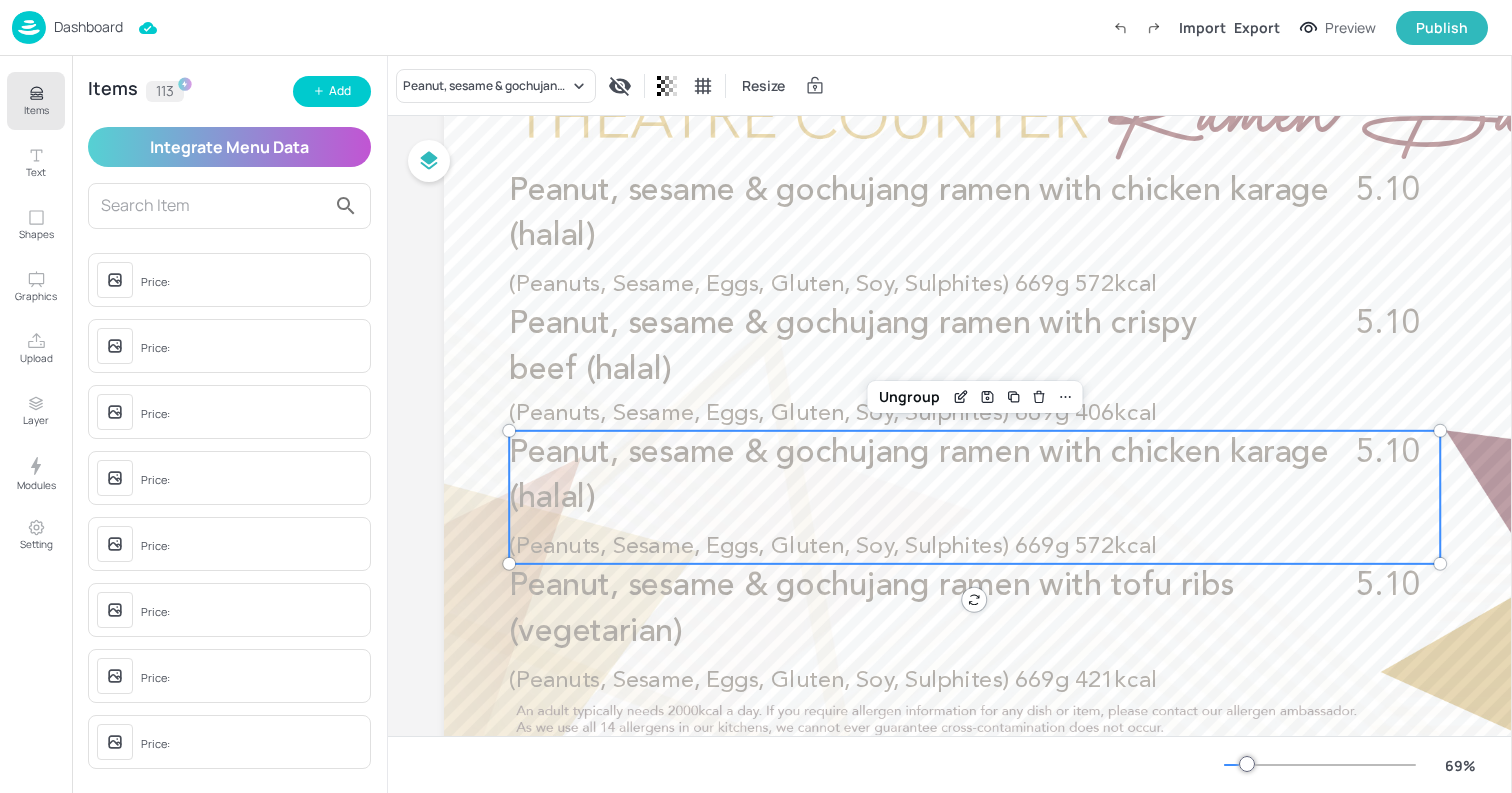 click at bounding box center [213, 206] 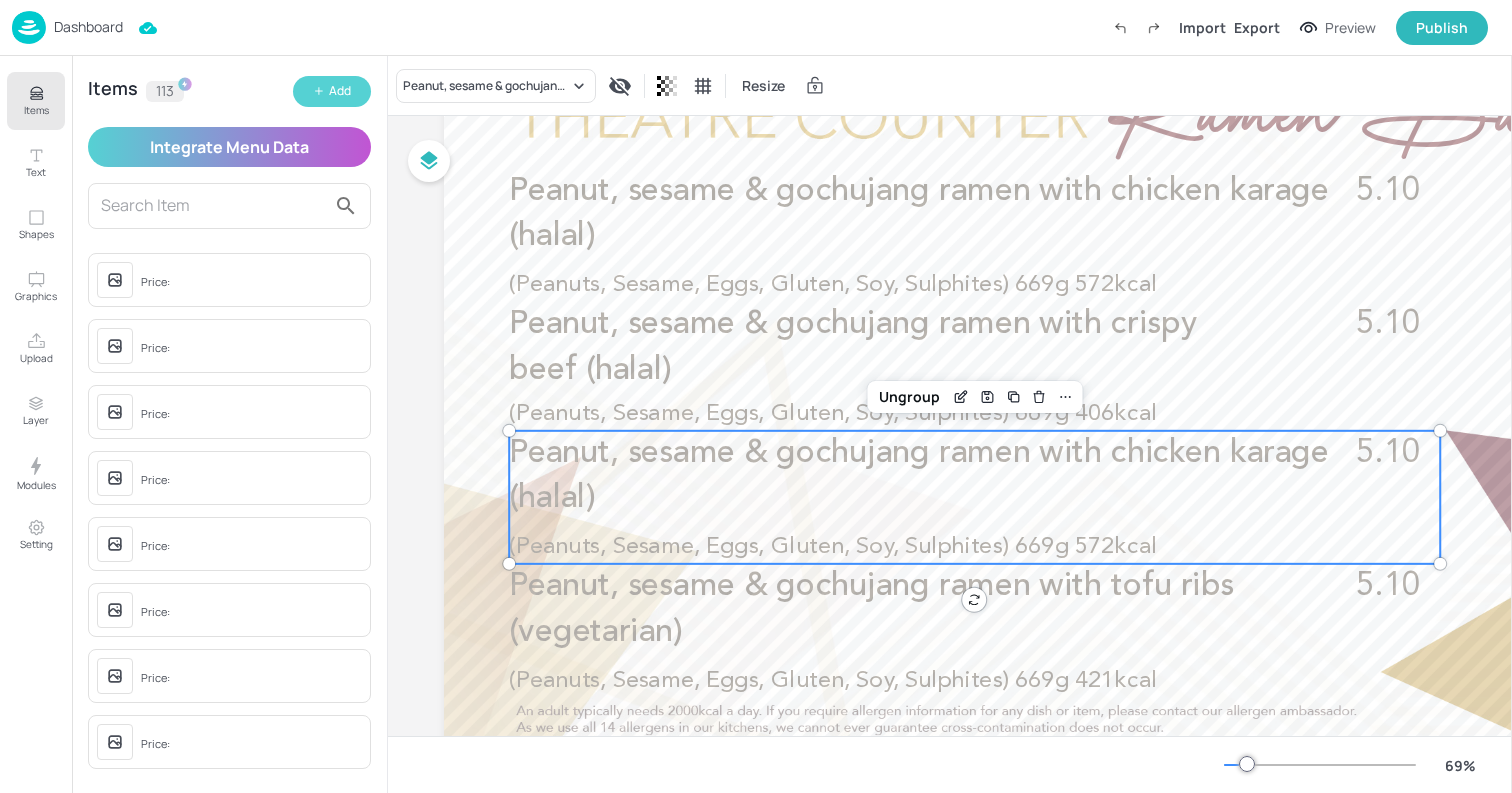 click on "Add" at bounding box center [340, 91] 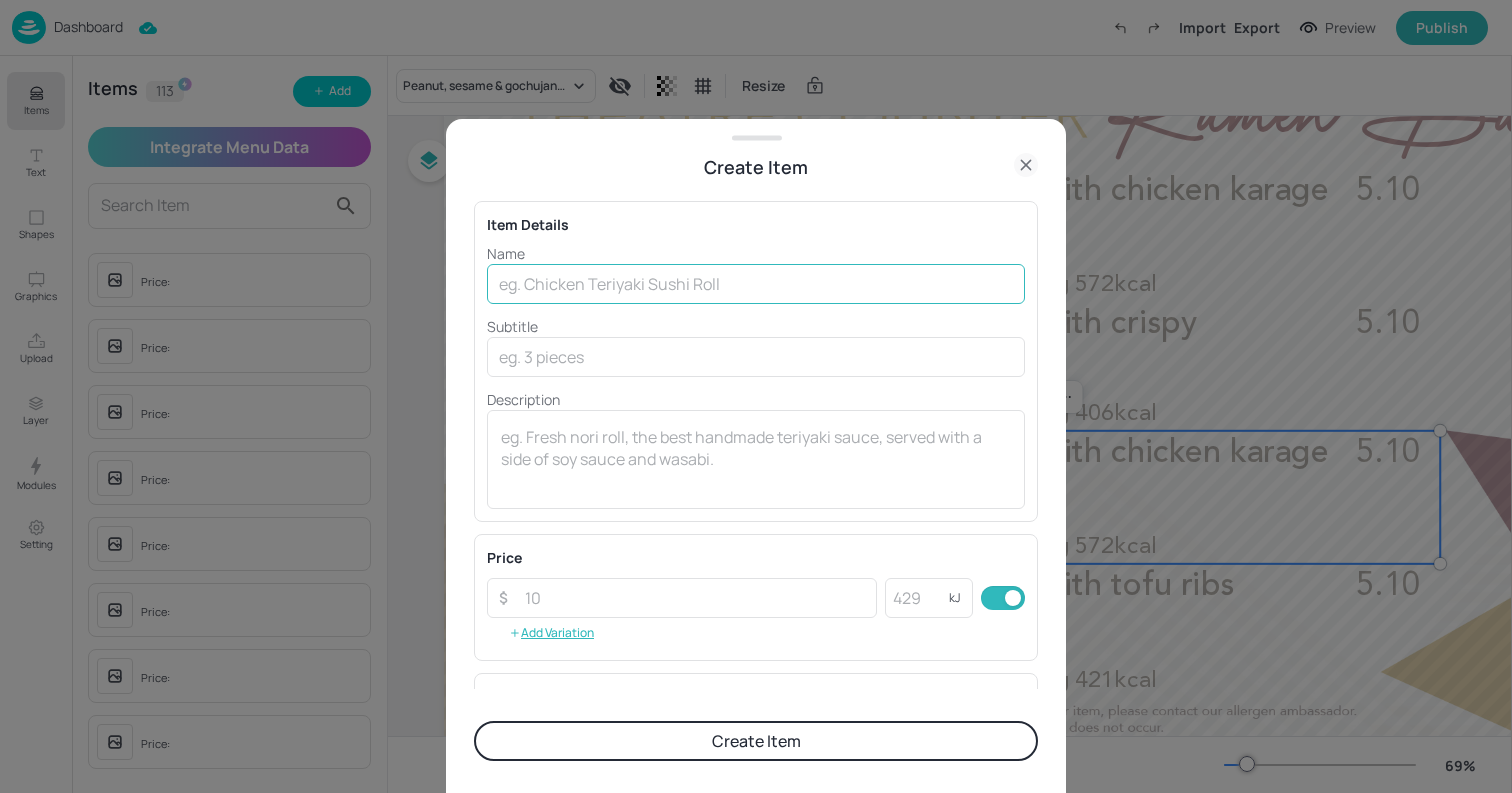 click at bounding box center (756, 284) 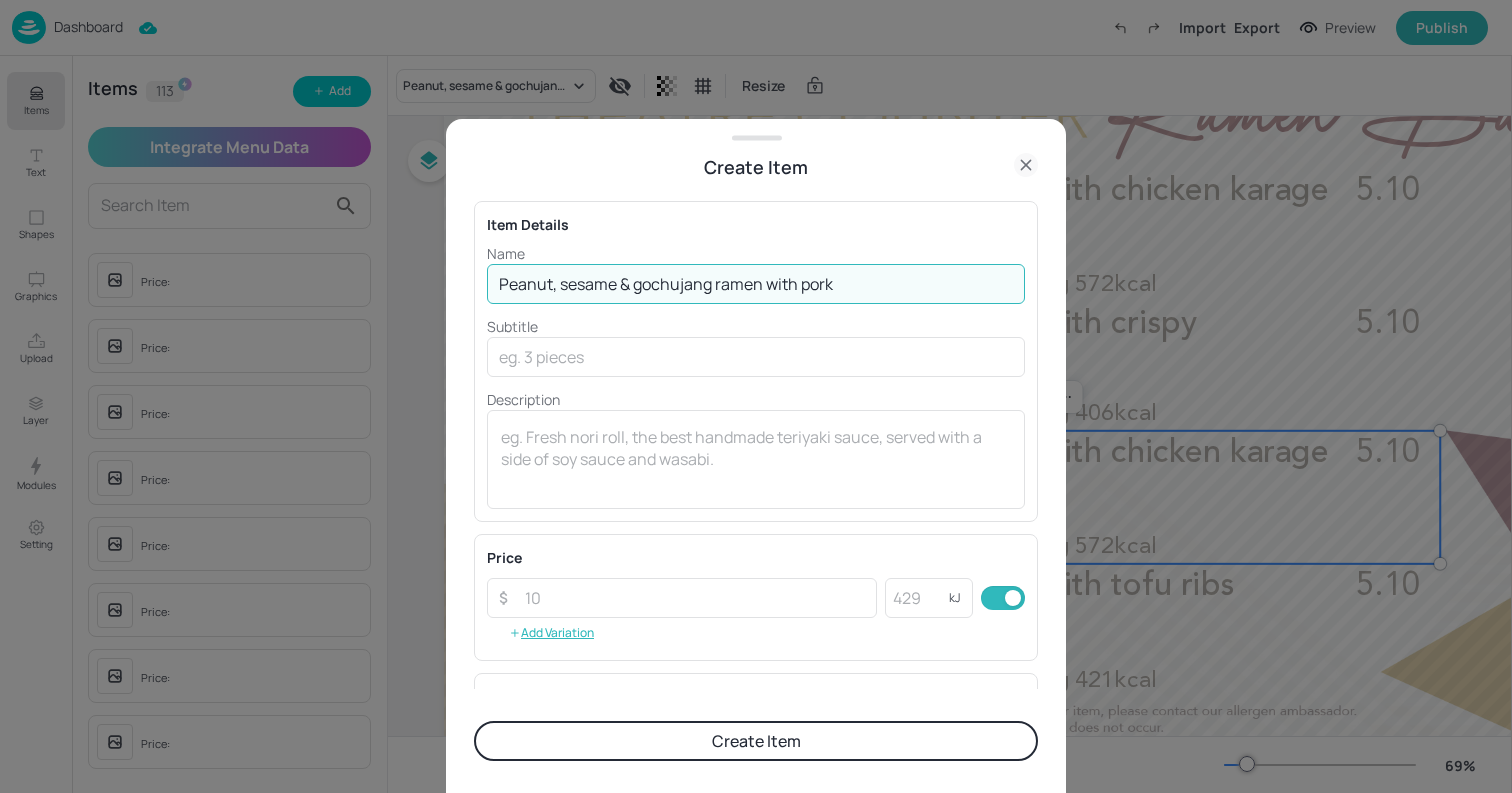 type on "Peanut, sesame & gochujang ramen with pork" 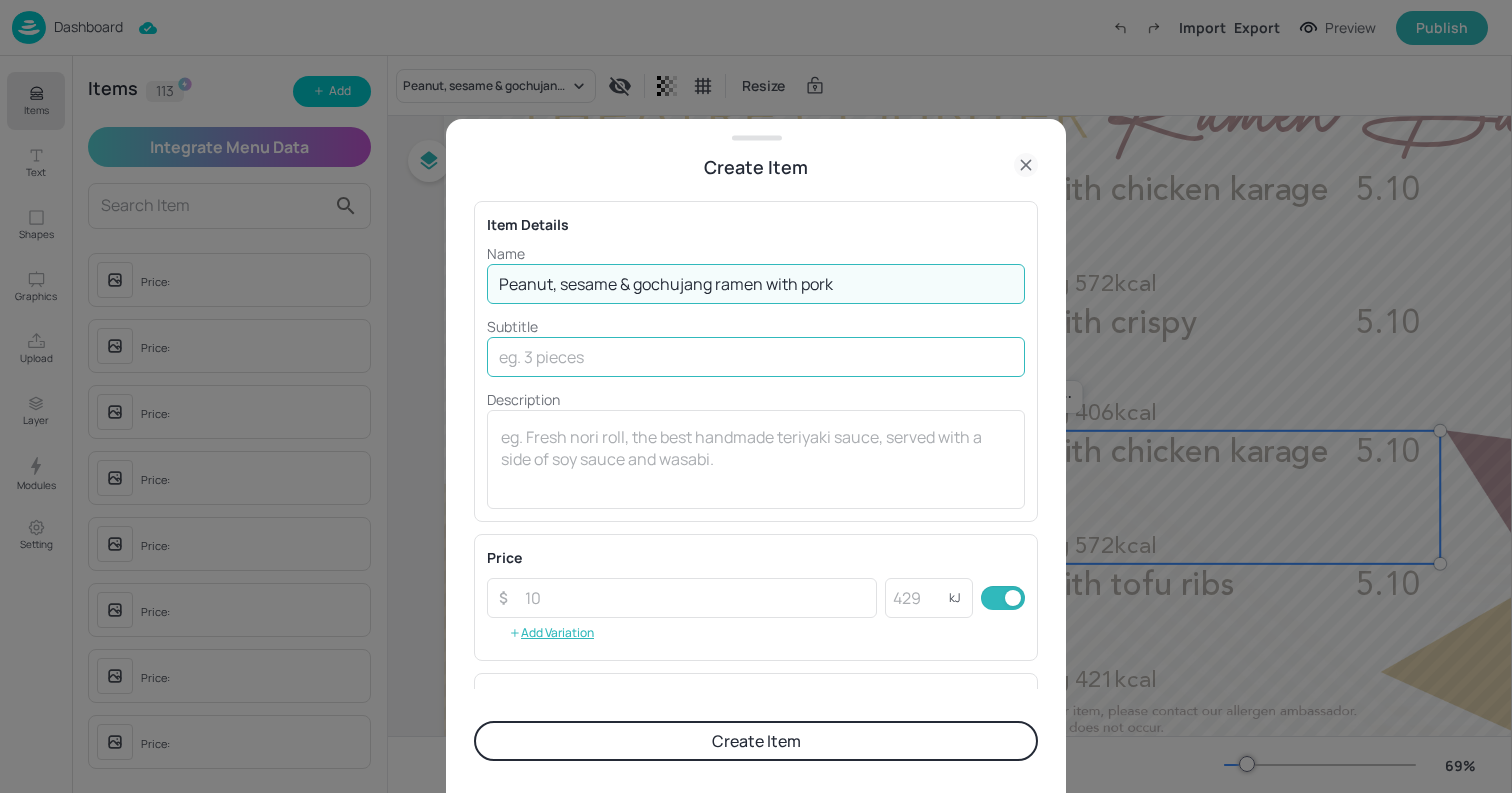 click at bounding box center [756, 357] 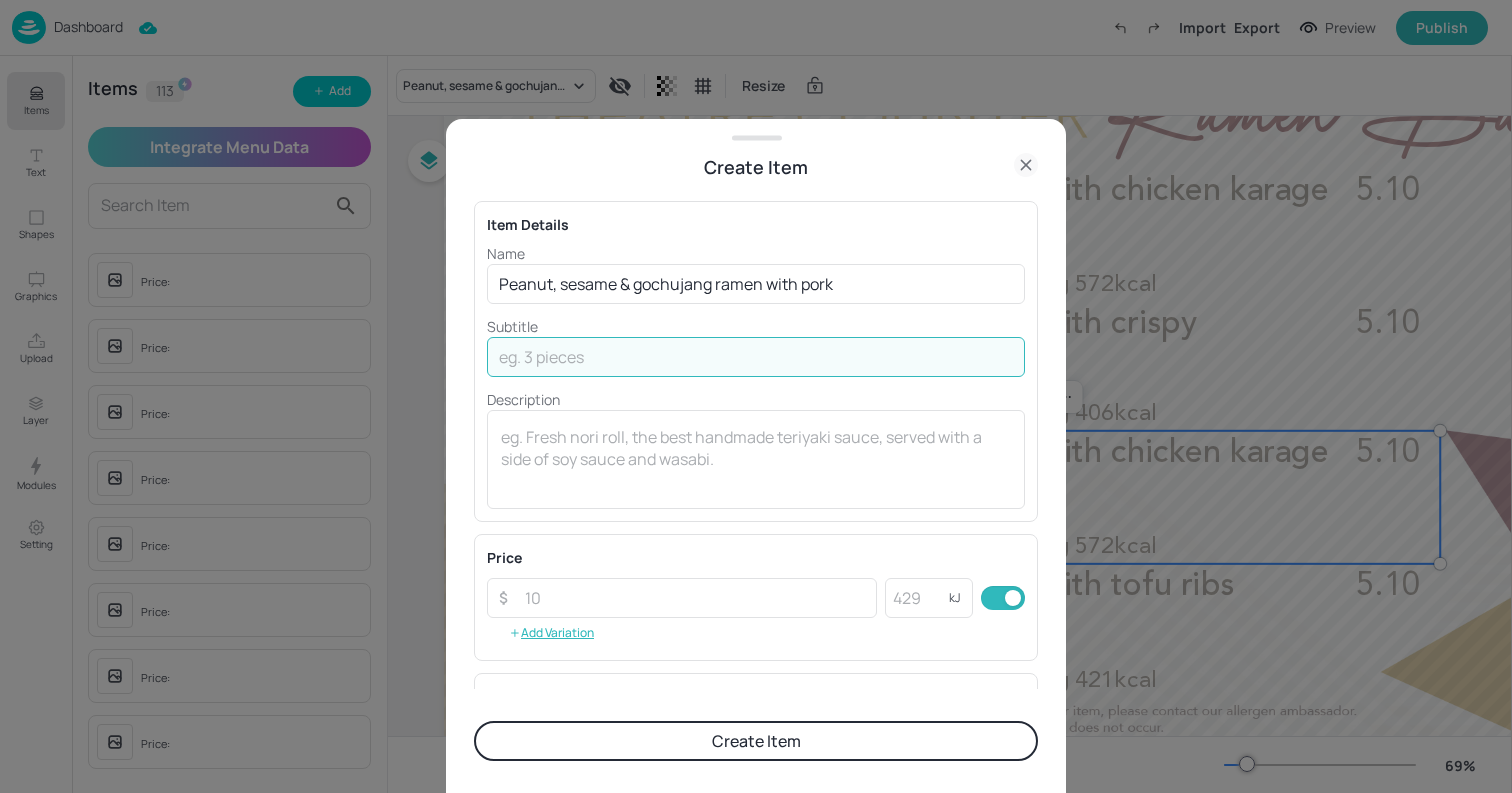 paste on "(Peanuts, Sesame, Eggs, Soya, Wheat, Sulphites)" 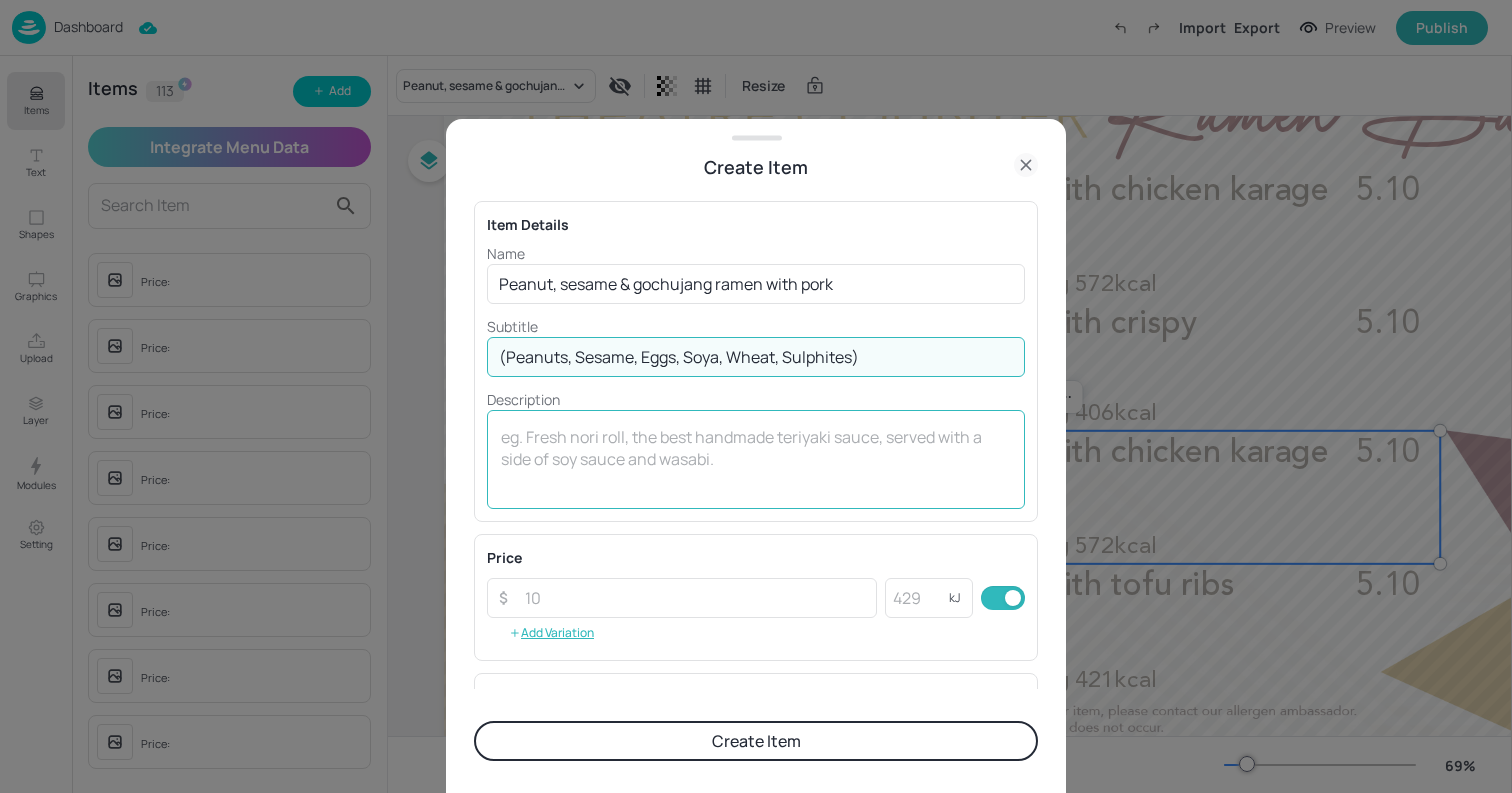 type on "(Peanuts, Sesame, Eggs, Soya, Wheat, Sulphites)" 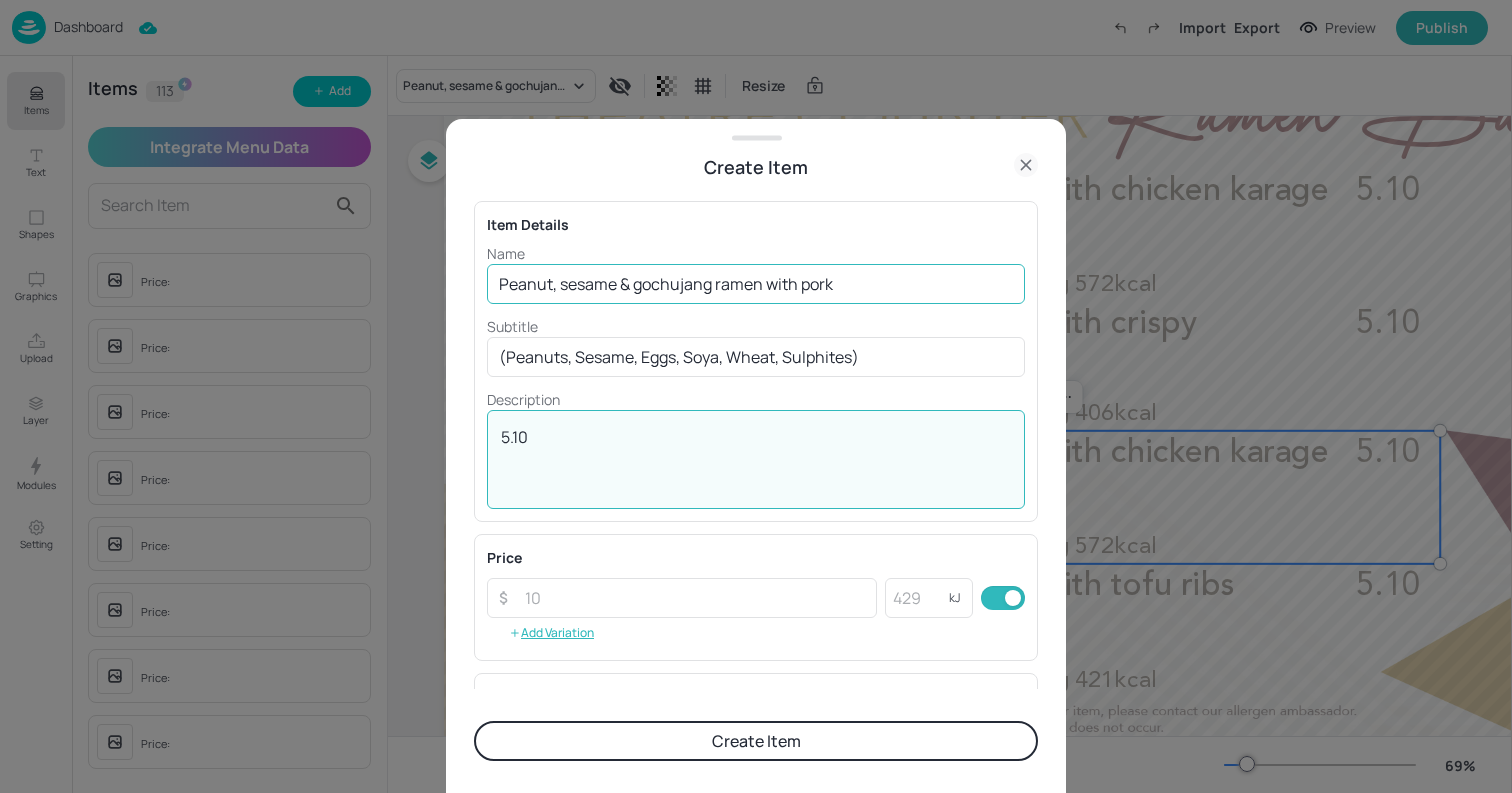type on "5.10" 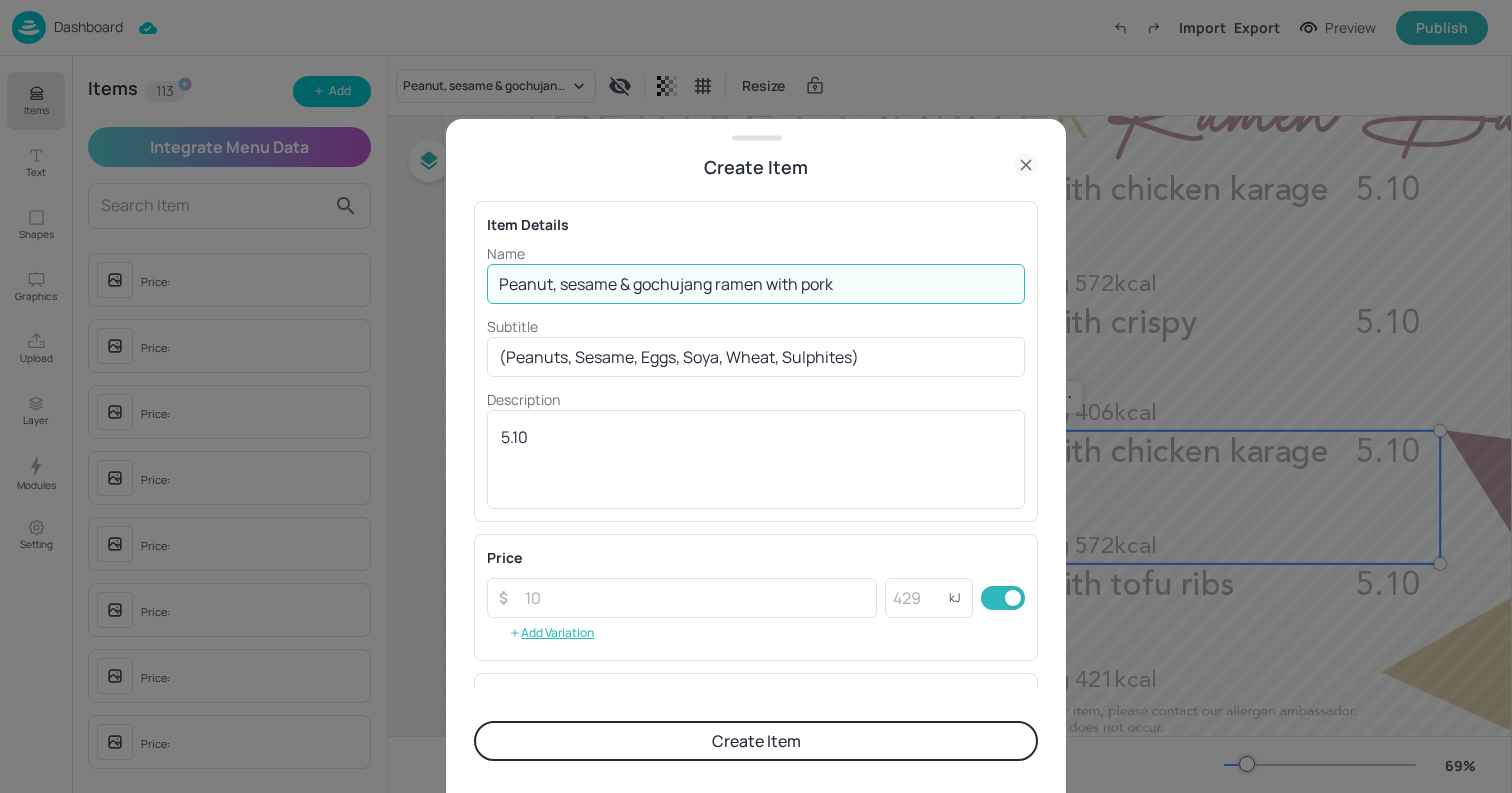 click on "Peanut, sesame & gochujang ramen with pork" at bounding box center (756, 284) 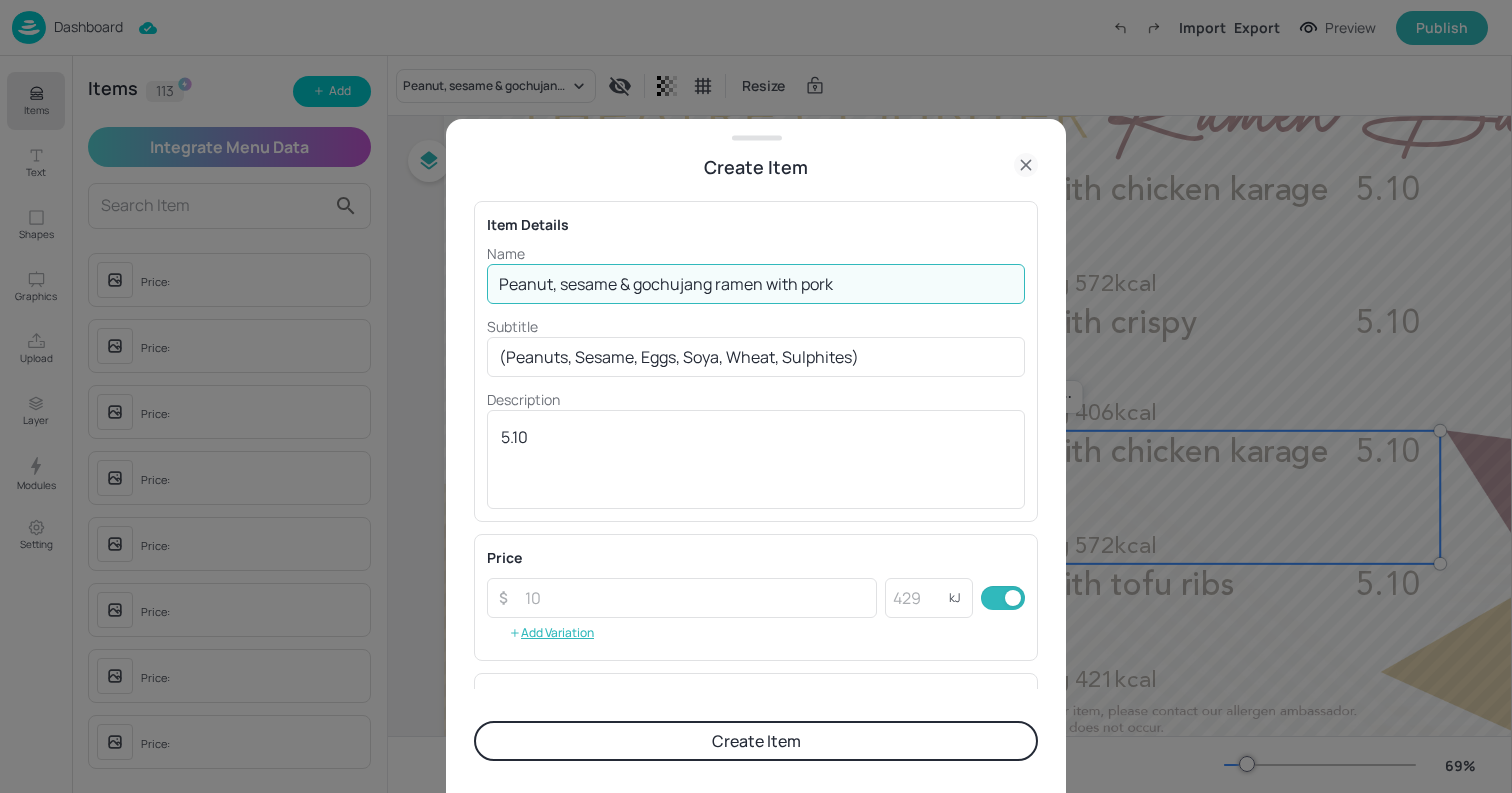 click on "Create Item" at bounding box center (756, 741) 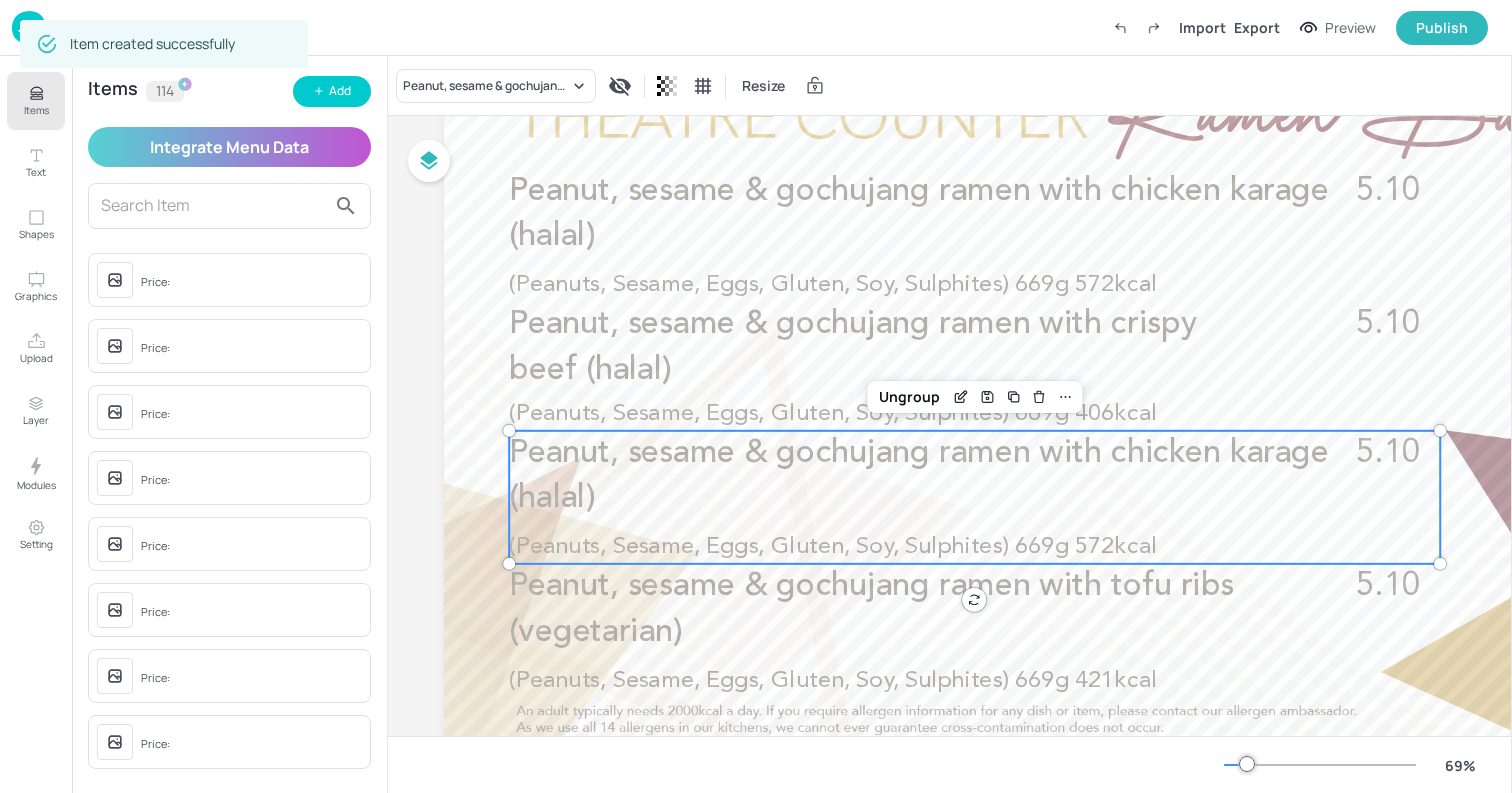 click on "Peanut, sesame & gochujang ramen with chicken karage (halal)" at bounding box center [919, 476] 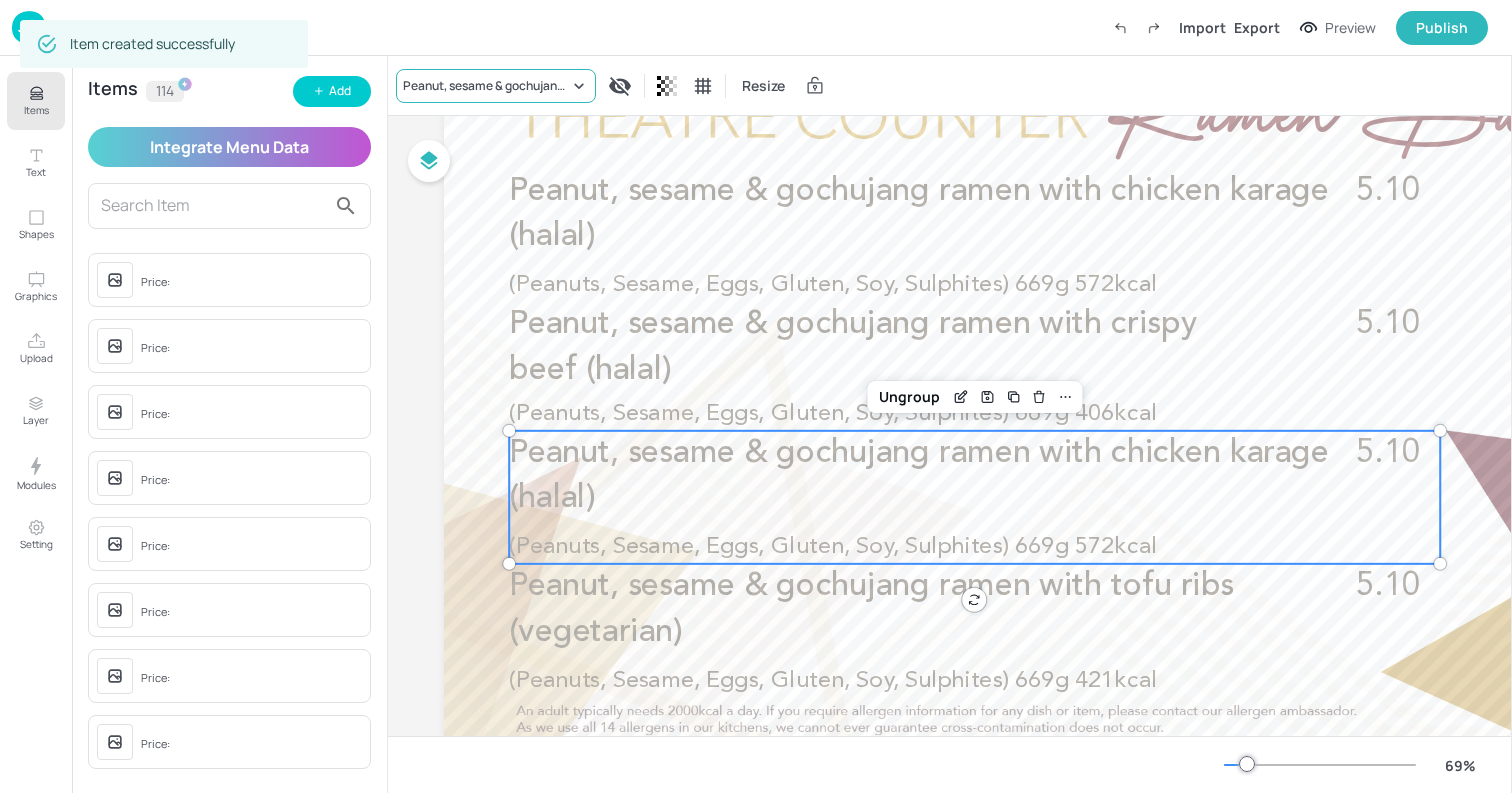 click on "Peanut, sesame & gochujang ramen with chicken karage (halal)" at bounding box center [496, 86] 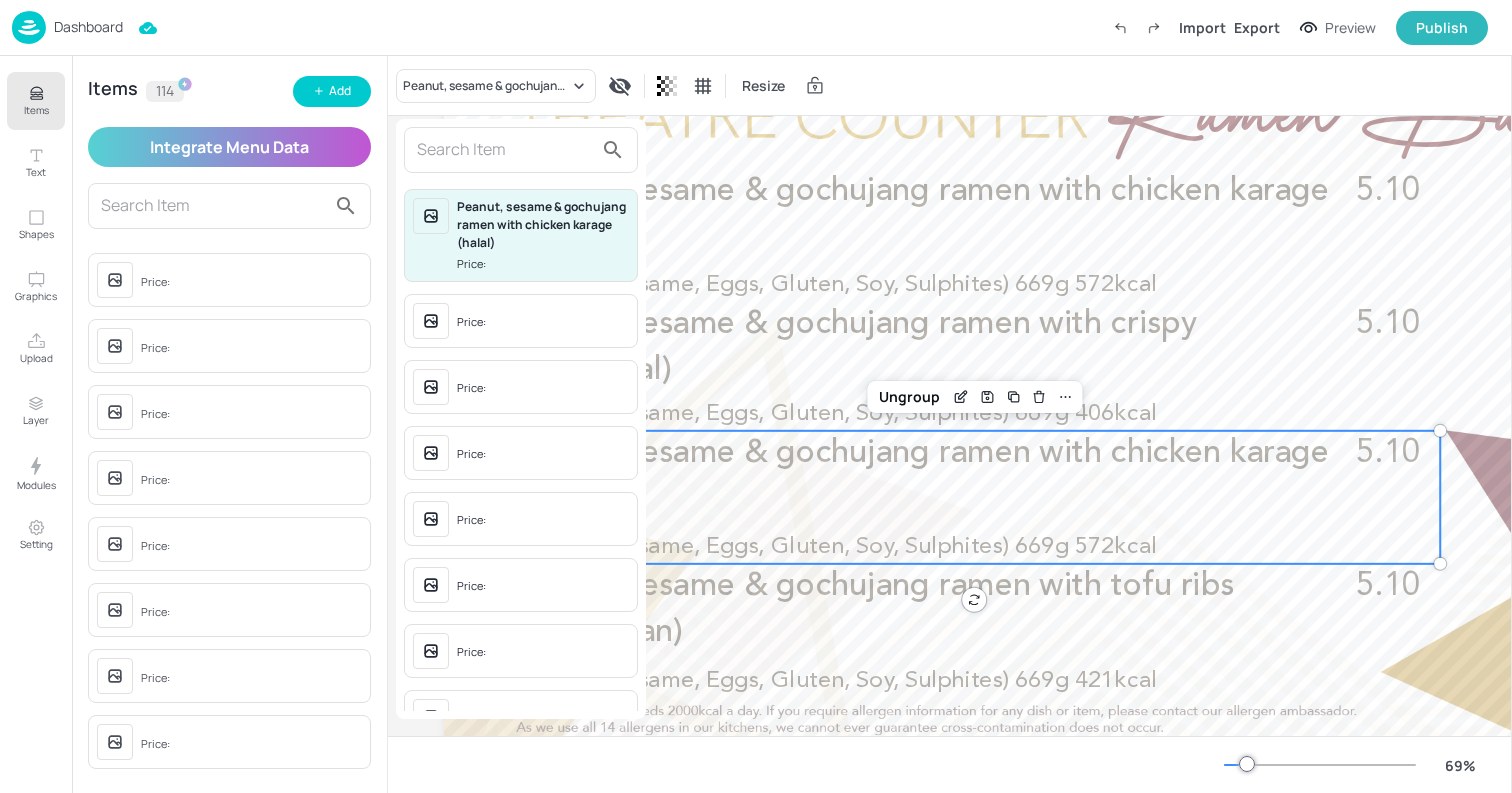 click at bounding box center [505, 150] 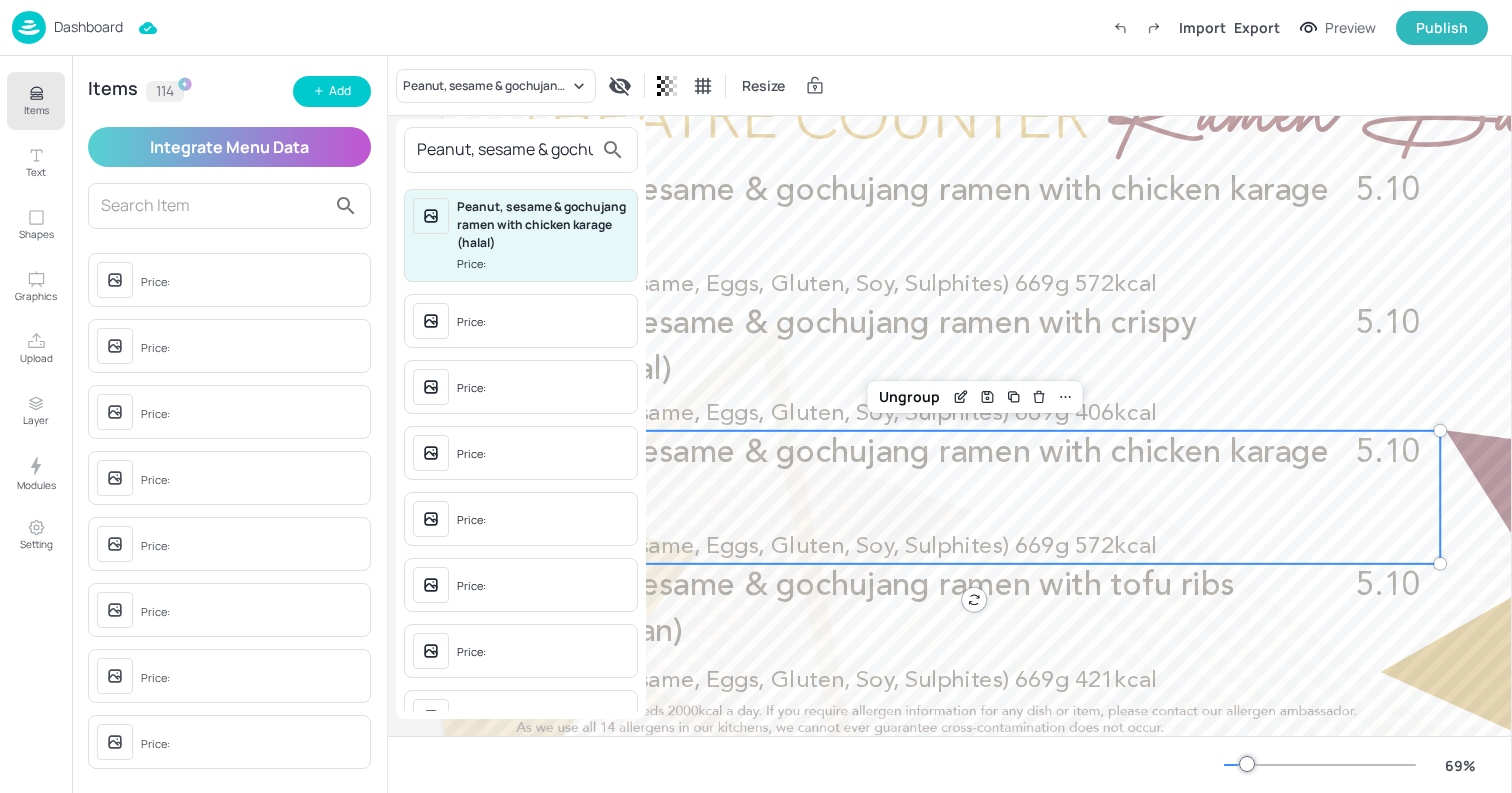 scroll, scrollTop: 0, scrollLeft: 158, axis: horizontal 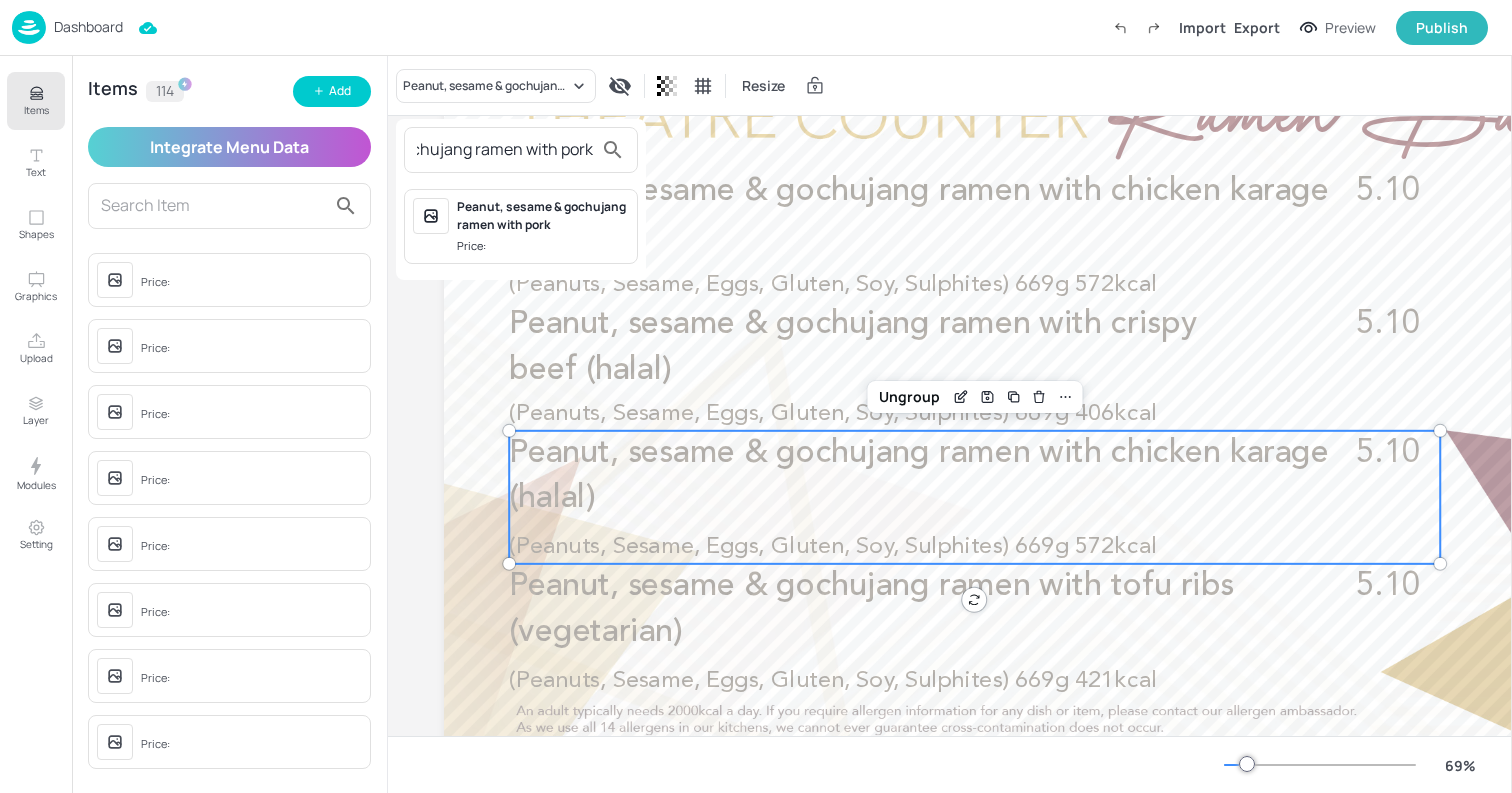 type on "Peanut, sesame & gochujang ramen with pork" 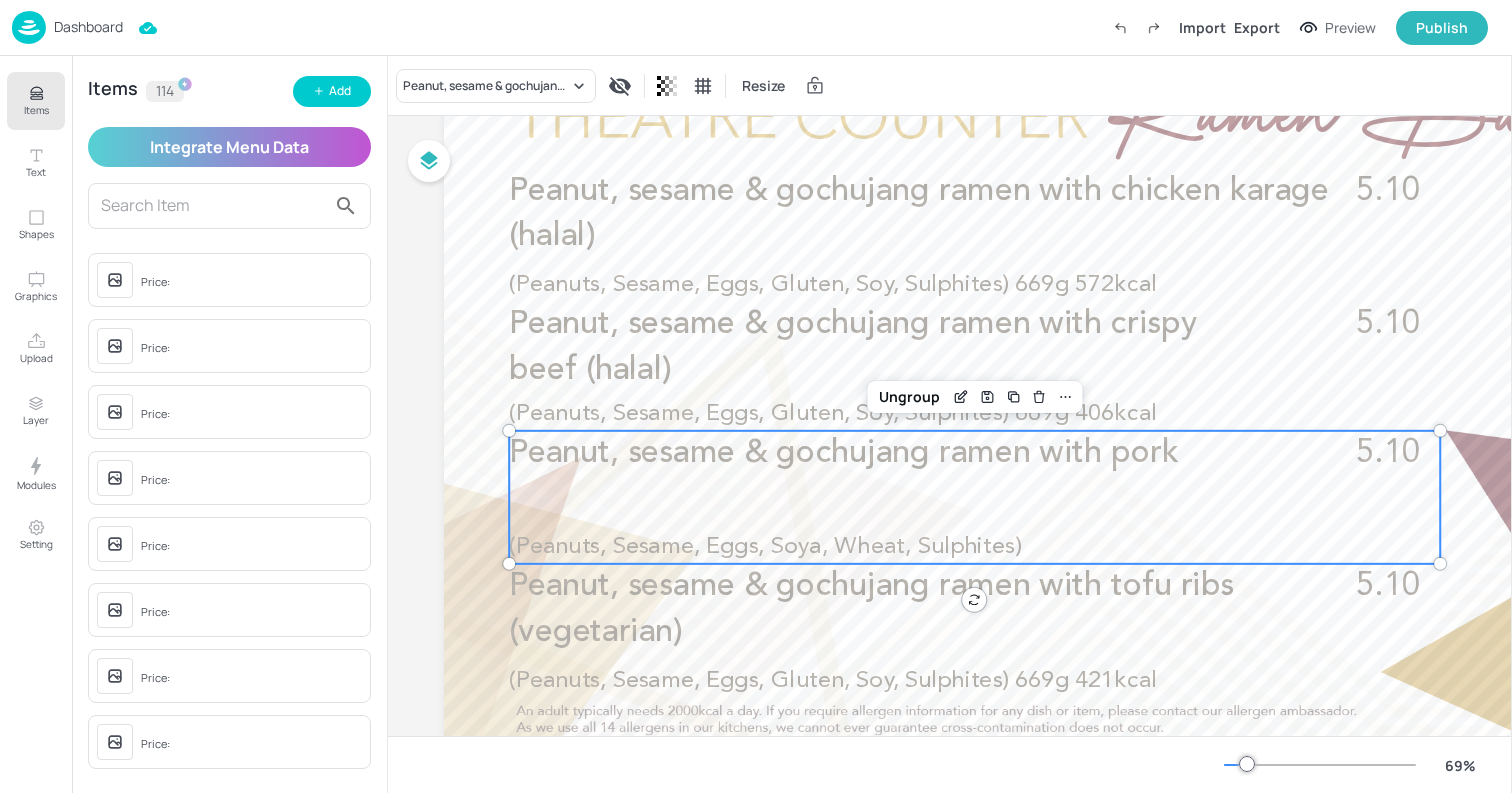 scroll, scrollTop: 0, scrollLeft: 0, axis: both 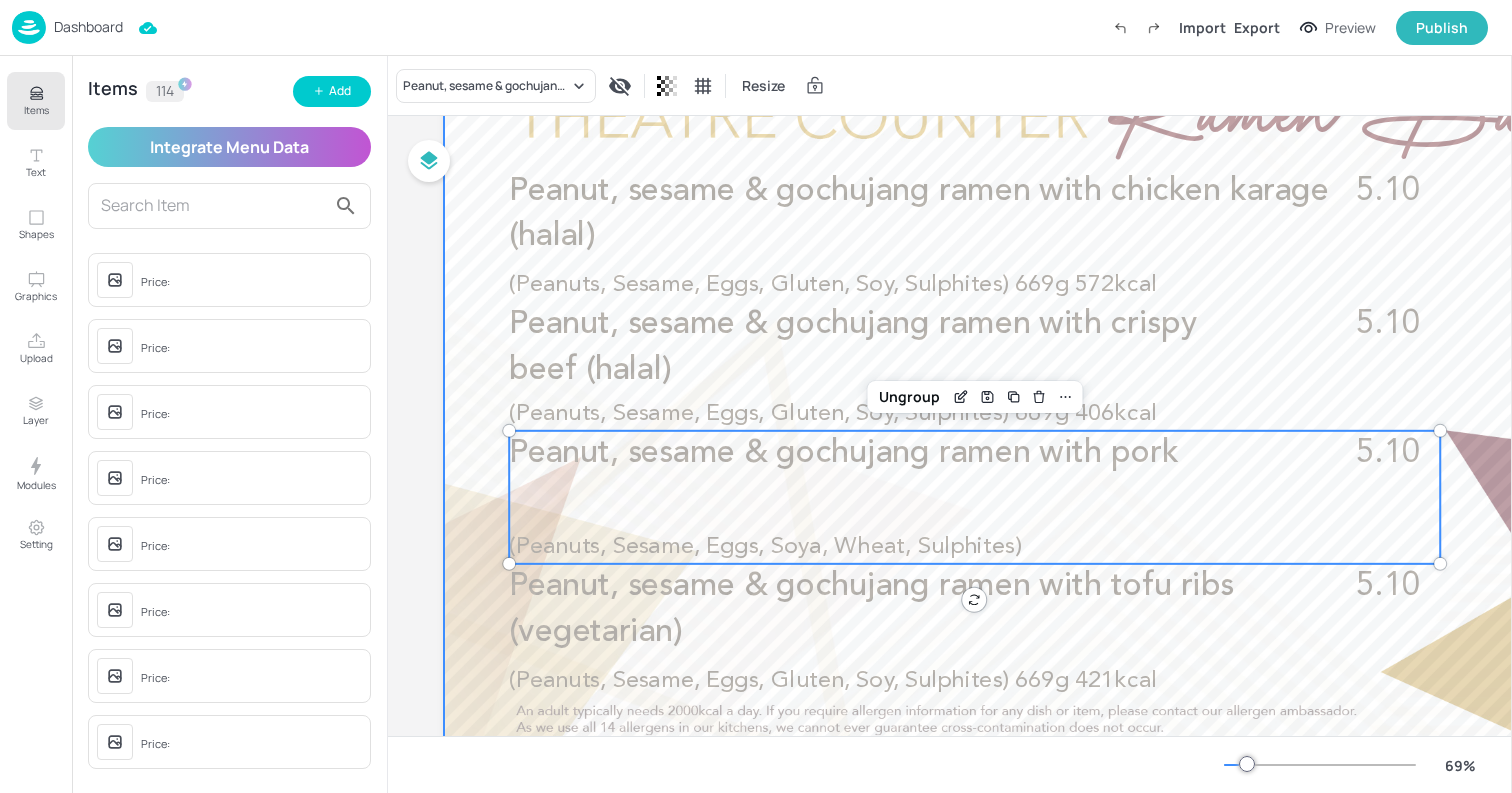 click at bounding box center (1105, 398) 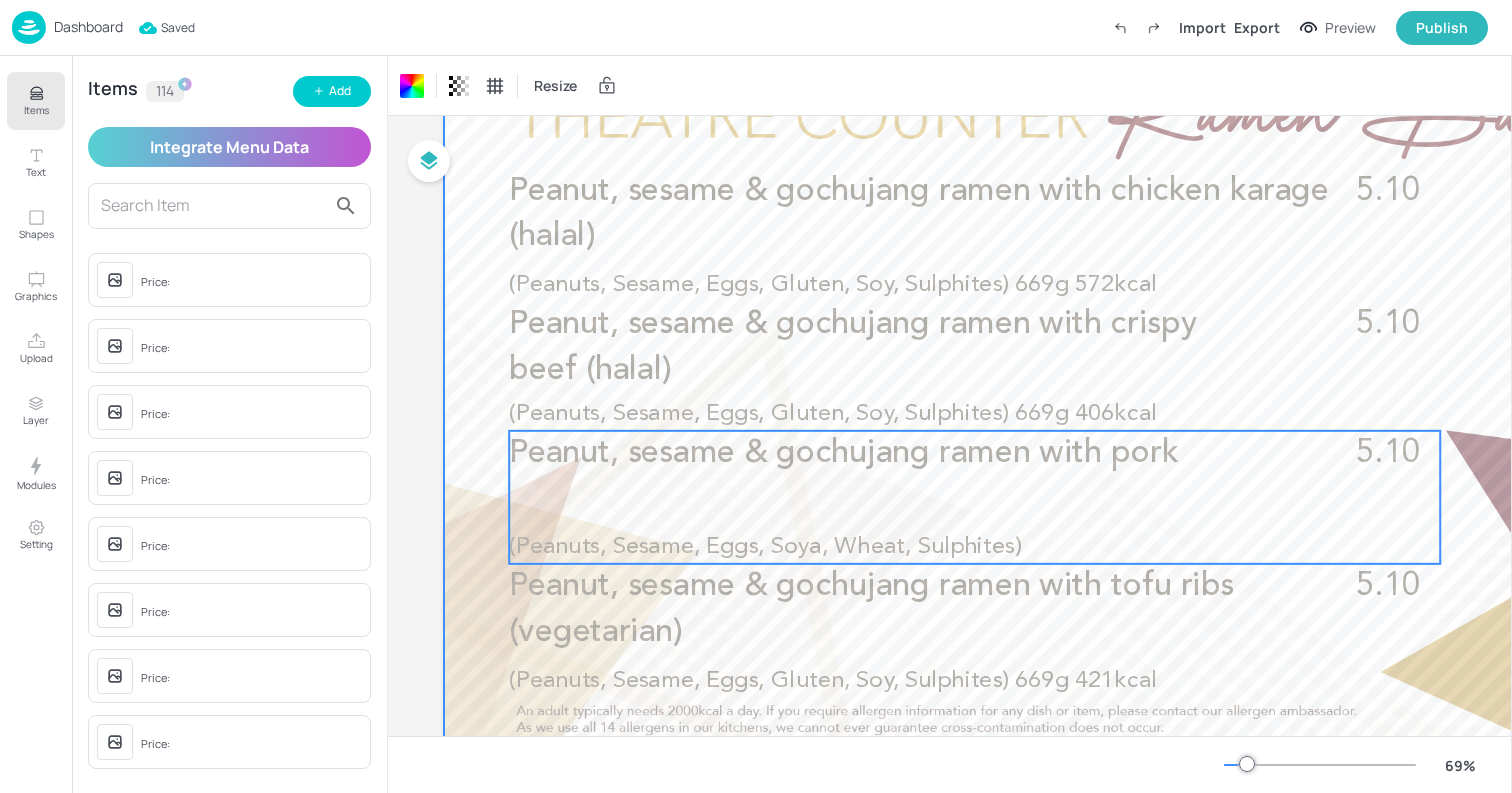 click on "(Peanuts, Sesame, Eggs, Soya, Wheat, Sulphites)" at bounding box center [881, 547] 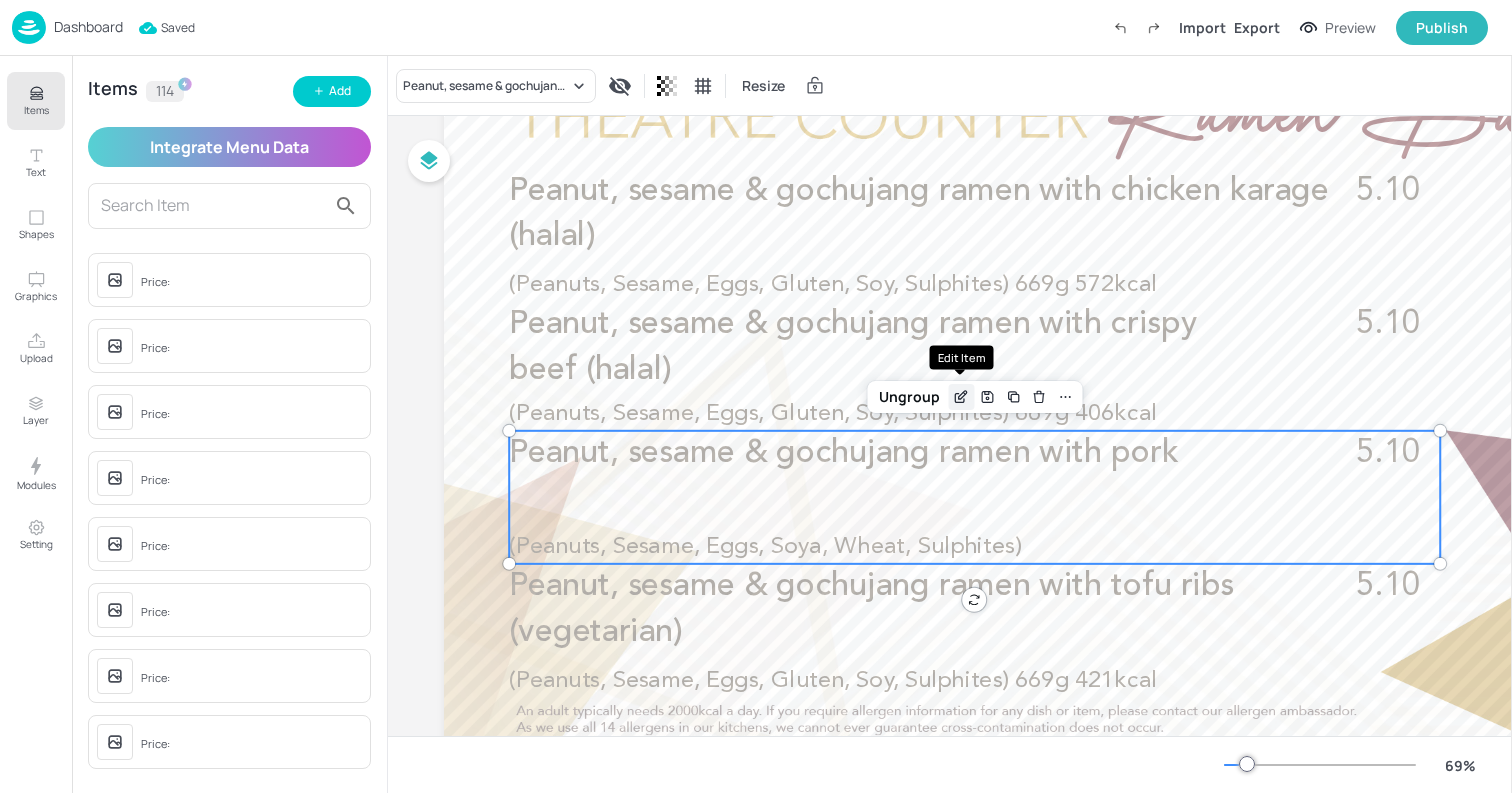 click 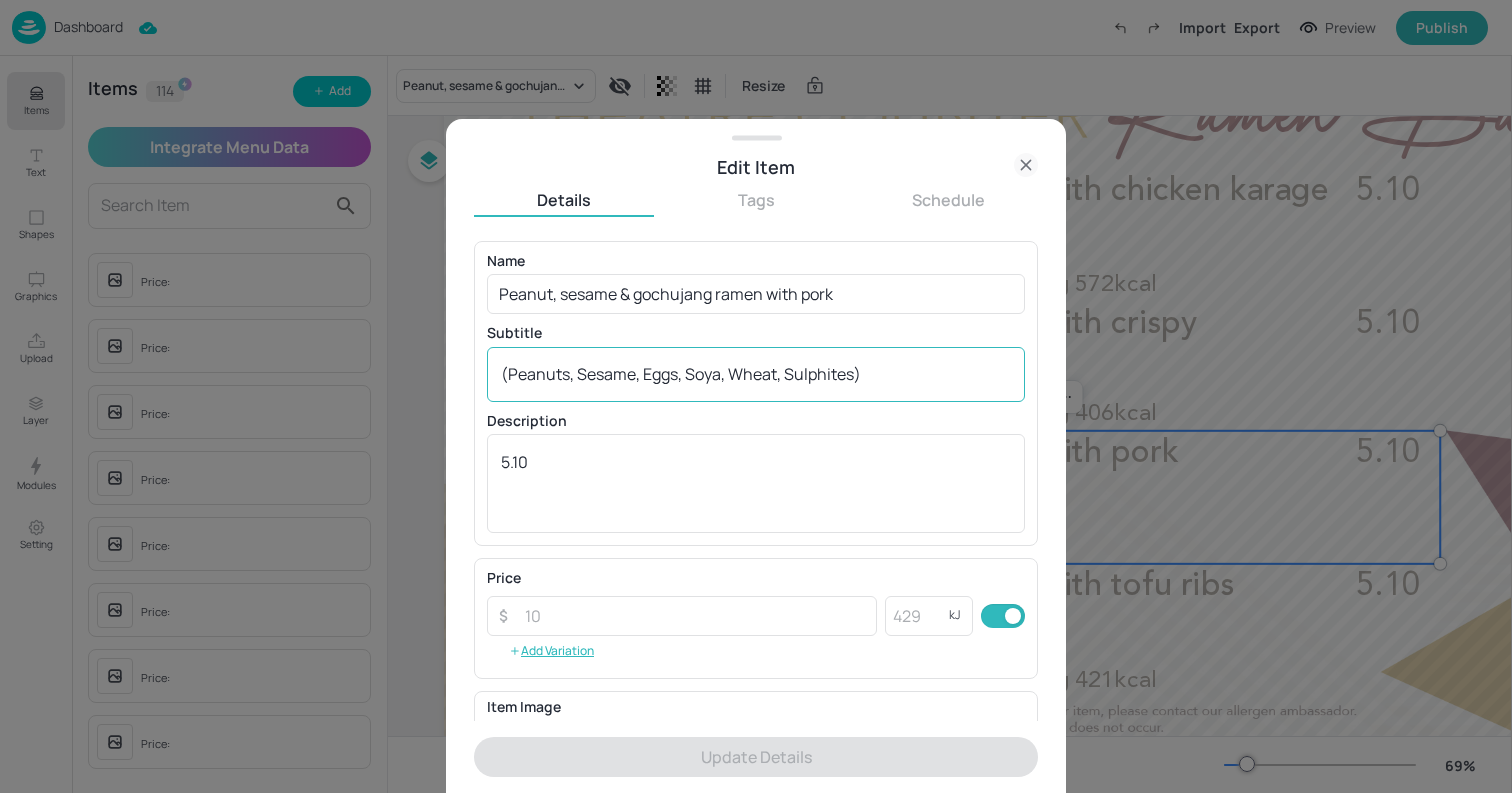click on "(Peanuts, Sesame, Eggs, Soya, Wheat, Sulphites)" at bounding box center [756, 374] 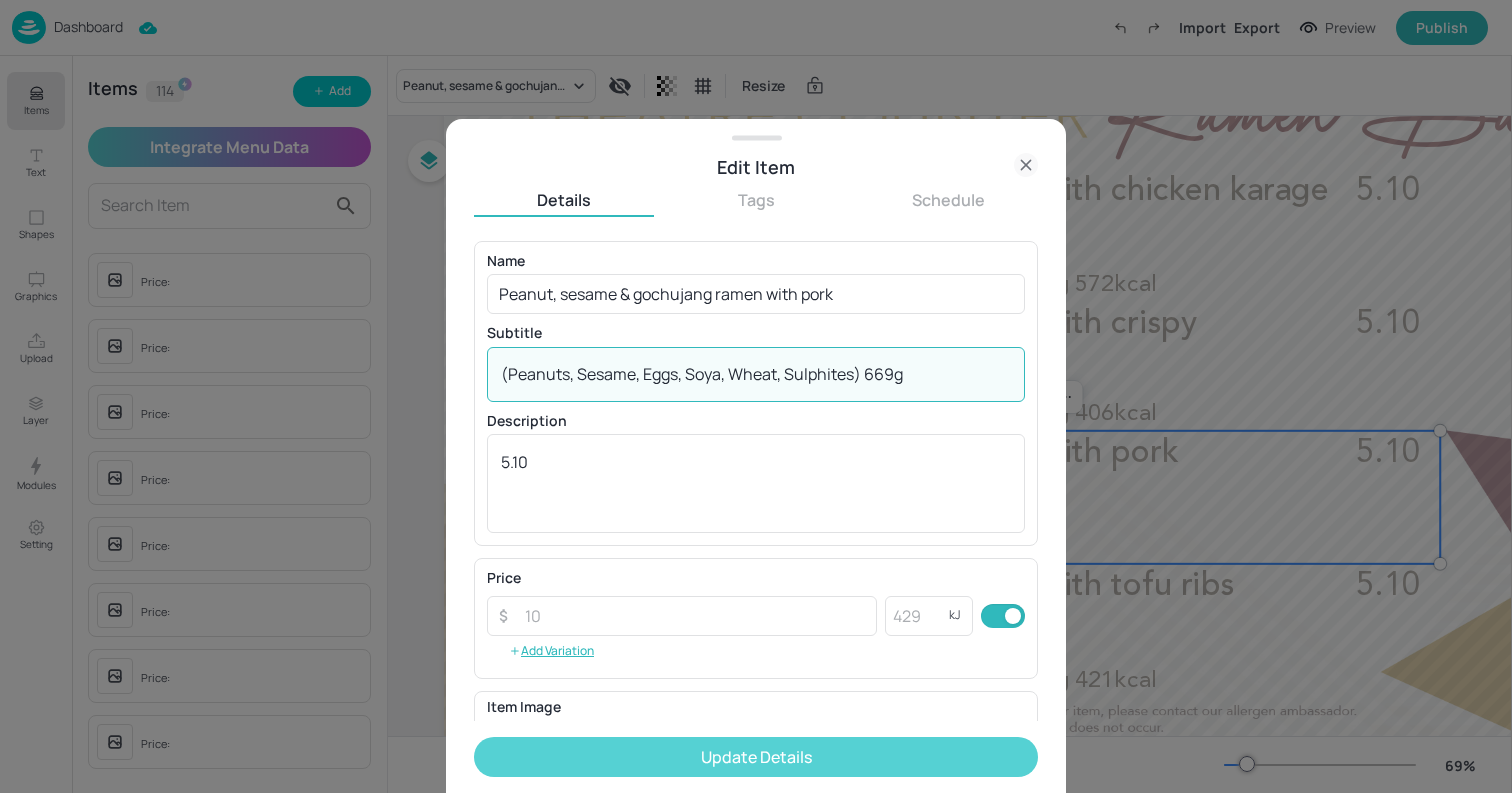 type on "(Peanuts, Sesame, Eggs, Soya, Wheat, Sulphites) 669g" 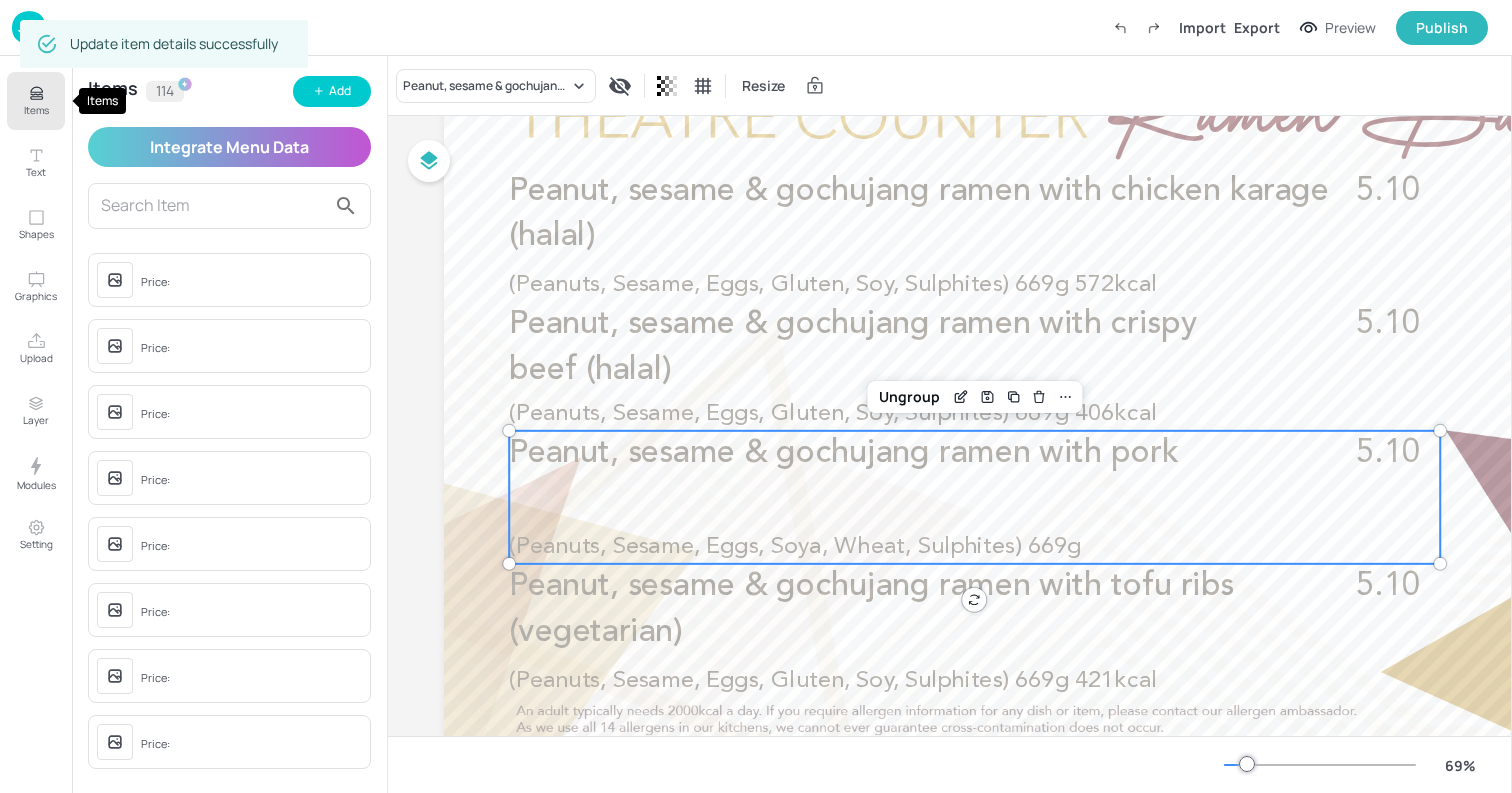 click 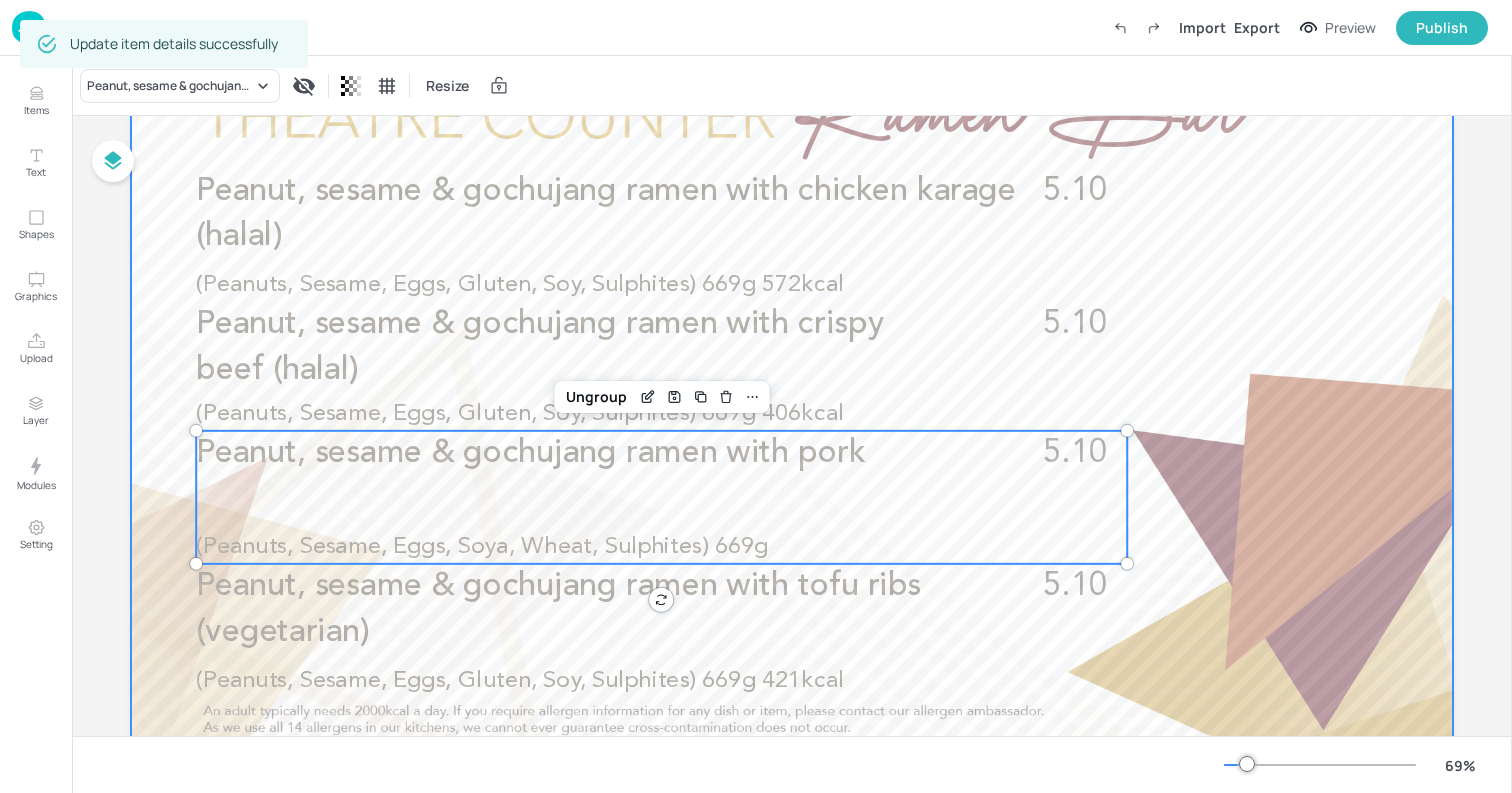 click at bounding box center (792, 398) 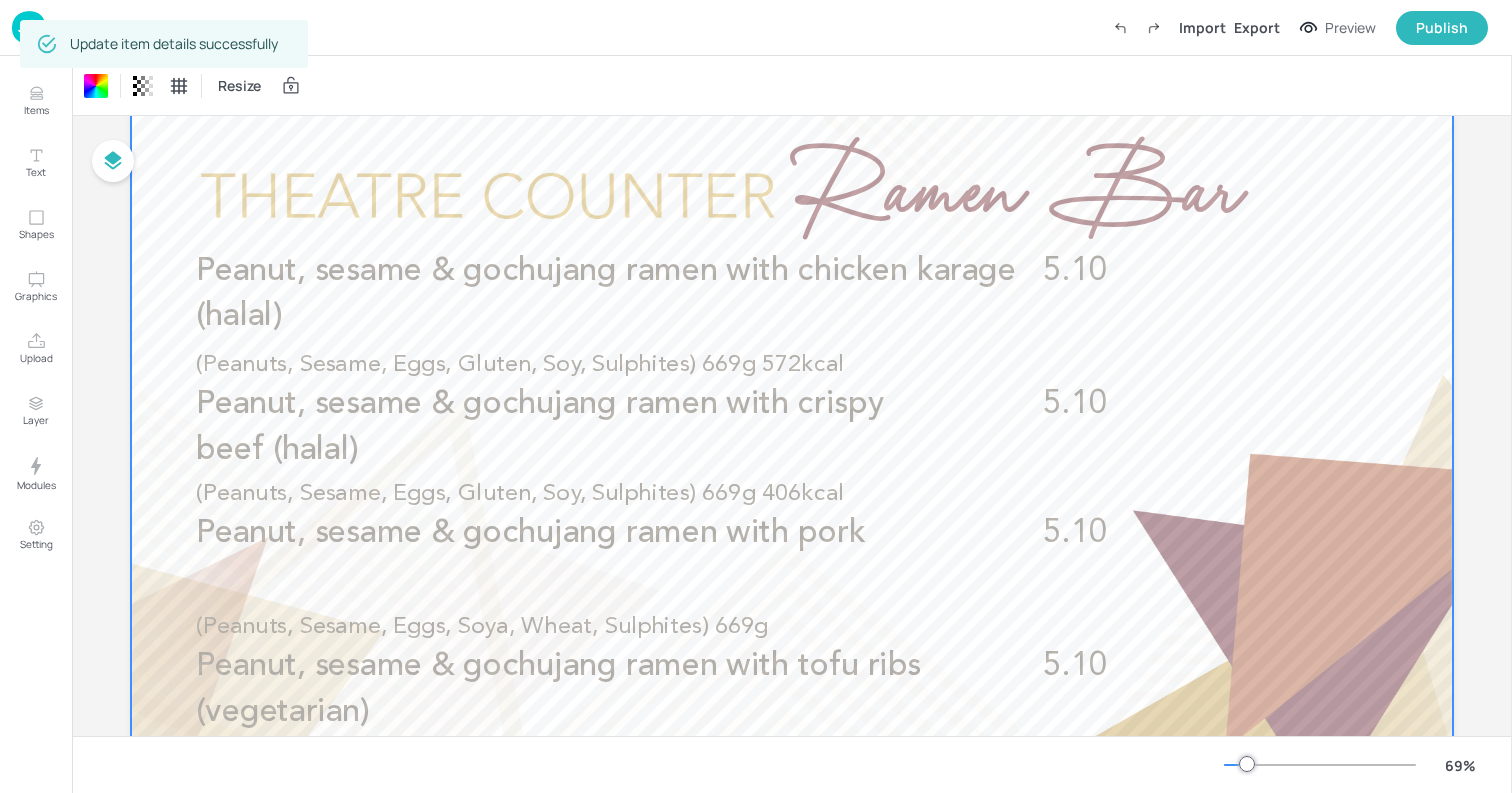 scroll, scrollTop: 0, scrollLeft: 0, axis: both 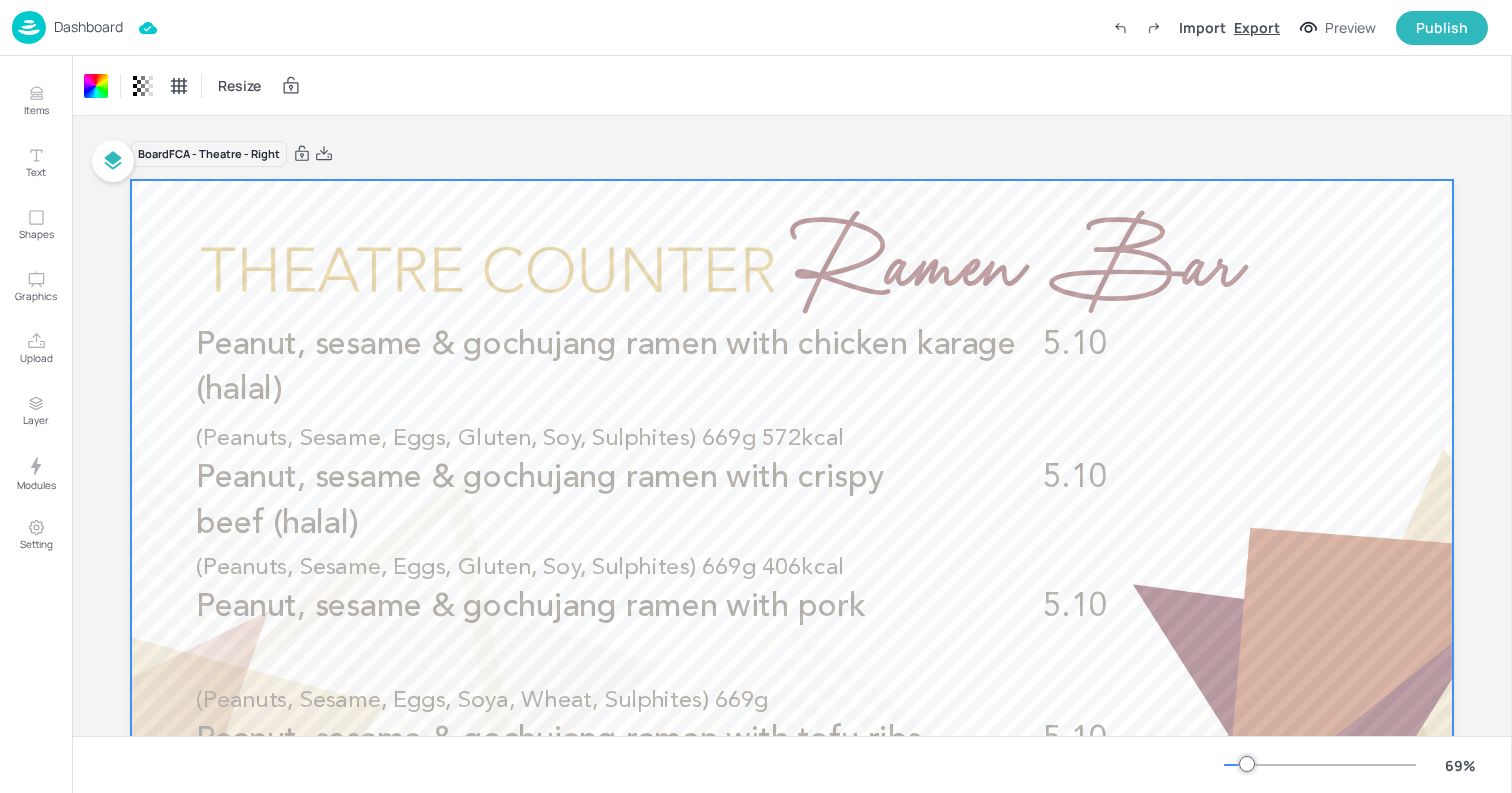 click on "Export" at bounding box center (1257, 27) 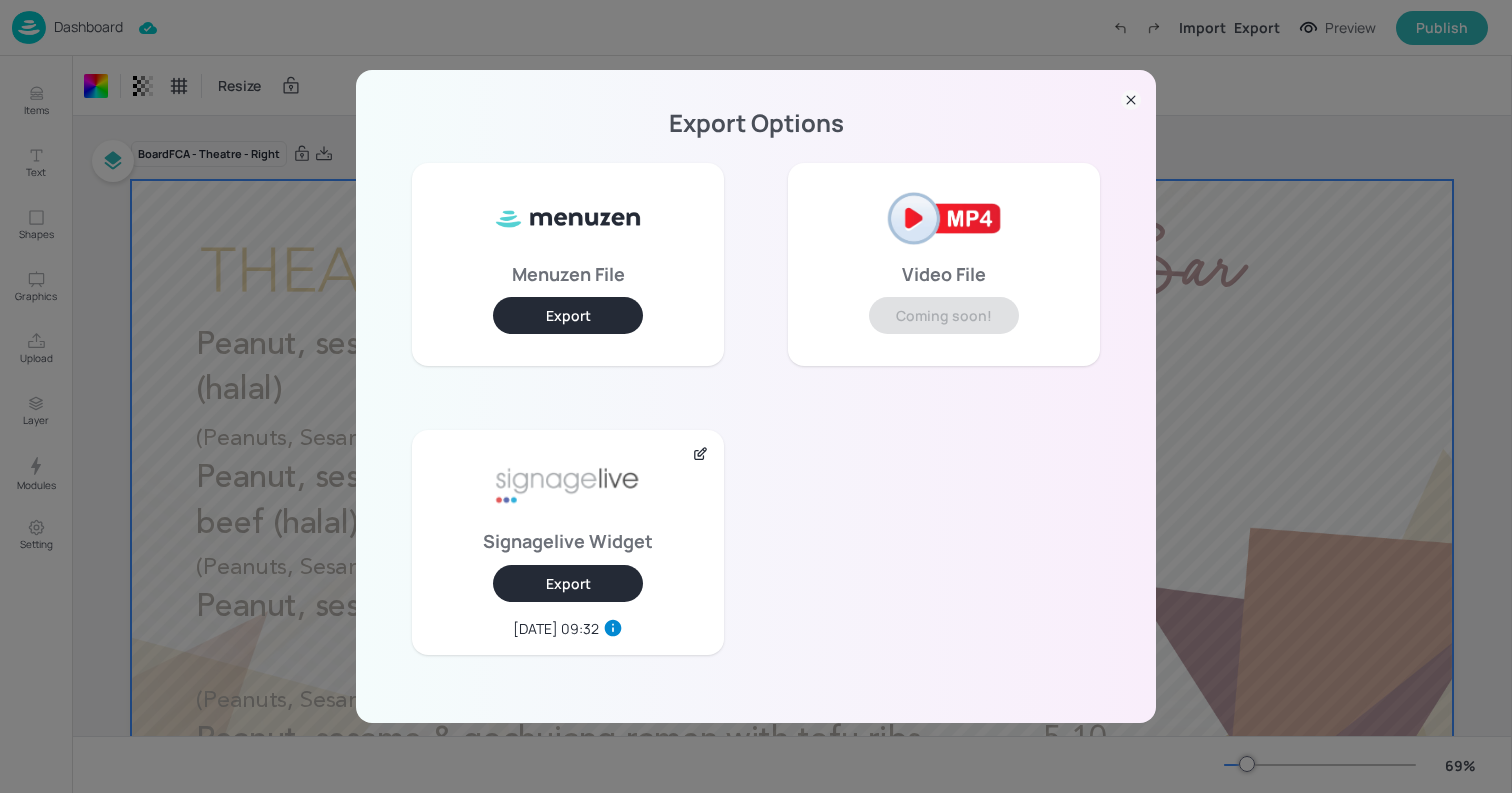 click on "Export" at bounding box center (568, 583) 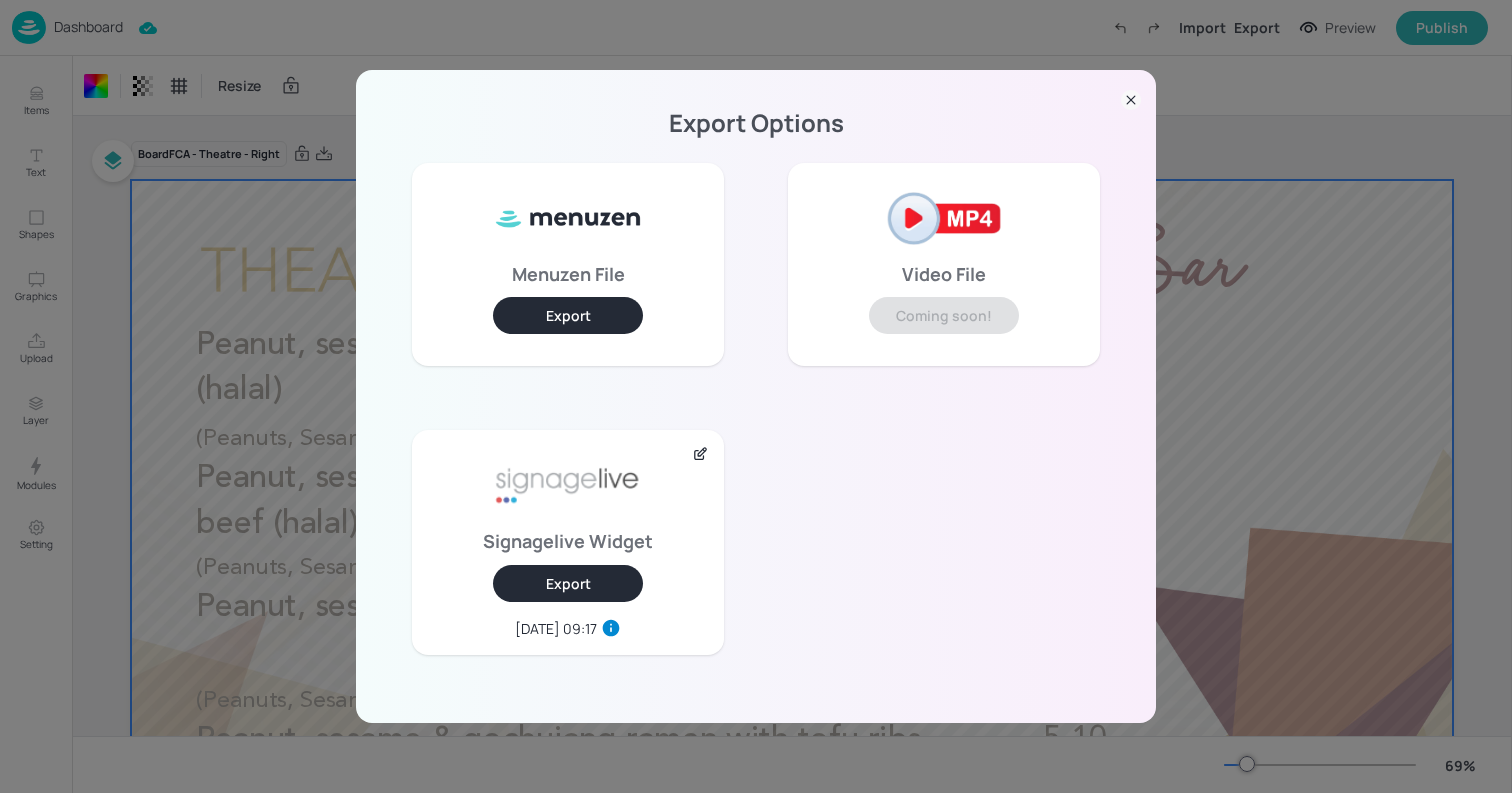 click 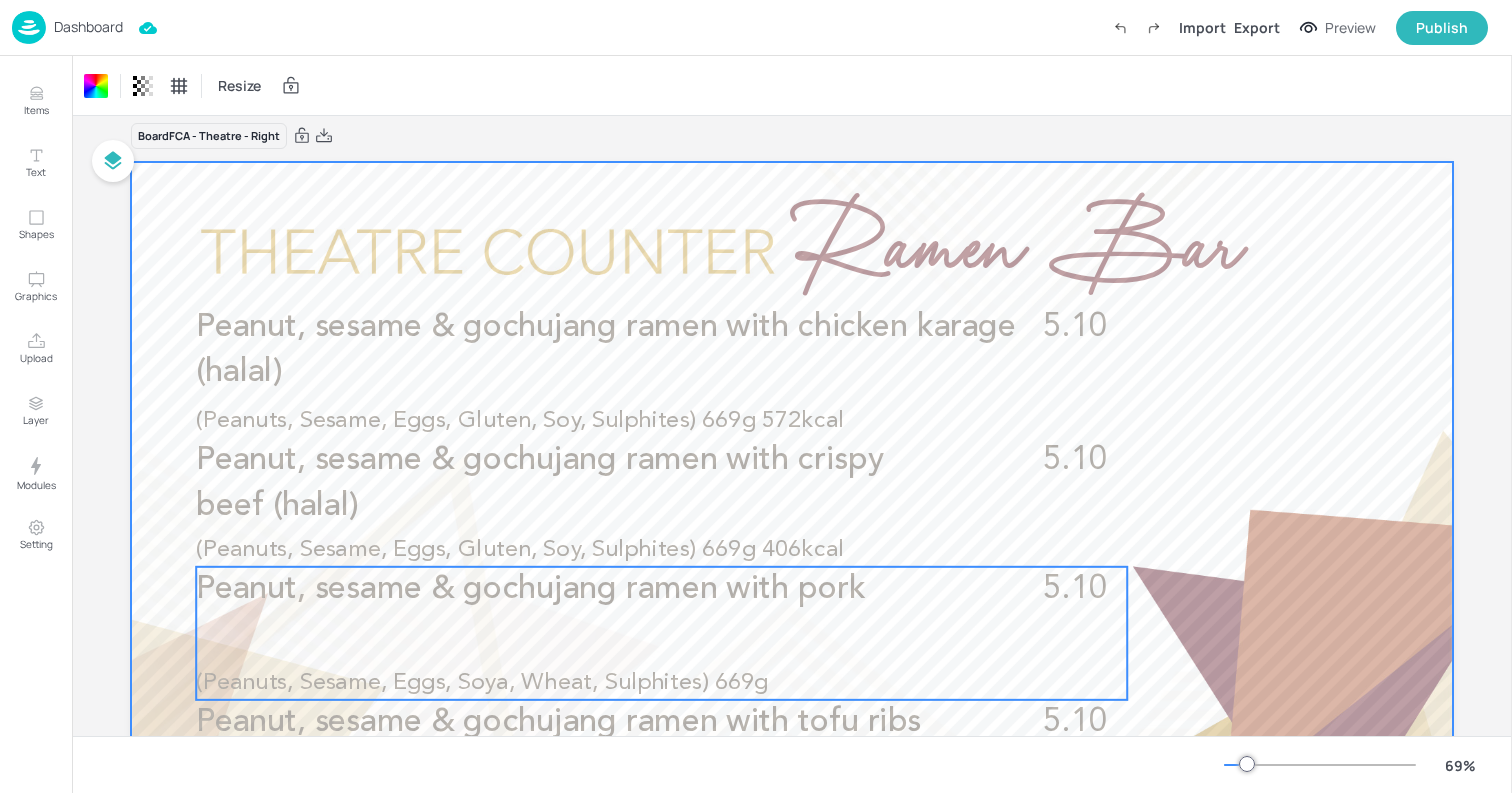 scroll, scrollTop: 0, scrollLeft: 0, axis: both 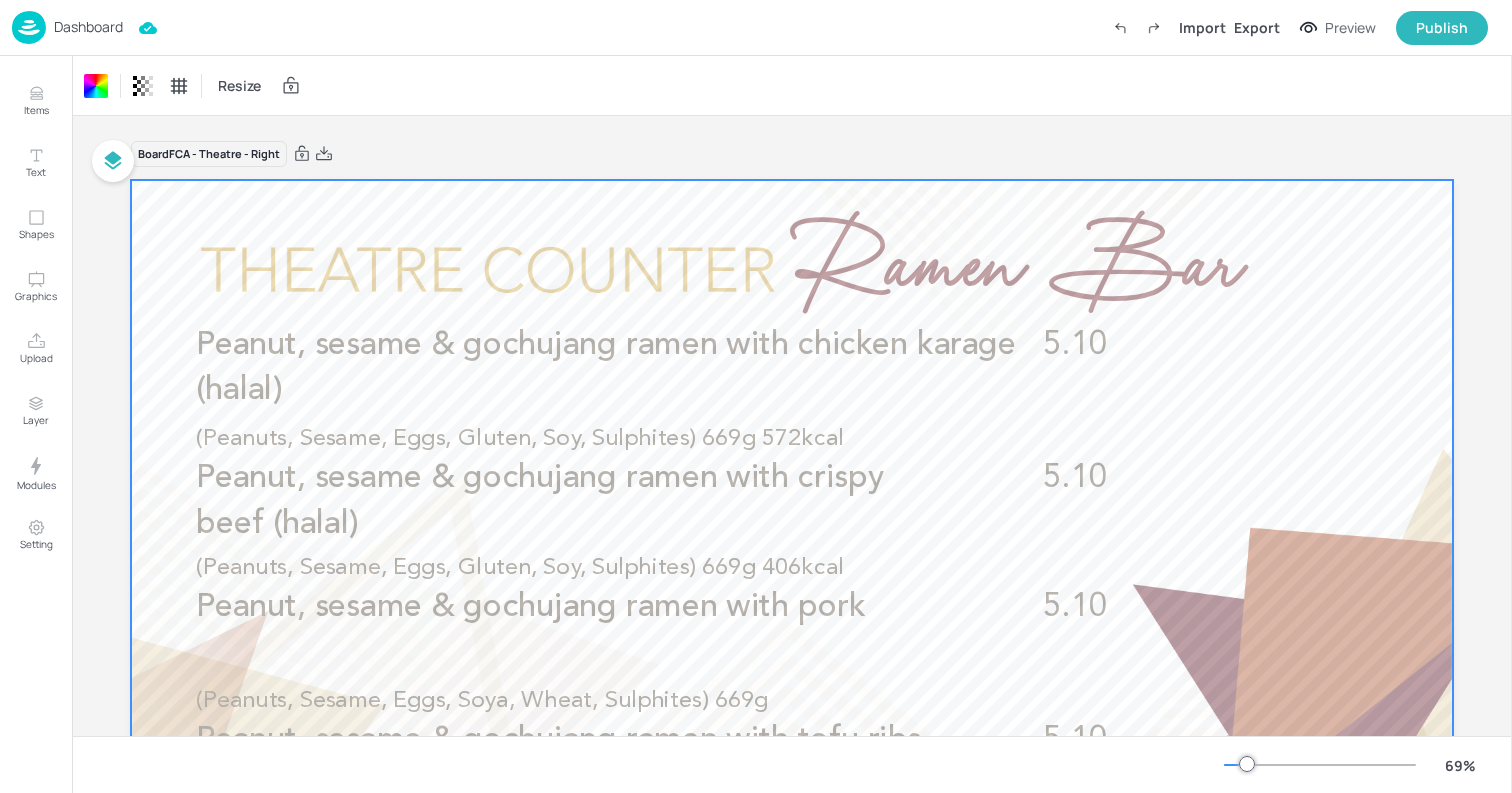 click on "Dashboard" at bounding box center (88, 27) 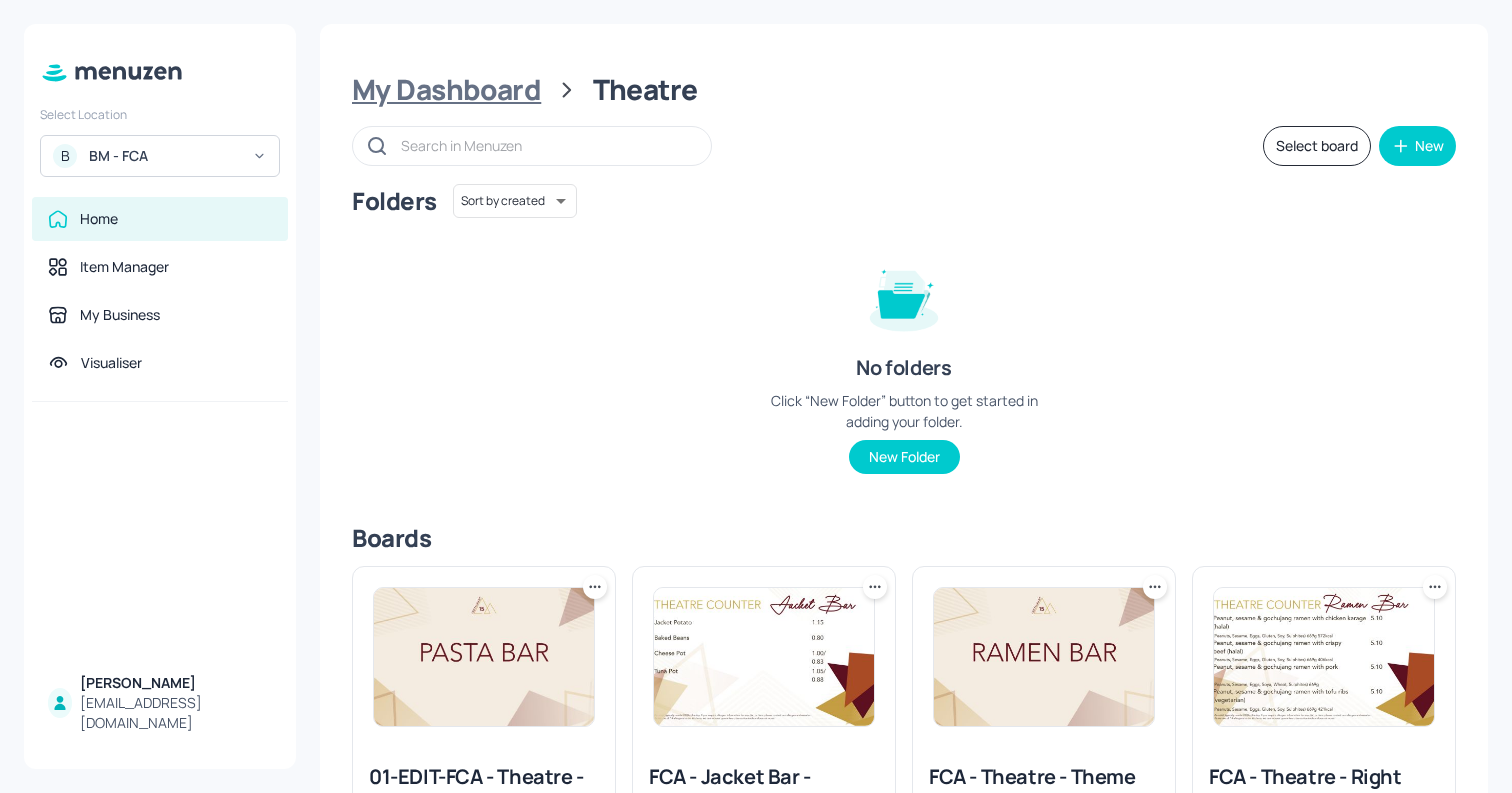 click on "My Dashboard" at bounding box center [446, 90] 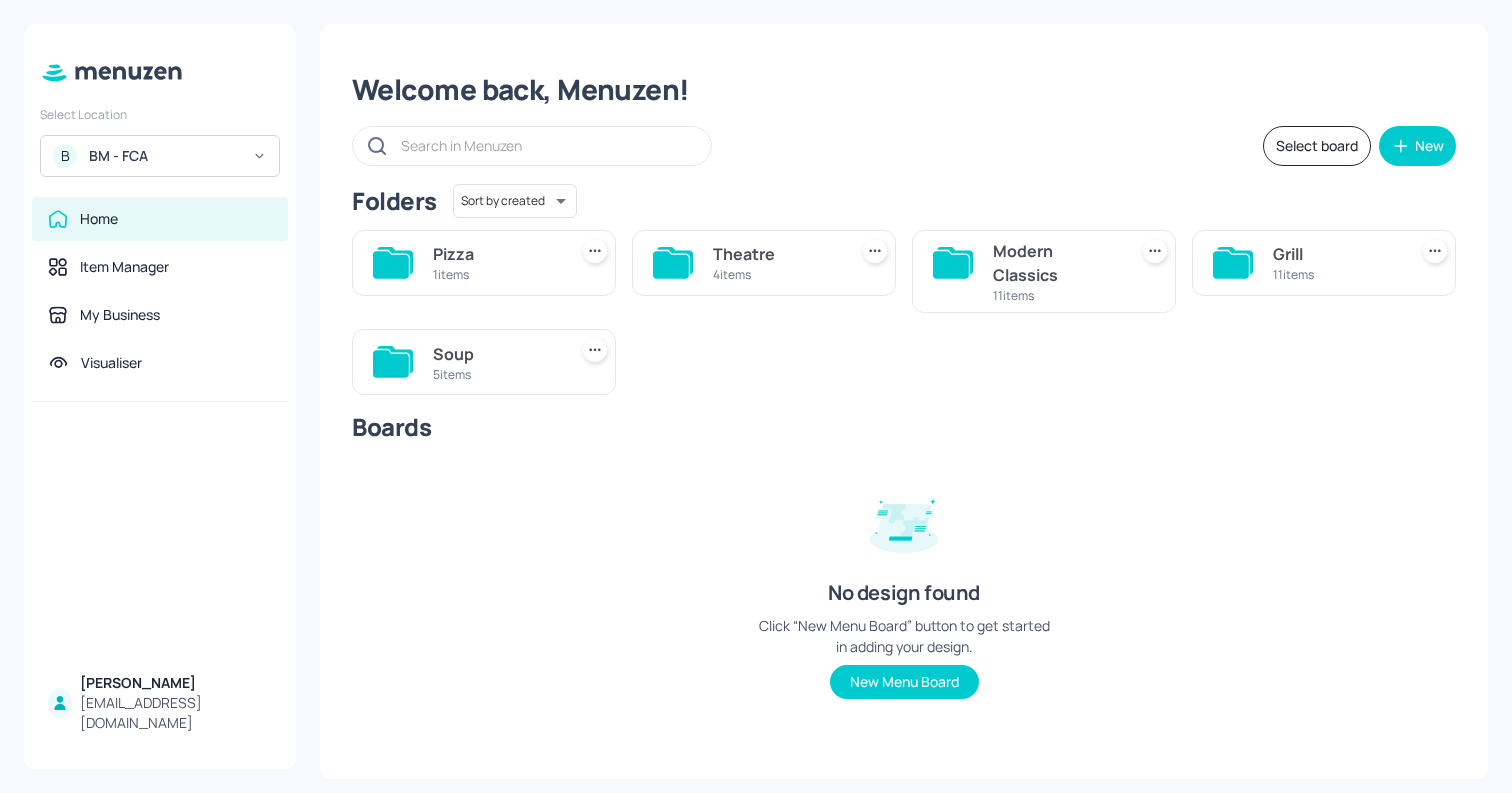 click on "Modern Classics" at bounding box center [1056, 263] 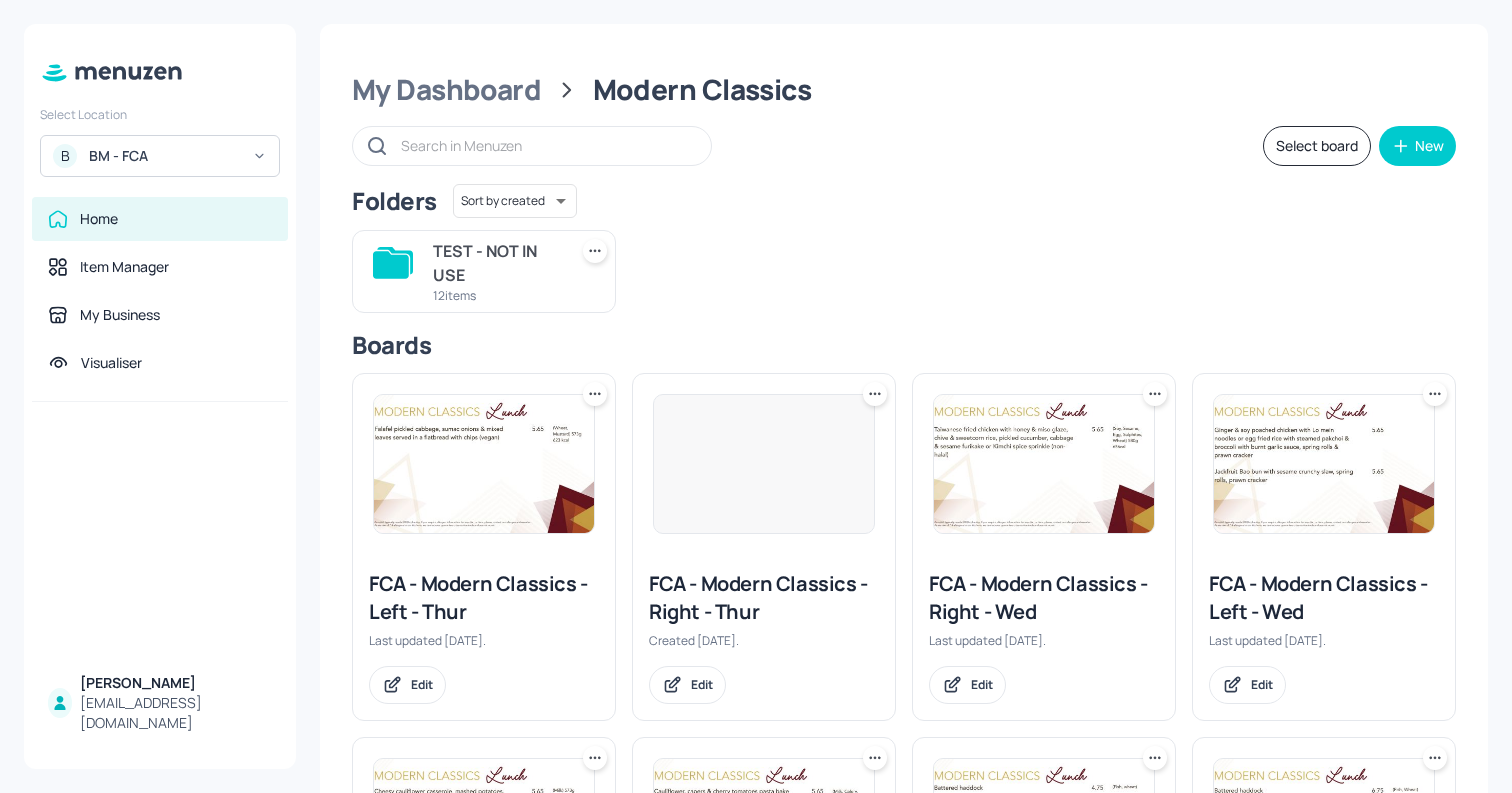 click at bounding box center (1044, 464) 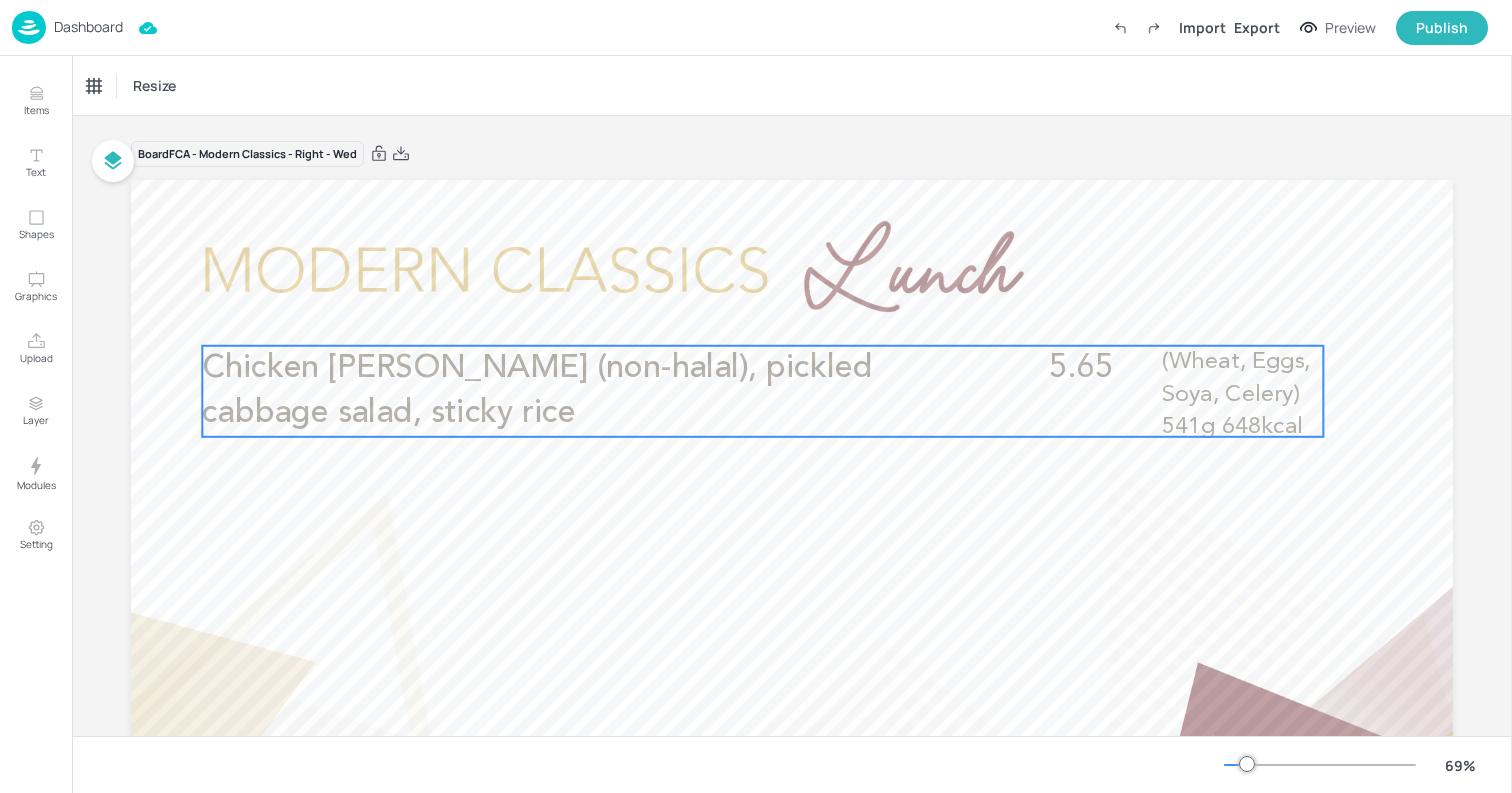 click on "Chicken [PERSON_NAME] (non-halal), pickled cabbage salad, sticky rice" at bounding box center [576, 391] 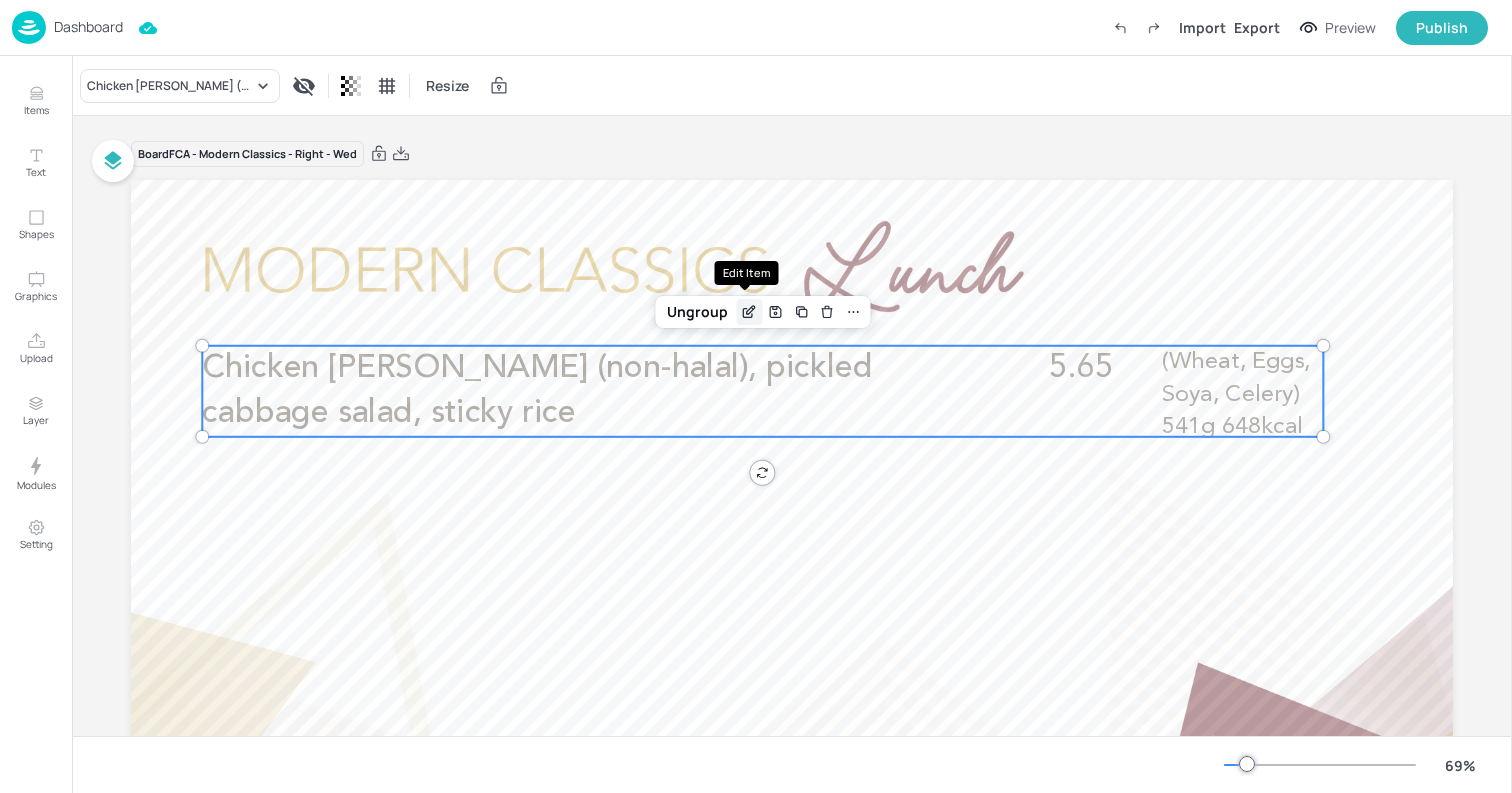 click 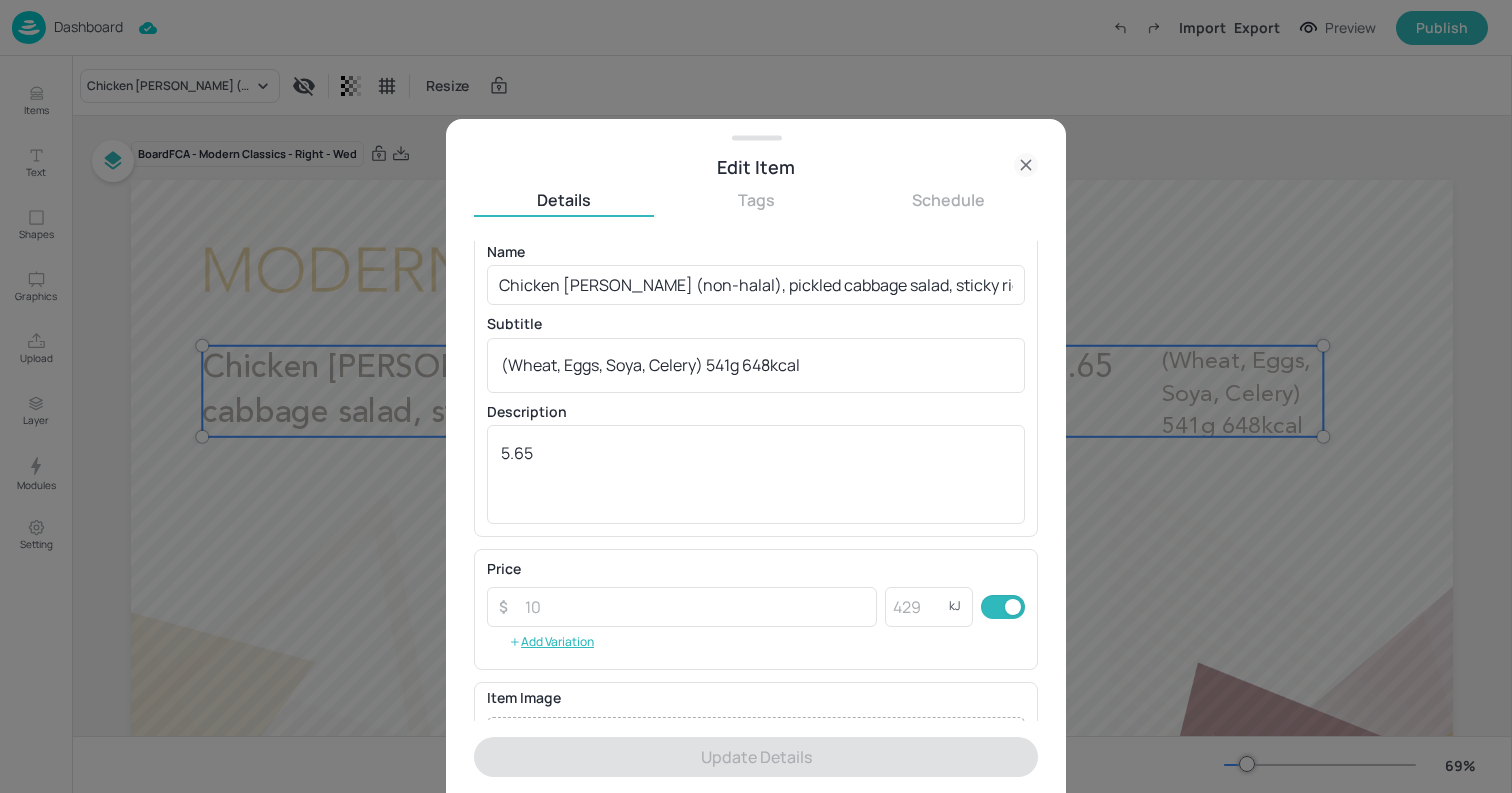 scroll, scrollTop: 0, scrollLeft: 0, axis: both 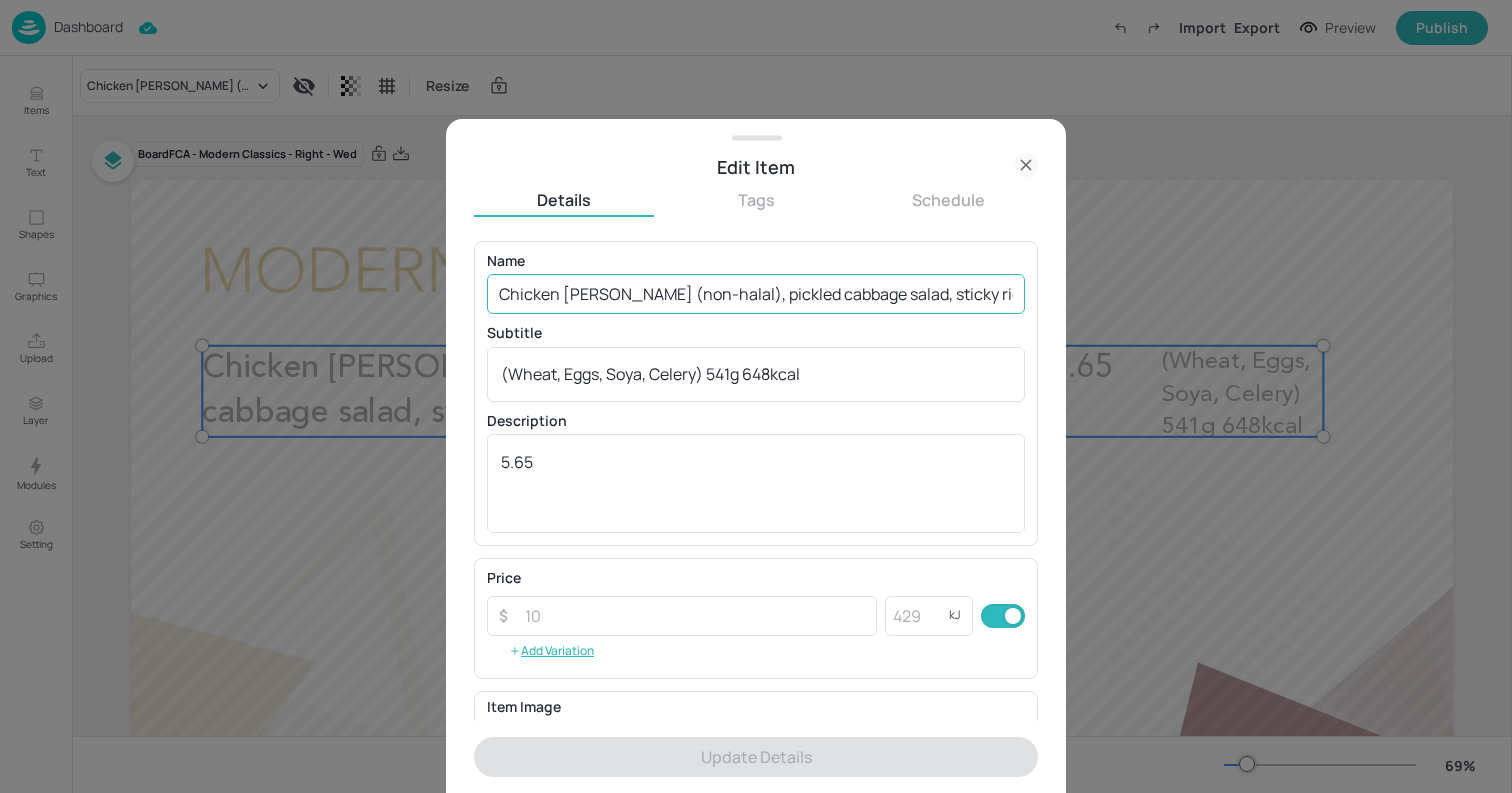 click on "Chicken [PERSON_NAME] (non-halal), pickled cabbage salad, sticky rice" at bounding box center (756, 294) 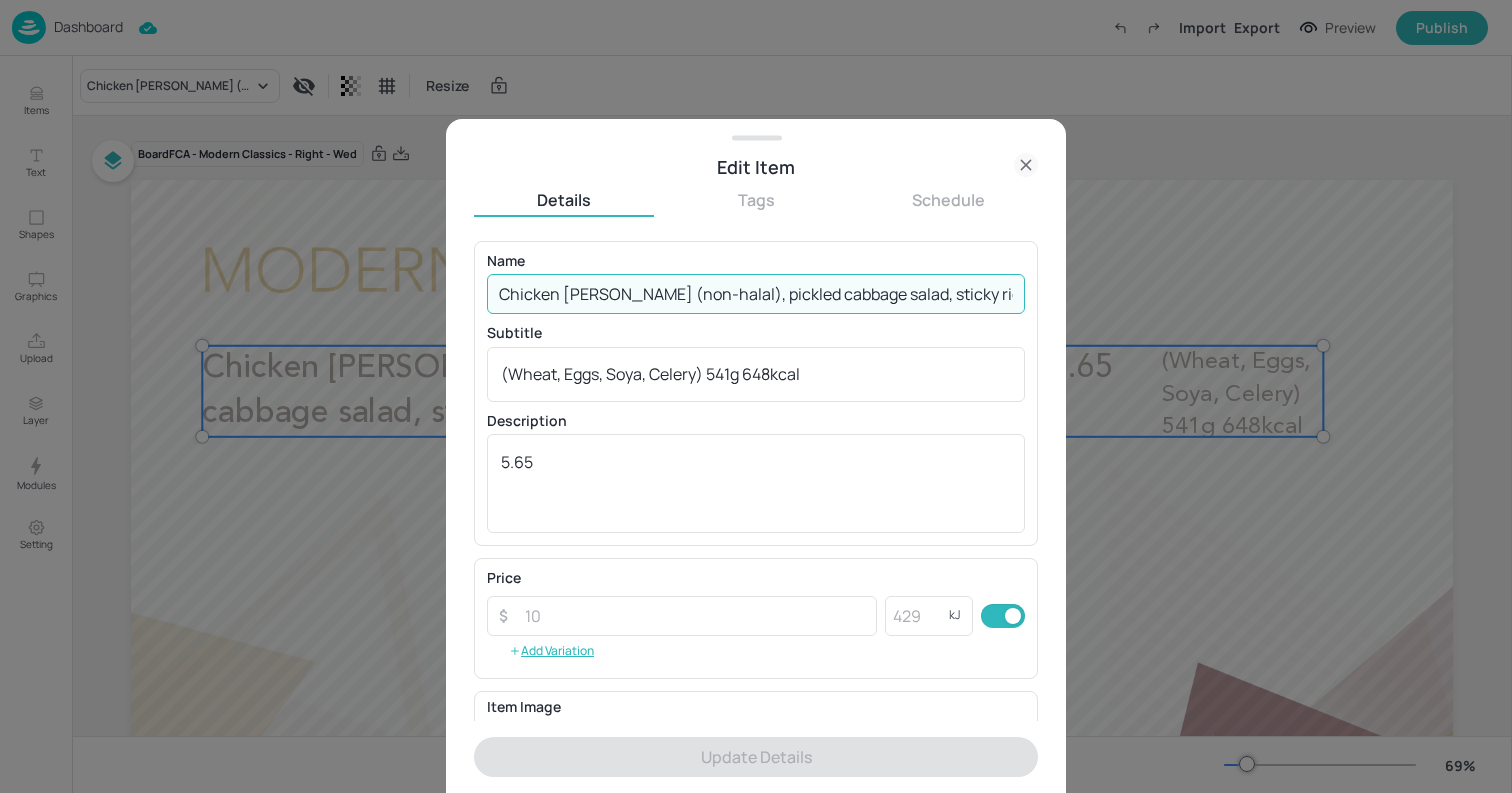 click on "Chicken [PERSON_NAME] (non-halal), pickled cabbage salad, sticky rice" at bounding box center (756, 294) 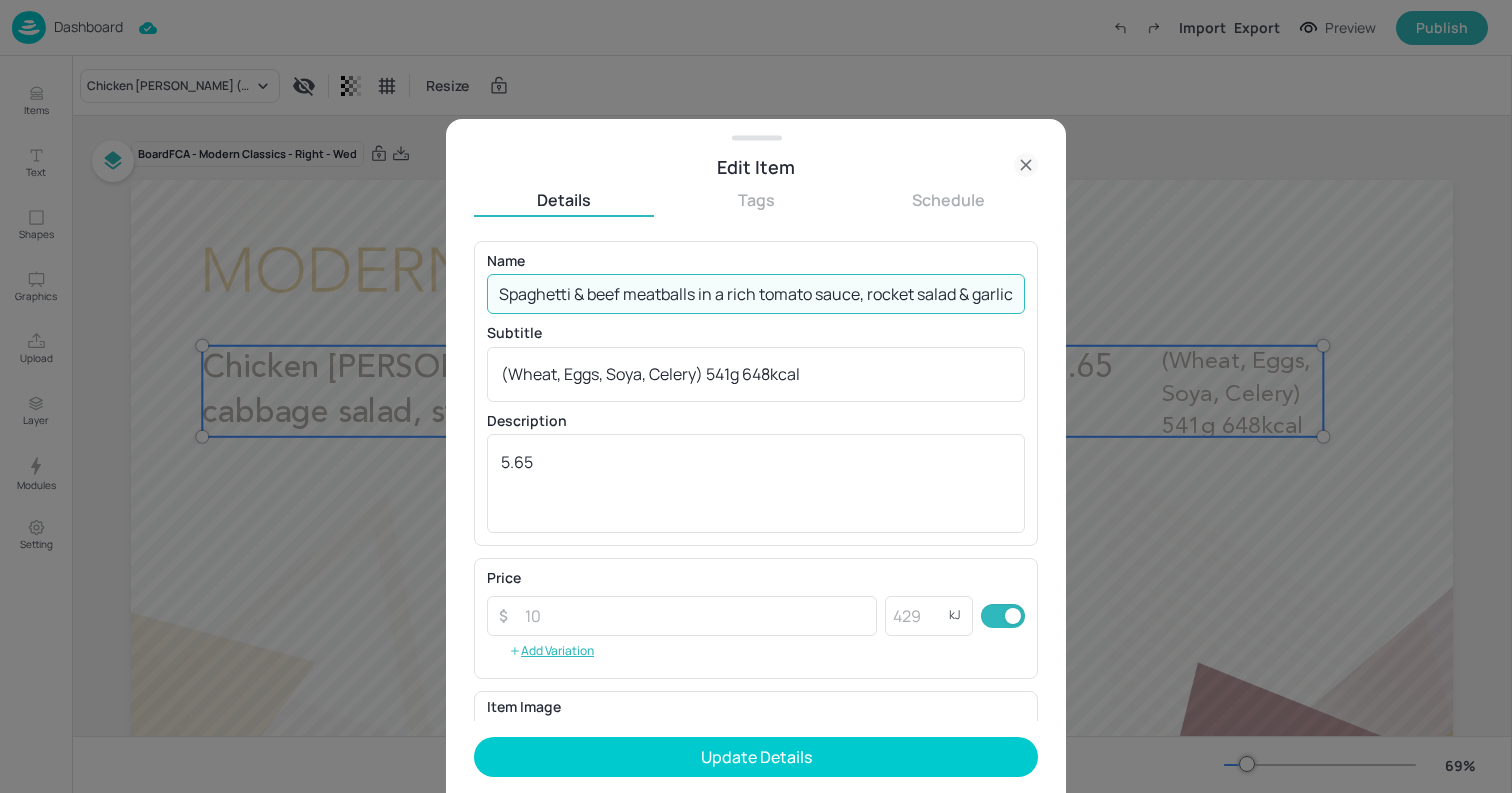 scroll, scrollTop: 0, scrollLeft: 54, axis: horizontal 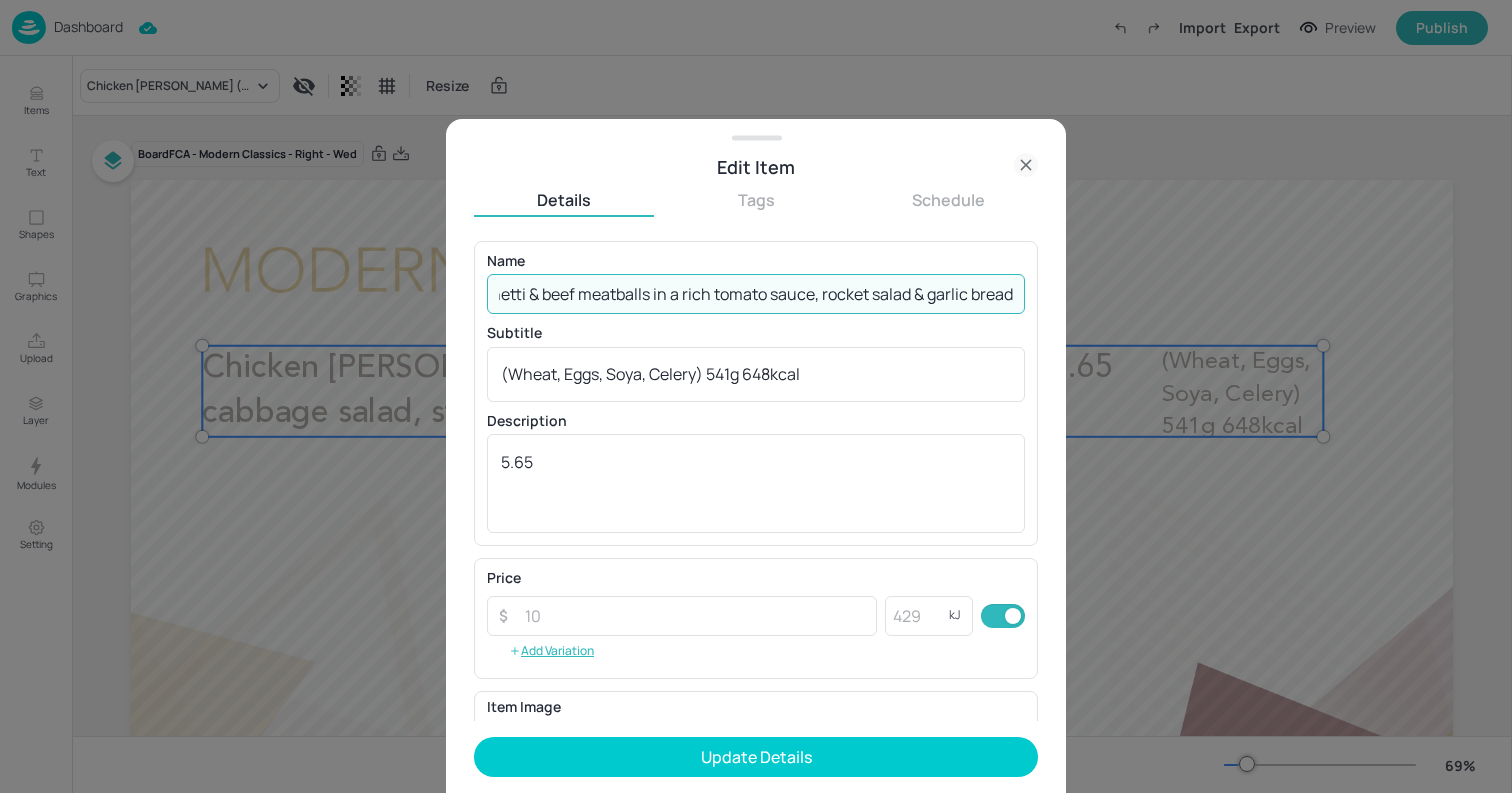 type on "Spaghetti & beef meatballs in a rich tomato sauce, rocket salad & garlic bread" 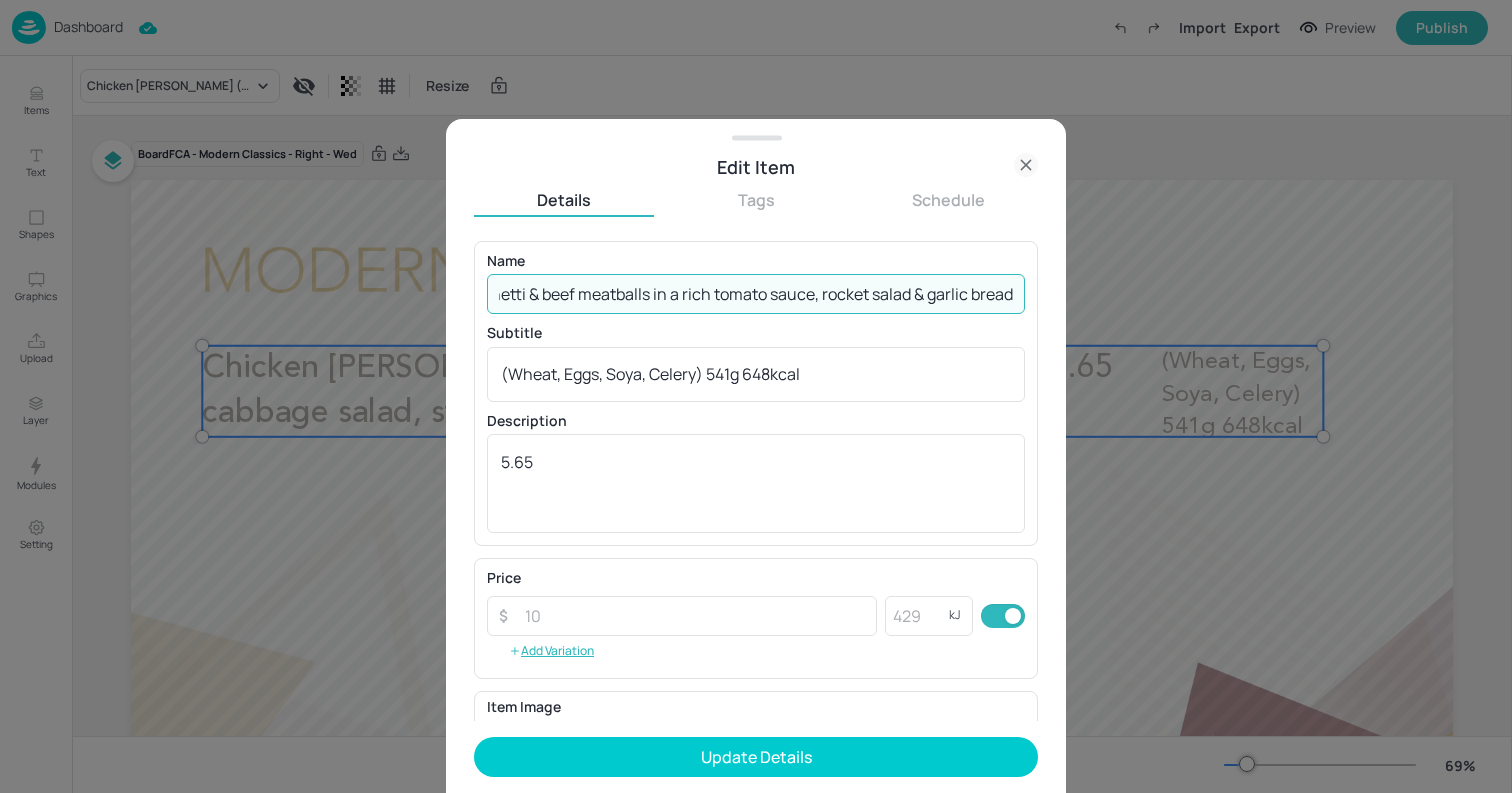 scroll, scrollTop: 0, scrollLeft: 0, axis: both 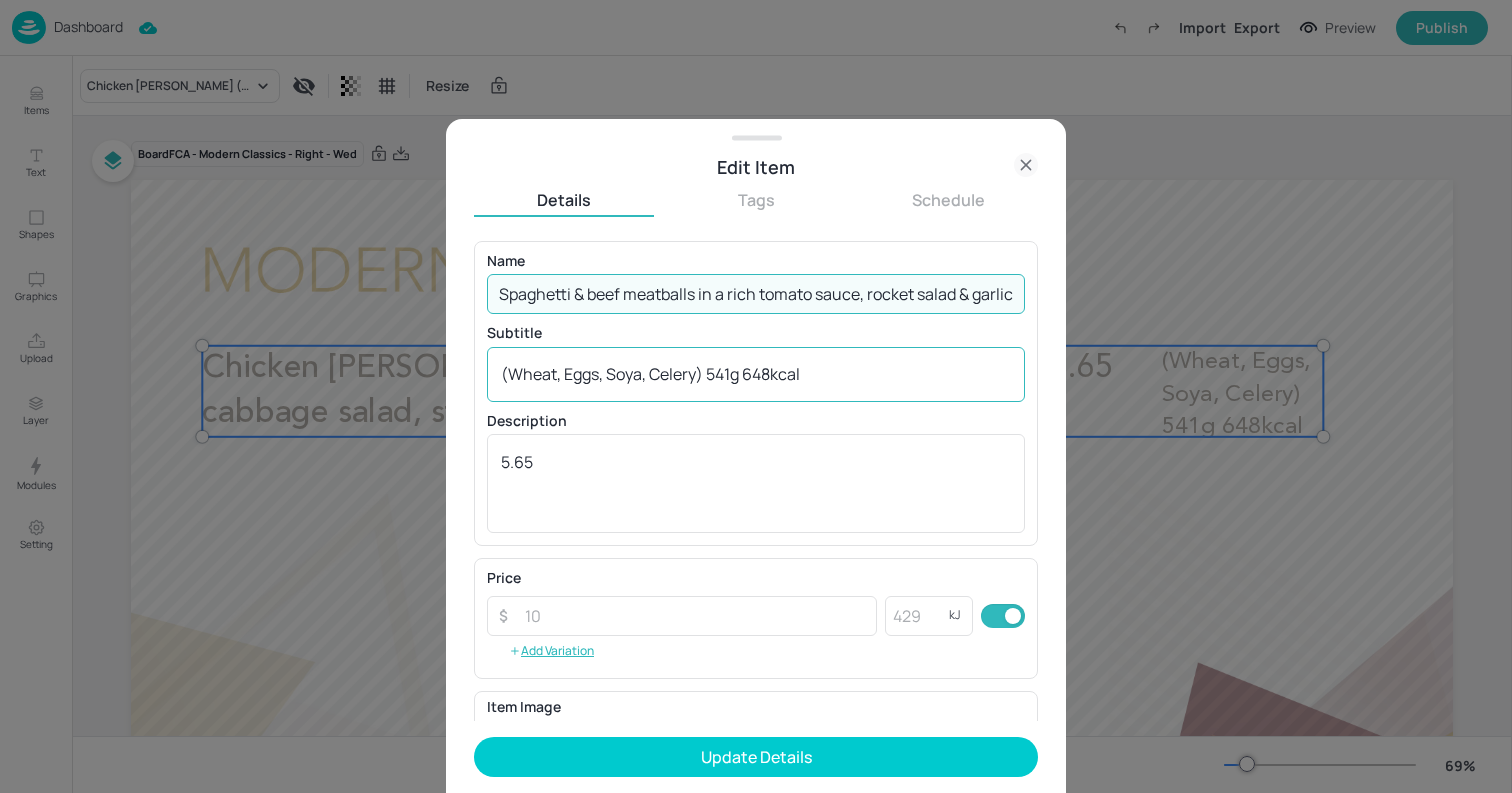click on "(Wheat, Eggs, Soya, Celery) 541g 648kcal" at bounding box center (756, 374) 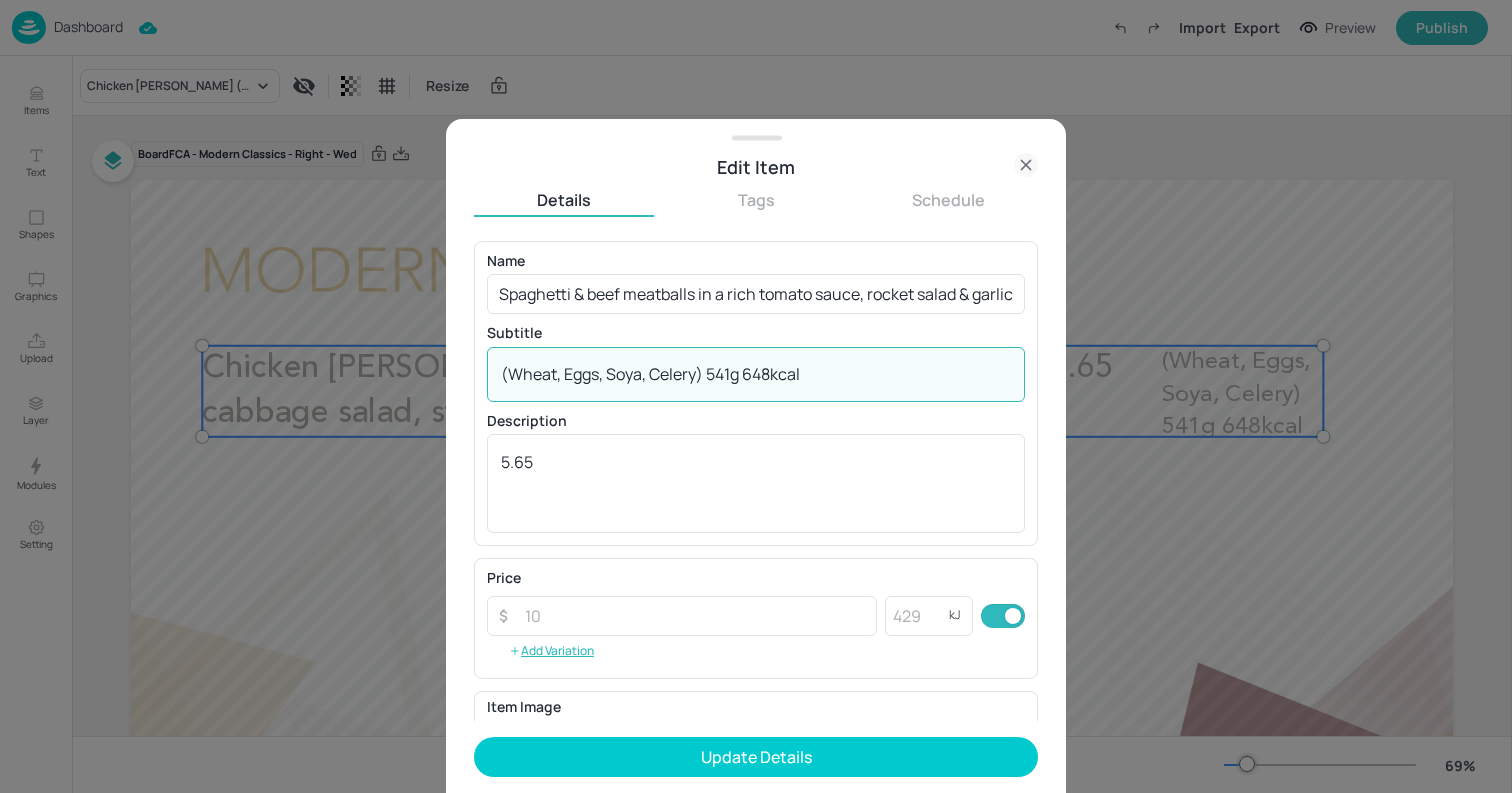 click on "(Wheat, Eggs, Soya, Celery) 541g 648kcal" at bounding box center [756, 374] 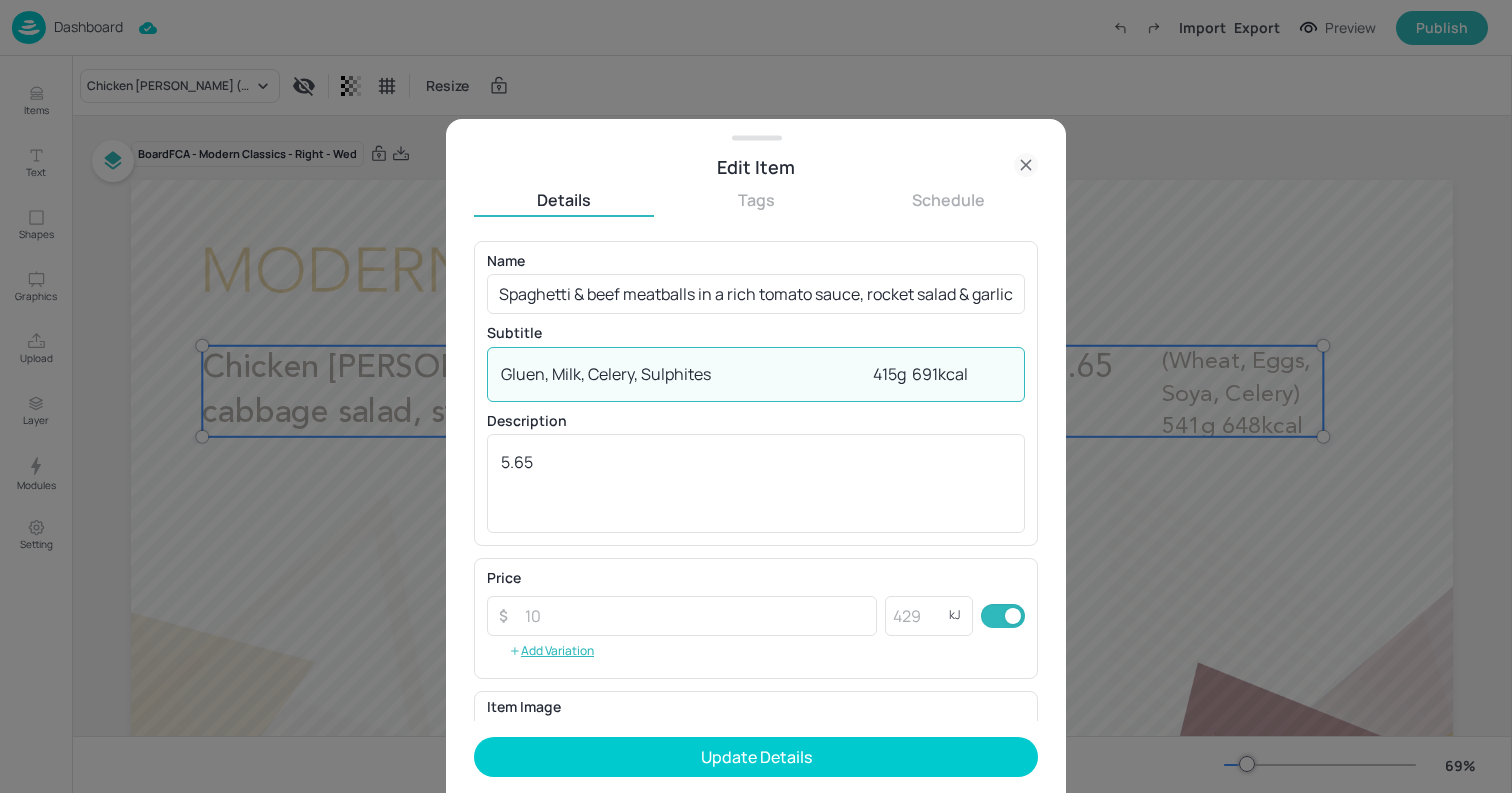 click on "Gluen, Milk, Celery, Sulphites                                                      415g  691kcal" at bounding box center (756, 374) 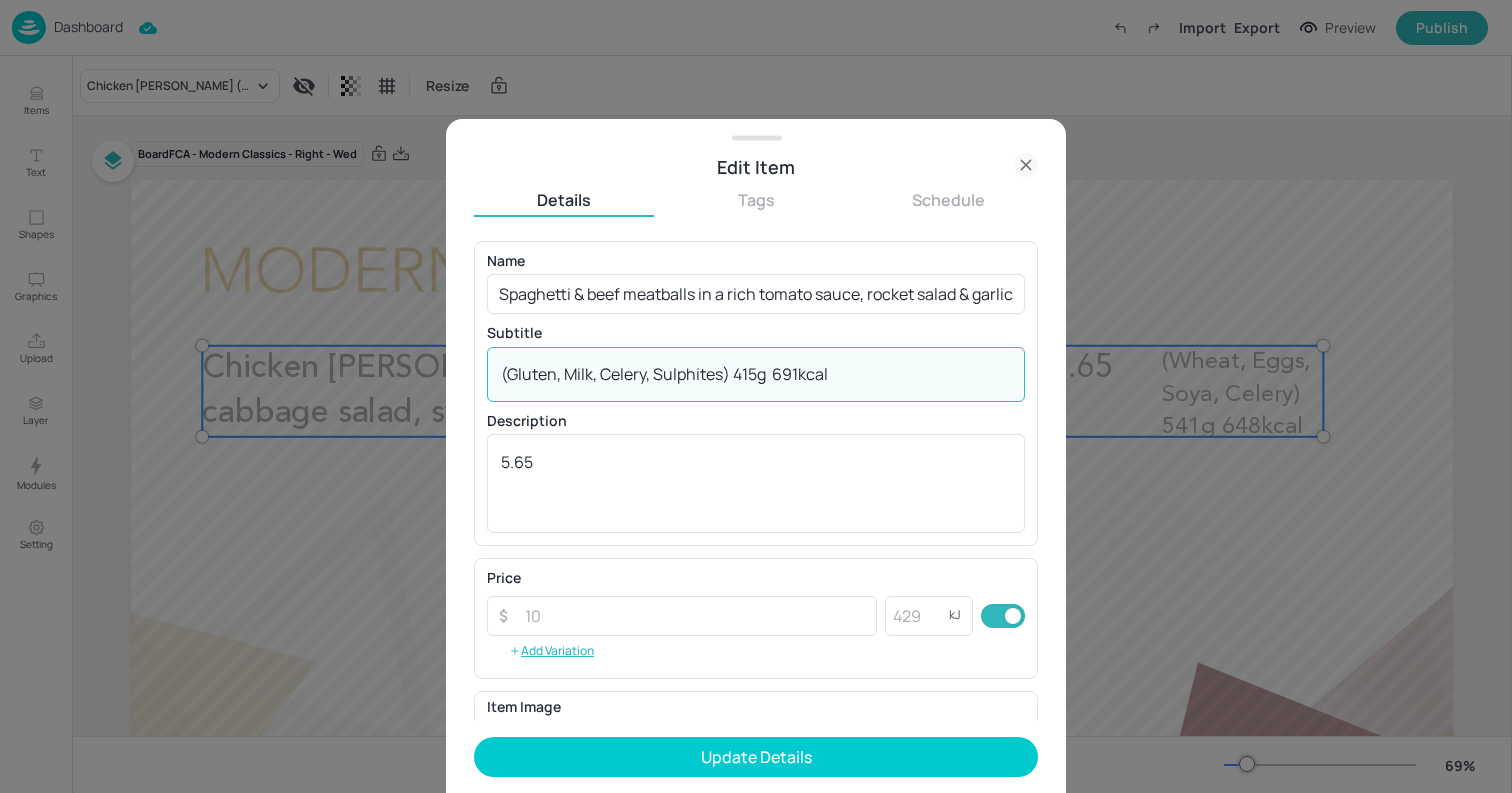 click on "(Gluten, Milk, Celery, Sulphites) 415g  691kcal" at bounding box center (756, 374) 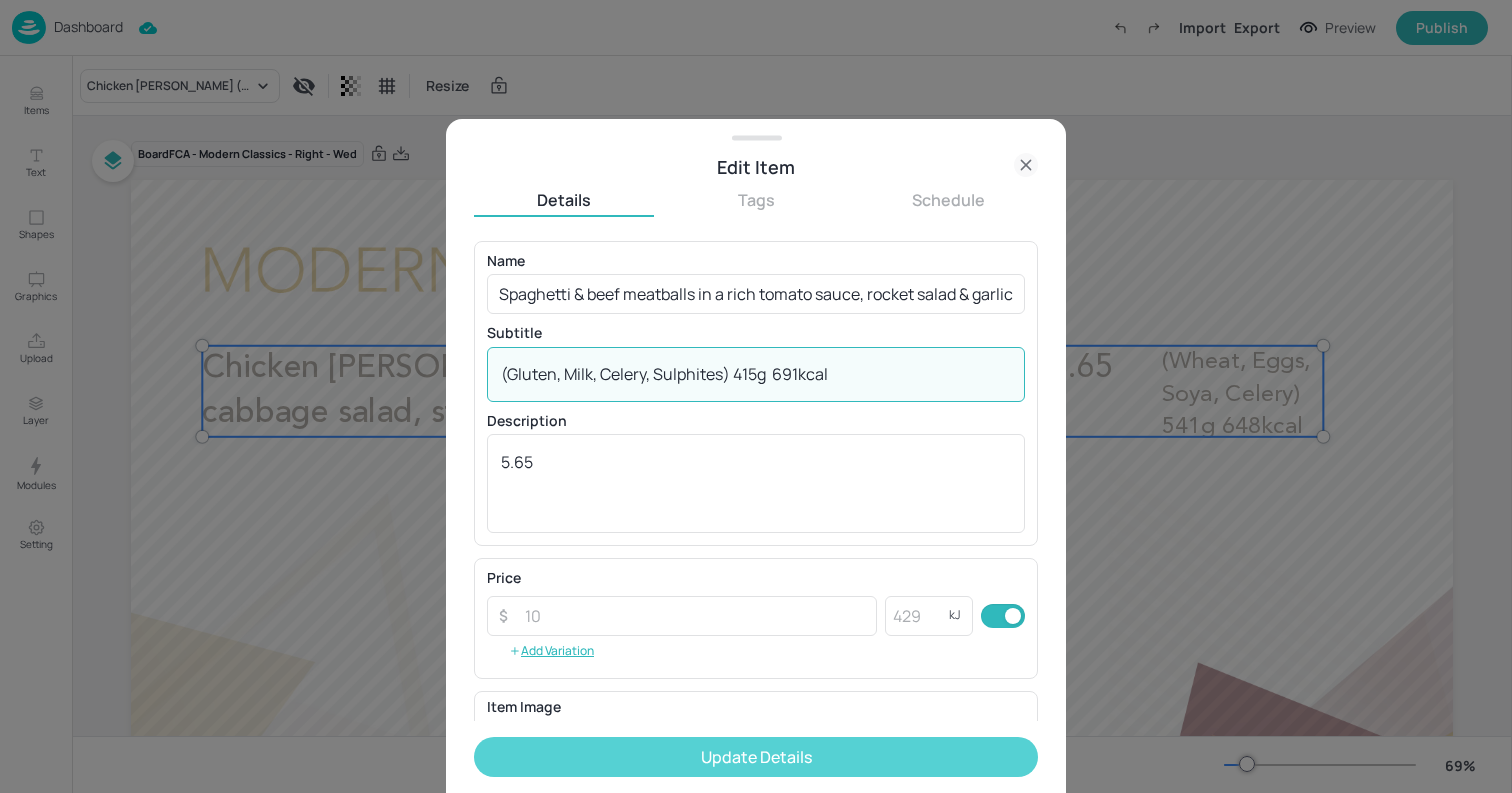 type on "(Gluten, Milk, Celery, Sulphites) 415g  691kcal" 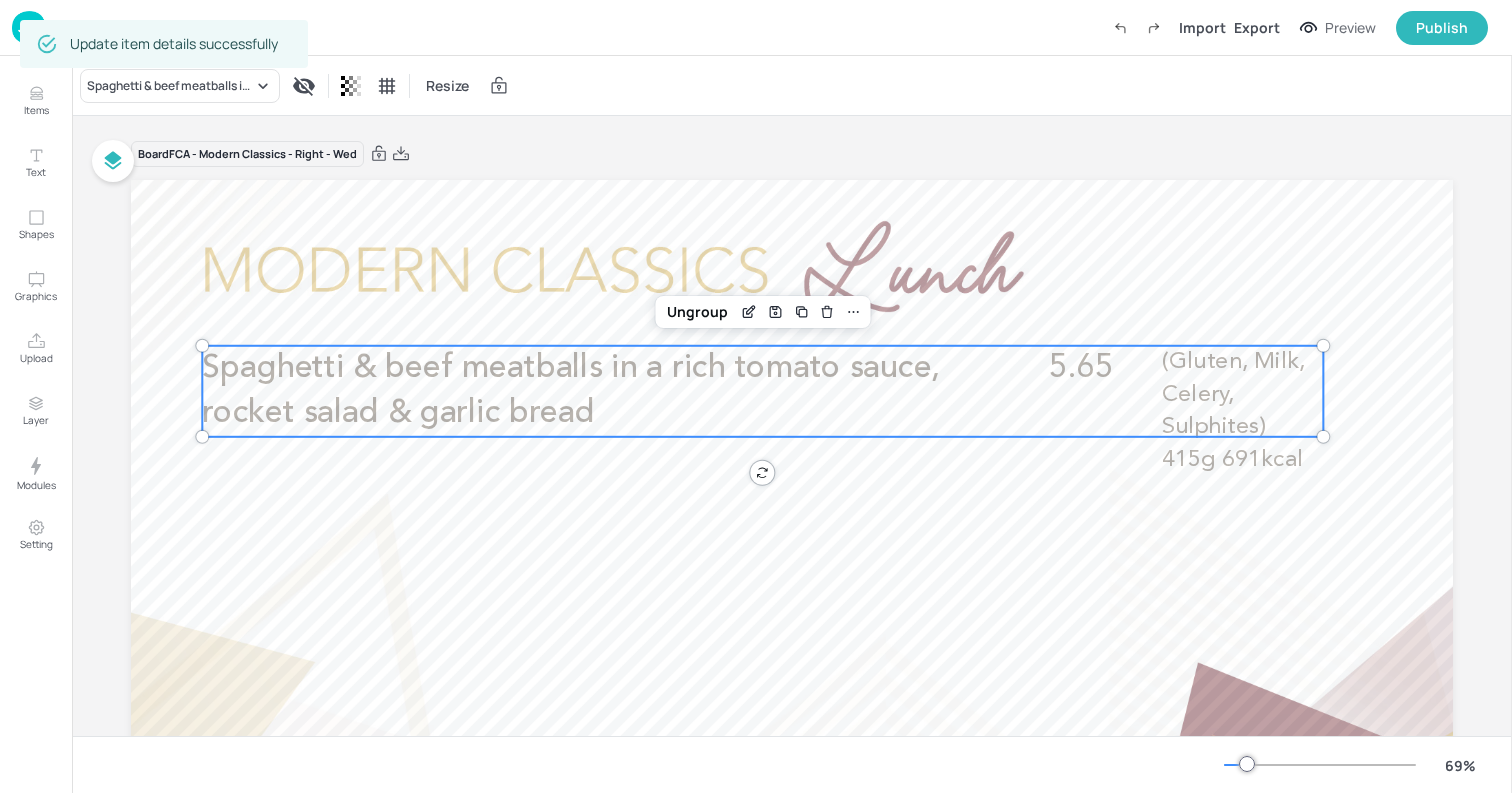 click at bounding box center [792, 552] 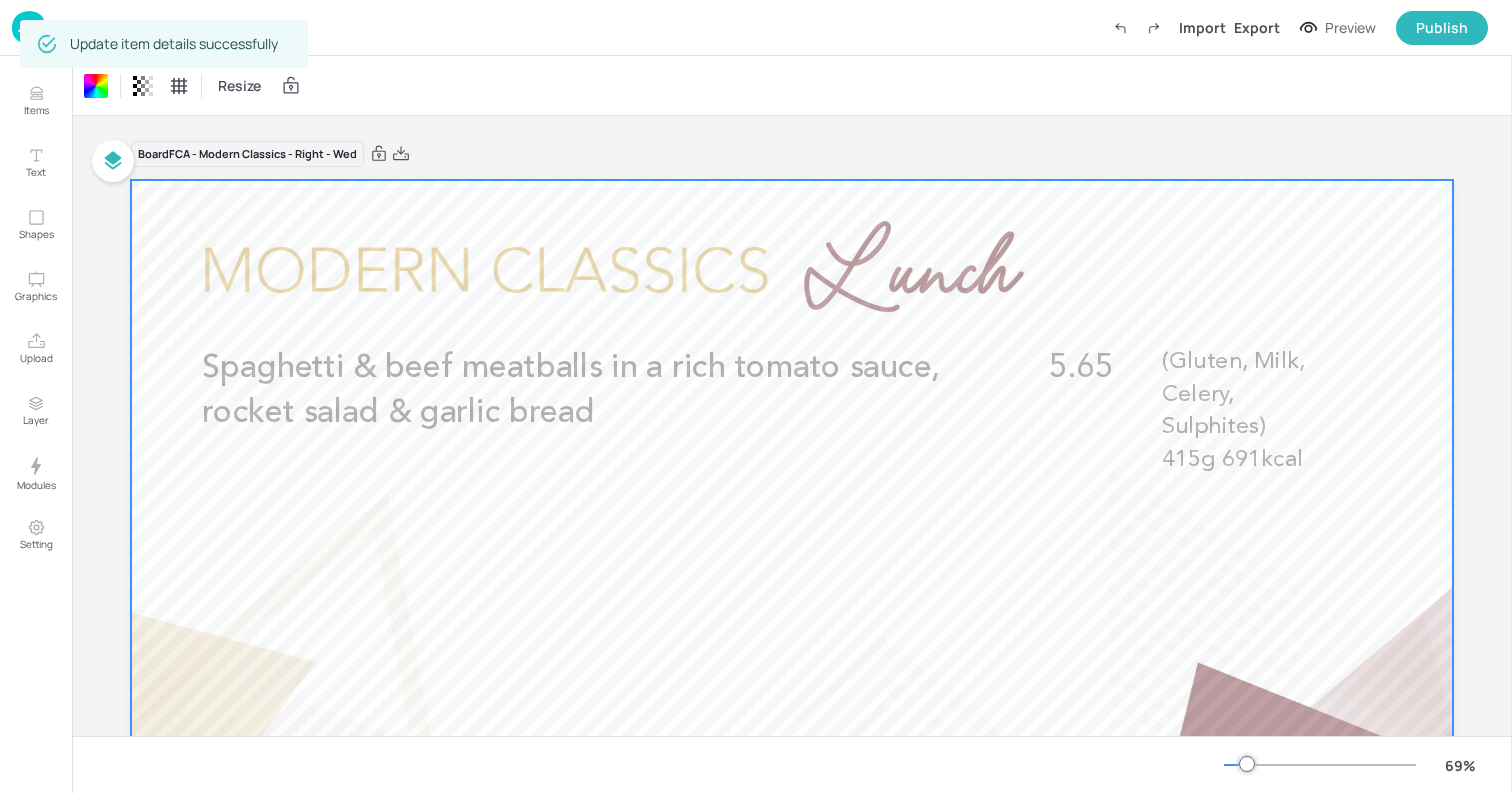 click at bounding box center [29, 27] 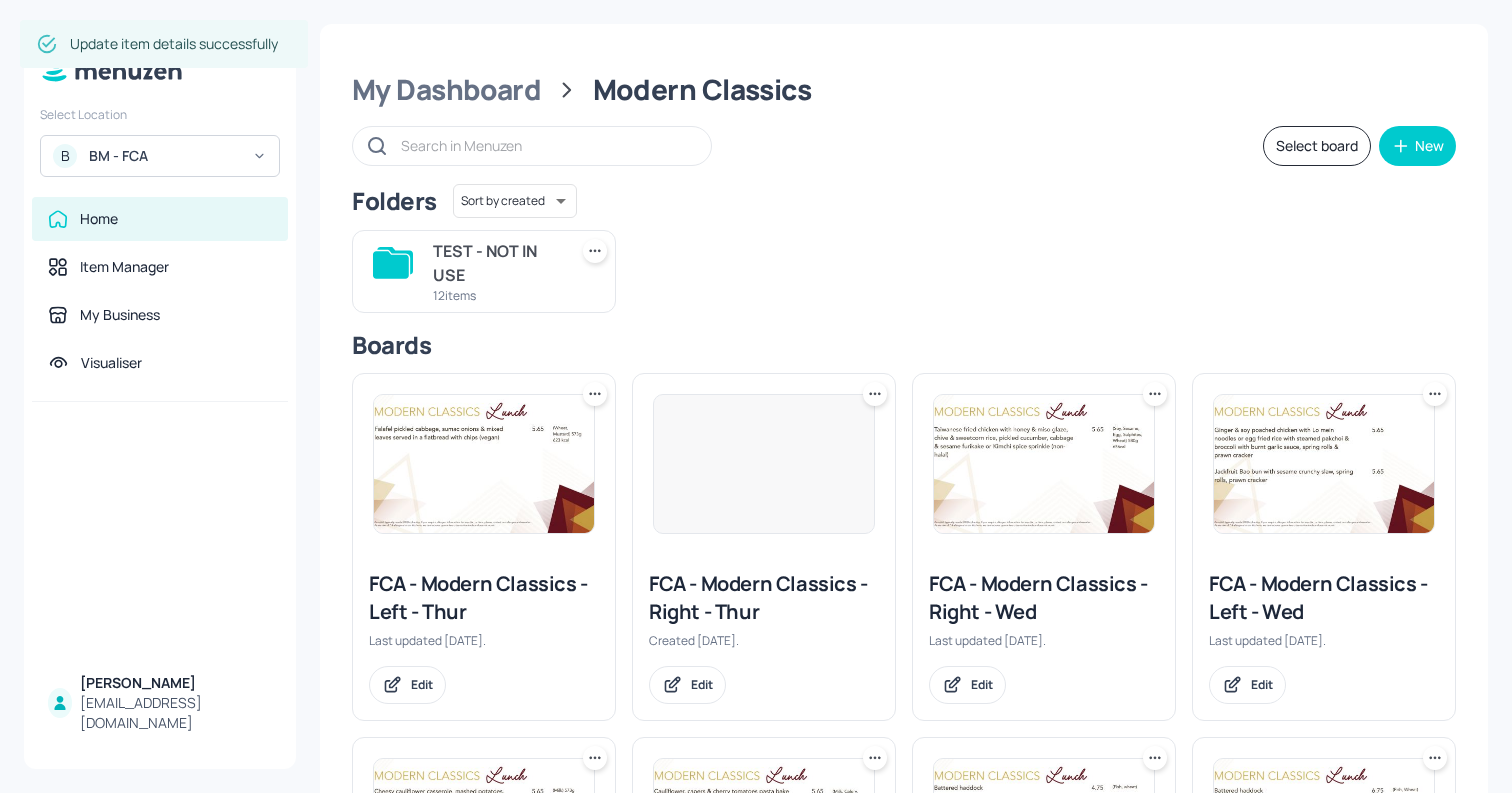 click at bounding box center (1324, 464) 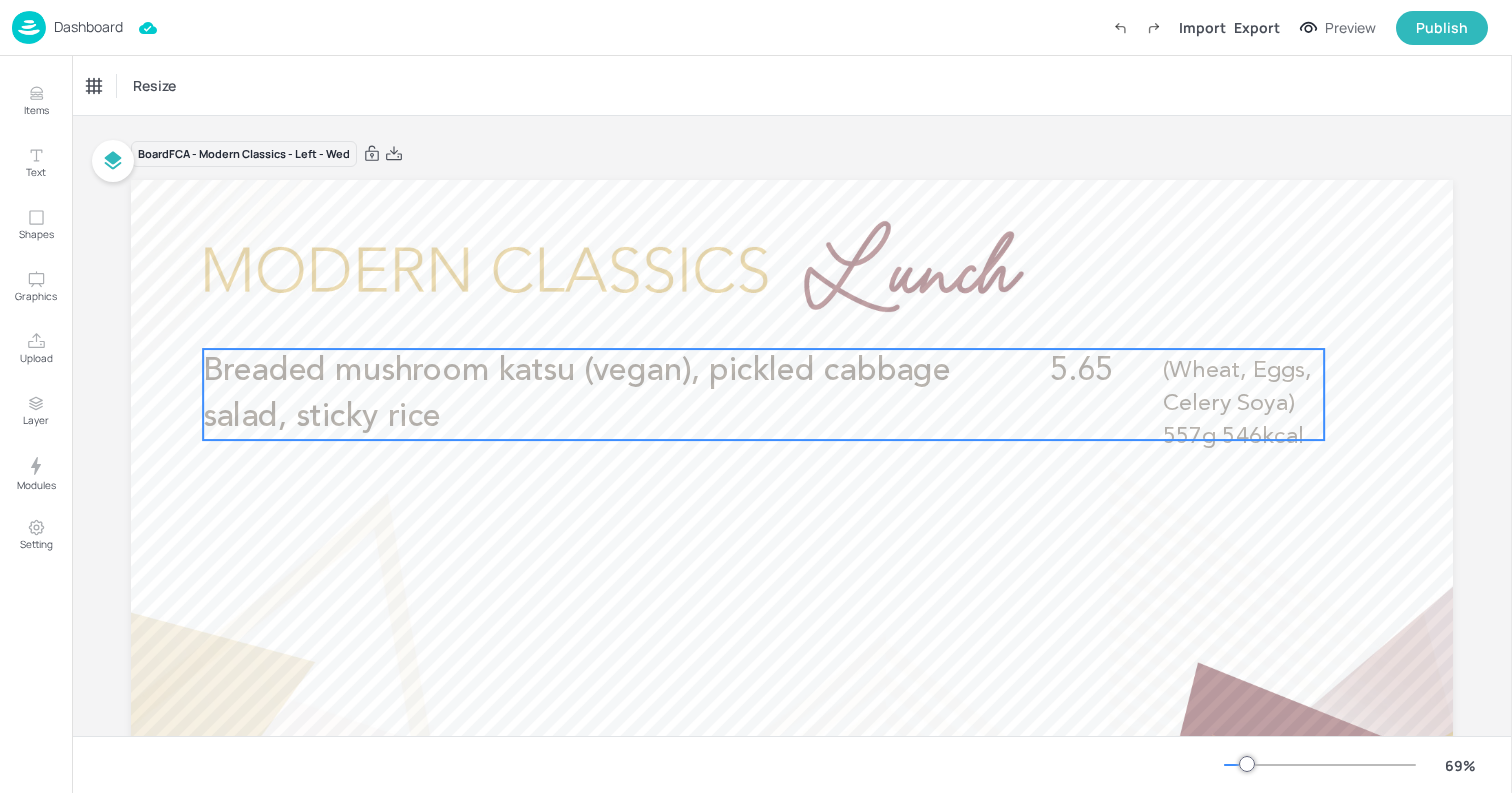 click on "Breaded mushroom katsu (vegan), pickled cabbage salad, sticky rice" at bounding box center [577, 394] 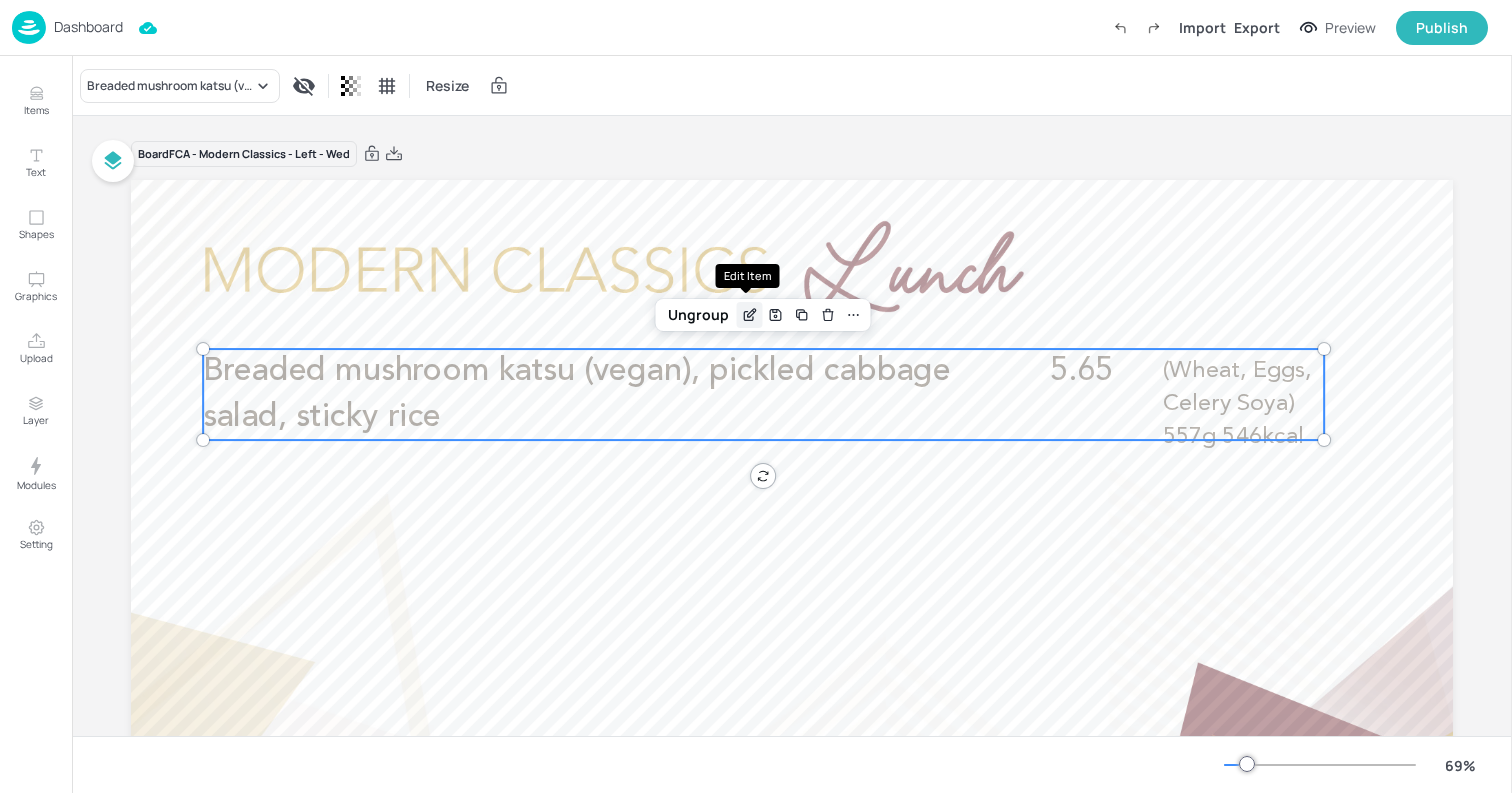 click at bounding box center [750, 315] 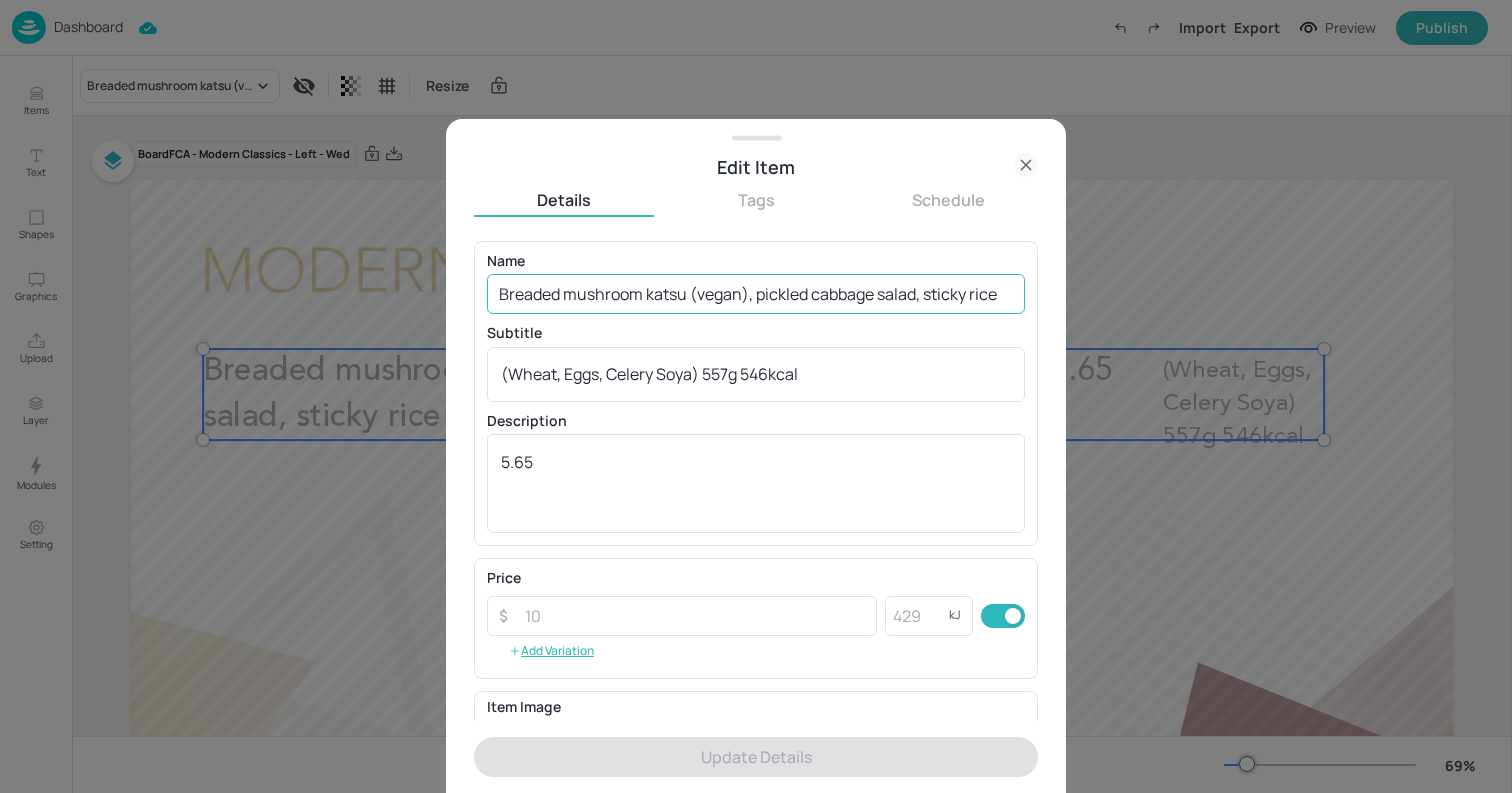 click on "Breaded mushroom katsu (vegan), pickled cabbage salad, sticky rice" at bounding box center (756, 294) 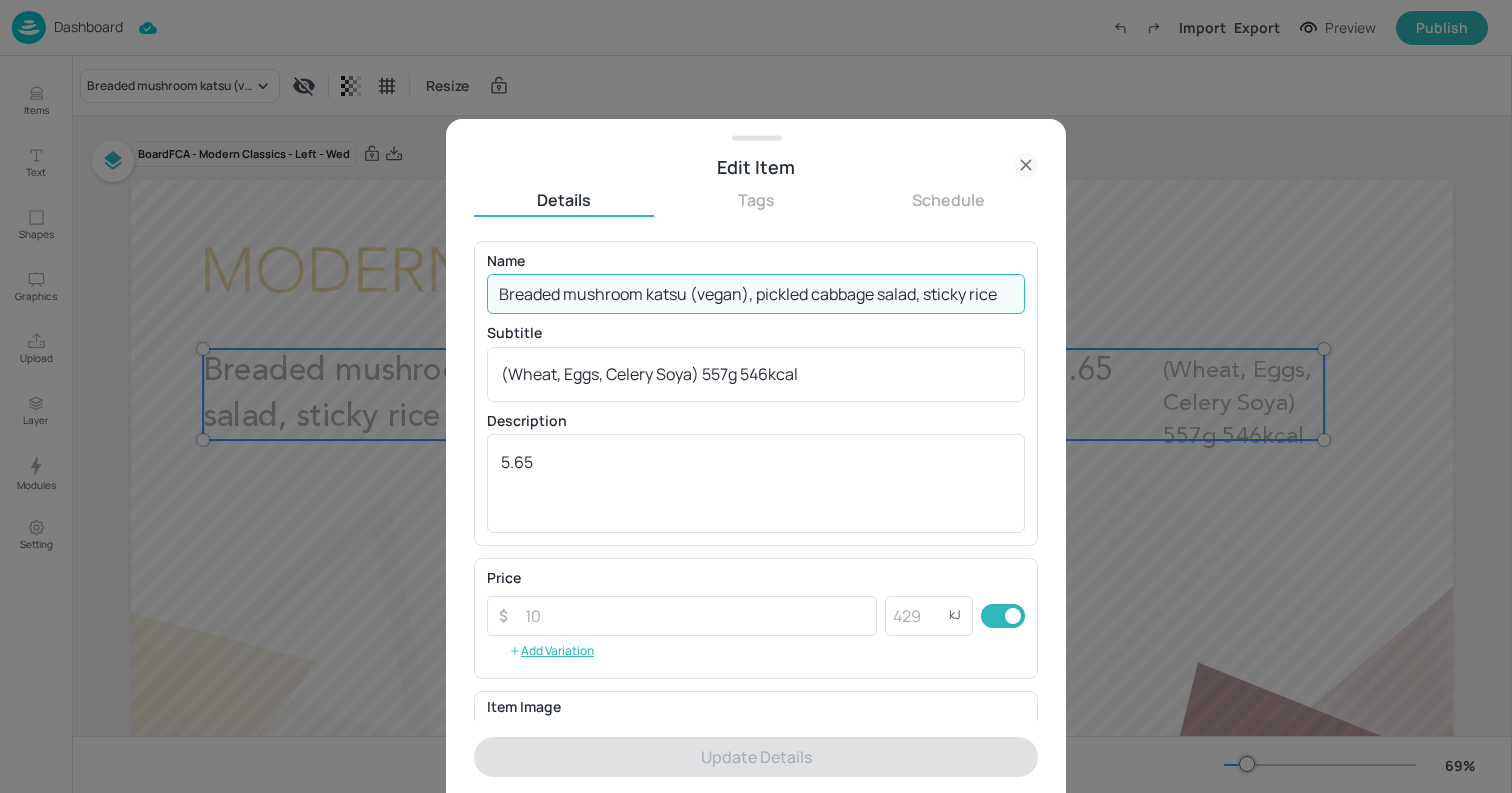 click on "Breaded mushroom katsu (vegan), pickled cabbage salad, sticky rice" at bounding box center [756, 294] 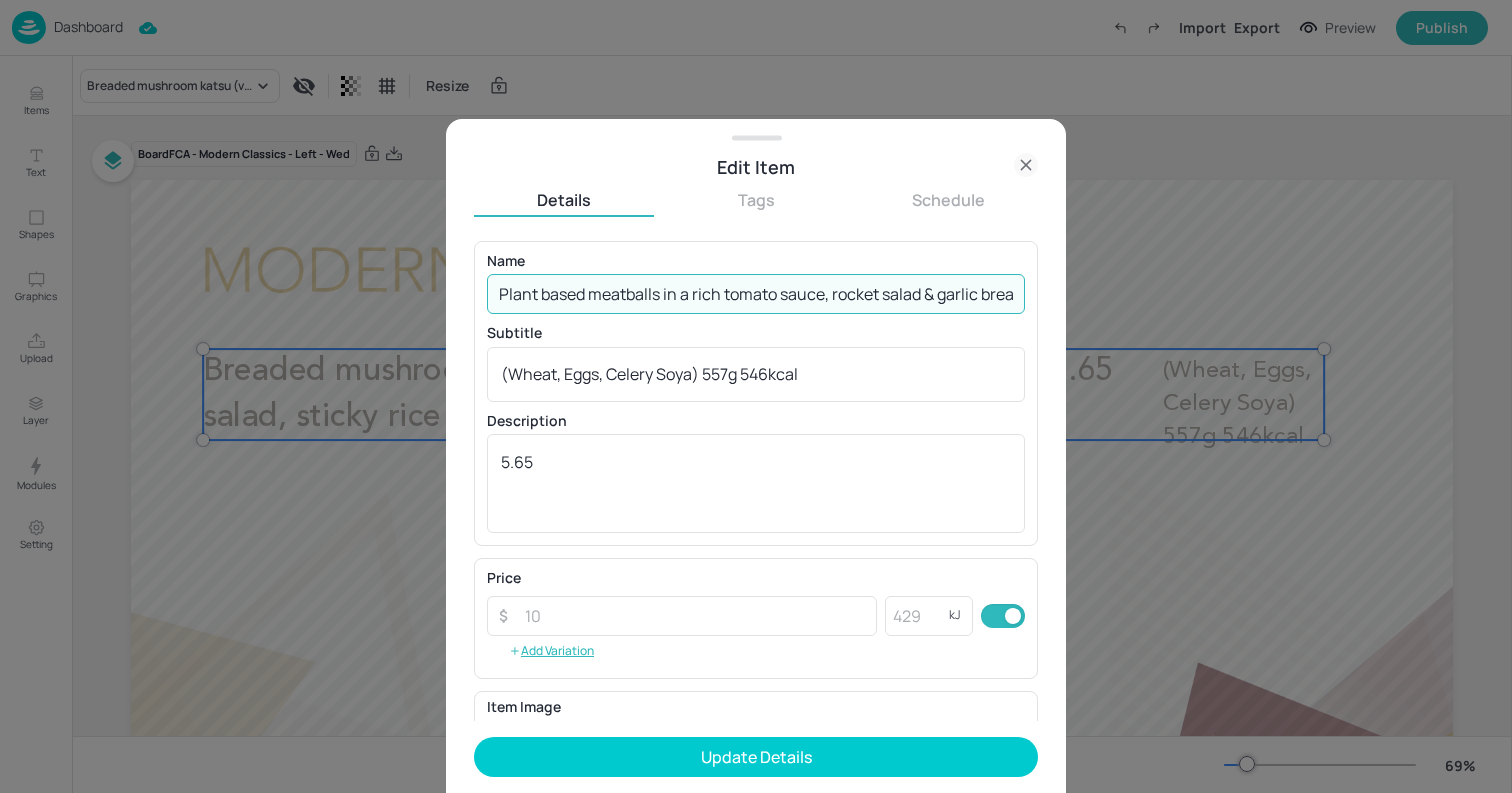 scroll, scrollTop: 0, scrollLeft: 19, axis: horizontal 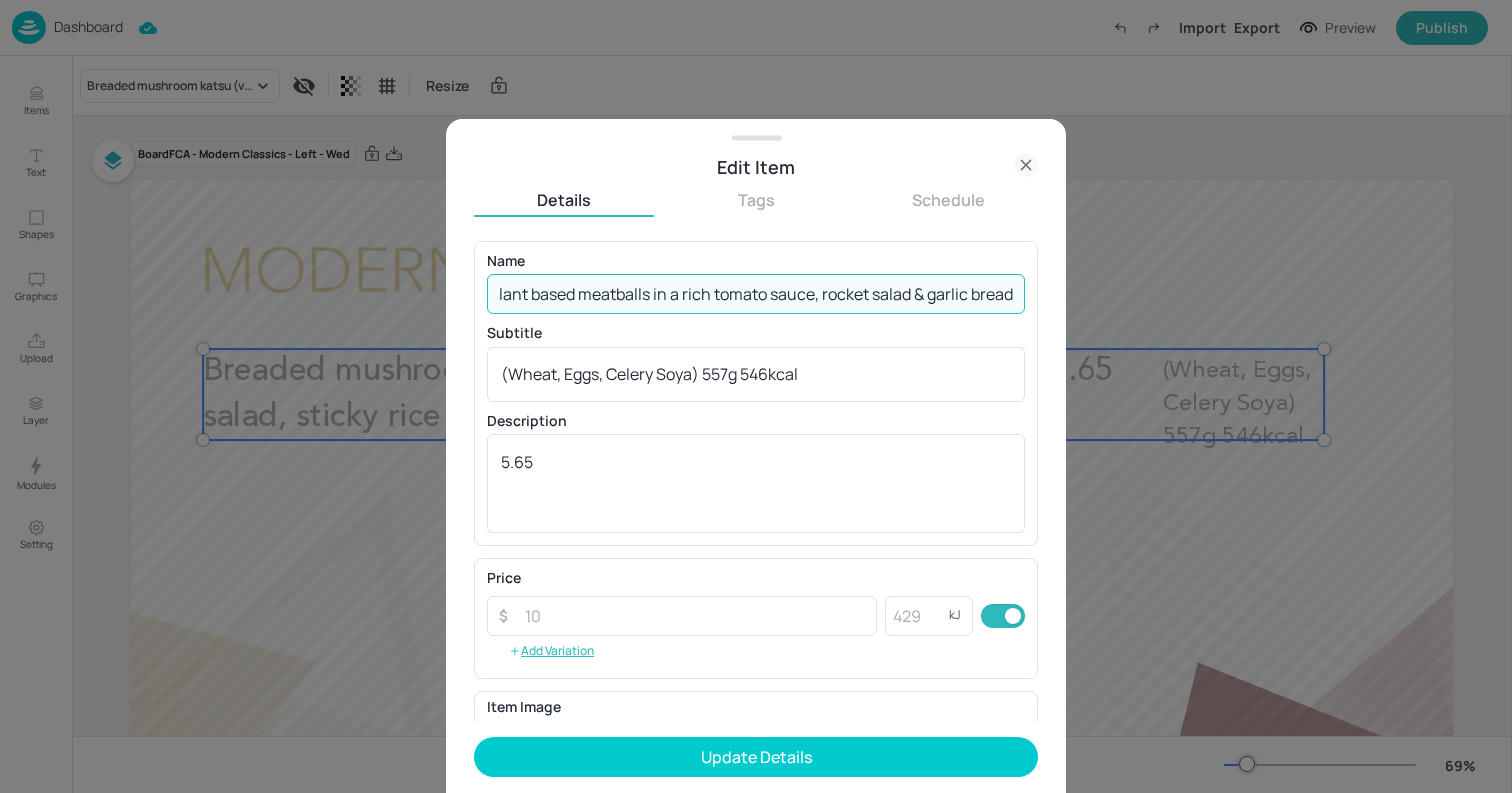 type on "Plant based meatballs in a rich tomato sauce, rocket salad & garlic bread" 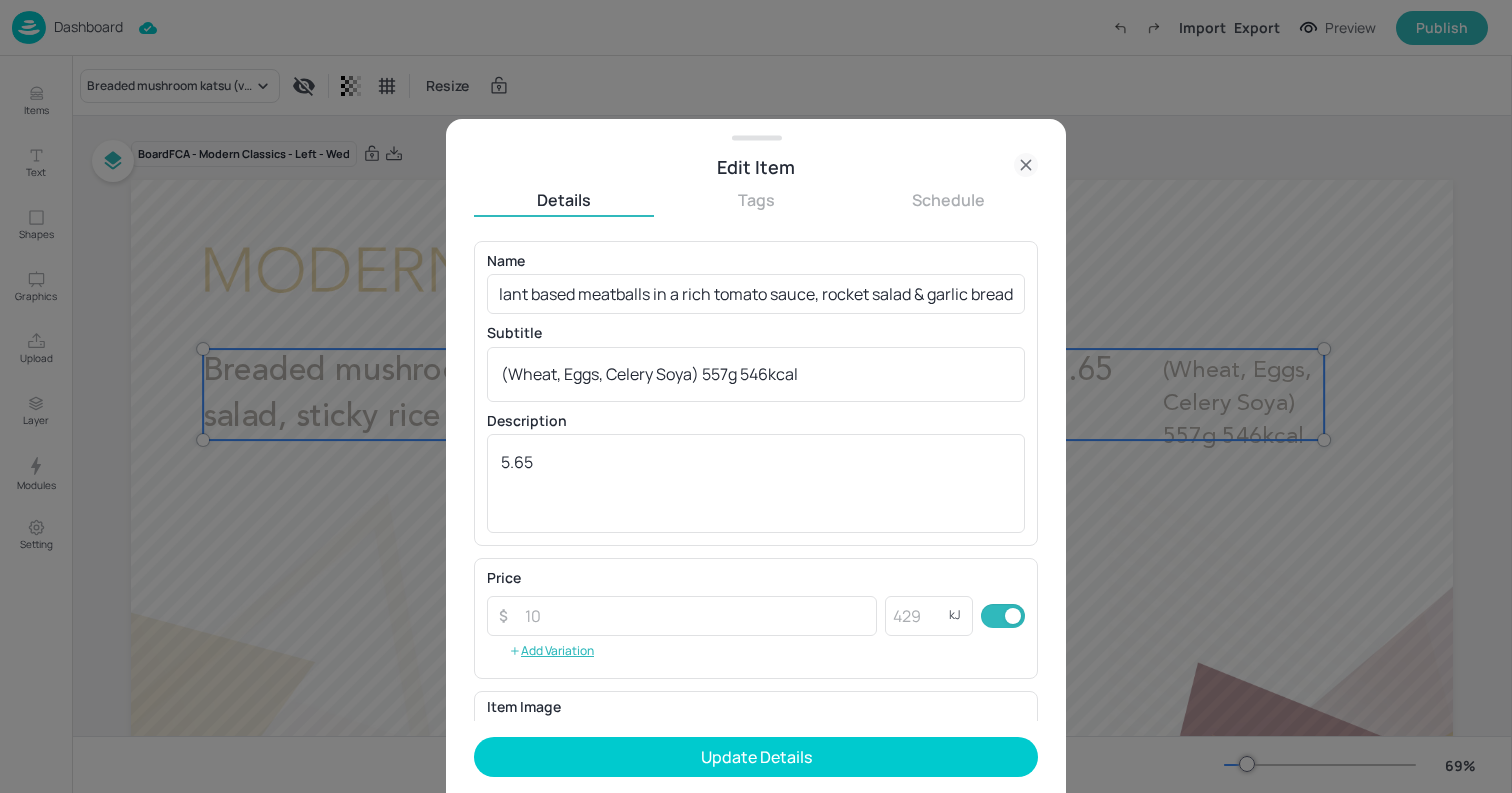 scroll, scrollTop: 0, scrollLeft: 0, axis: both 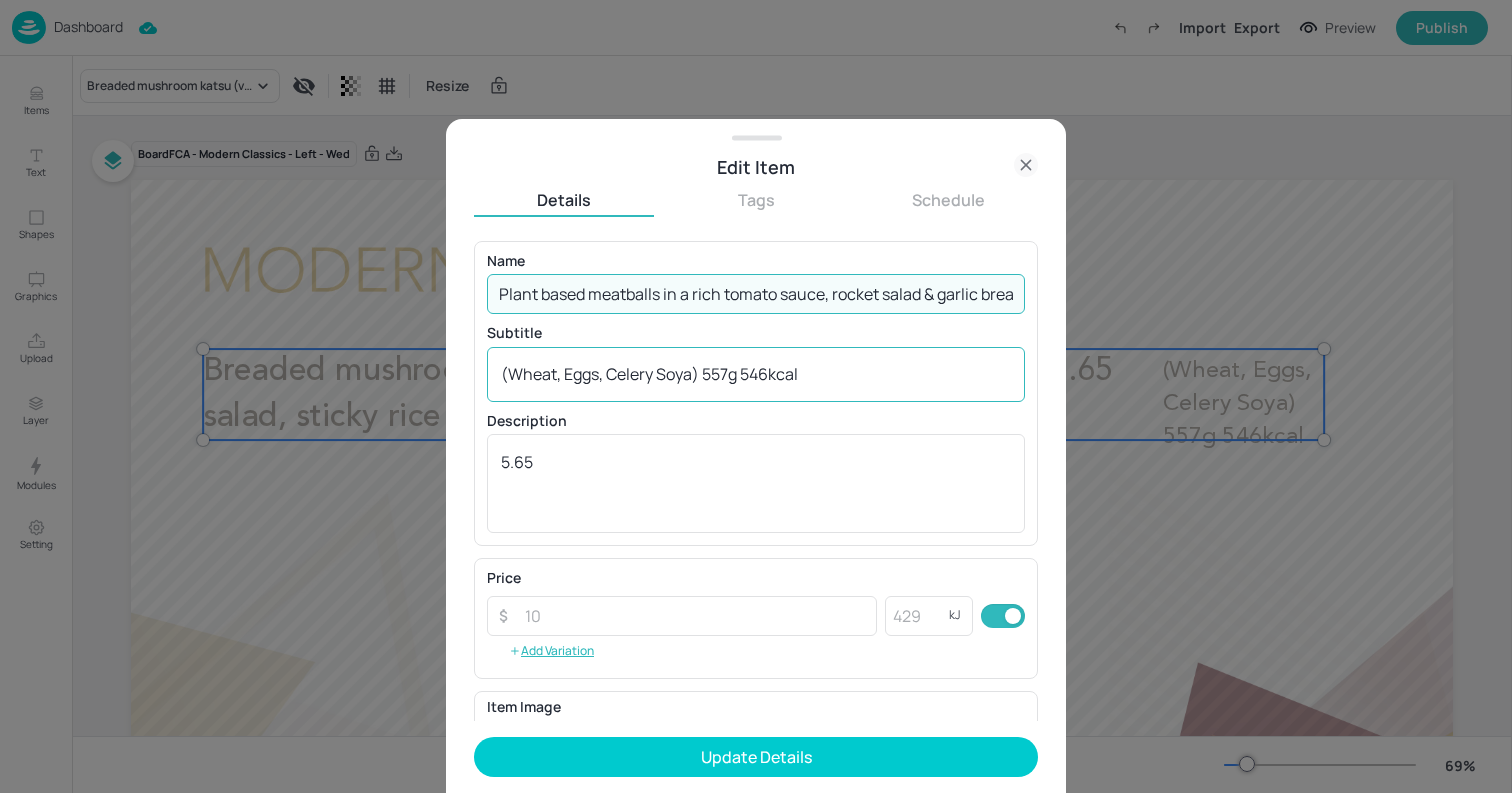 click on "(Wheat, Eggs, Celery Soya) 557g 546kcal" at bounding box center (756, 374) 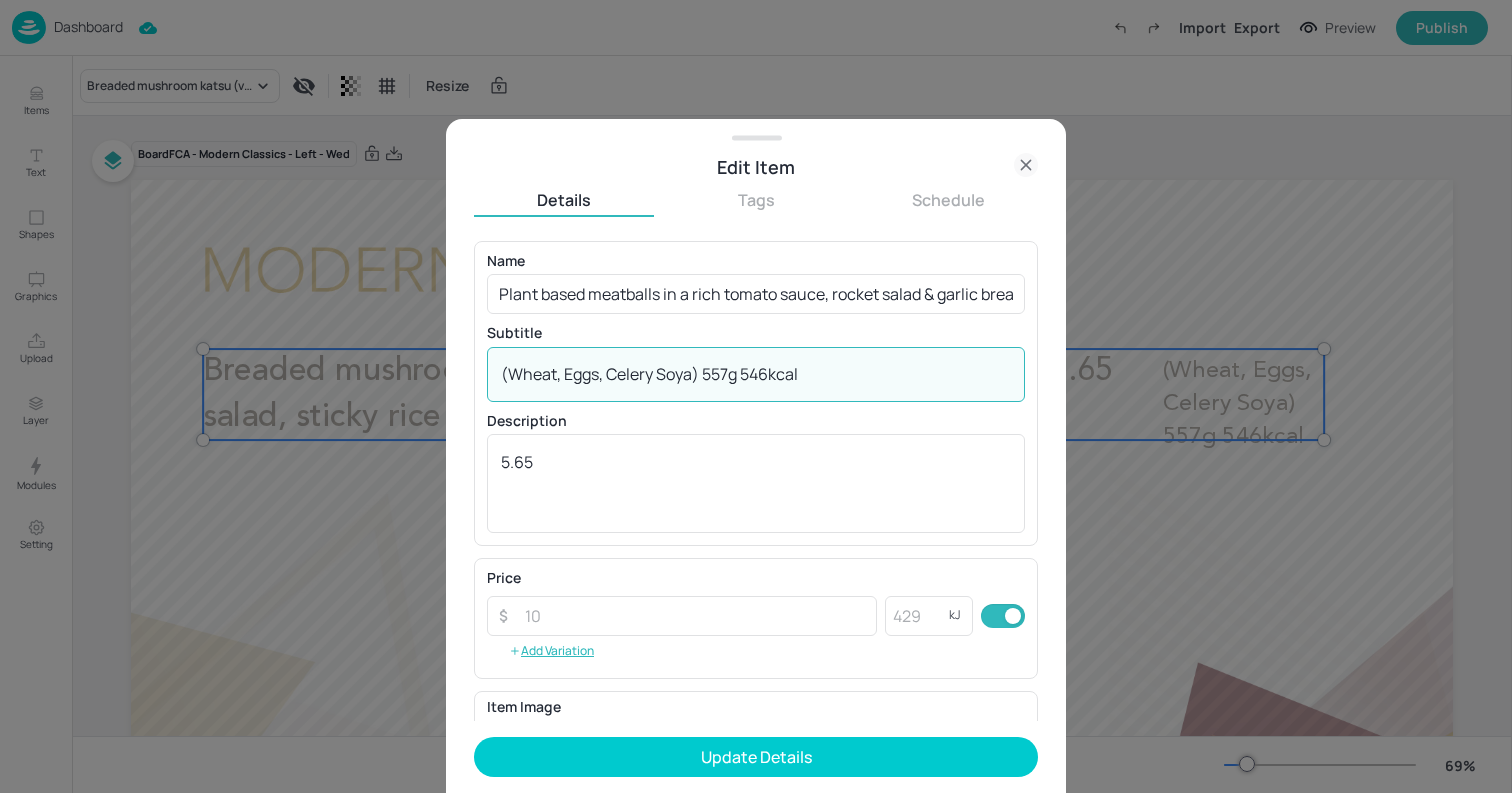 click on "(Wheat, Eggs, Celery Soya) 557g 546kcal" at bounding box center [756, 374] 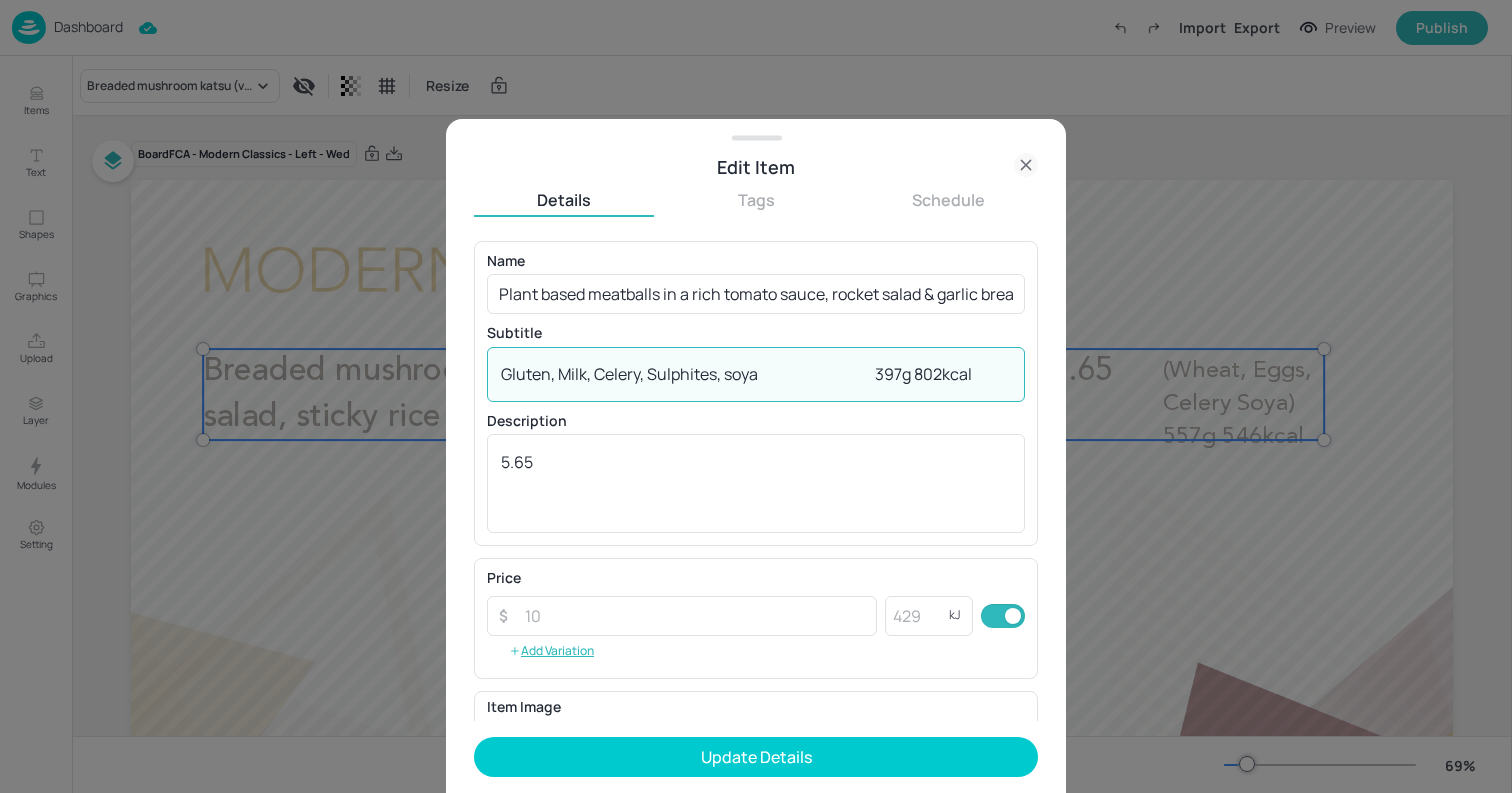click on "Gluten, Milk, Celery, Sulphites, soya                                       397g 802kcal" at bounding box center [756, 374] 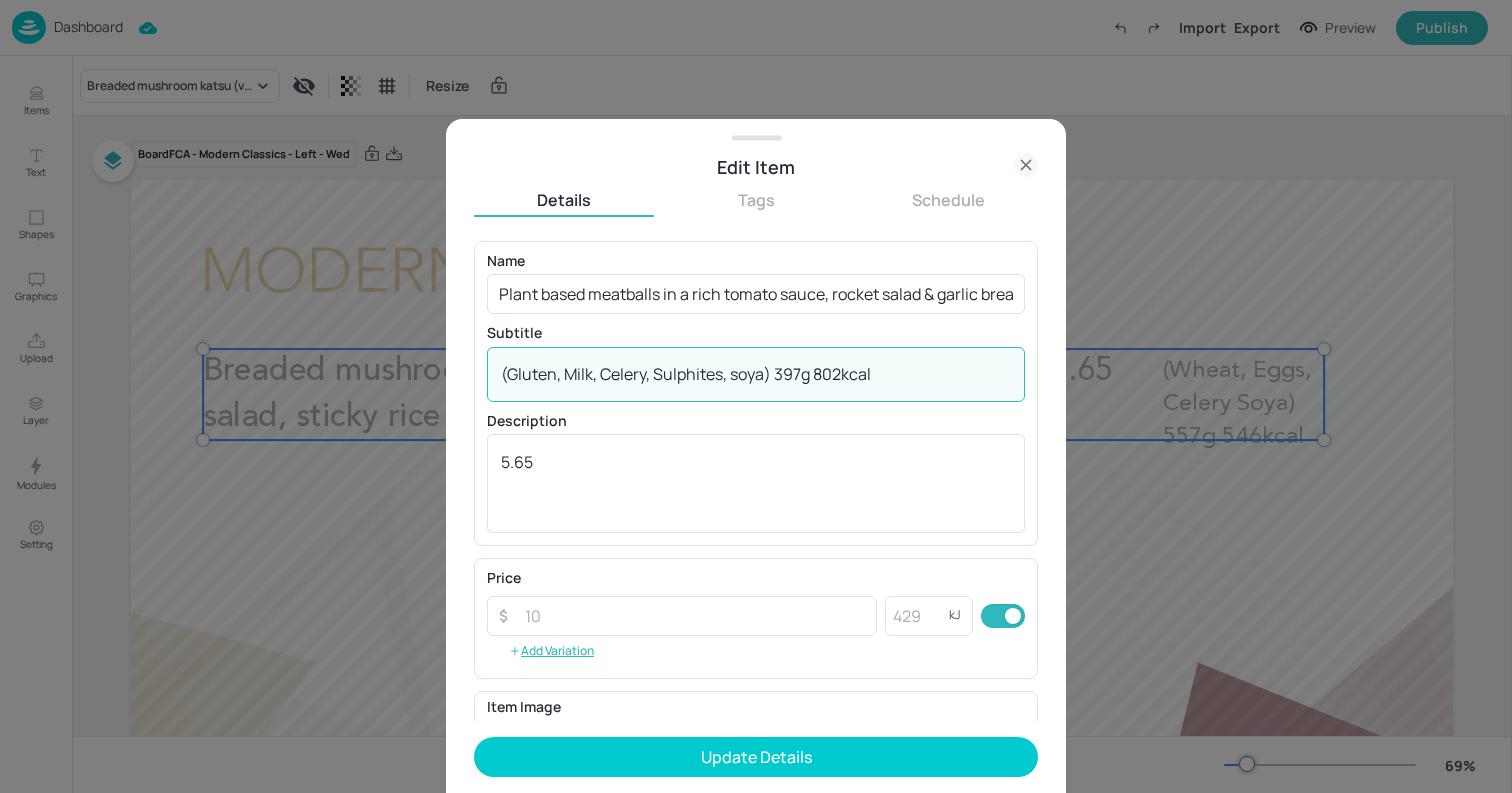 click on "(Gluten, Milk, Celery, Sulphites, soya) 397g 802kcal" at bounding box center [756, 374] 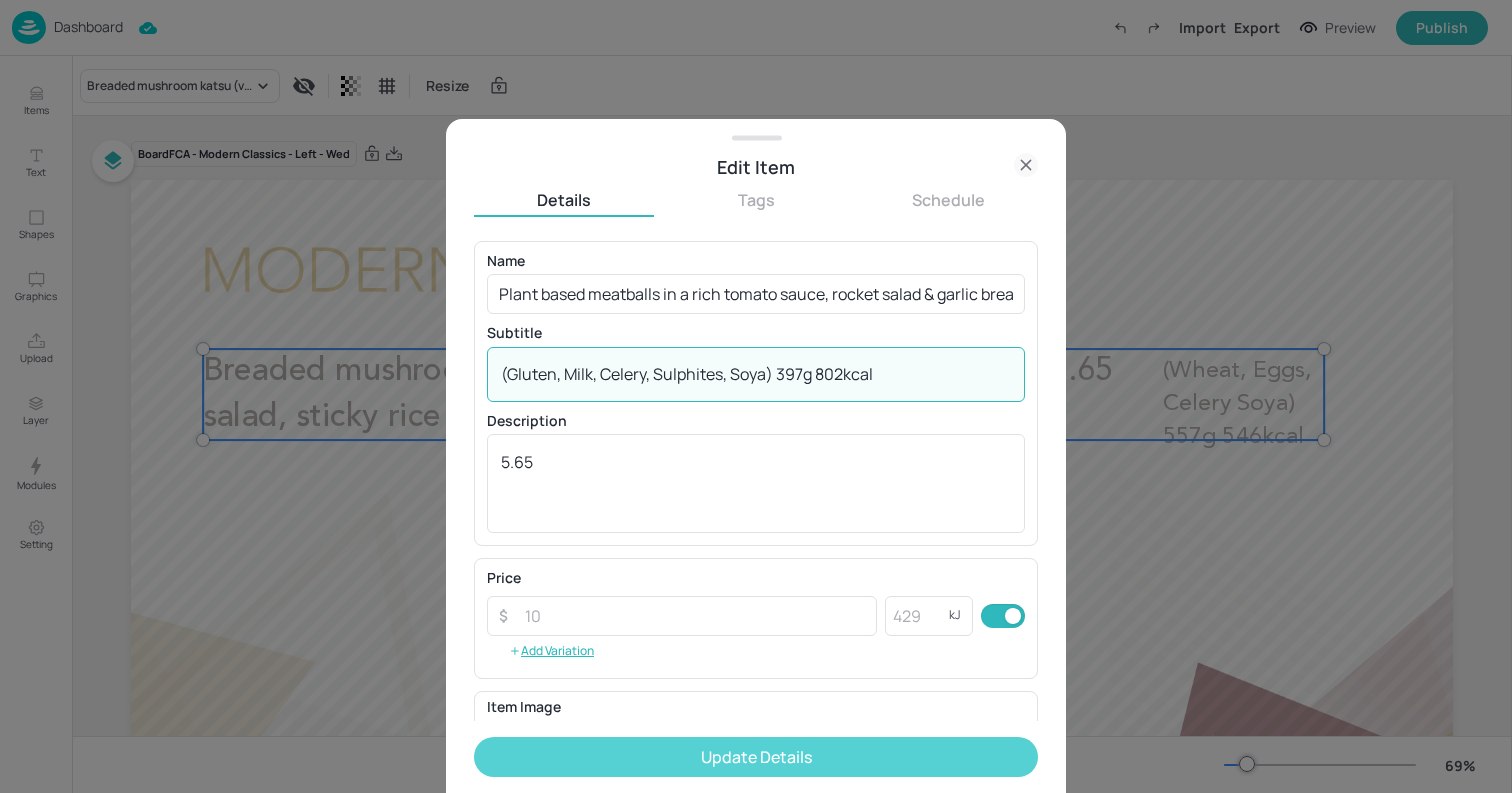 type on "(Gluten, Milk, Celery, Sulphites, Soya) 397g 802kcal" 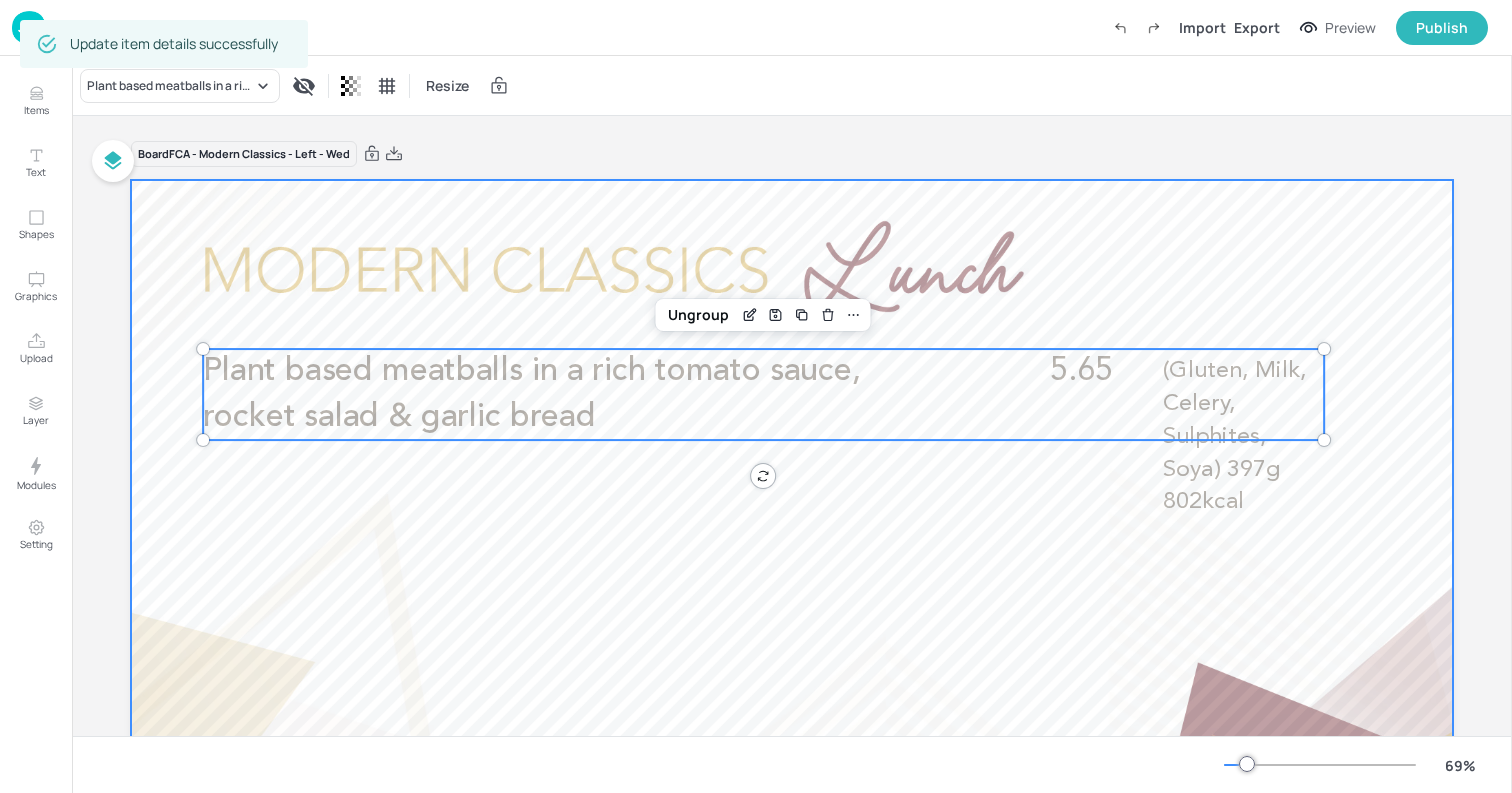 click at bounding box center [792, 552] 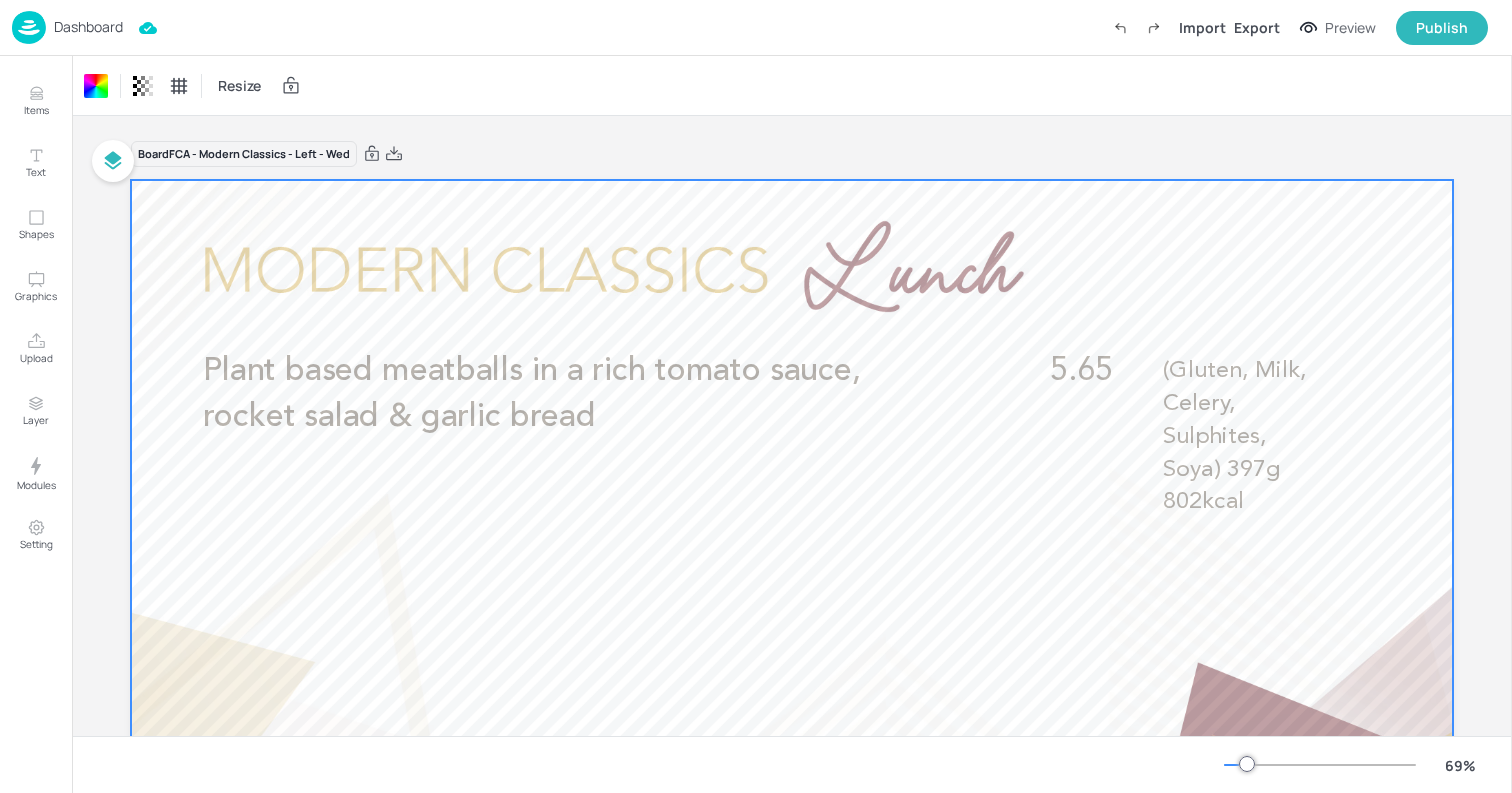 click on "Dashboard" at bounding box center [88, 27] 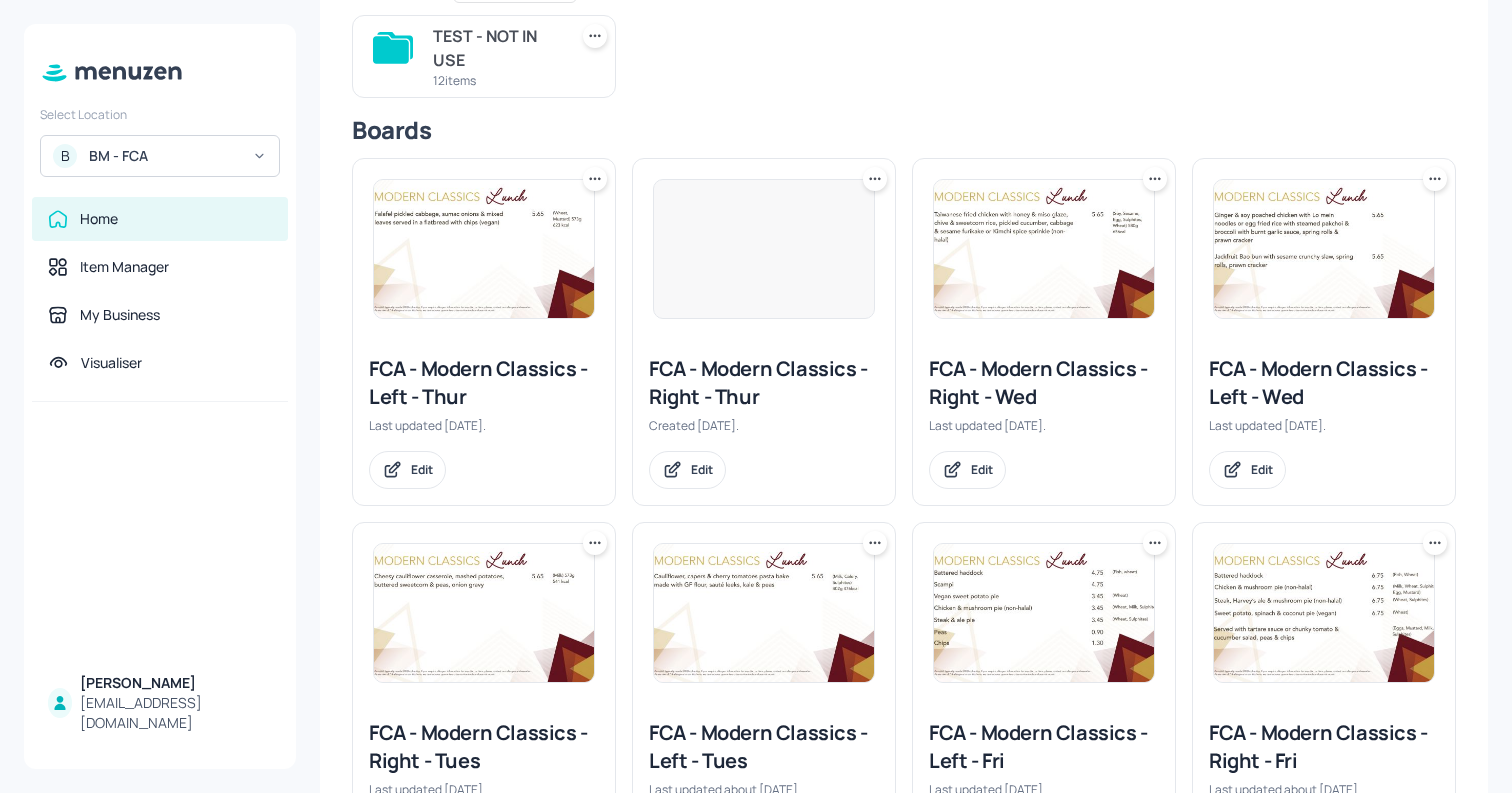 scroll, scrollTop: 0, scrollLeft: 0, axis: both 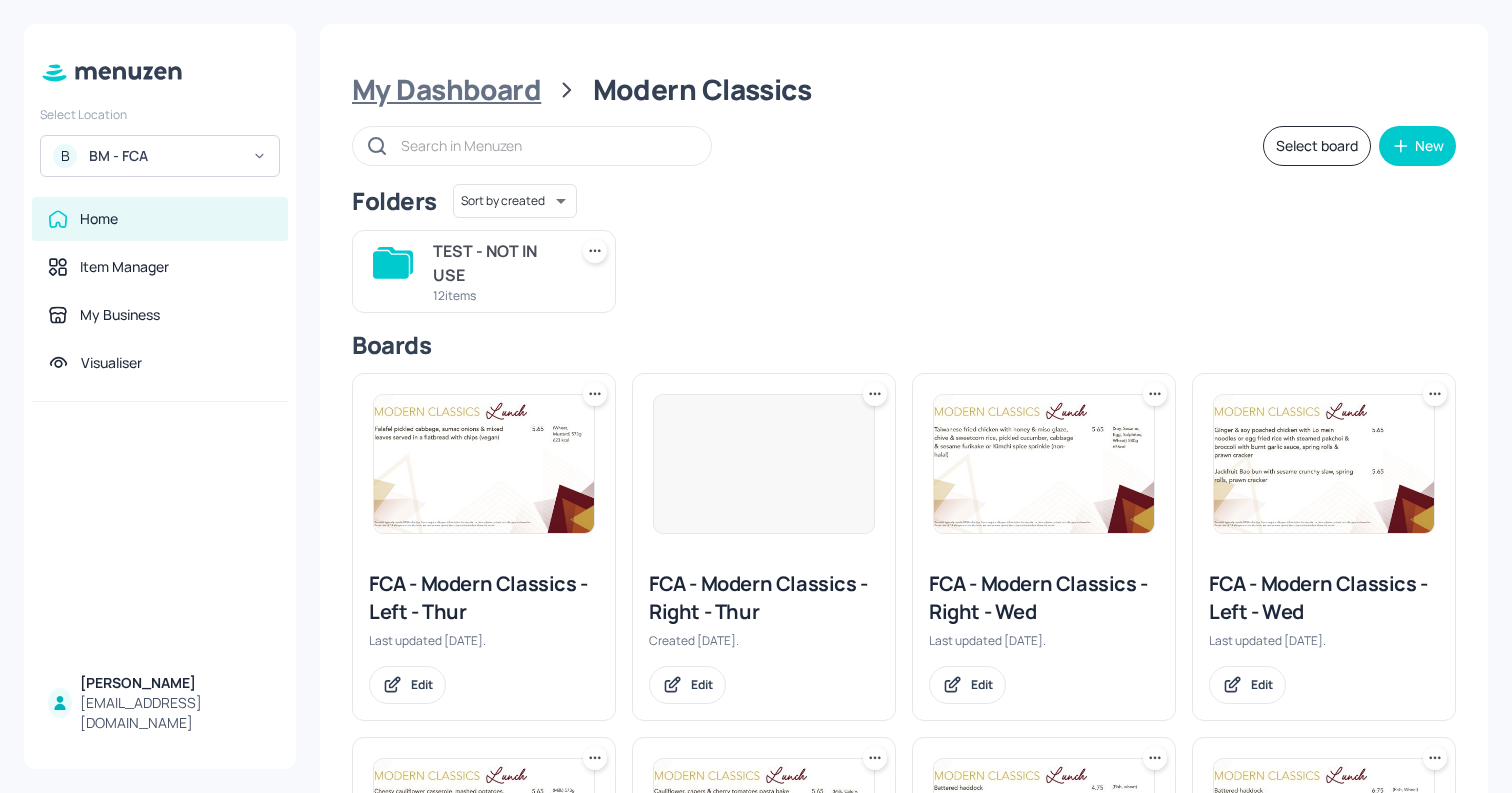 click on "My Dashboard" at bounding box center [446, 90] 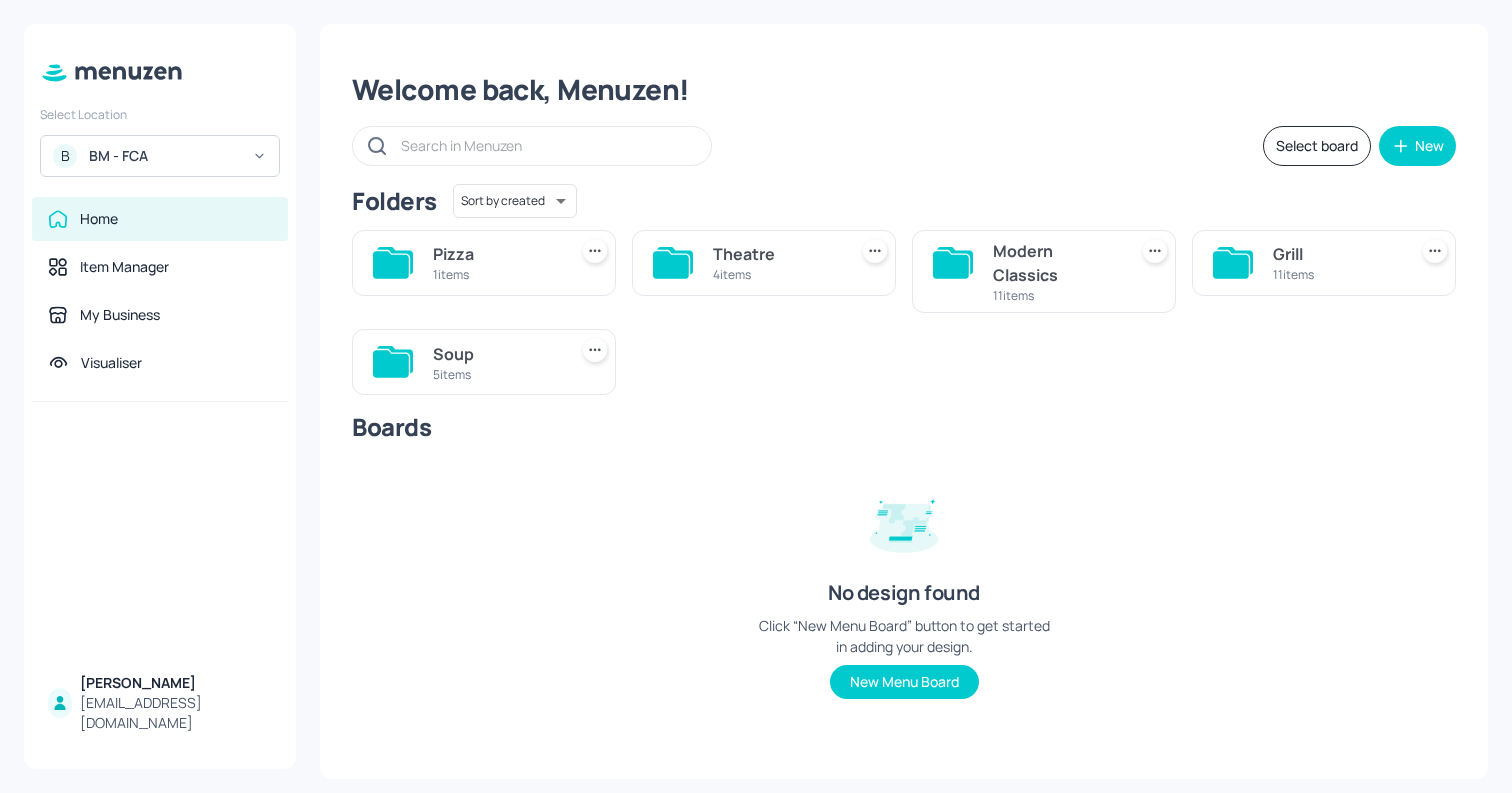 click on "Grill" at bounding box center [1336, 254] 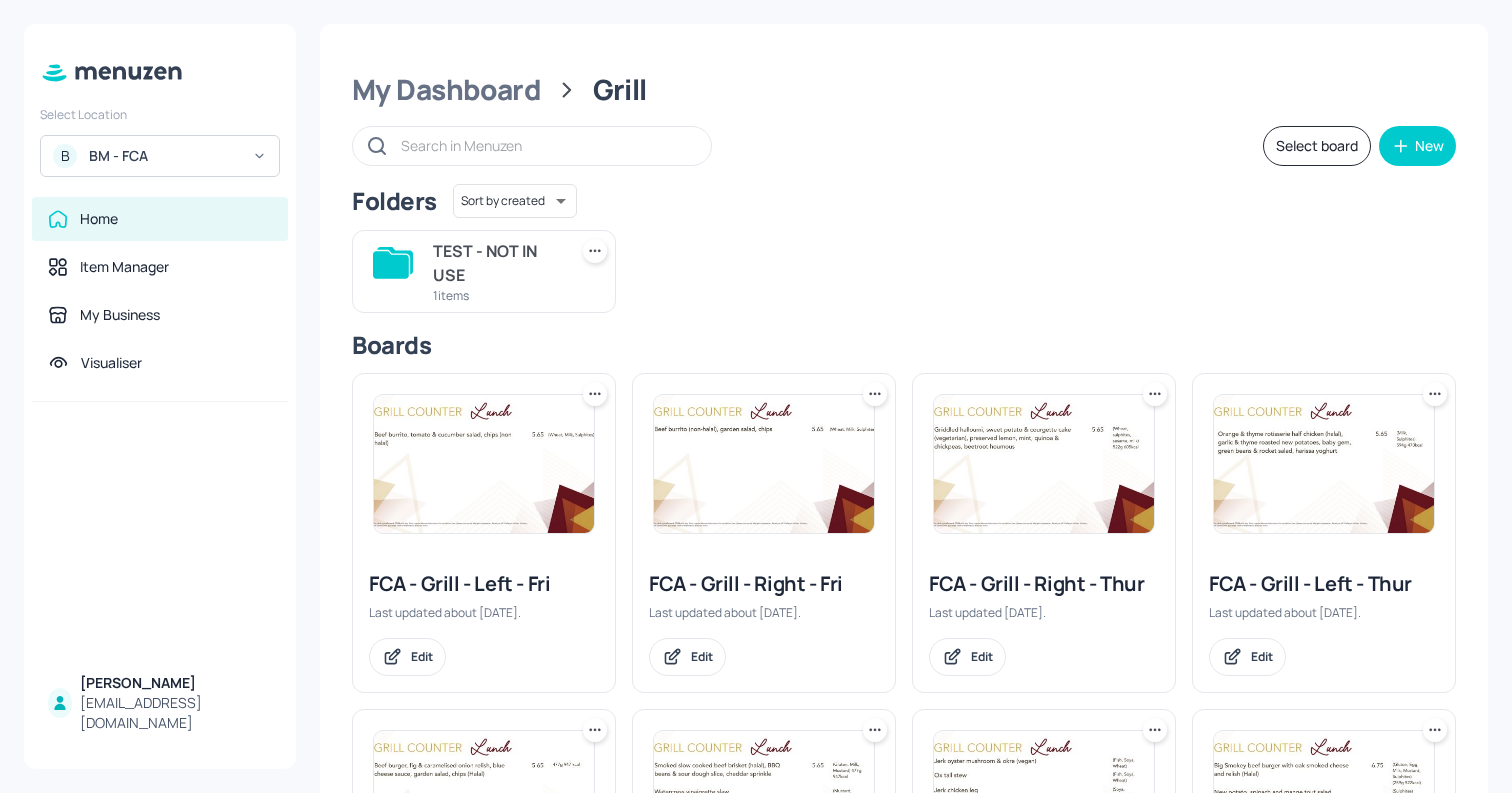 click at bounding box center [1044, 464] 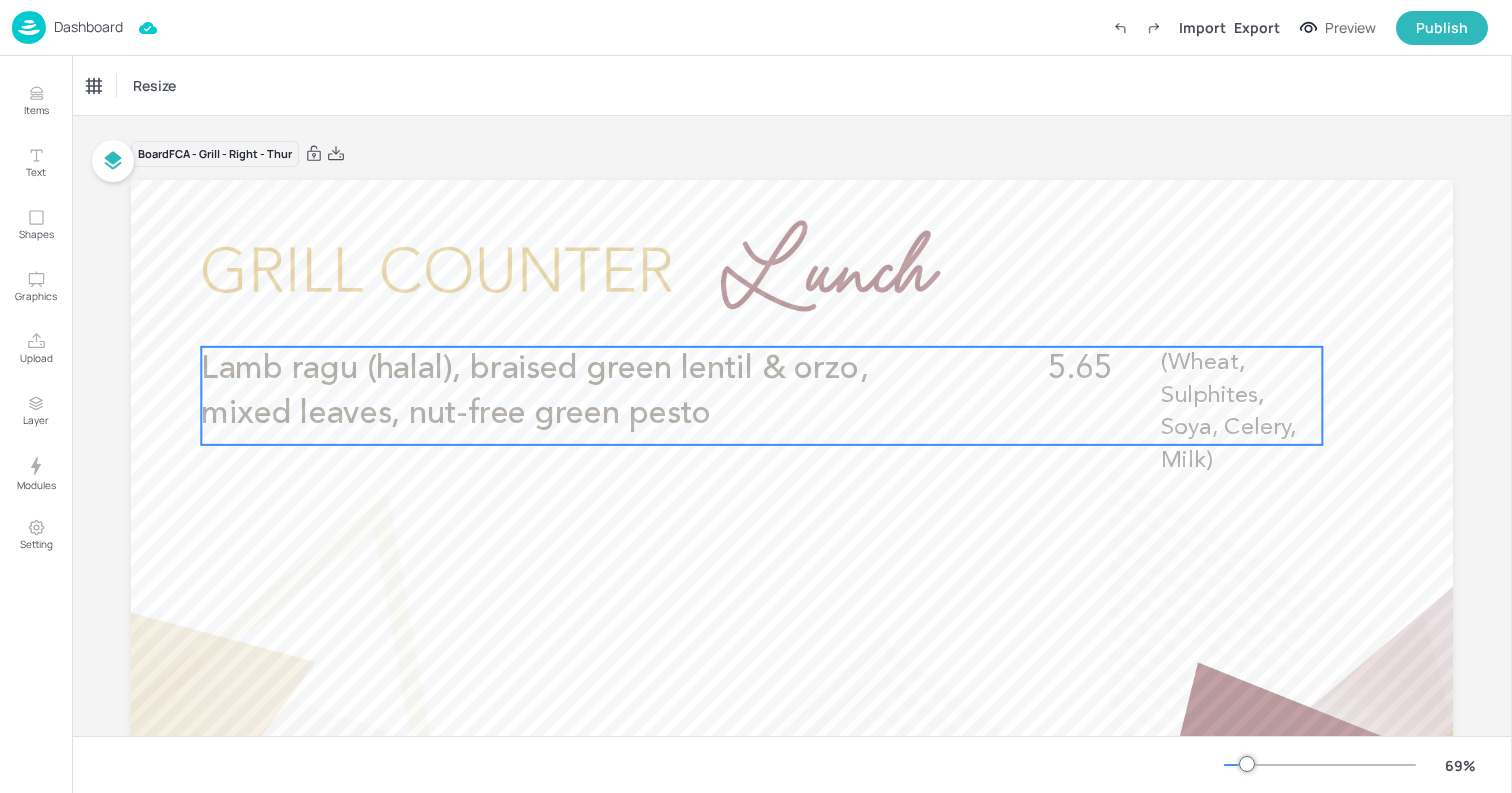 click on "Lamb ragu (halal), braised green lentil & orzo, mixed leaves, nut-free green pesto" at bounding box center [575, 392] 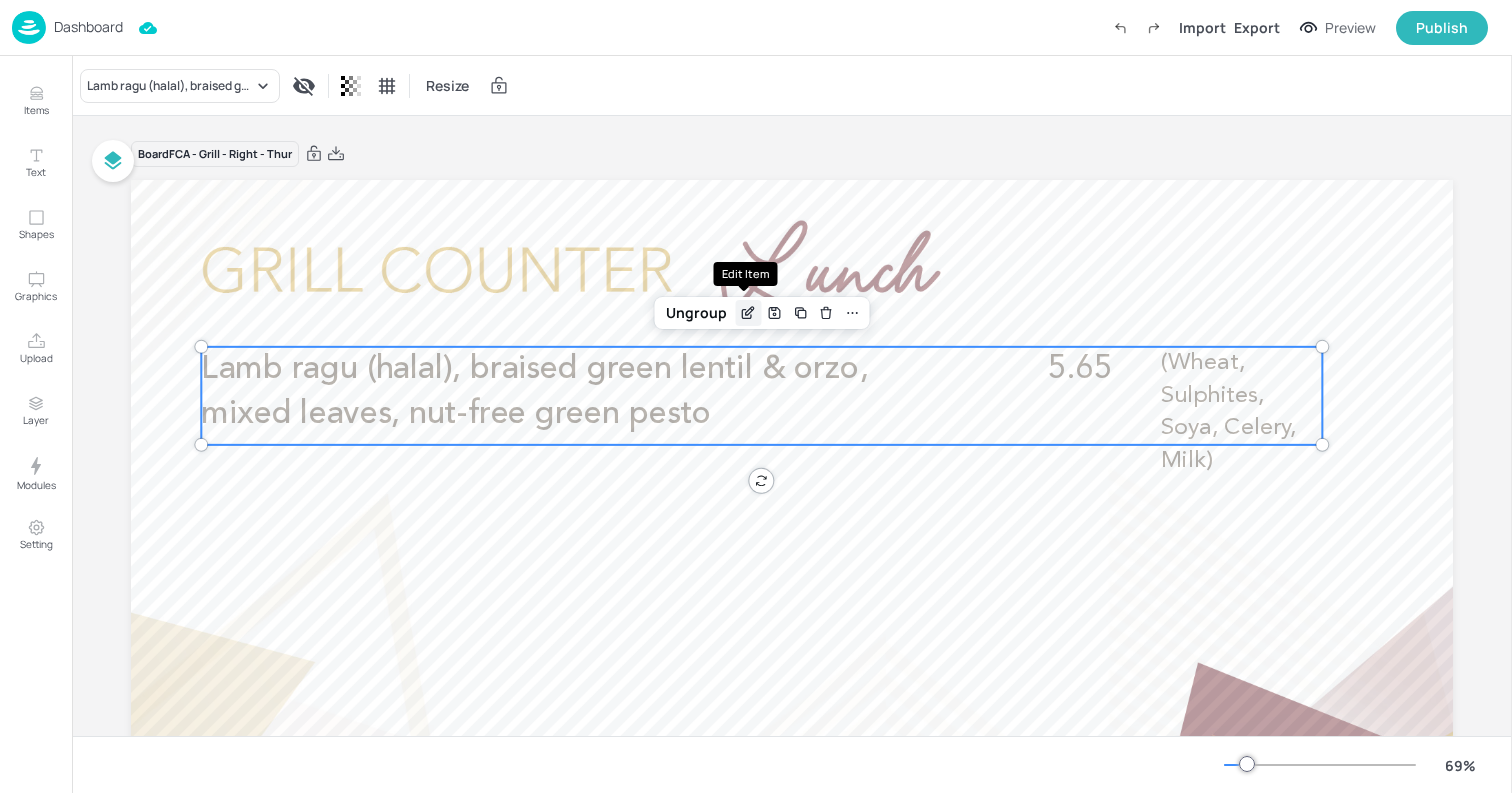 click at bounding box center (748, 313) 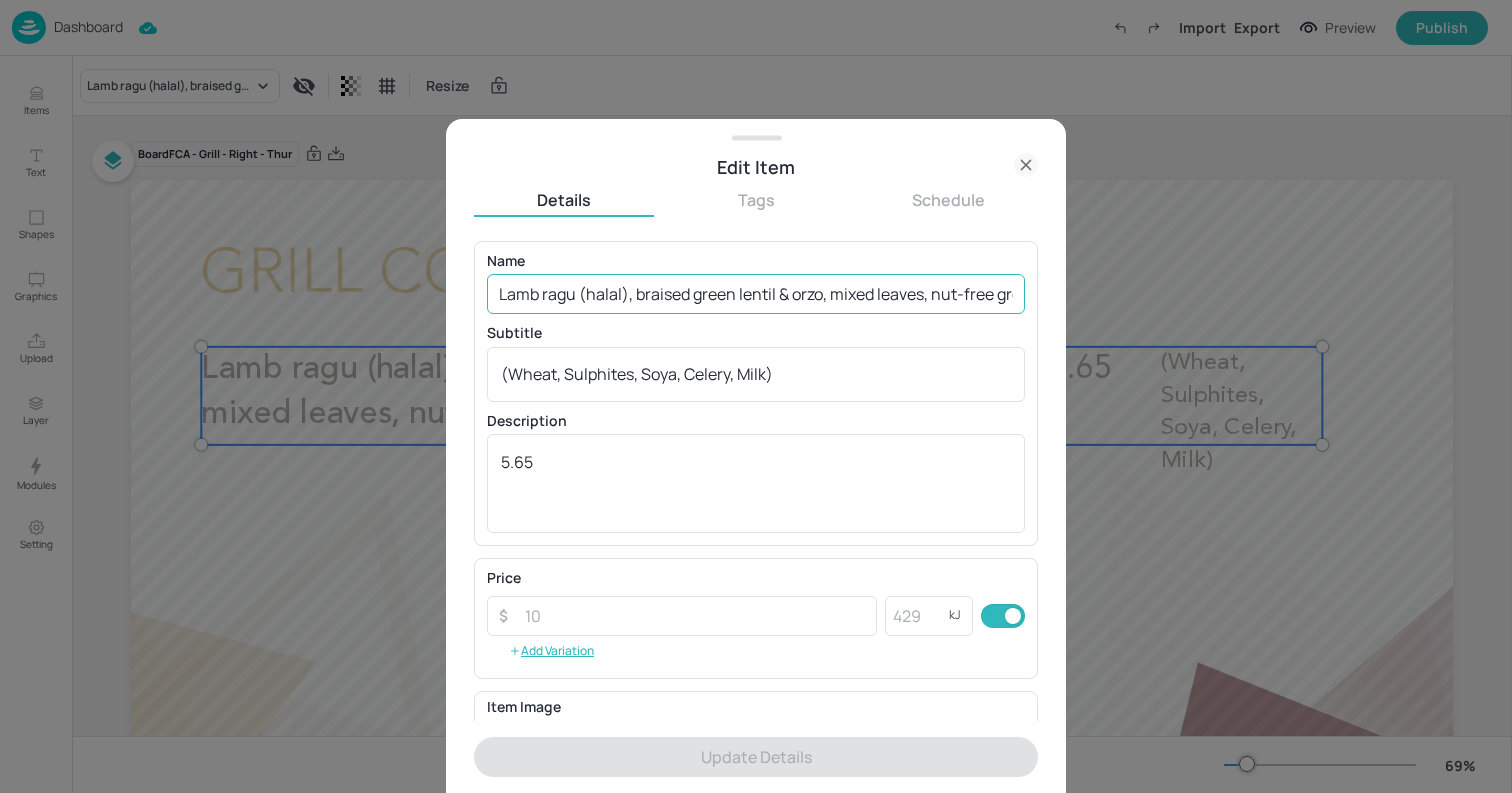 click on "Lamb ragu (halal), braised green lentil & orzo, mixed leaves, nut-free green pesto" at bounding box center (756, 294) 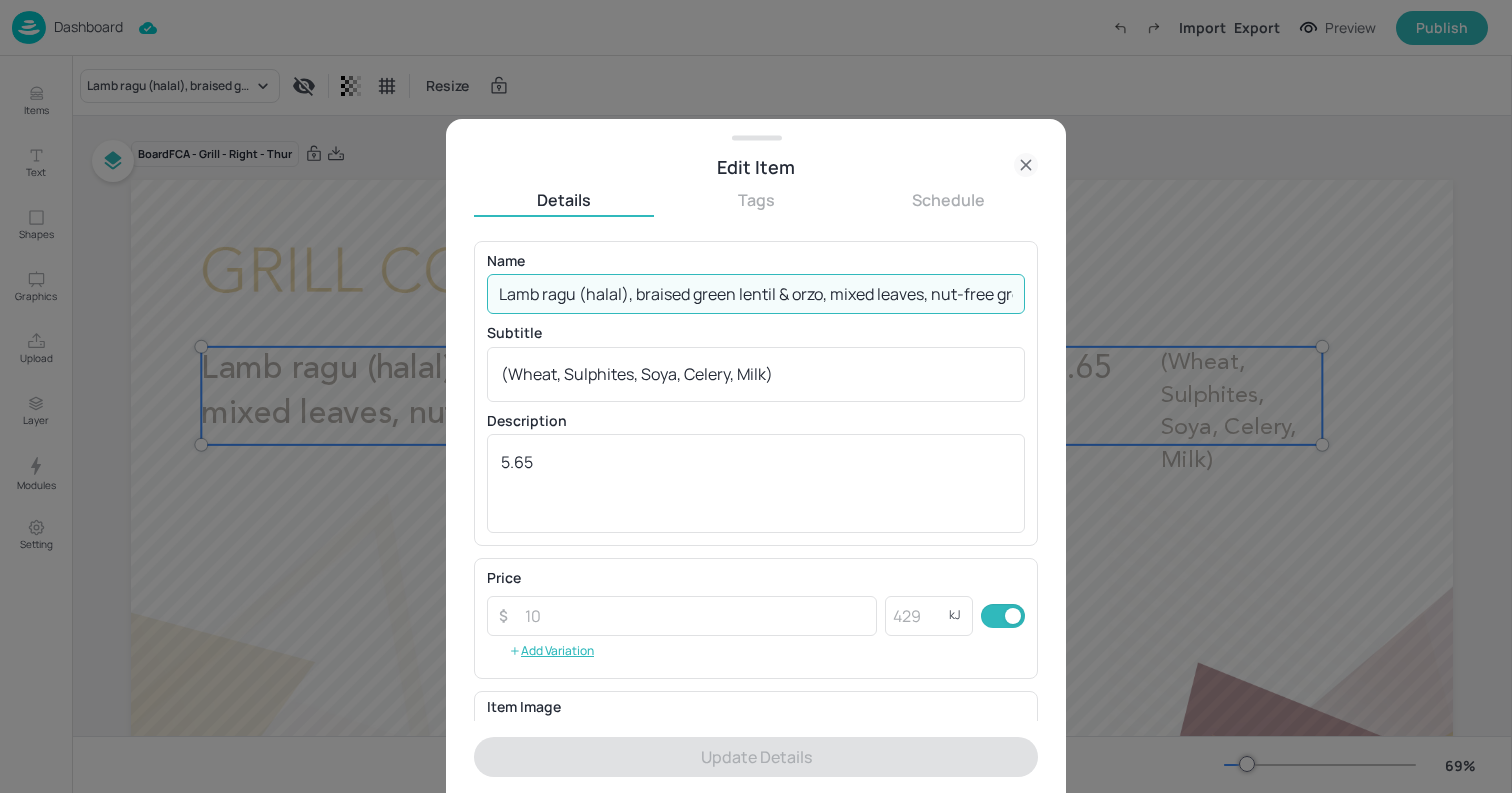 click on "Lamb ragu (halal), braised green lentil & orzo, mixed leaves, nut-free green pesto" at bounding box center [756, 294] 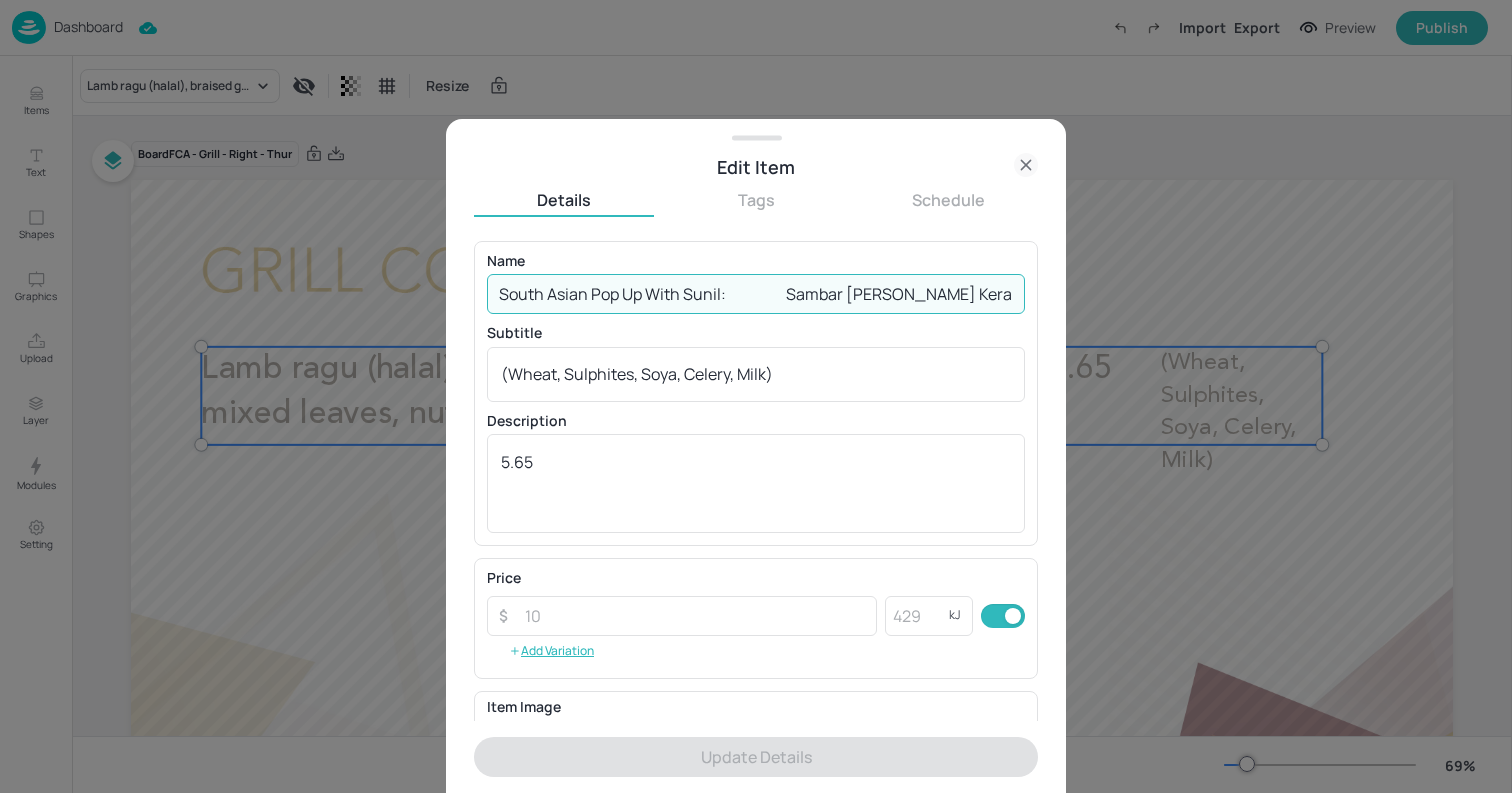 scroll, scrollTop: 0, scrollLeft: 804, axis: horizontal 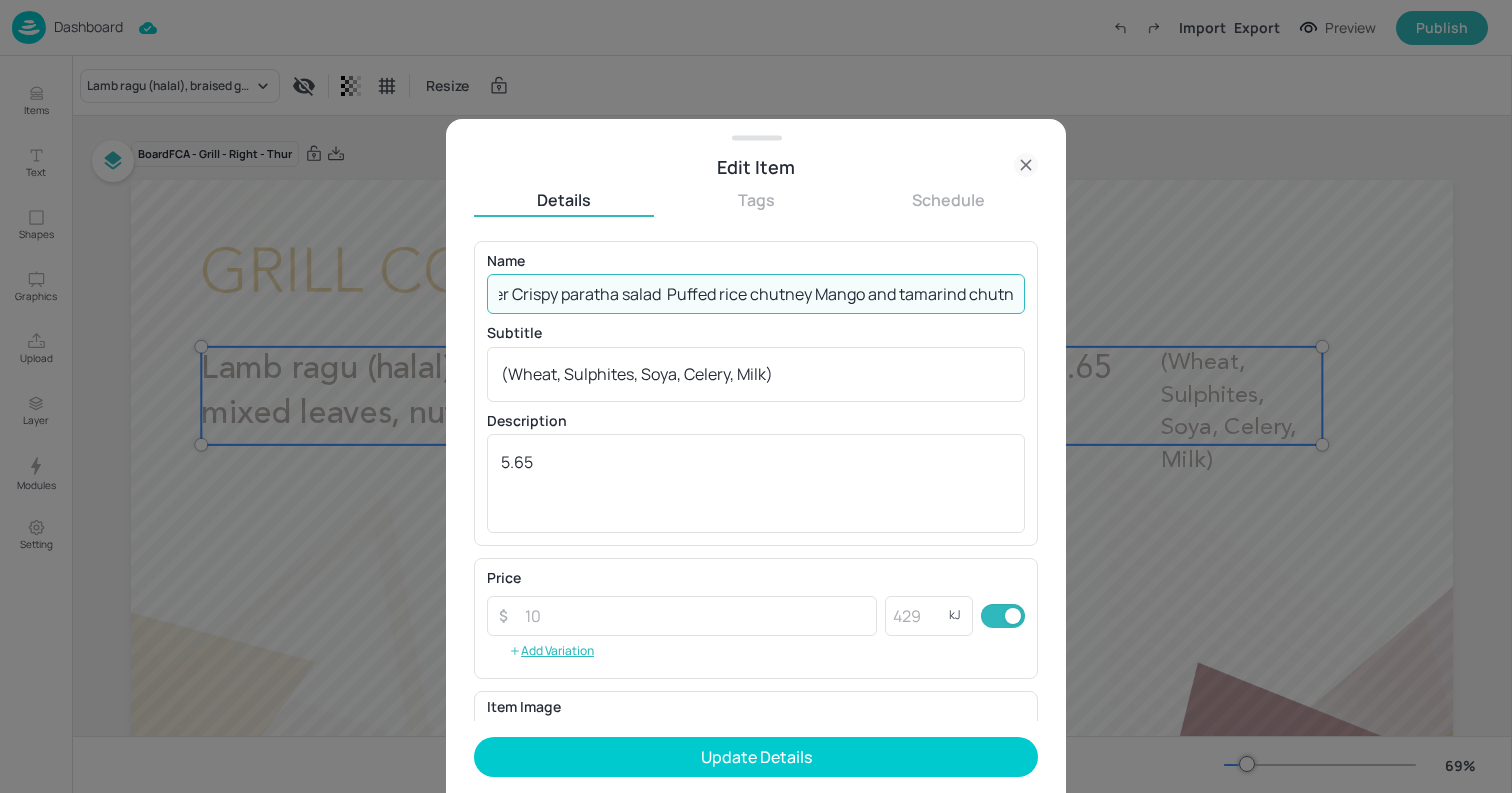 click 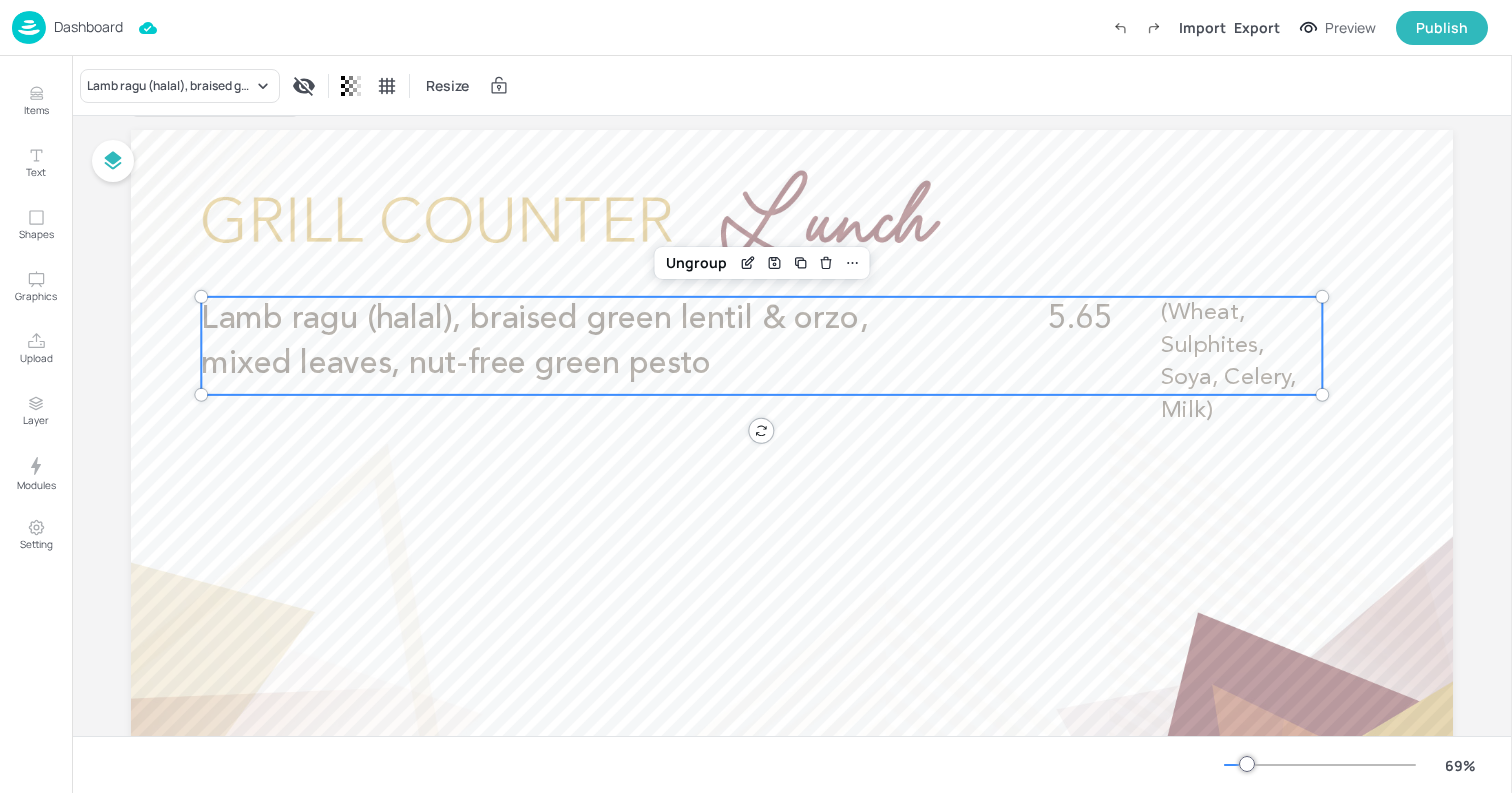 scroll, scrollTop: 0, scrollLeft: 0, axis: both 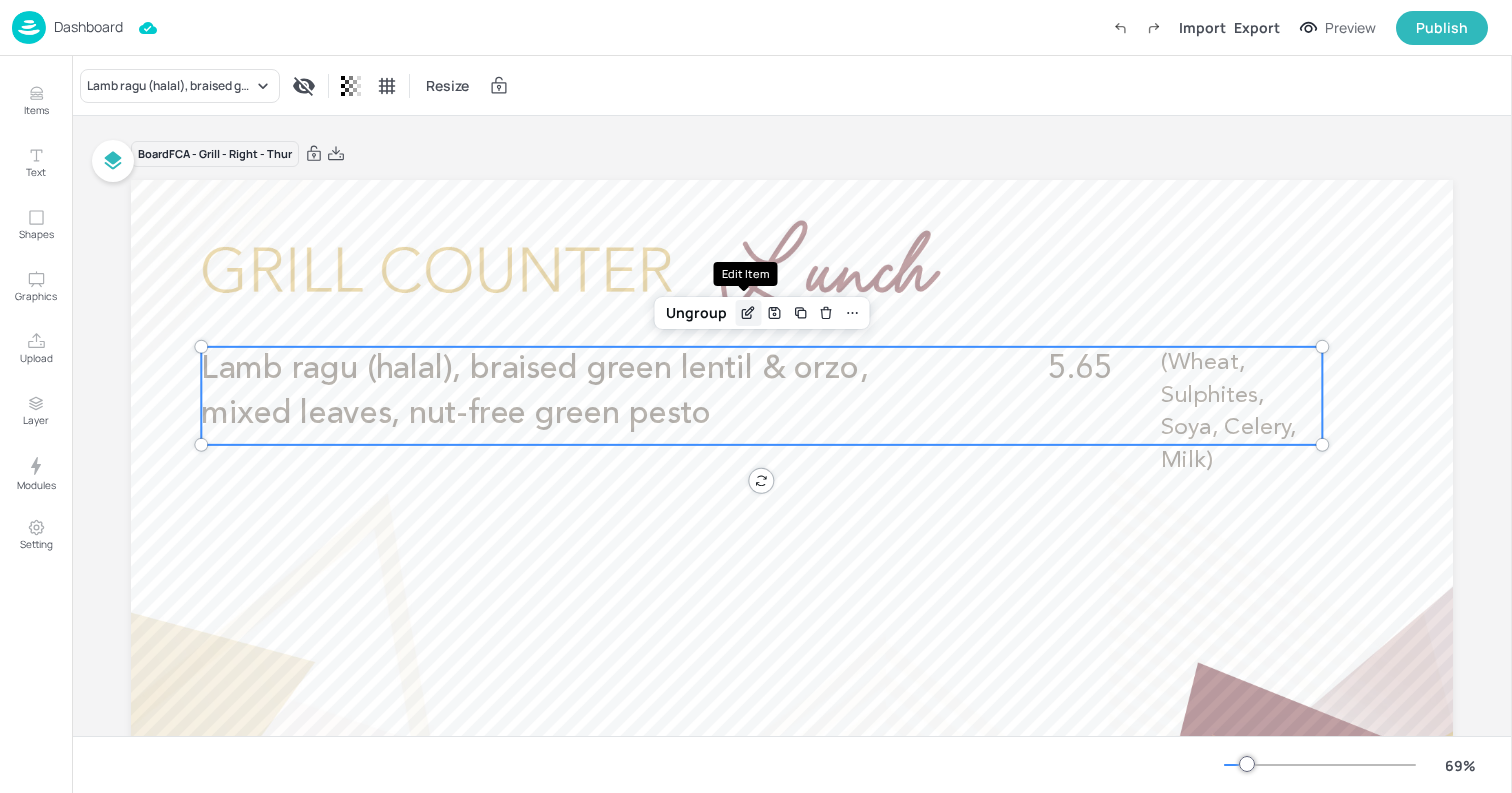 click 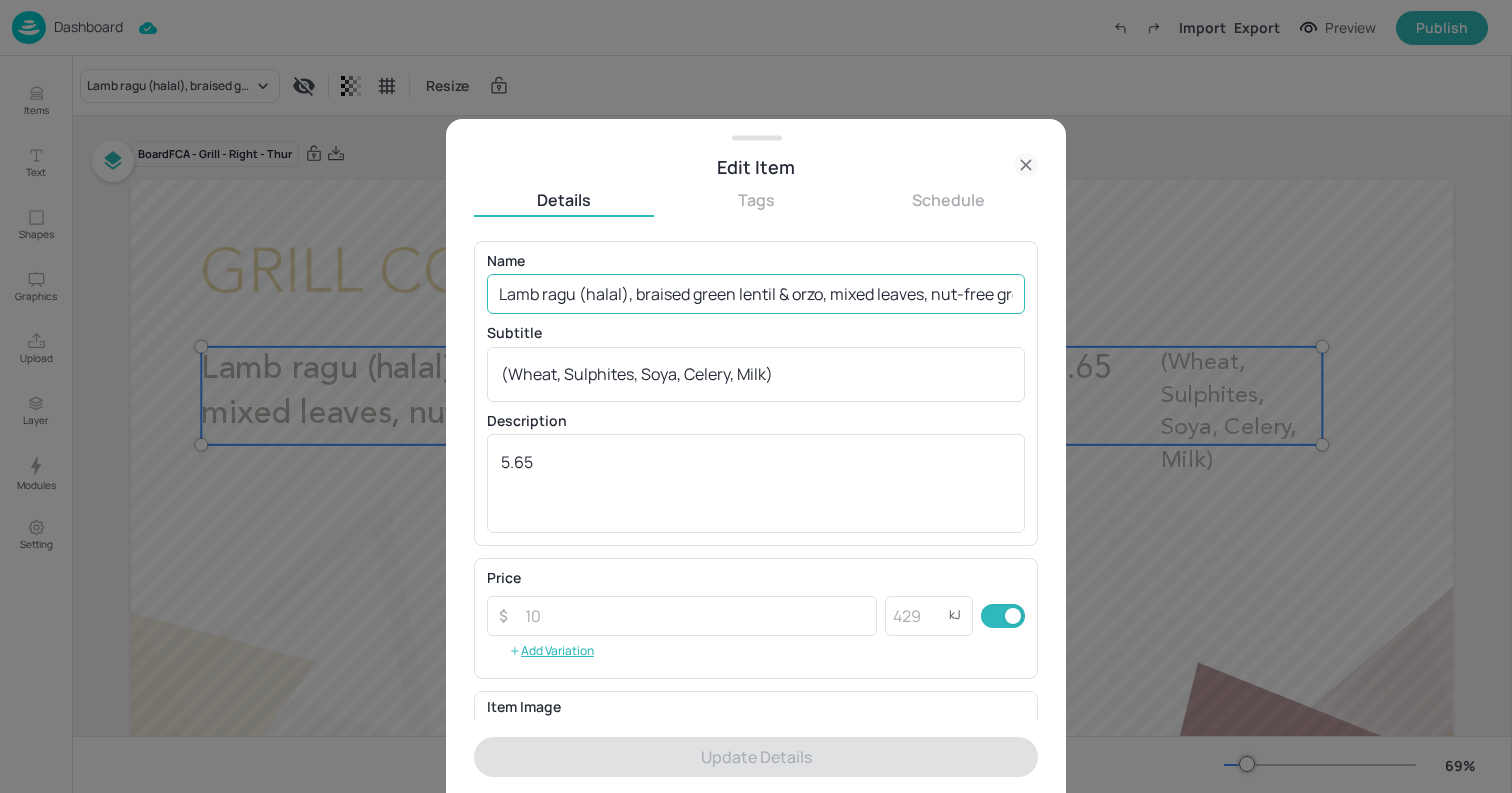 click on "Lamb ragu (halal), braised green lentil & orzo, mixed leaves, nut-free green pesto" at bounding box center (756, 294) 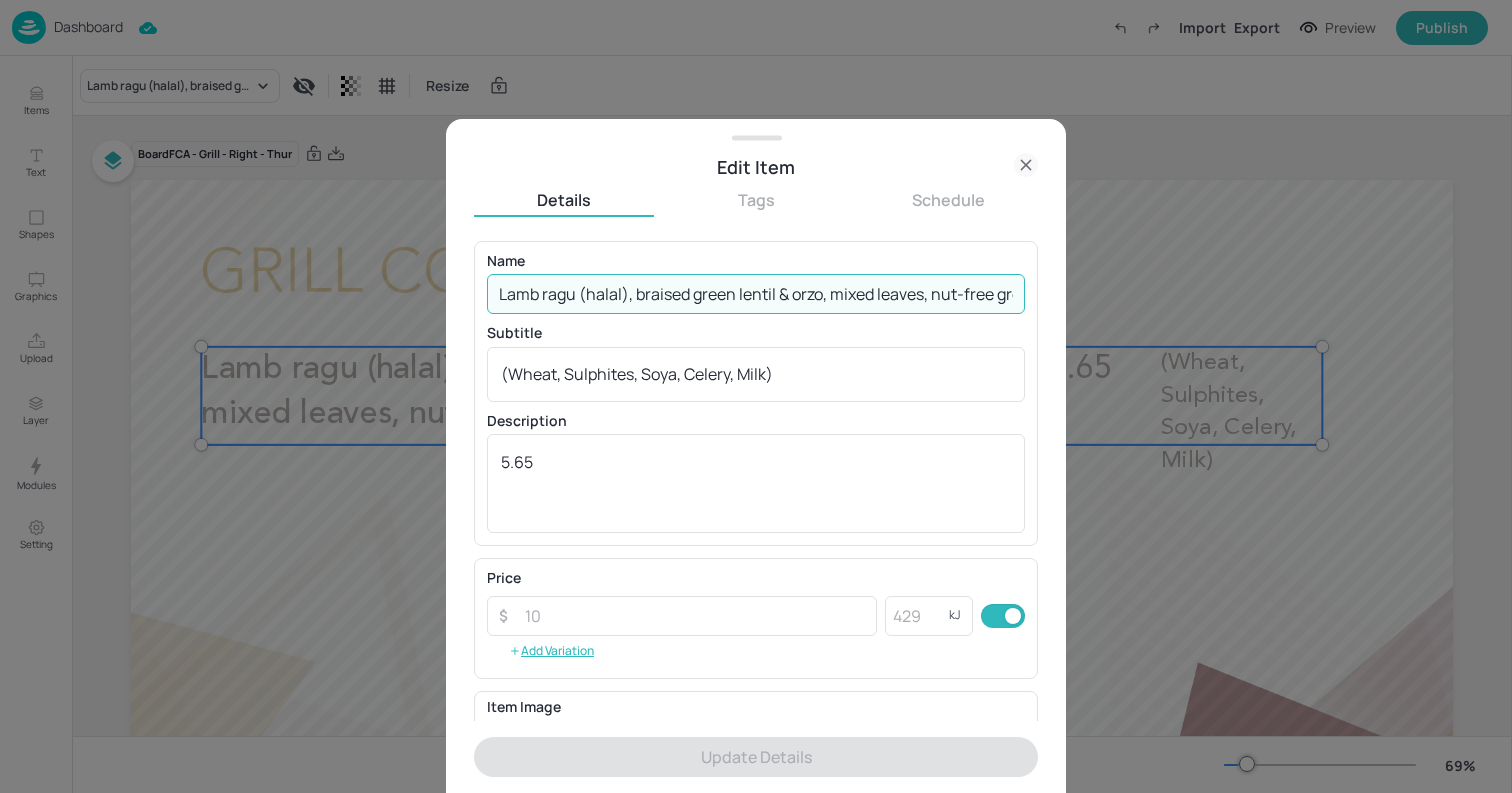 click on "Lamb ragu (halal), braised green lentil & orzo, mixed leaves, nut-free green pesto" at bounding box center (756, 294) 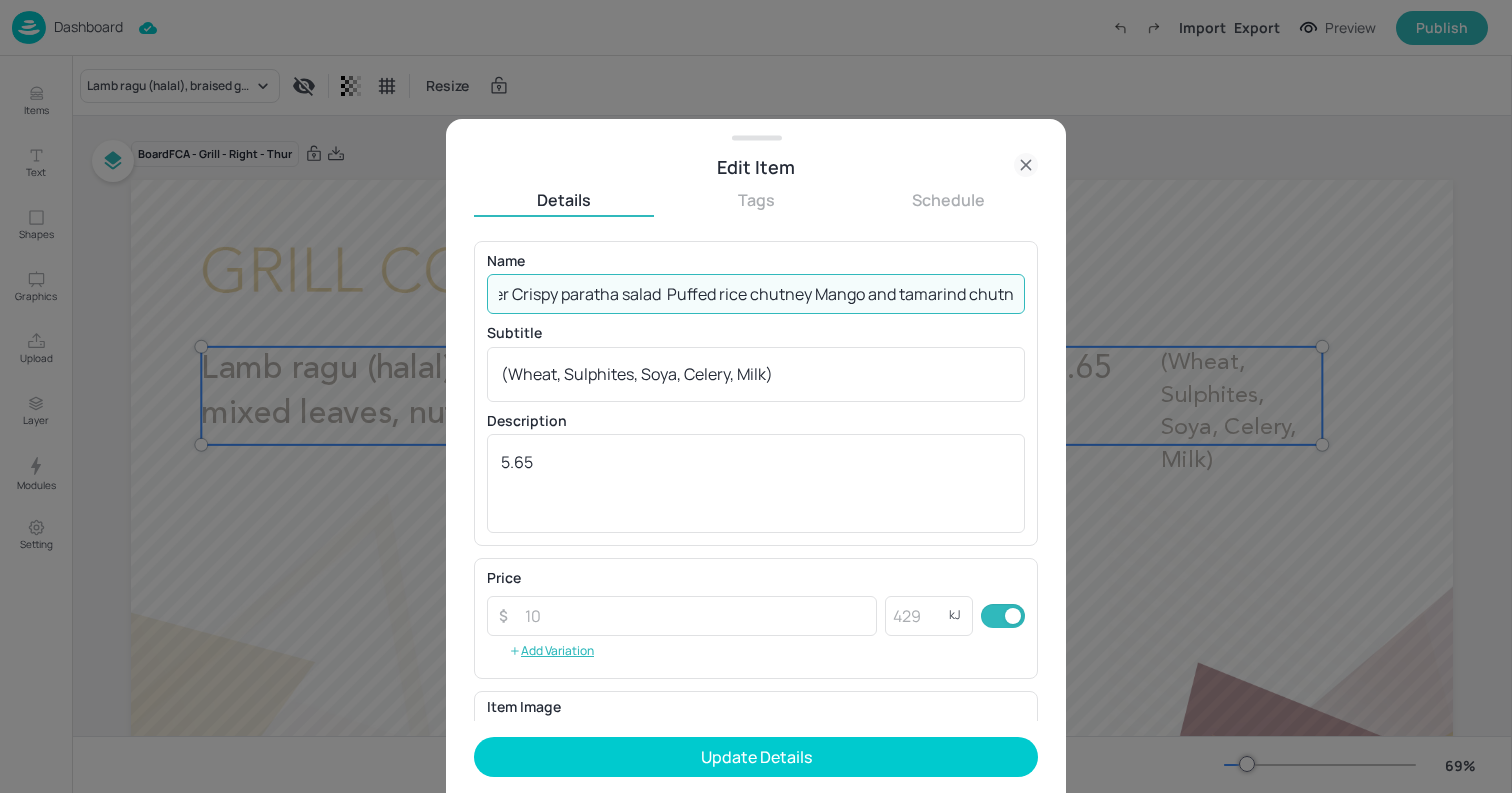 paste on "South Asian Pop Up With Sunil:                    Sambar [PERSON_NAME] Keralan [PERSON_NAME] leaf chicken burger Crispy paratha salad  Puffed rice chutney Mango and tamarind chutney  Jalebi doughnuts" 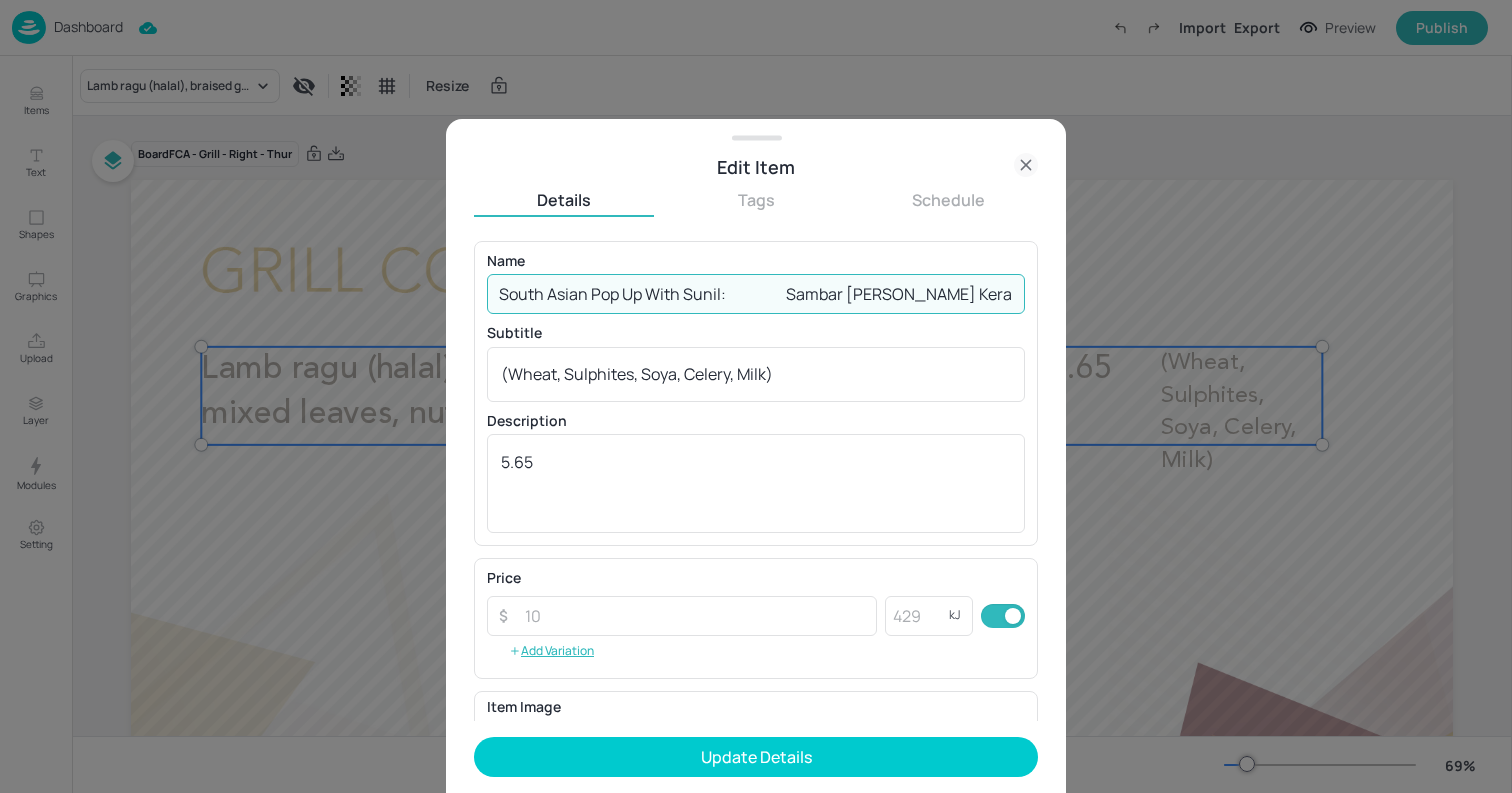 scroll, scrollTop: 0, scrollLeft: 2117, axis: horizontal 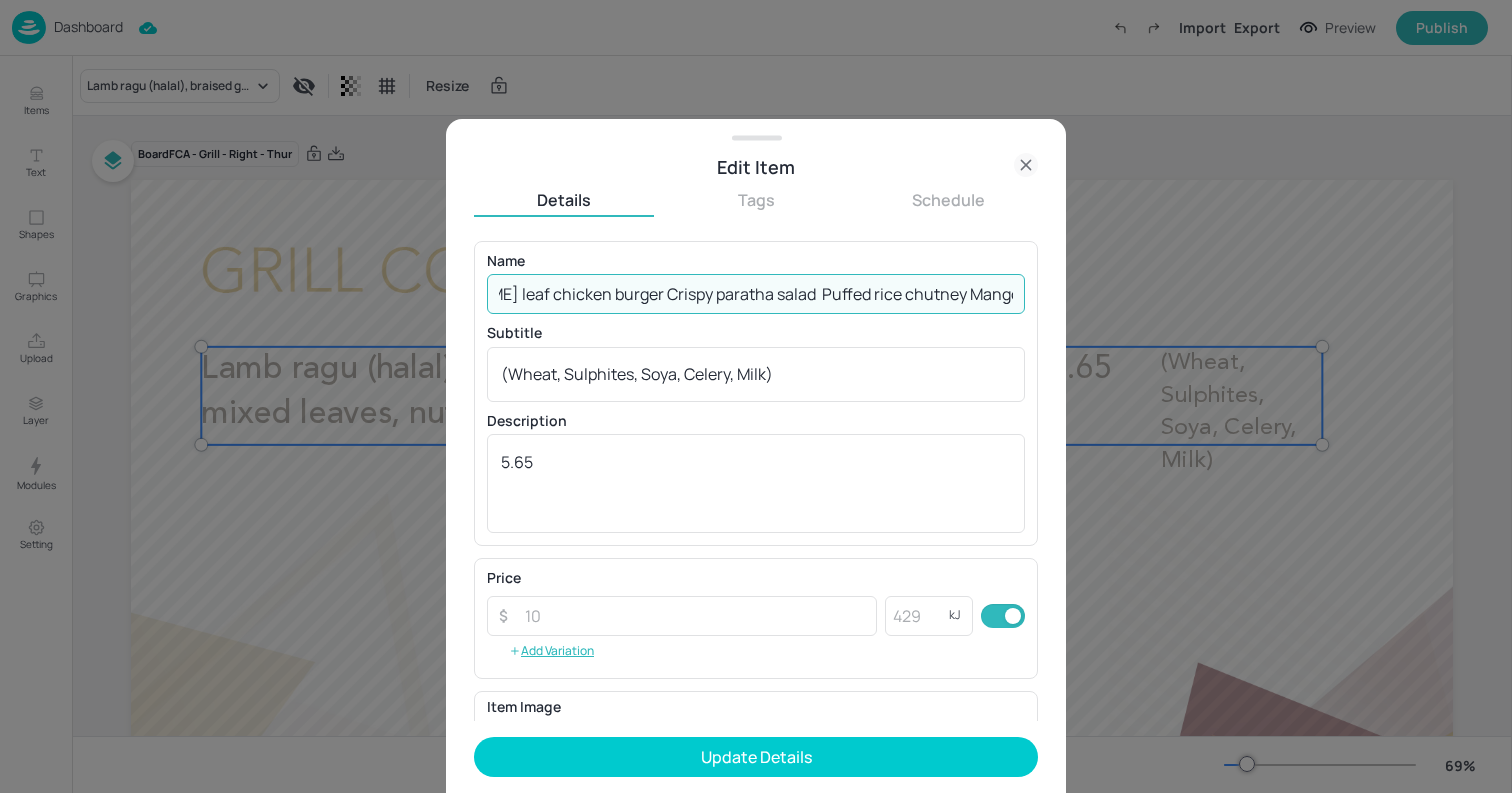 click on "Name South Asian Pop Up With Sunil:                    Sambar [PERSON_NAME] Keralan [PERSON_NAME] leaf chicken burger Crispy paratha salad  Puffed rice chutney Mango and tamarind chutney  Jalebi doughnutsSouth Asian Pop Up With Sunil:                    Sambar [PERSON_NAME] Keralan [PERSON_NAME] leaf chicken burger Crispy paratha salad  Puffed rice chutney Mango and tamarind chutney  Jalebi doughnuts ​ Subtitle (Wheat, Sulphites, Soya, Celery, Milk) x ​ Description 5.65 x ​" at bounding box center (756, 393) 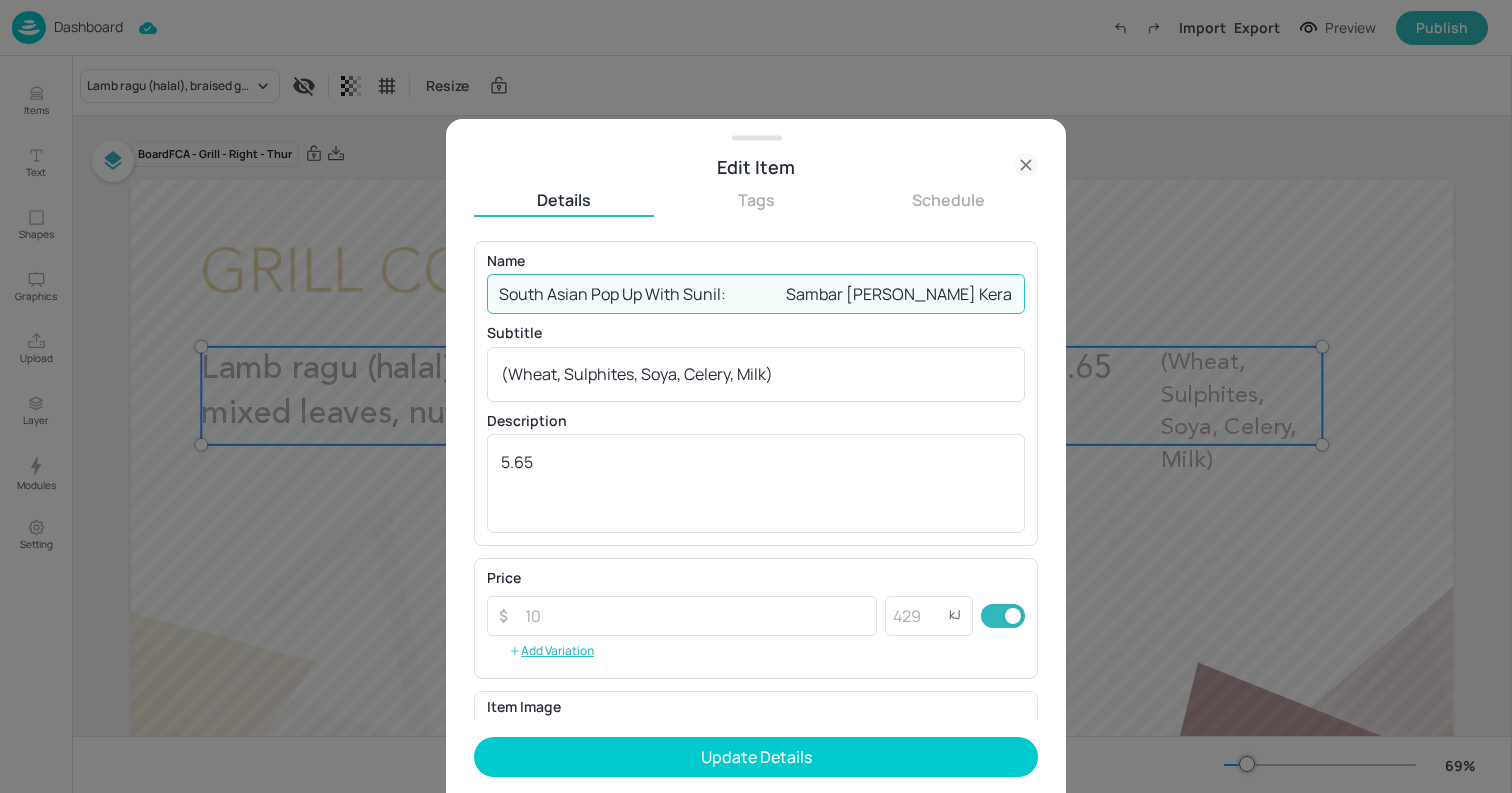 click on "Name South Asian Pop Up With Sunil:                    Sambar [PERSON_NAME] Keralan [PERSON_NAME] leaf chicken burger Crispy paratha salad  Puffed rice chutney Mango and tamarind chutney  Jalebi doughnutsSouth Asian Pop Up With Sunil:                    Sambar [PERSON_NAME] Keralan [PERSON_NAME] leaf chicken burger Crispy paratha salad  Puffed rice chutney Mango and tamarind chutney  Jalebi doughnuts ​ Subtitle (Wheat, Sulphites, Soya, Celery, Milk) x ​ Description 5.65 x ​" at bounding box center (756, 393) 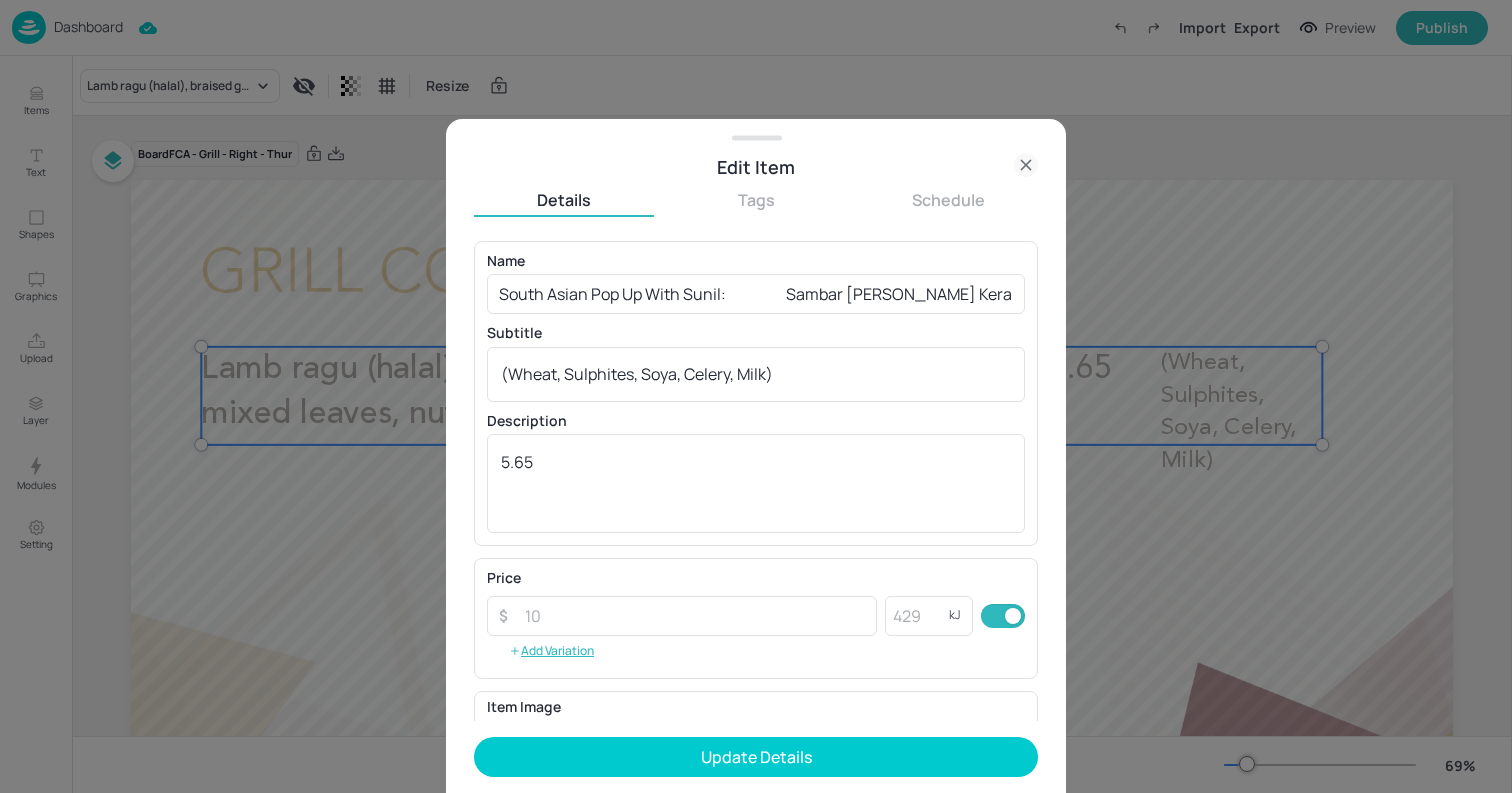 click on "Name South Asian Pop Up With Sunil:                    Sambar [PERSON_NAME] Keralan [PERSON_NAME] leaf chicken burger Crispy paratha salad  Puffed rice chutney Mango and tamarind chutney  Jalebi doughnutsSouth Asian Pop Up With Sunil:                    Sambar [PERSON_NAME] Keralan [PERSON_NAME] leaf chicken burger Crispy paratha salad  Puffed rice chutney Mango and tamarind chutney  Jalebi doughnuts ​ Subtitle (Wheat, Sulphites, Soya, Celery, Milk) x ​ Description 5.65 x ​" at bounding box center [756, 393] 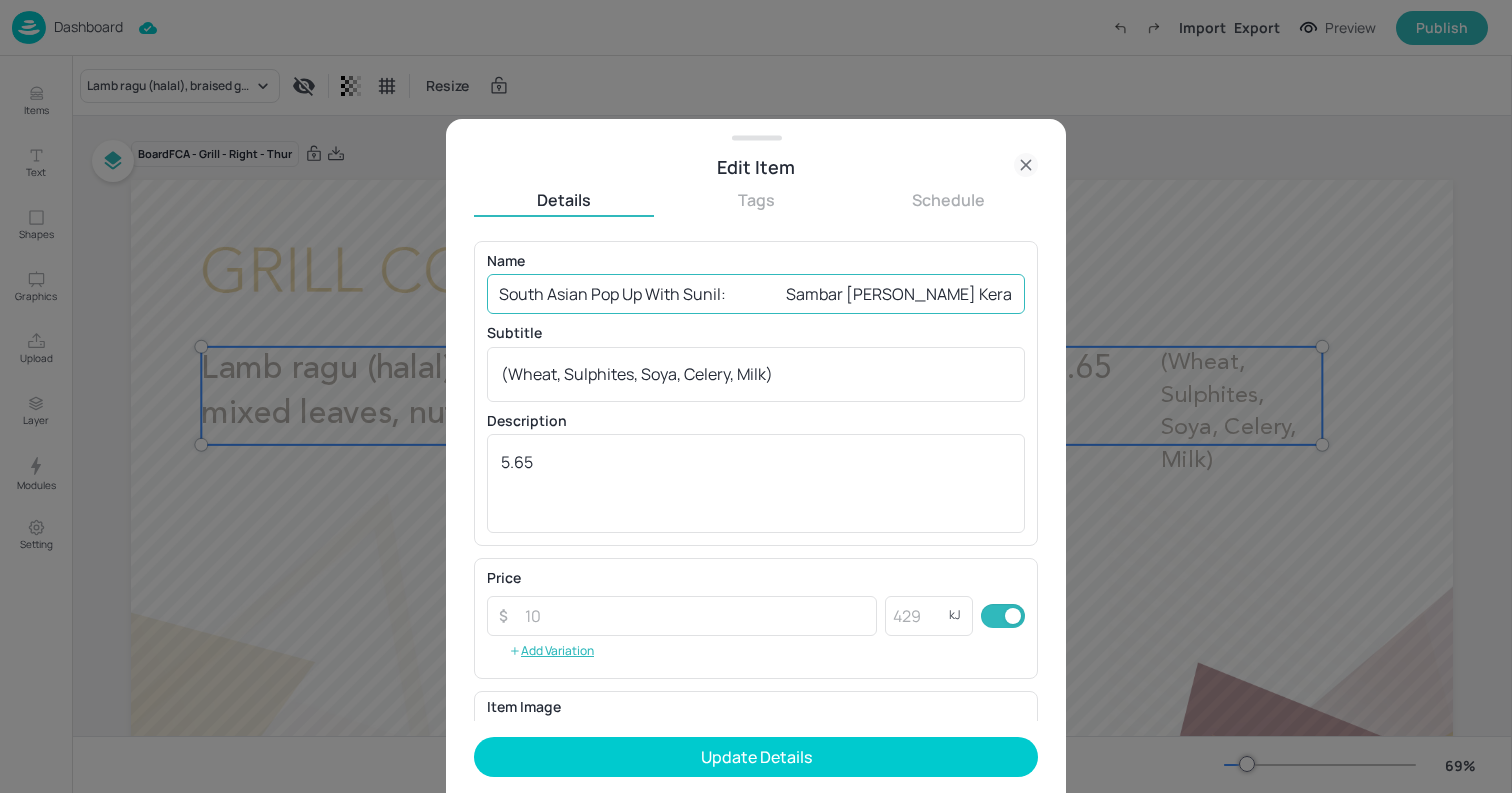 click on "South Asian Pop Up With Sunil:                    Sambar [PERSON_NAME] Keralan [PERSON_NAME] leaf chicken burger Crispy paratha salad  Puffed rice chutney Mango and tamarind chutney  Jalebi doughnutsSouth Asian Pop Up With Sunil:                    Sambar [PERSON_NAME] Keralan [PERSON_NAME] leaf chicken burger Crispy paratha salad  Puffed rice chutney Mango and tamarind chutney  Jalebi doughnuts" at bounding box center (756, 294) 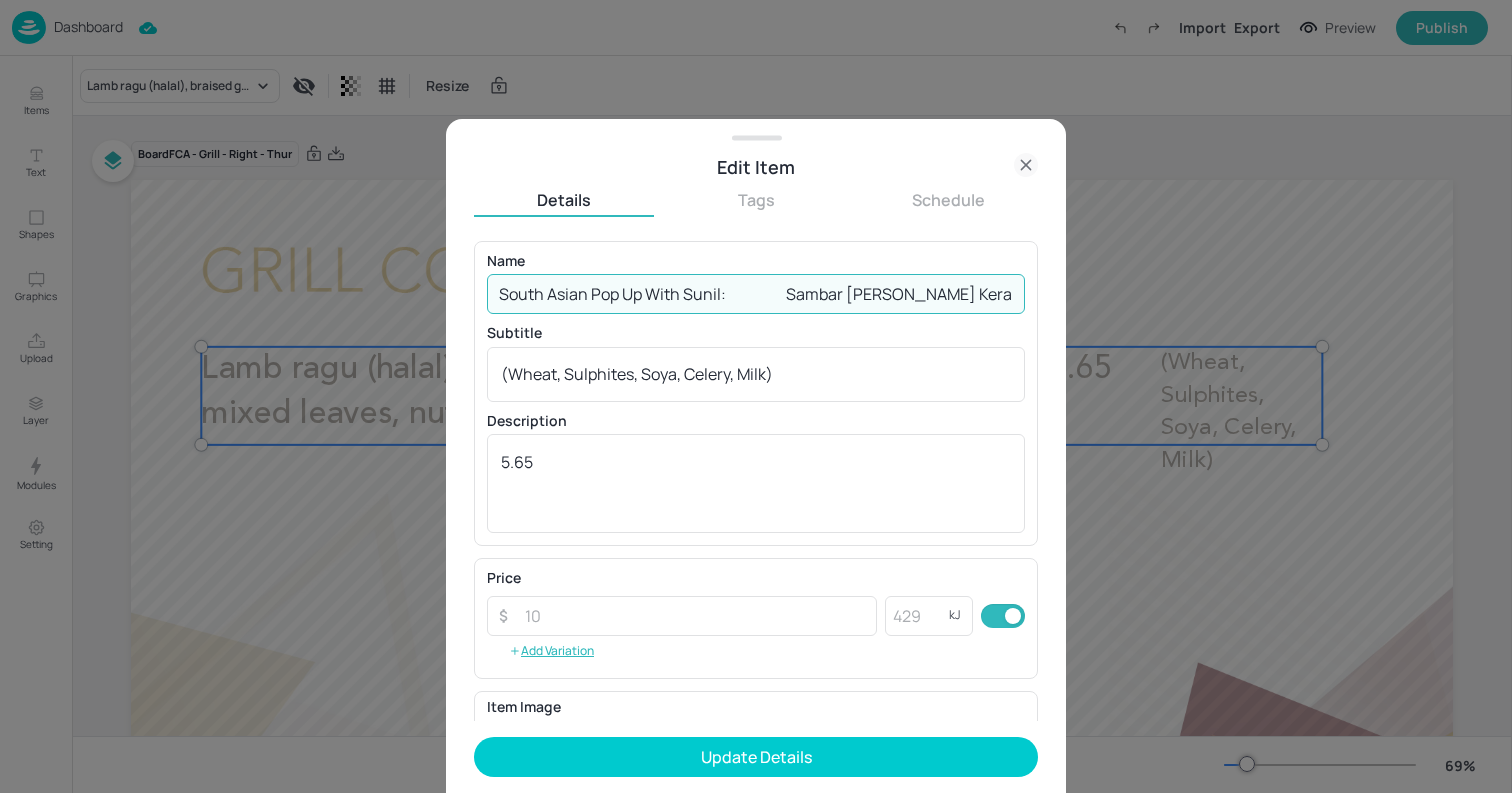 click on "South Asian Pop Up With Sunil:                    Sambar [PERSON_NAME] Keralan [PERSON_NAME] leaf chicken burger Crispy paratha salad  Puffed rice chutney Mango and tamarind chutney  Jalebi doughnutsSouth Asian Pop Up With Sunil:                    Sambar [PERSON_NAME] Keralan [PERSON_NAME] leaf chicken burger Crispy paratha salad  Puffed rice chutney Mango and tamarind chutney  Jalebi doughnuts" at bounding box center (756, 294) 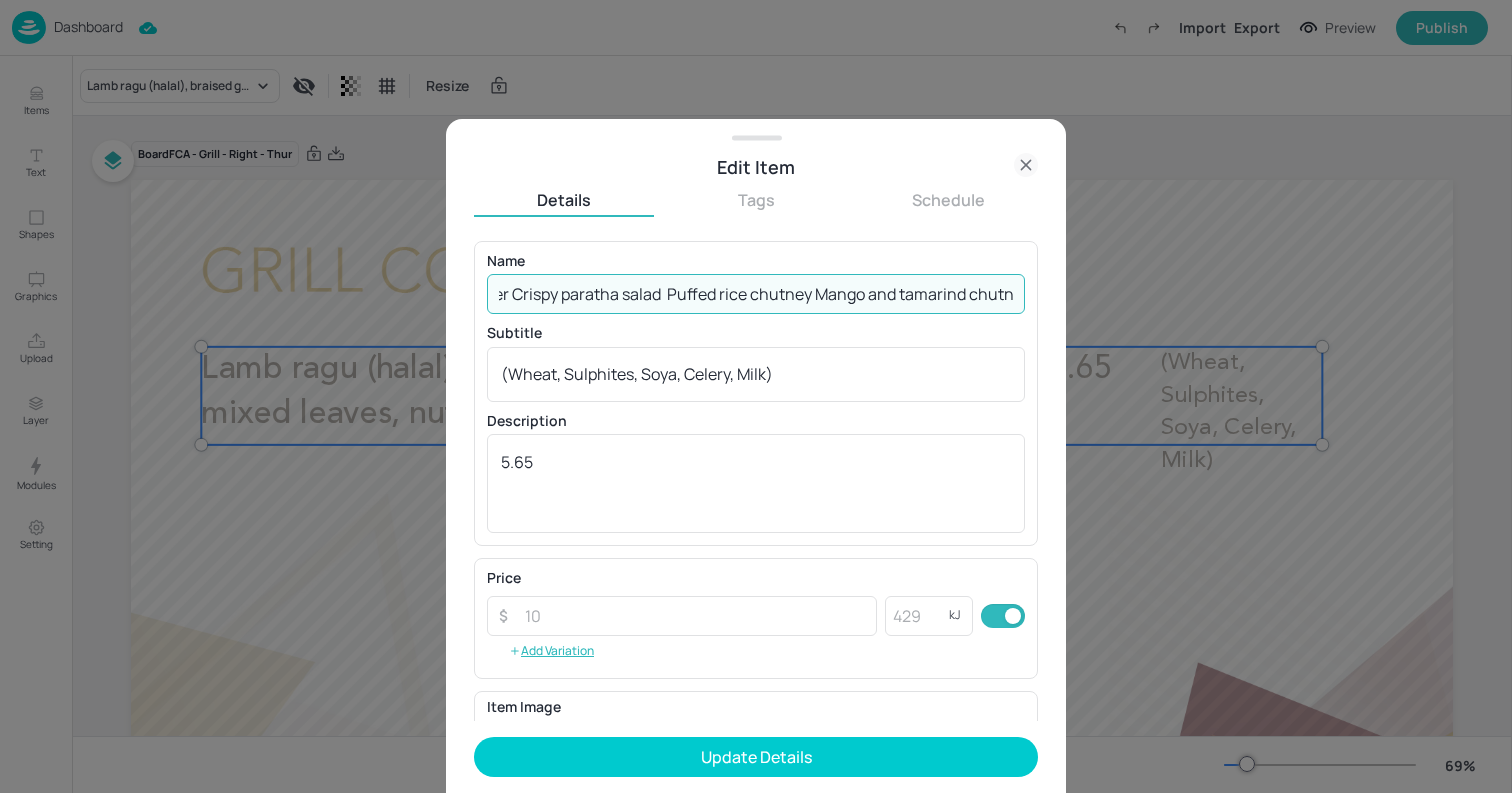 click on "South Asian Pop Up With Sunil:                    Sambar [PERSON_NAME] Keralan [PERSON_NAME] leaf chicken burger Crispy paratha salad  Puffed rice chutney Mango and tamarind chutney  Jalebi doughnuts" at bounding box center (756, 294) 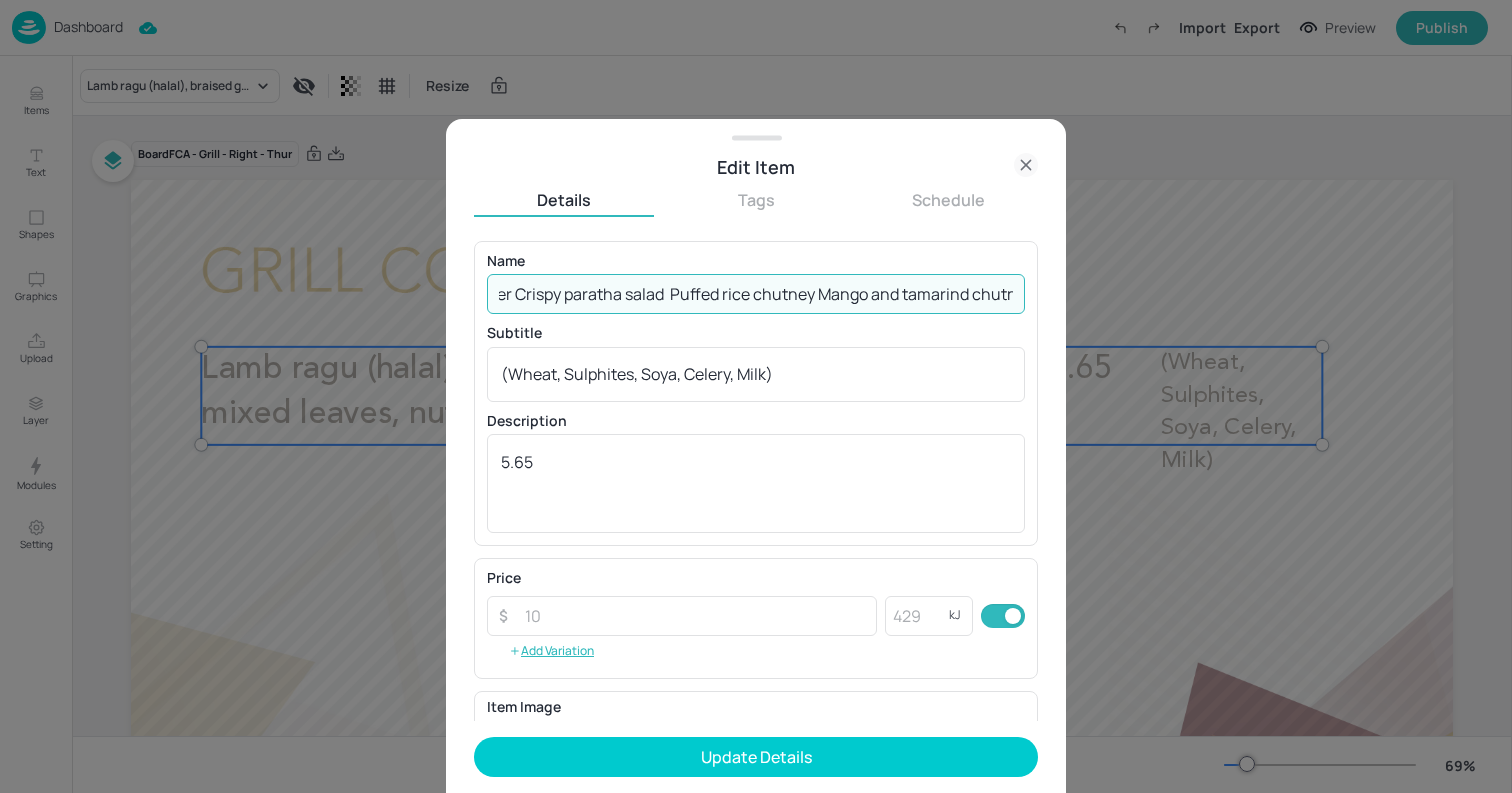 scroll, scrollTop: 0, scrollLeft: 798, axis: horizontal 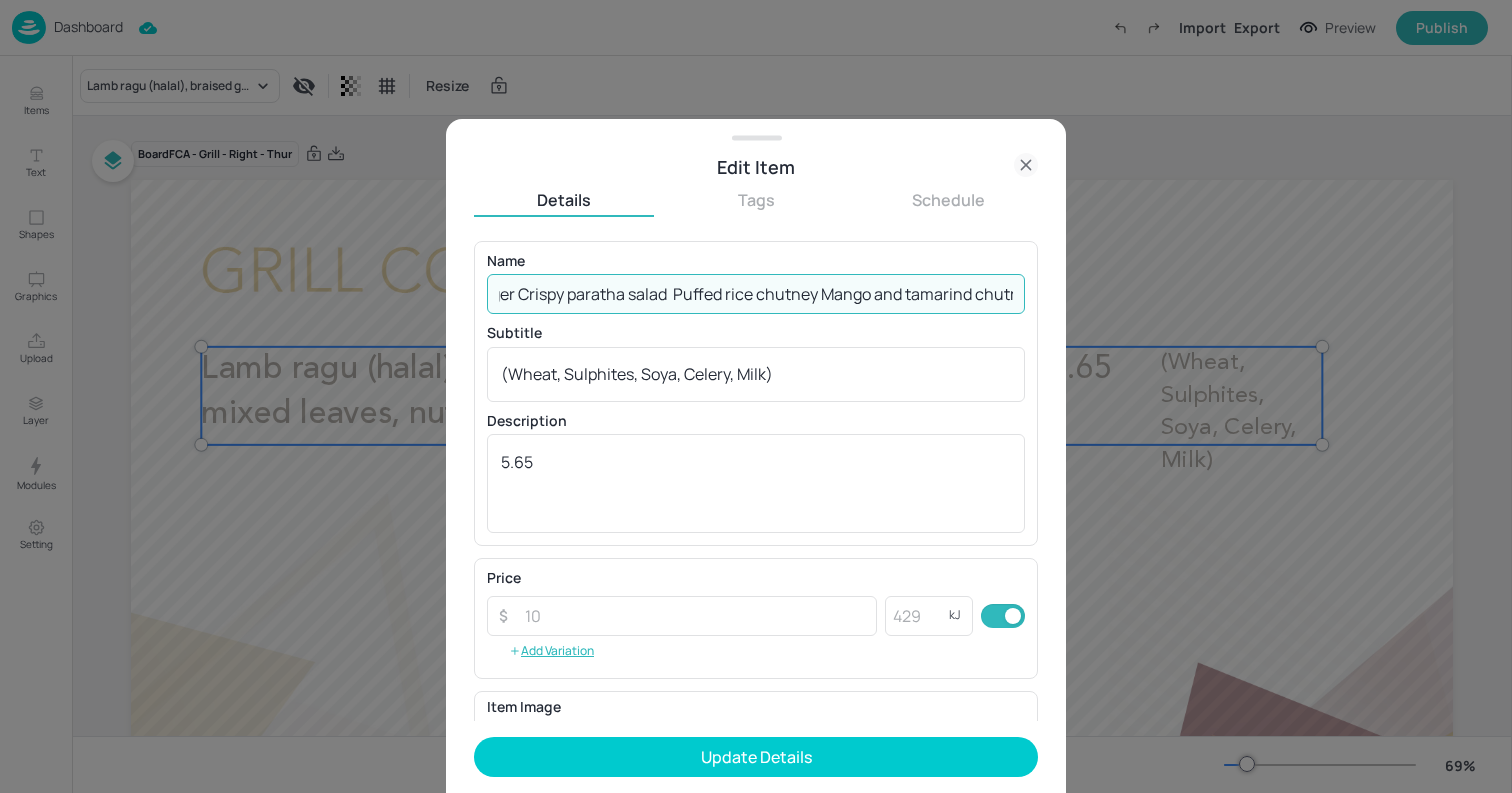 click on "South Asian Pop Up With Sunil:                    Sambar [PERSON_NAME] Keralan [PERSON_NAME] leaf chicken burger Crispy paratha salad  Puffed rice chutney Mango and tamarind chutney, Jalebi doughnuts" at bounding box center (756, 294) 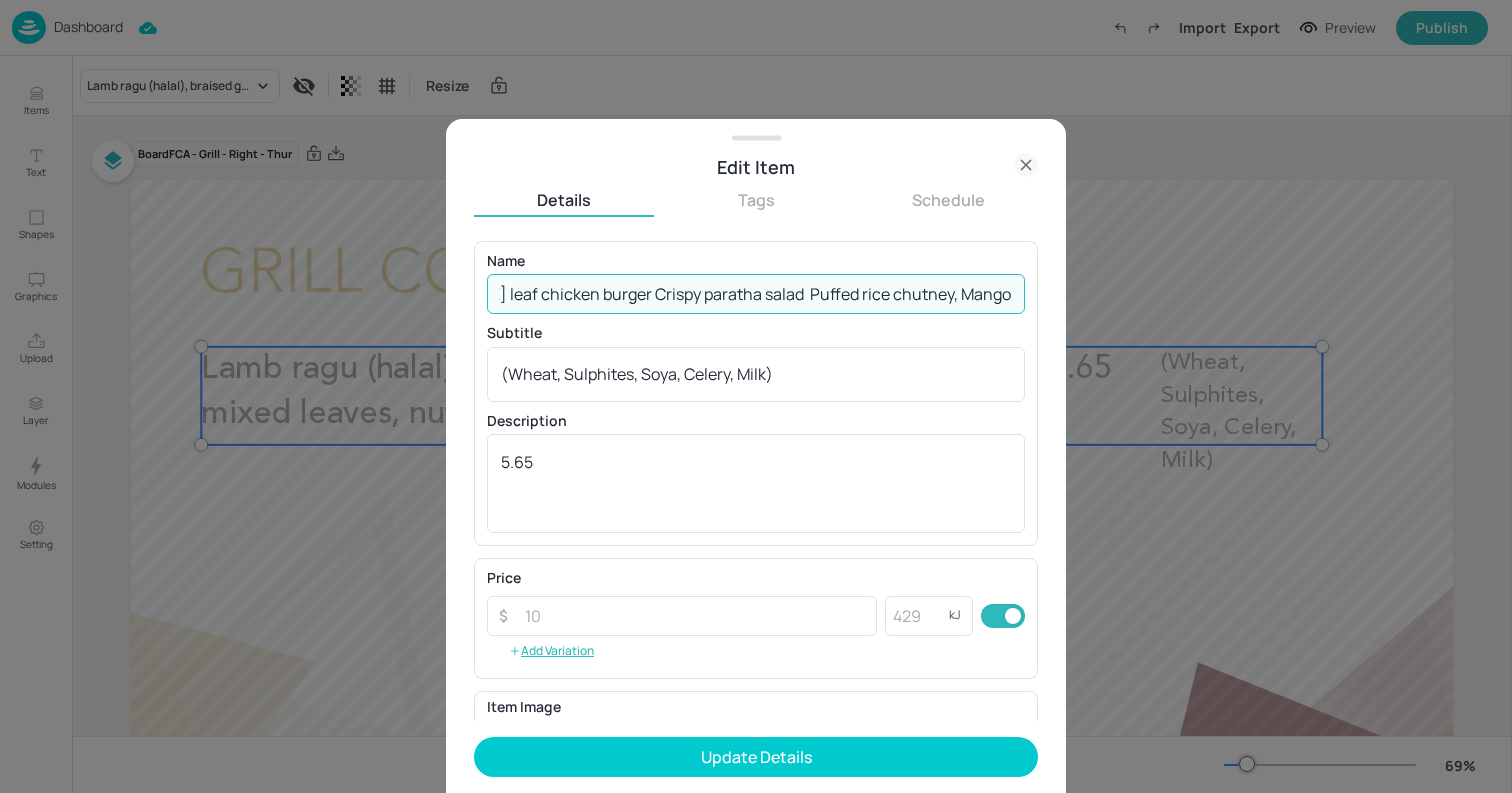 scroll, scrollTop: 0, scrollLeft: 633, axis: horizontal 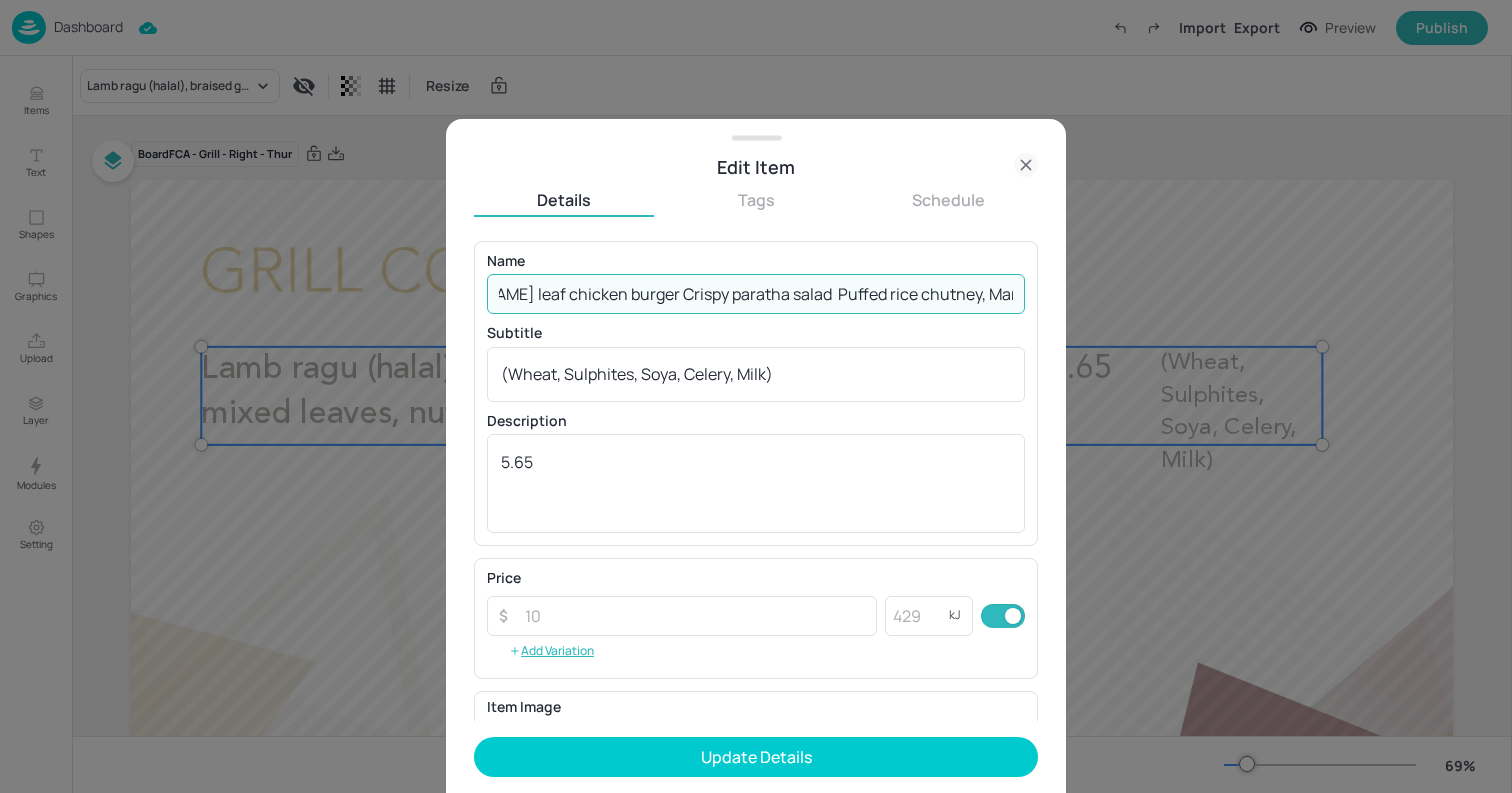 click on "South Asian Pop Up With Sunil:                    Sambar [PERSON_NAME] Keralan [PERSON_NAME] leaf chicken burger Crispy paratha salad  Puffed rice chutney, Mango and tamarind chutney, Jalebi doughnuts" at bounding box center [756, 294] 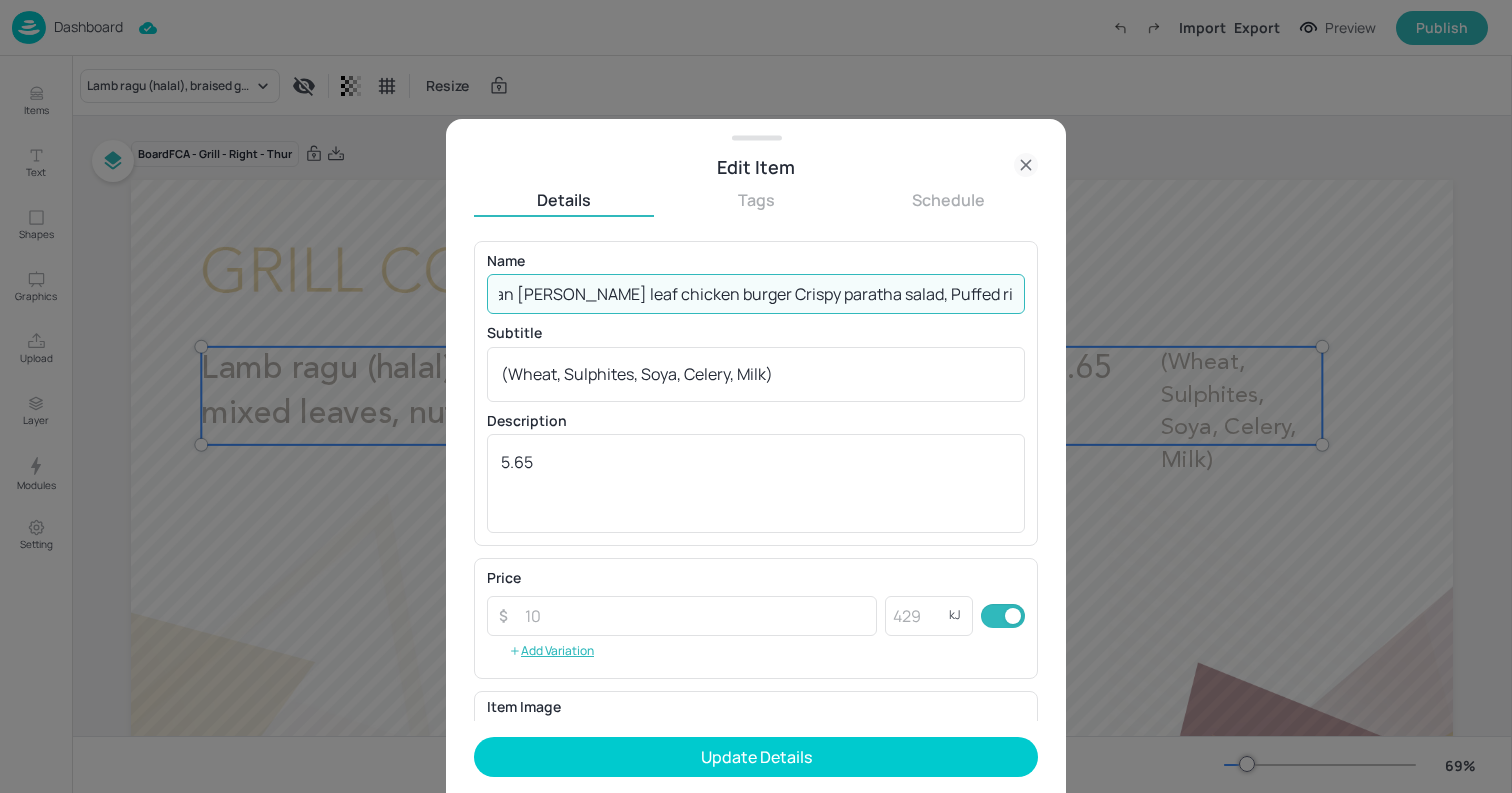 scroll, scrollTop: 0, scrollLeft: 506, axis: horizontal 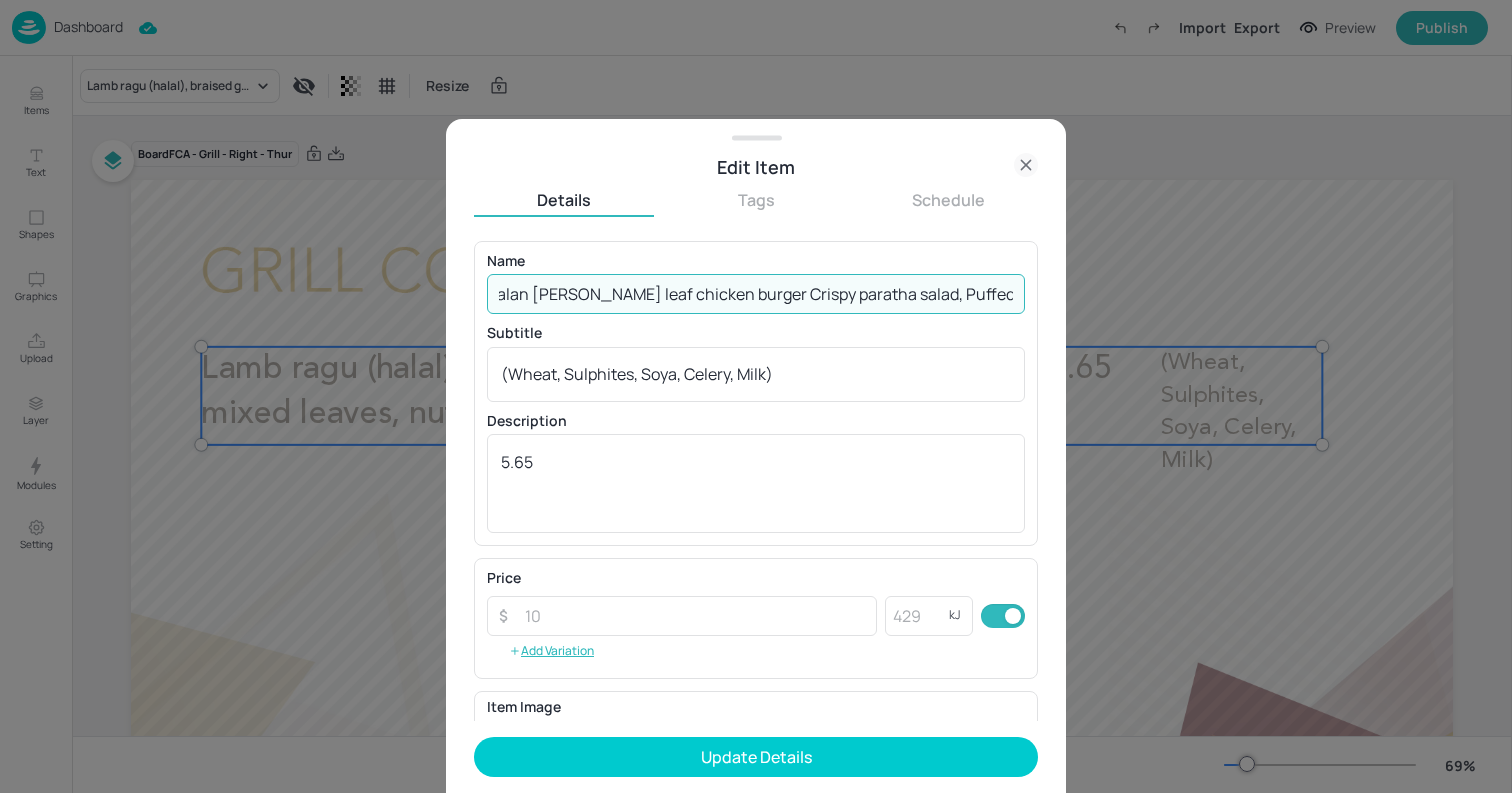 click on "South Asian Pop Up With Sunil:                    Sambar [PERSON_NAME] Keralan [PERSON_NAME] leaf chicken burger Crispy paratha salad, Puffed rice chutney, Mango and tamarind chutney, Jalebi doughnuts" at bounding box center (756, 294) 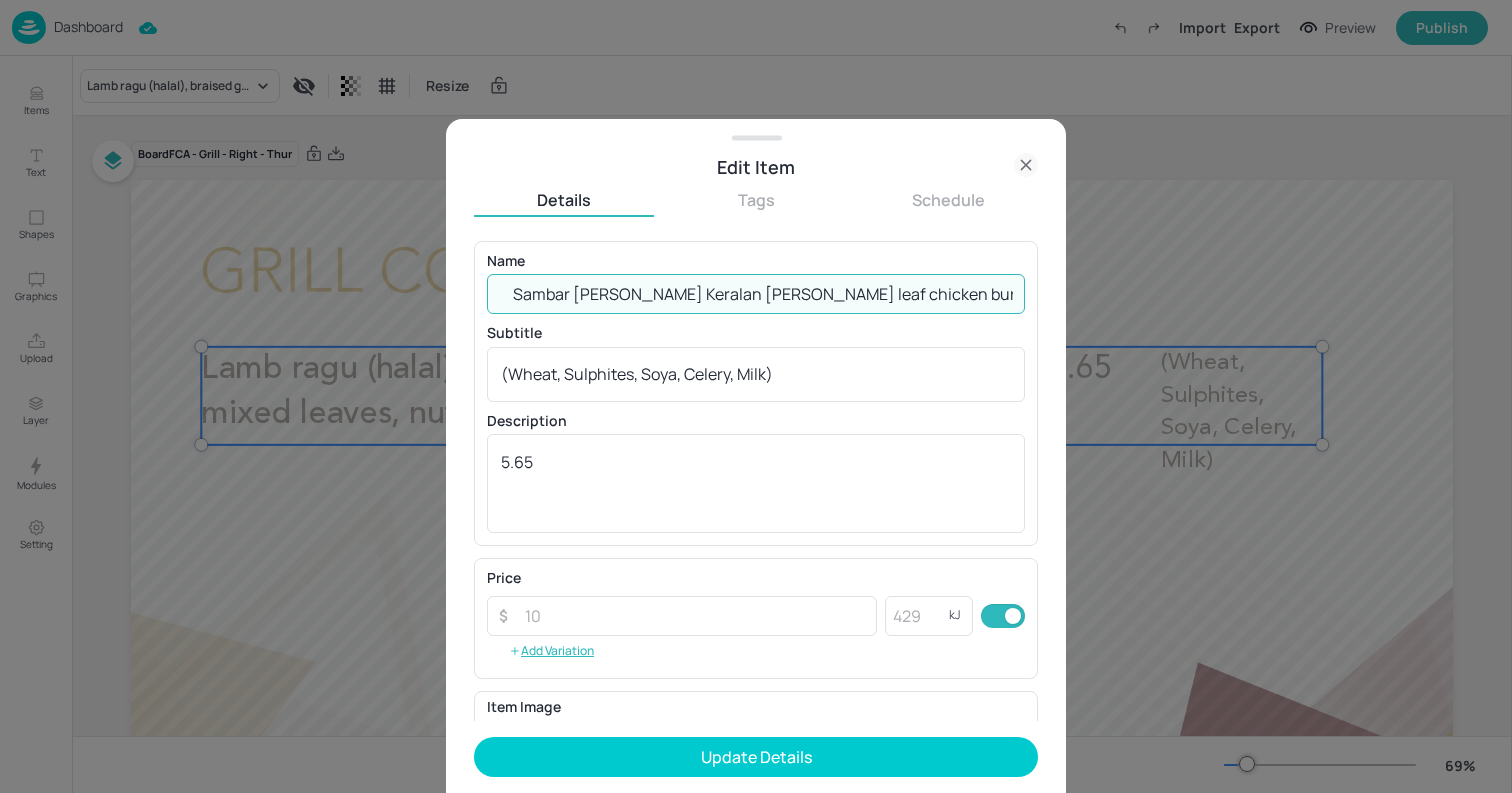 scroll, scrollTop: 0, scrollLeft: 259, axis: horizontal 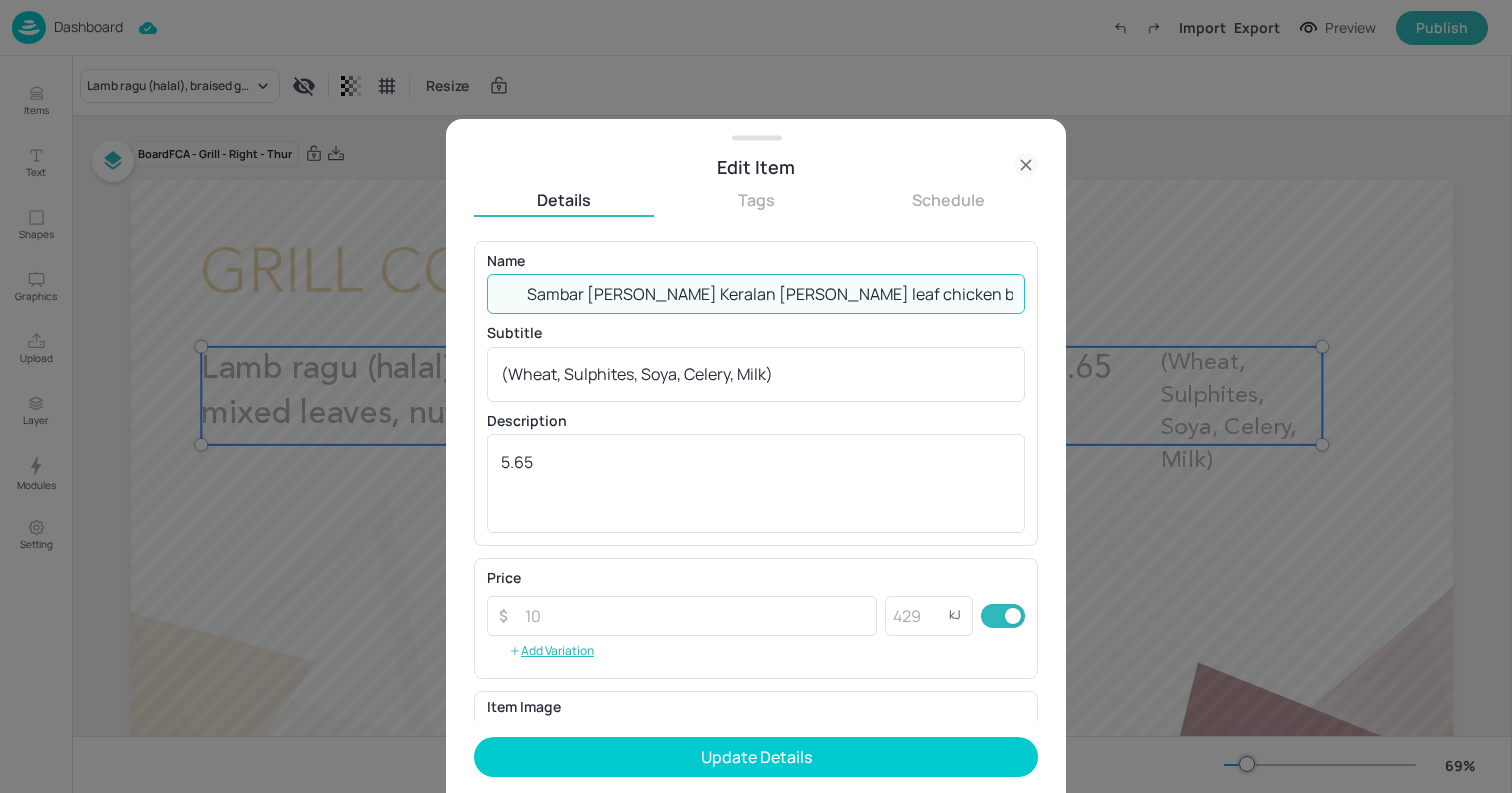 click on "South Asian Pop Up With Sunil:                    Sambar [PERSON_NAME] Keralan [PERSON_NAME] leaf chicken burger, Crispy paratha salad, Puffed rice chutney, Mango and tamarind chutney, Jalebi doughnuts" at bounding box center [756, 294] 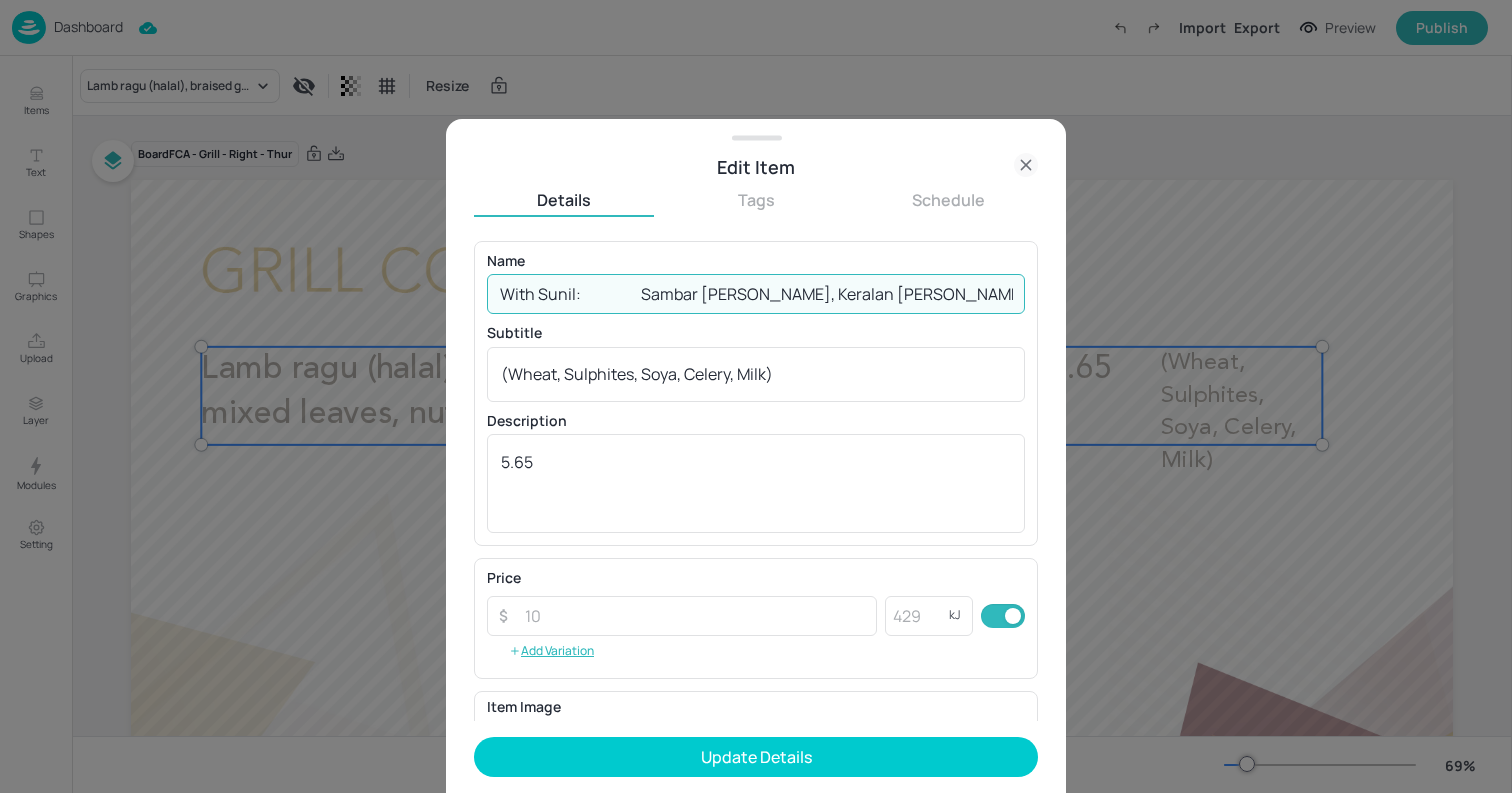 scroll, scrollTop: 0, scrollLeft: 116, axis: horizontal 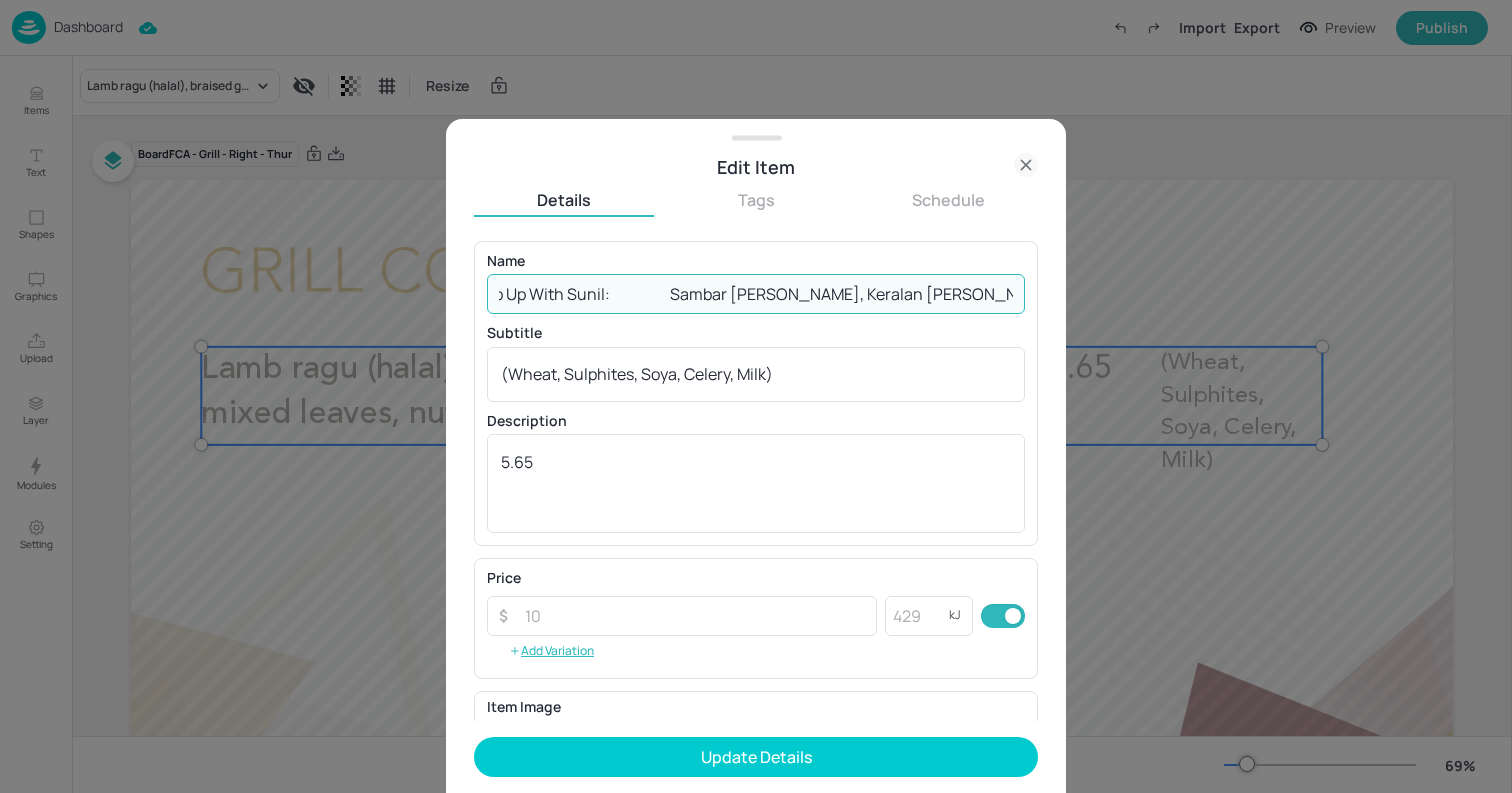 click on "South Asian Pop Up With Sunil:                    Sambar [PERSON_NAME], Keralan [PERSON_NAME] leaf chicken burger, Crispy paratha salad, Puffed rice chutney, Mango and tamarind chutney, Jalebi doughnuts" at bounding box center [756, 294] 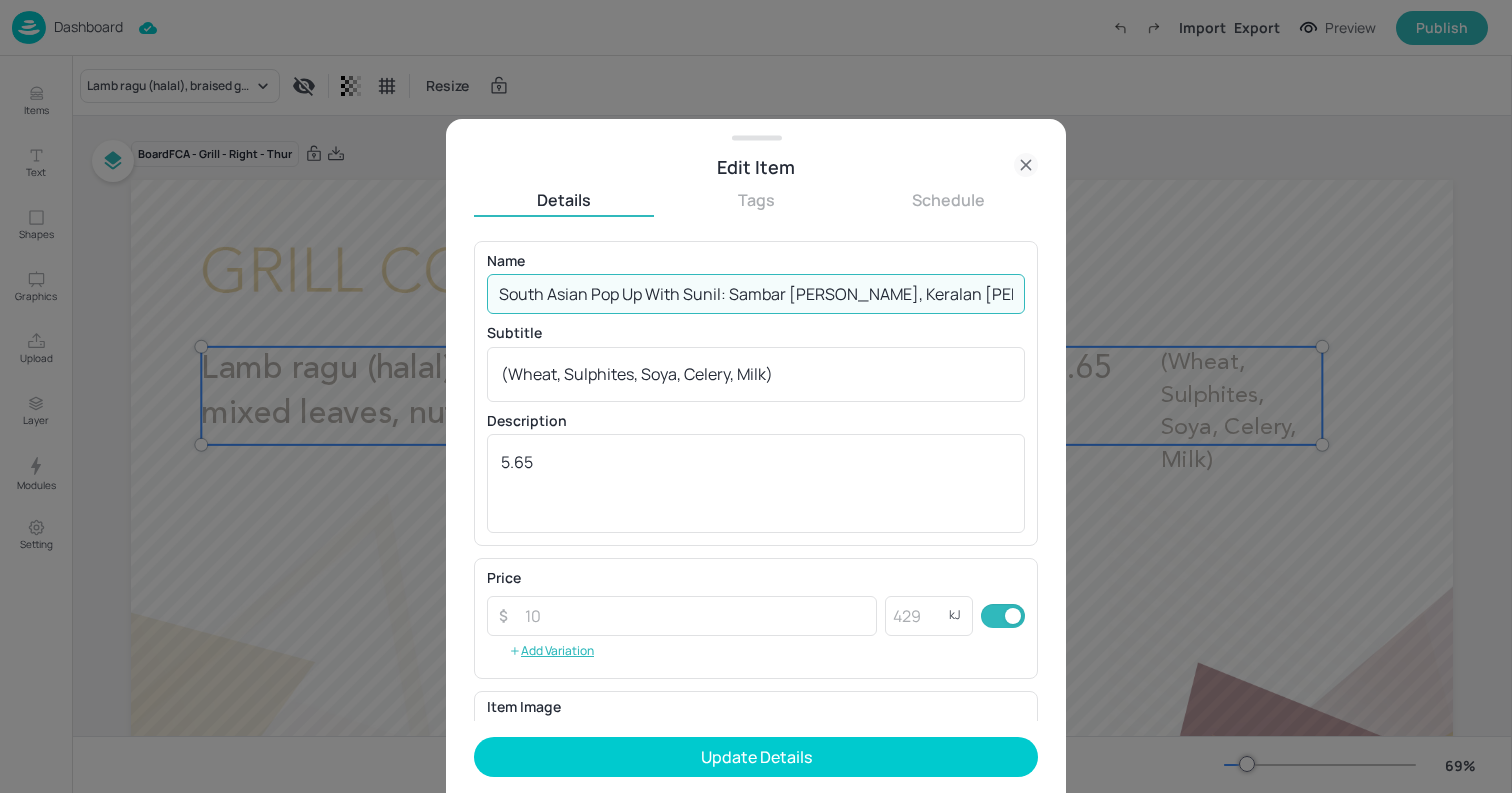 scroll, scrollTop: 0, scrollLeft: 753, axis: horizontal 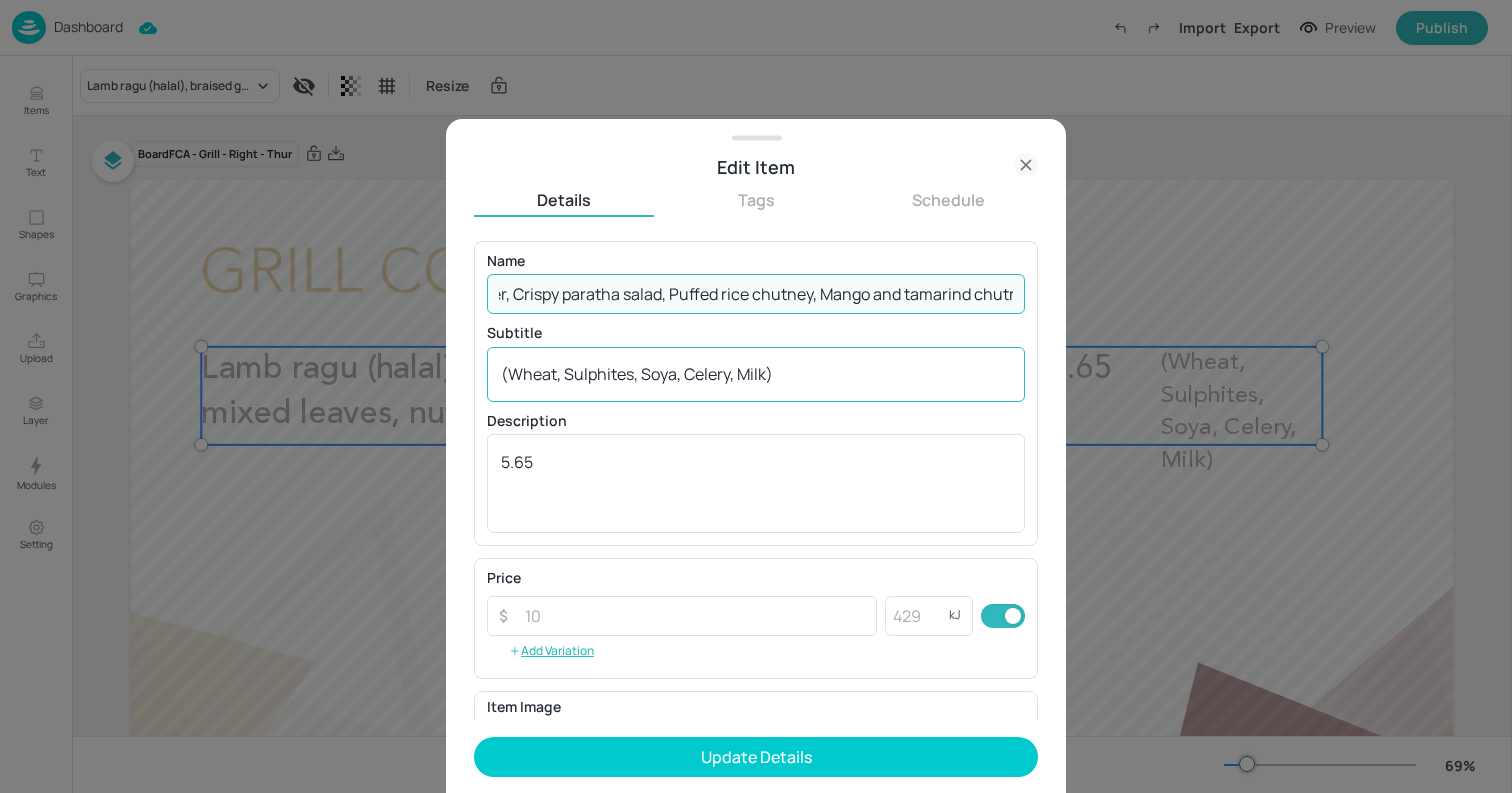 type on "South Asian Pop Up With Sunil: Sambar [PERSON_NAME], Keralan [PERSON_NAME] leaf chicken burger, Crispy paratha salad, Puffed rice chutney, Mango and tamarind chutney, Jalebi doughnuts" 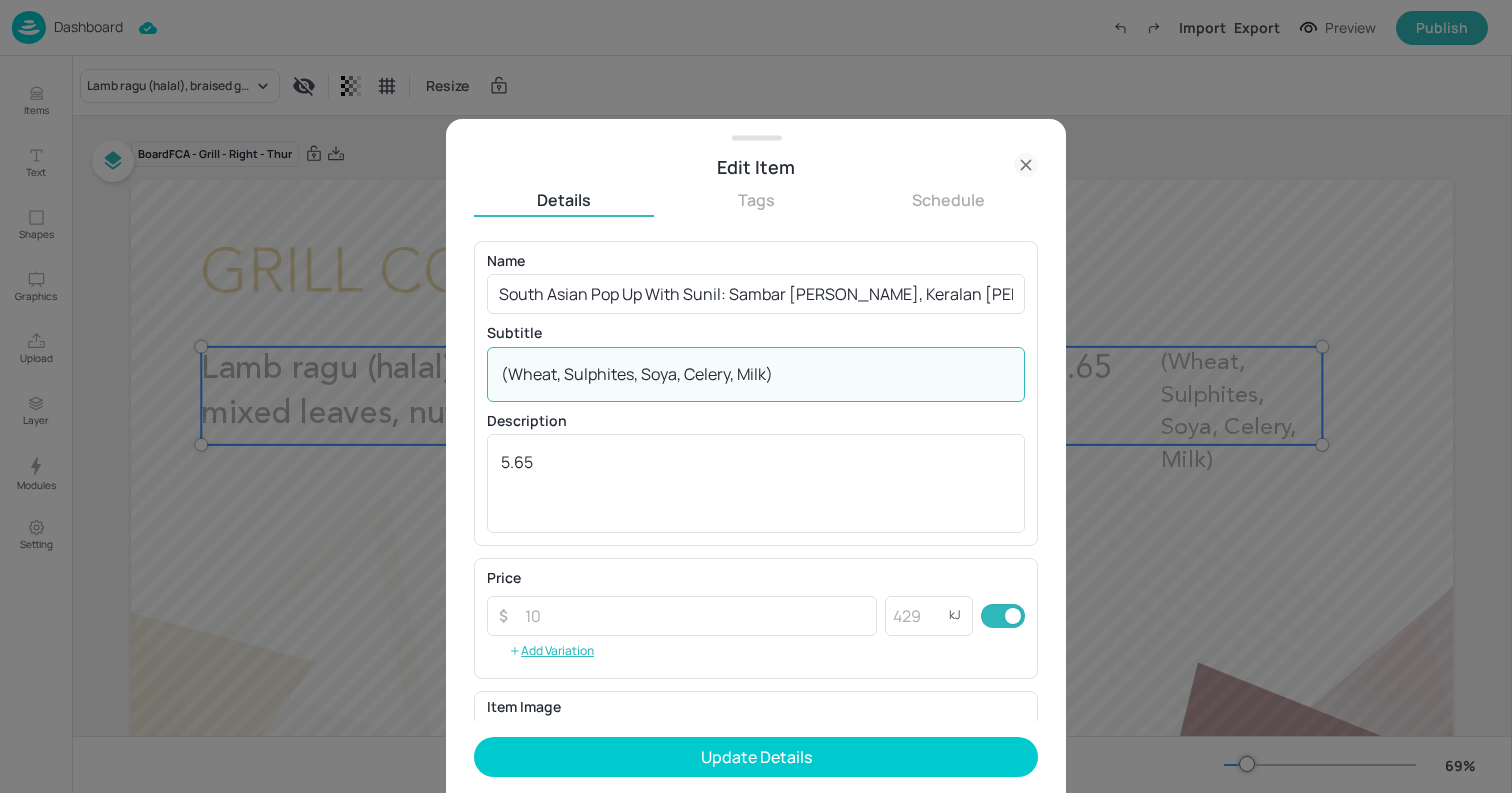 click on "(Wheat, Sulphites, Soya, Celery, Milk) x ​" at bounding box center (756, 374) 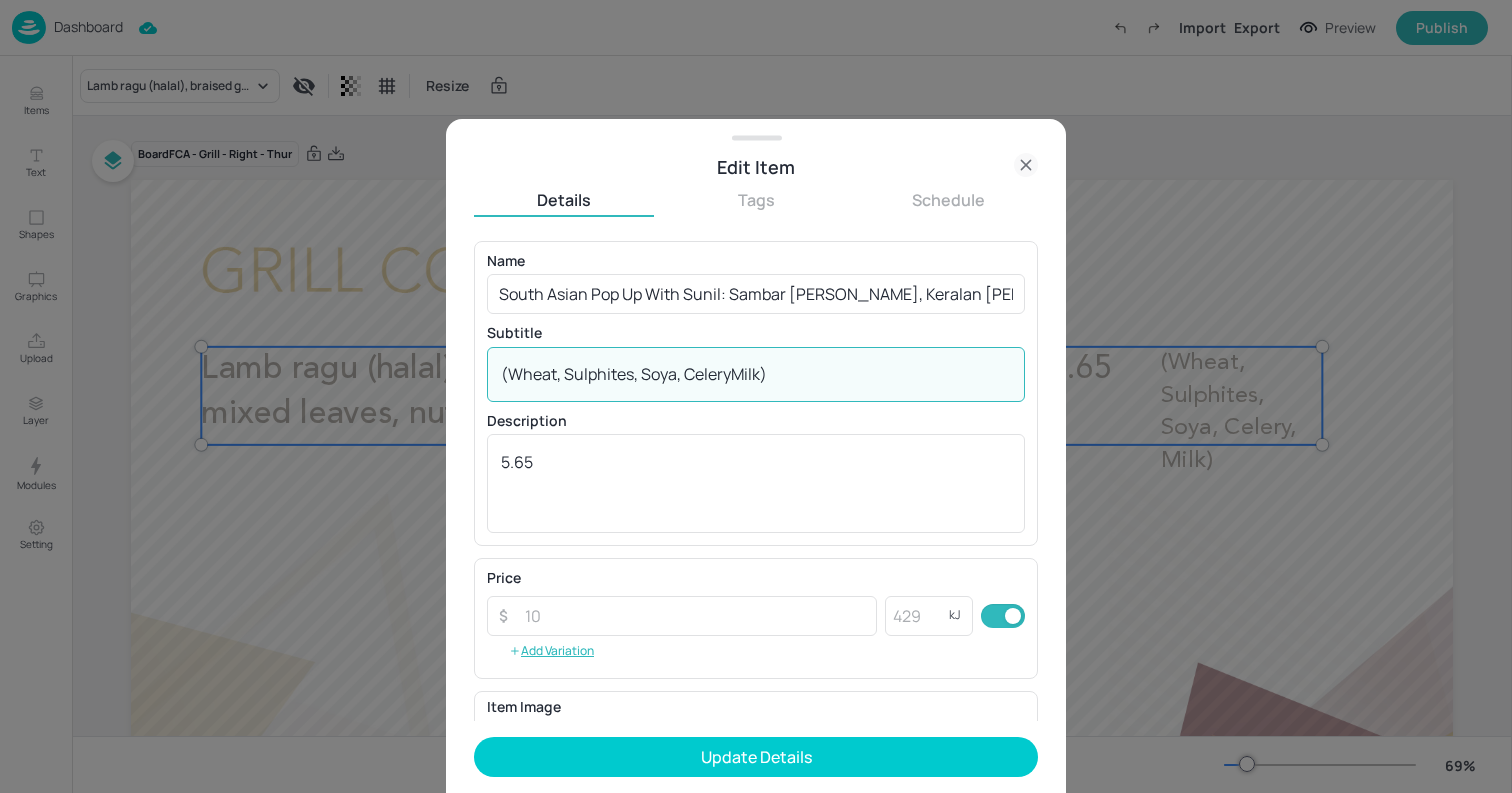 click on "(Wheat, Sulphites, Soya, CeleryMilk)" at bounding box center (756, 374) 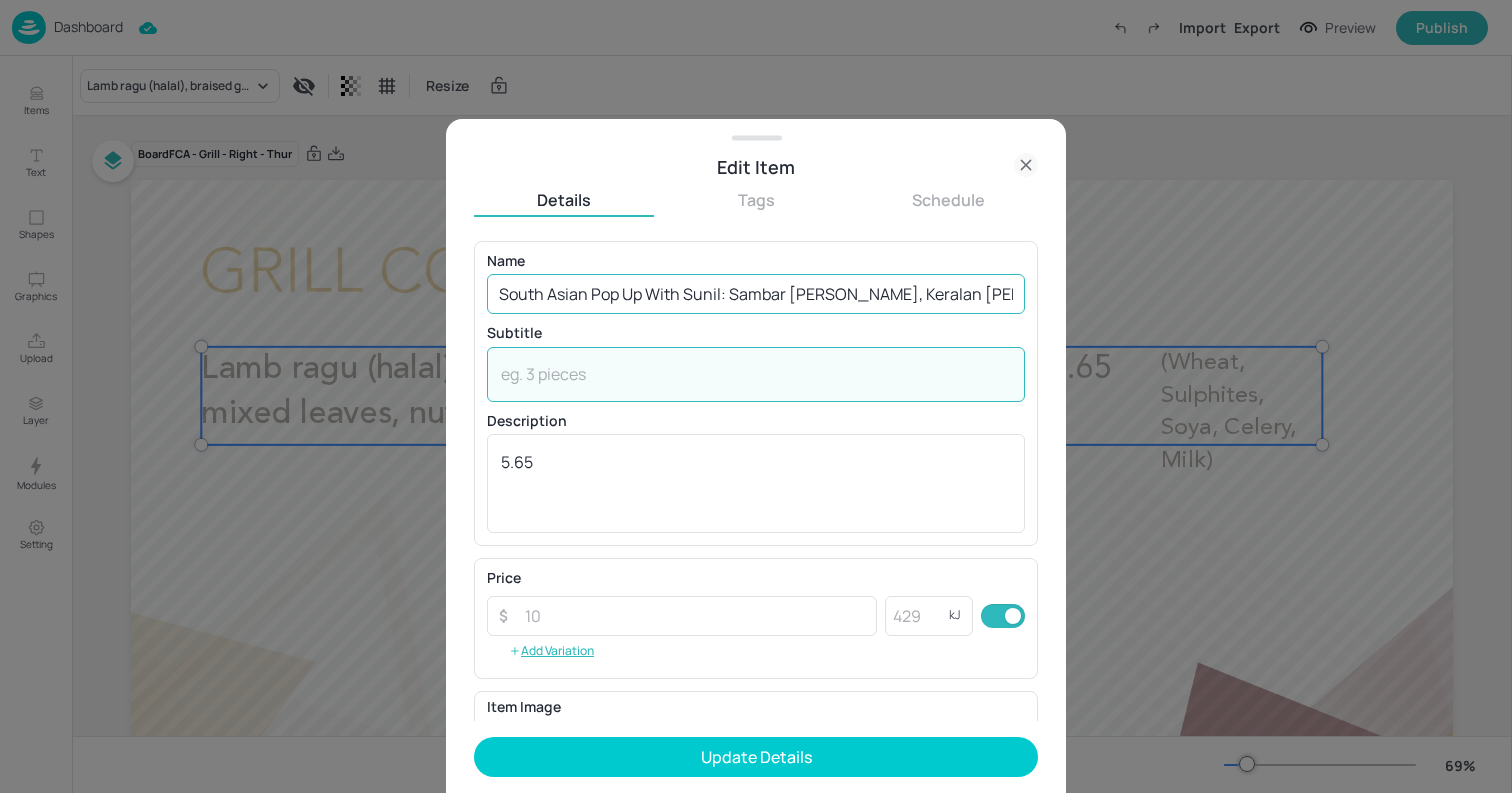 type 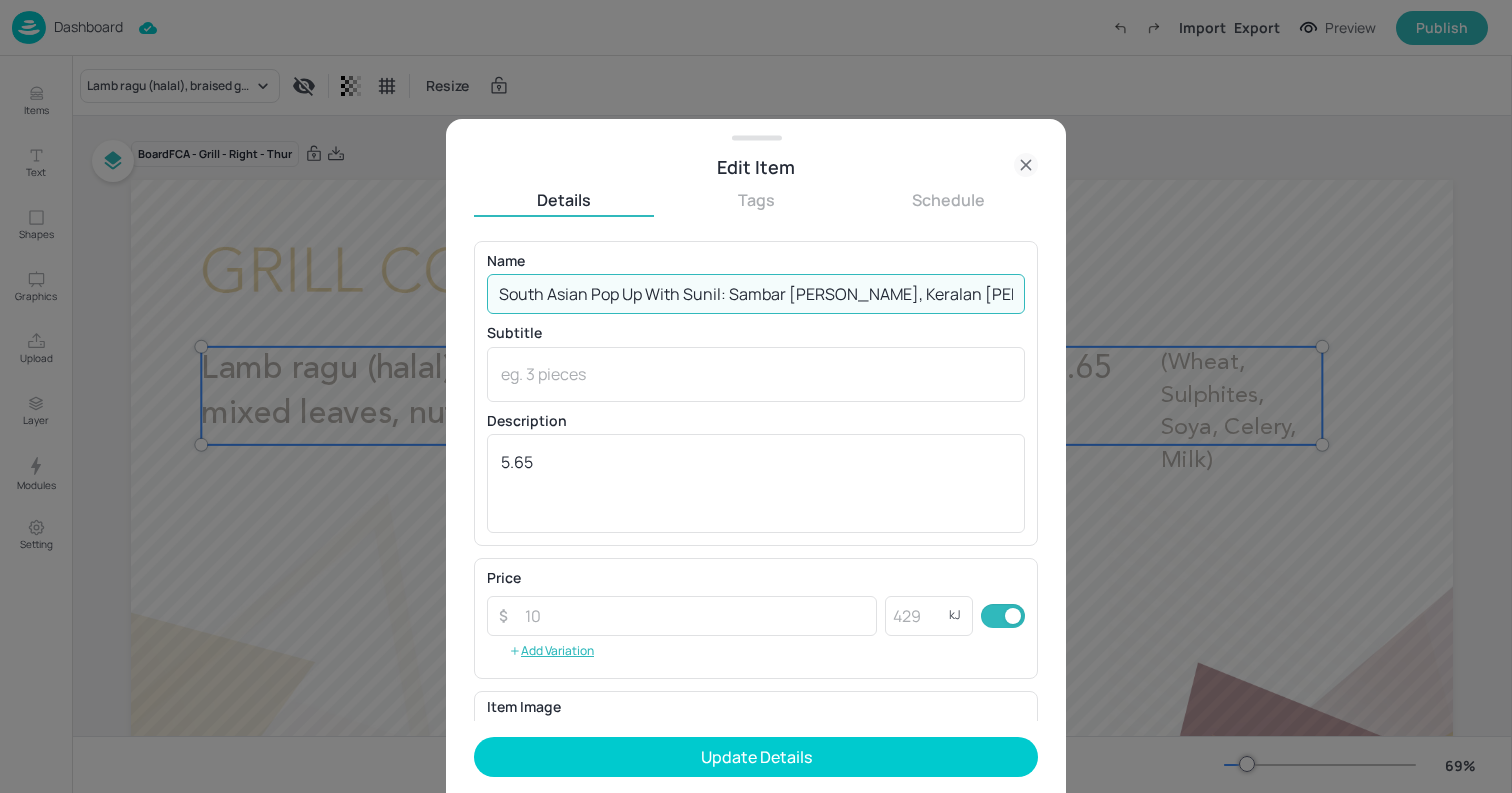click on "South Asian Pop Up With Sunil: Sambar [PERSON_NAME], Keralan [PERSON_NAME] leaf chicken burger, Crispy paratha salad, Puffed rice chutney, Mango and tamarind chutney, Jalebi doughnuts" at bounding box center (756, 294) 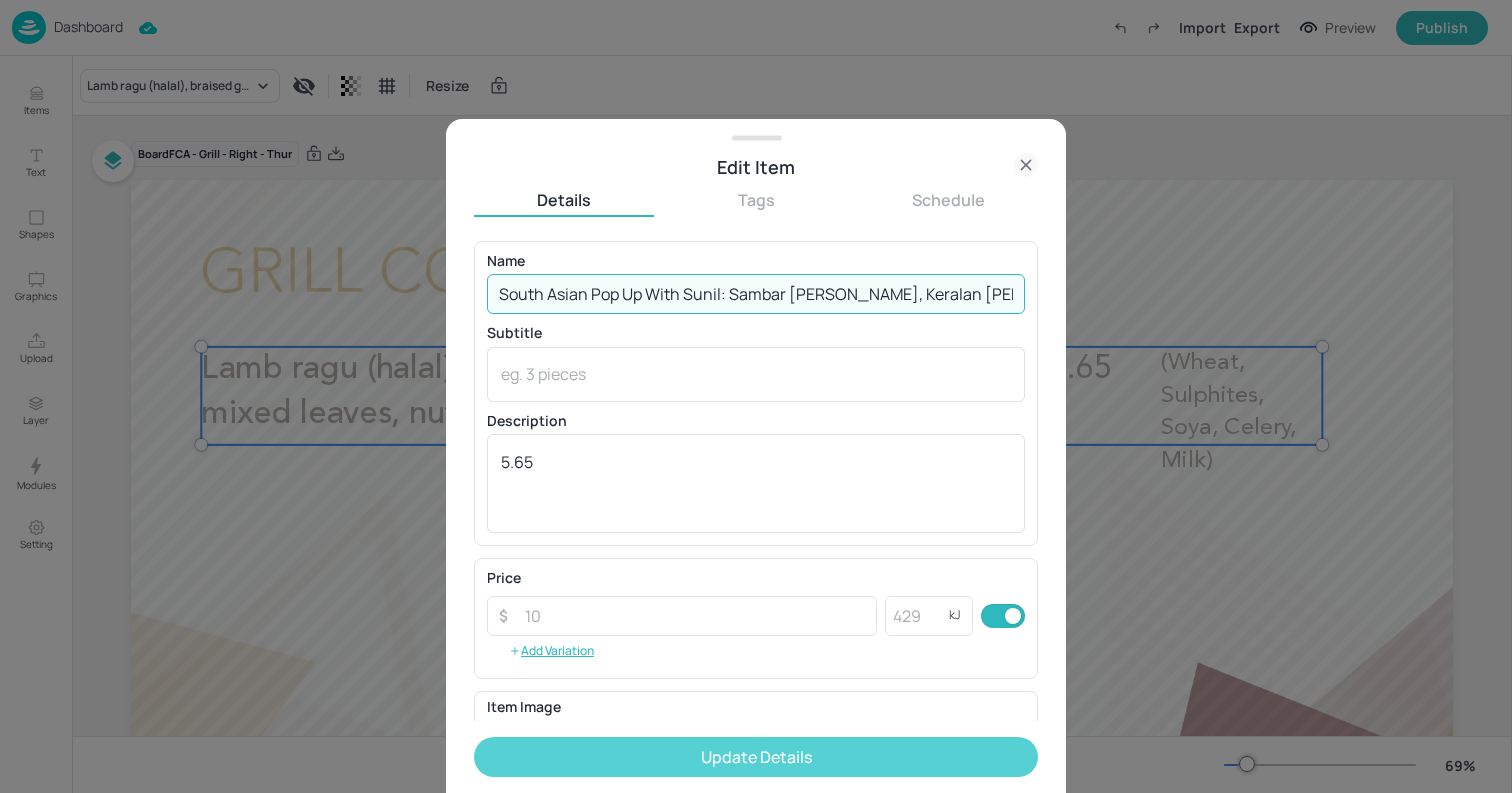 click on "Update Details" at bounding box center (756, 757) 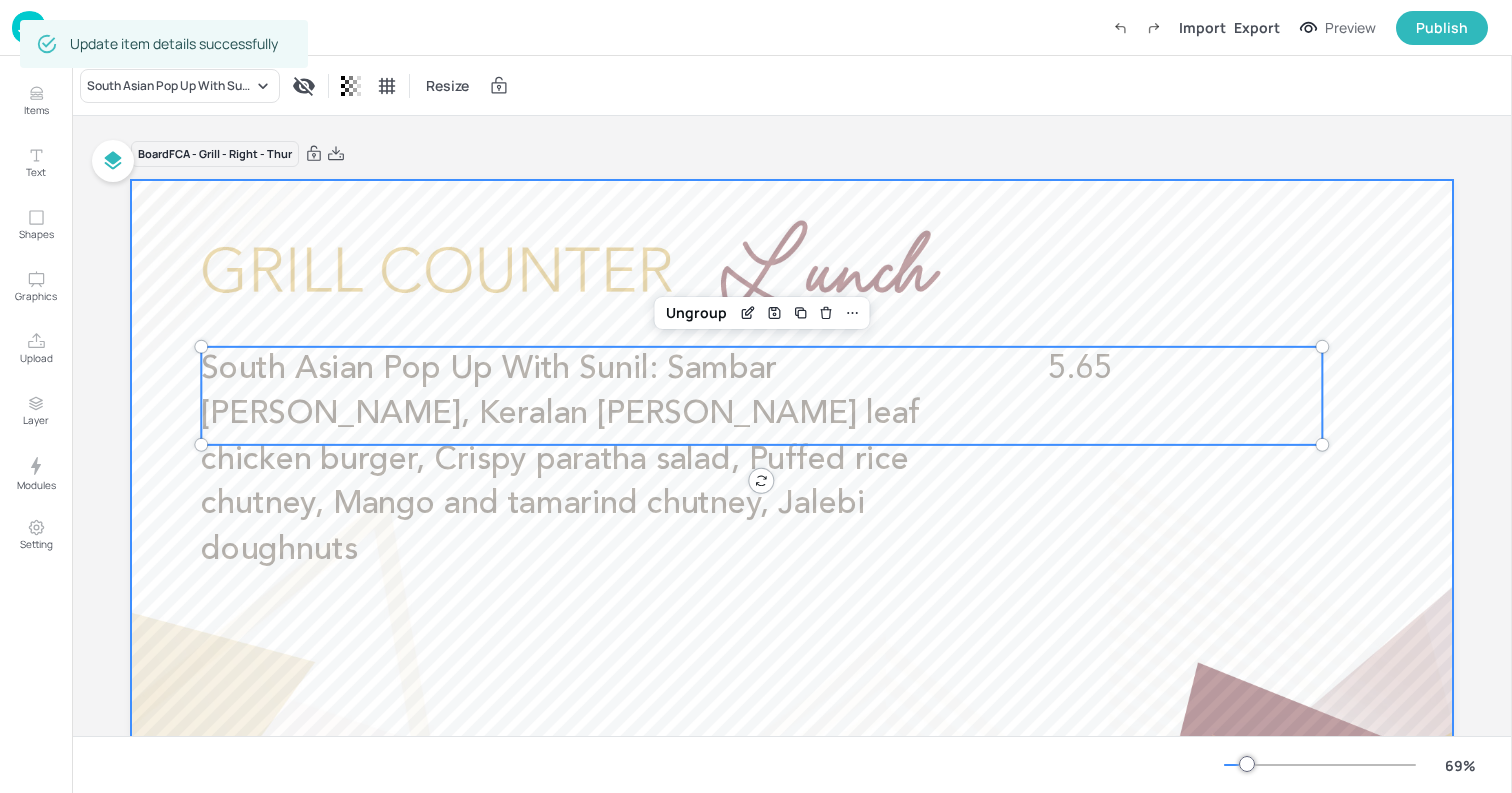 click at bounding box center (792, 552) 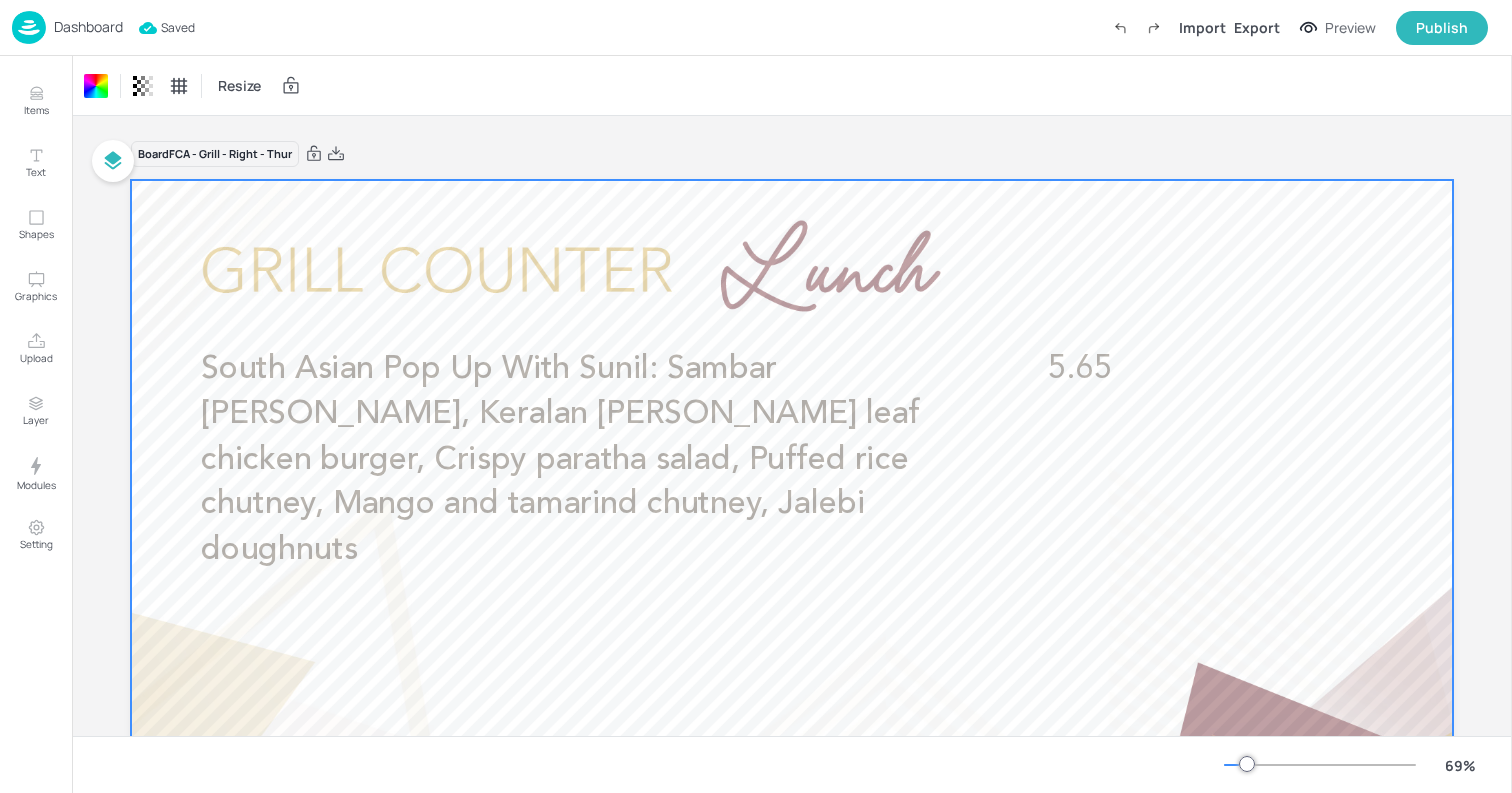 click at bounding box center [29, 27] 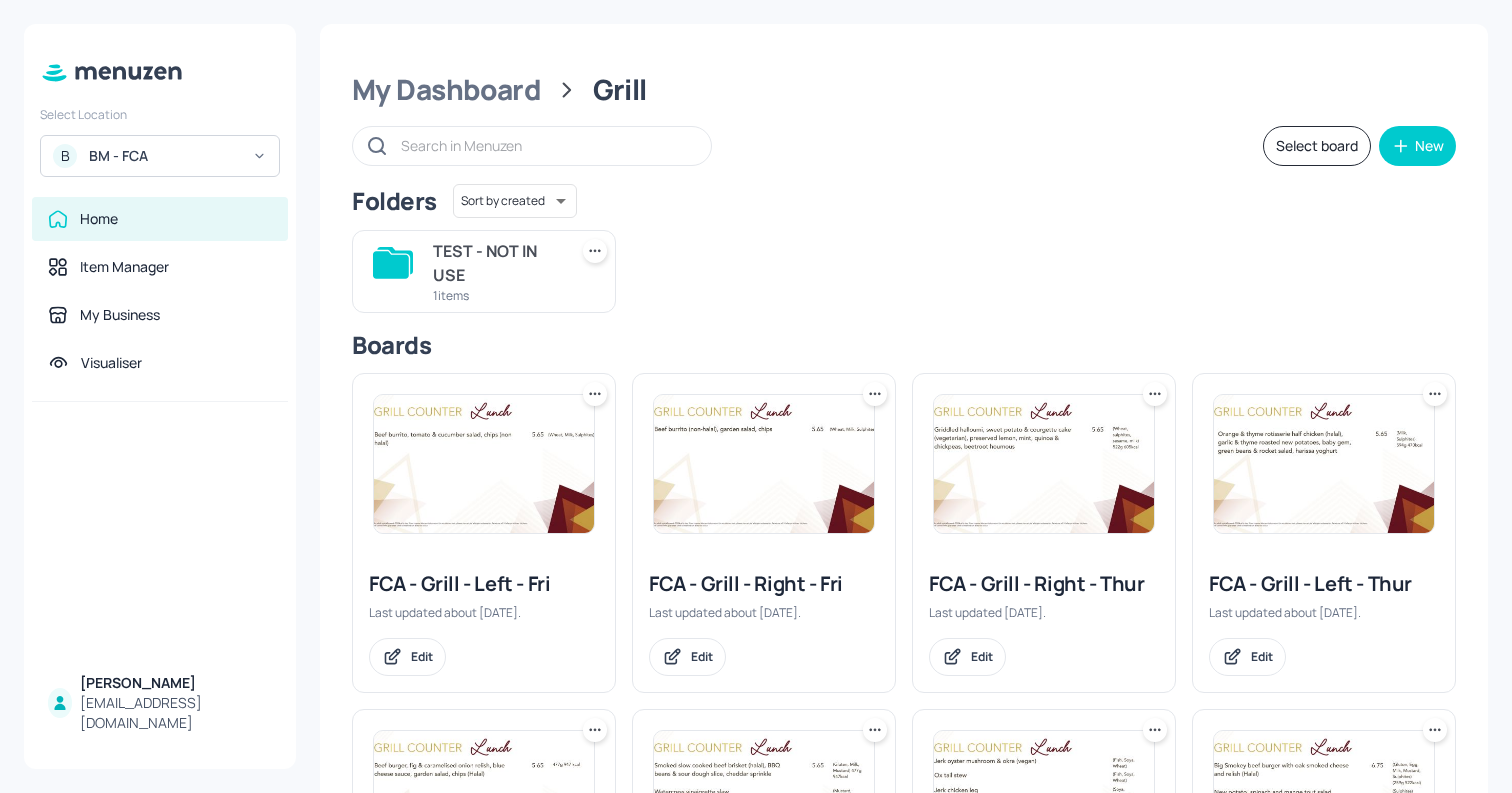 click at bounding box center [1324, 464] 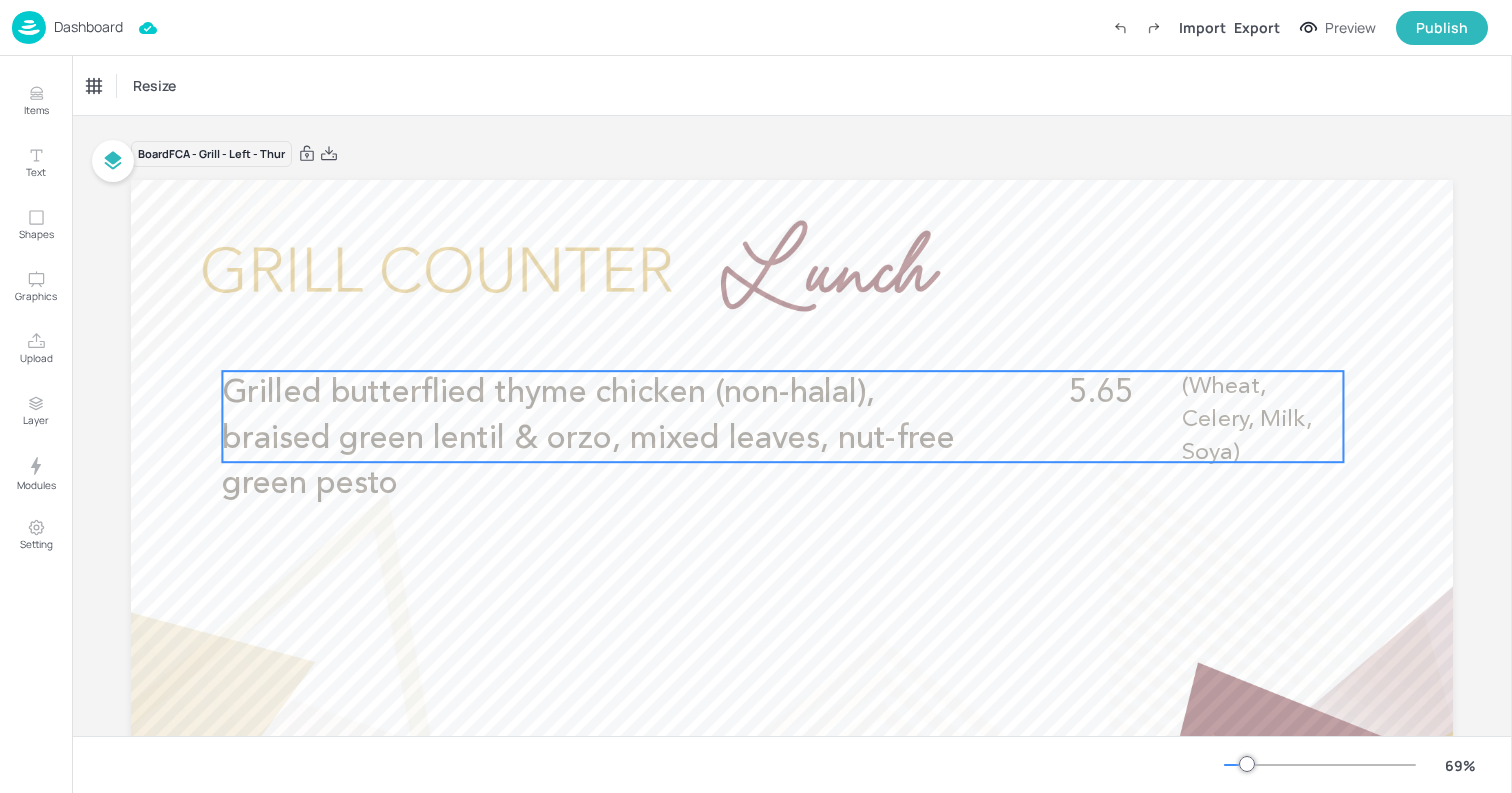 click on "Grilled butterflied thyme chicken (non-halal), braised green lentil & orzo, mixed leaves, nut-free green pesto" at bounding box center [588, 438] 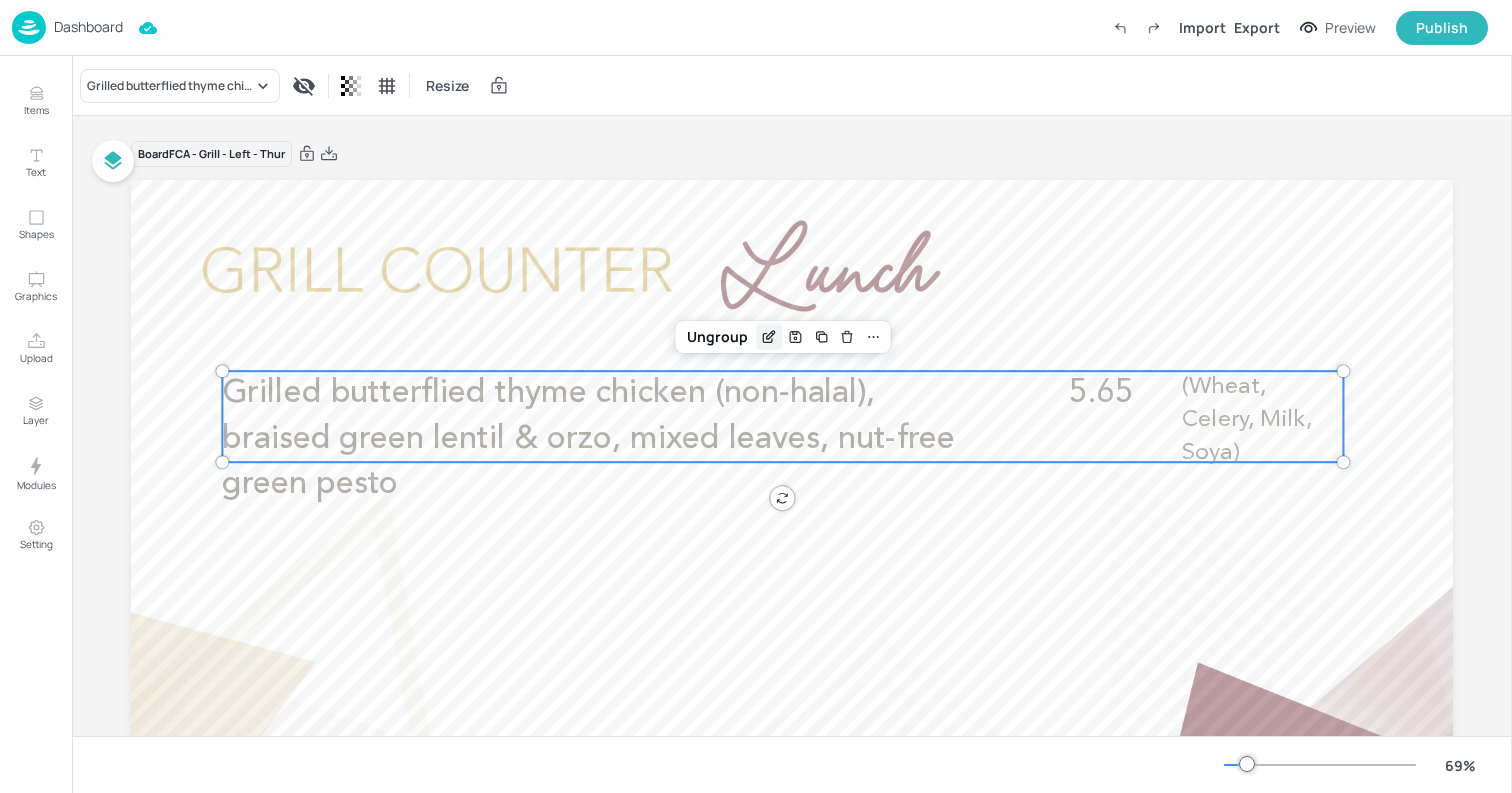 click 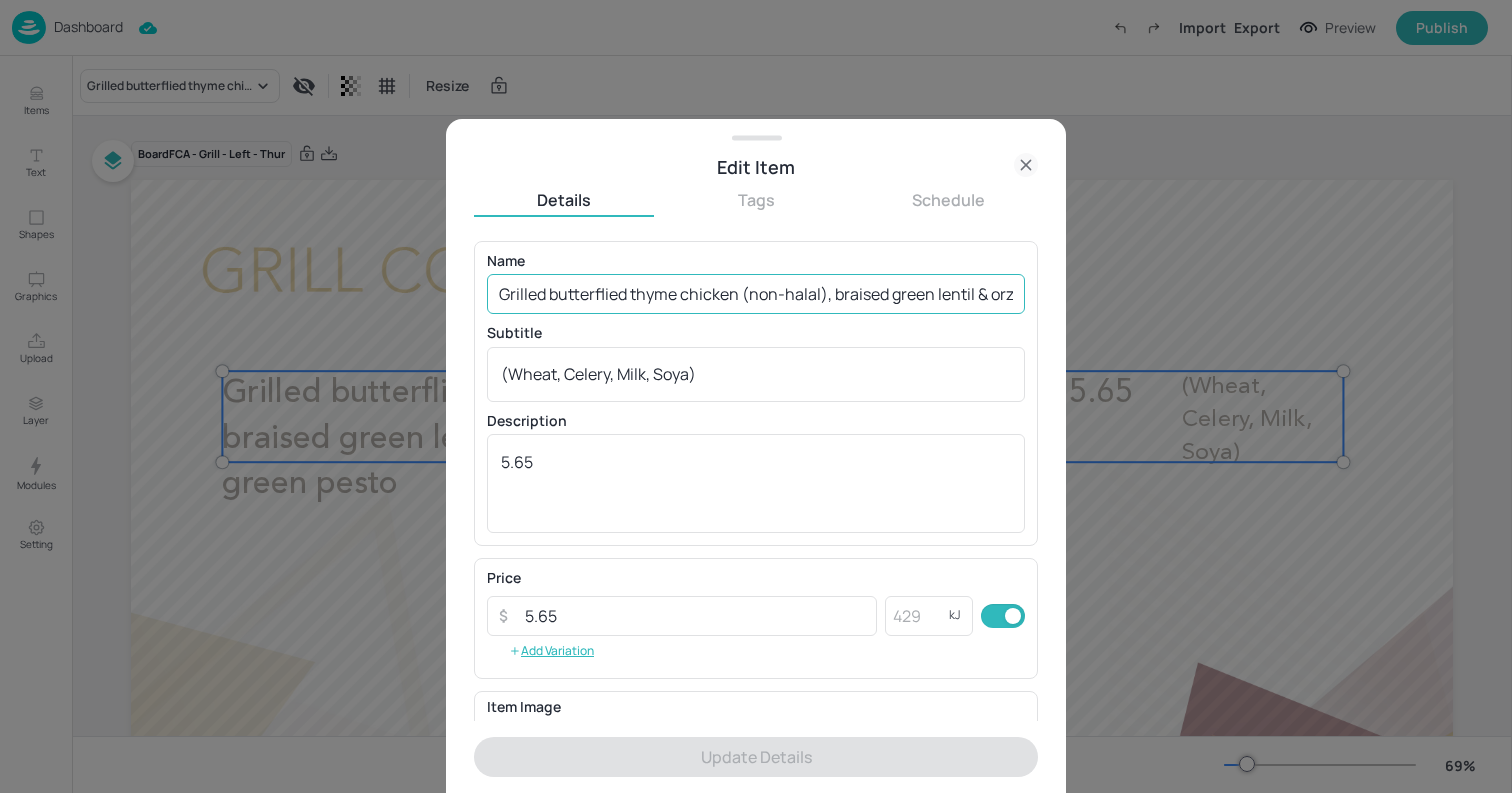 click on "Grilled butterflied thyme chicken (non-halal), braised green lentil & orzo, mixed leaves, nut-free green pesto" at bounding box center (756, 294) 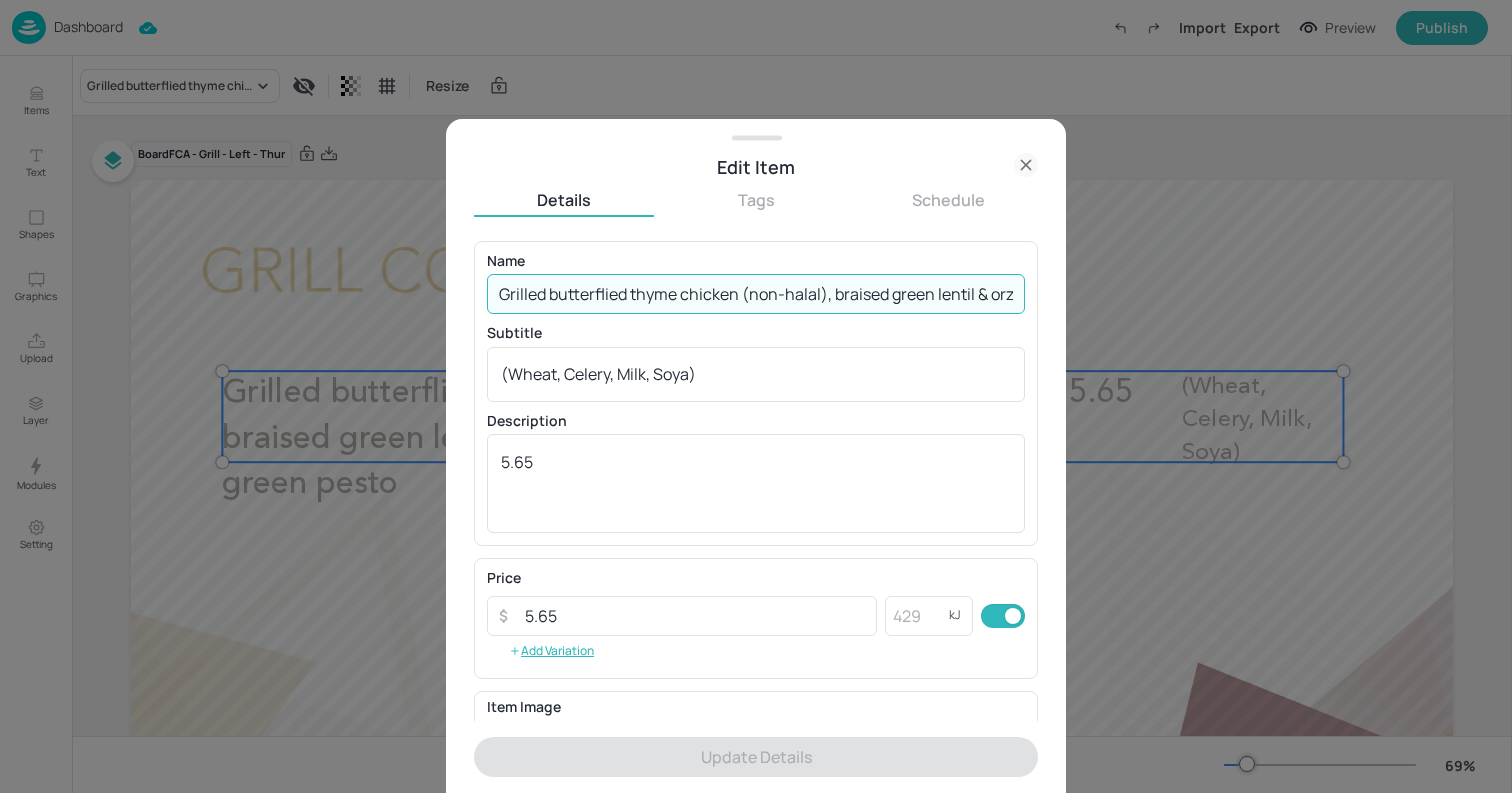 click on "Grilled butterflied thyme chicken (non-halal), braised green lentil & orzo, mixed leaves, nut-free green pesto" at bounding box center (756, 294) 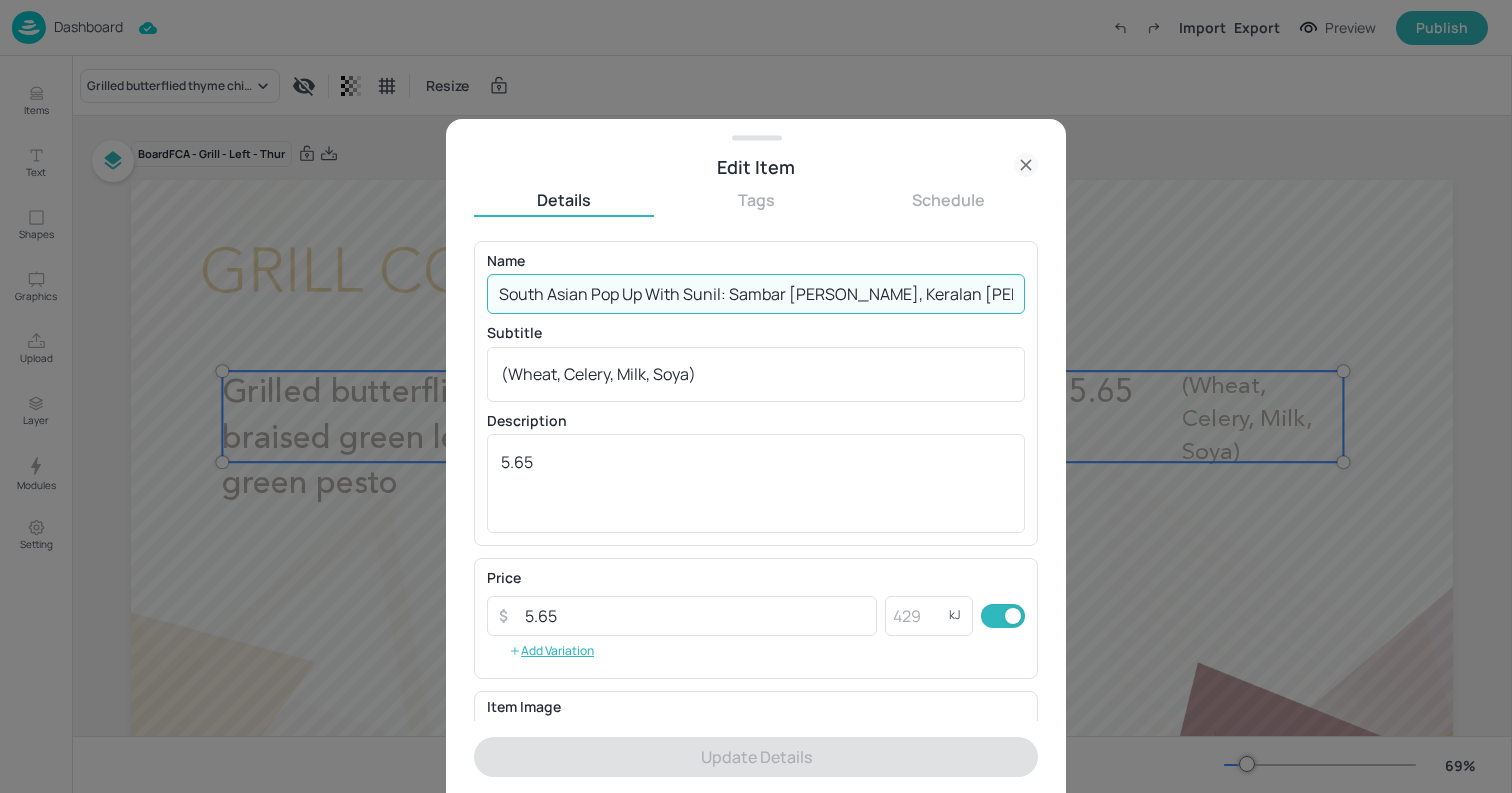 scroll, scrollTop: 0, scrollLeft: 753, axis: horizontal 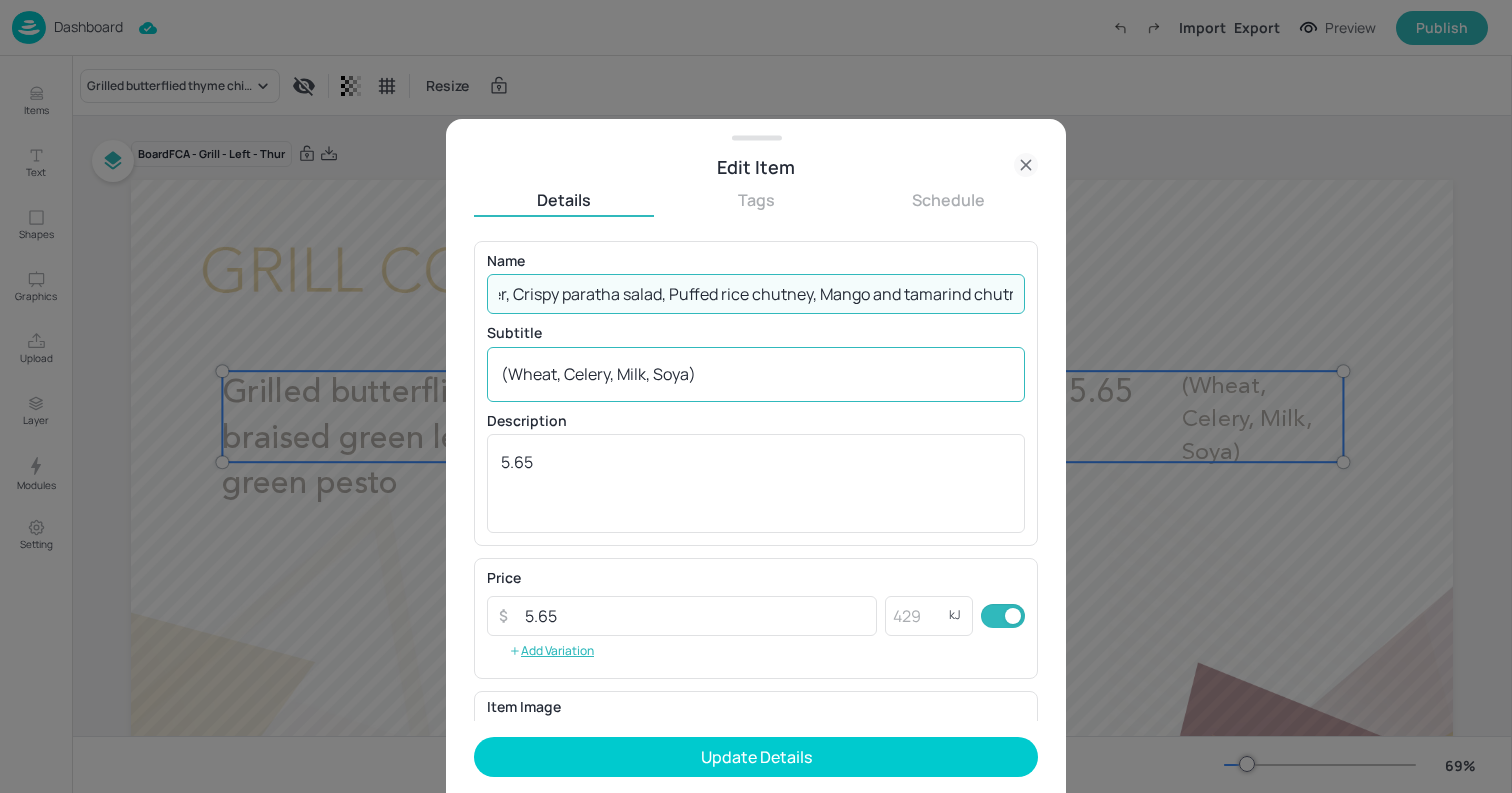 type on "South Asian Pop Up With Sunil: Sambar [PERSON_NAME], Keralan [PERSON_NAME] leaf chicken burger, Crispy paratha salad, Puffed rice chutney, Mango and tamarind chutney, Jalebi doughnuts" 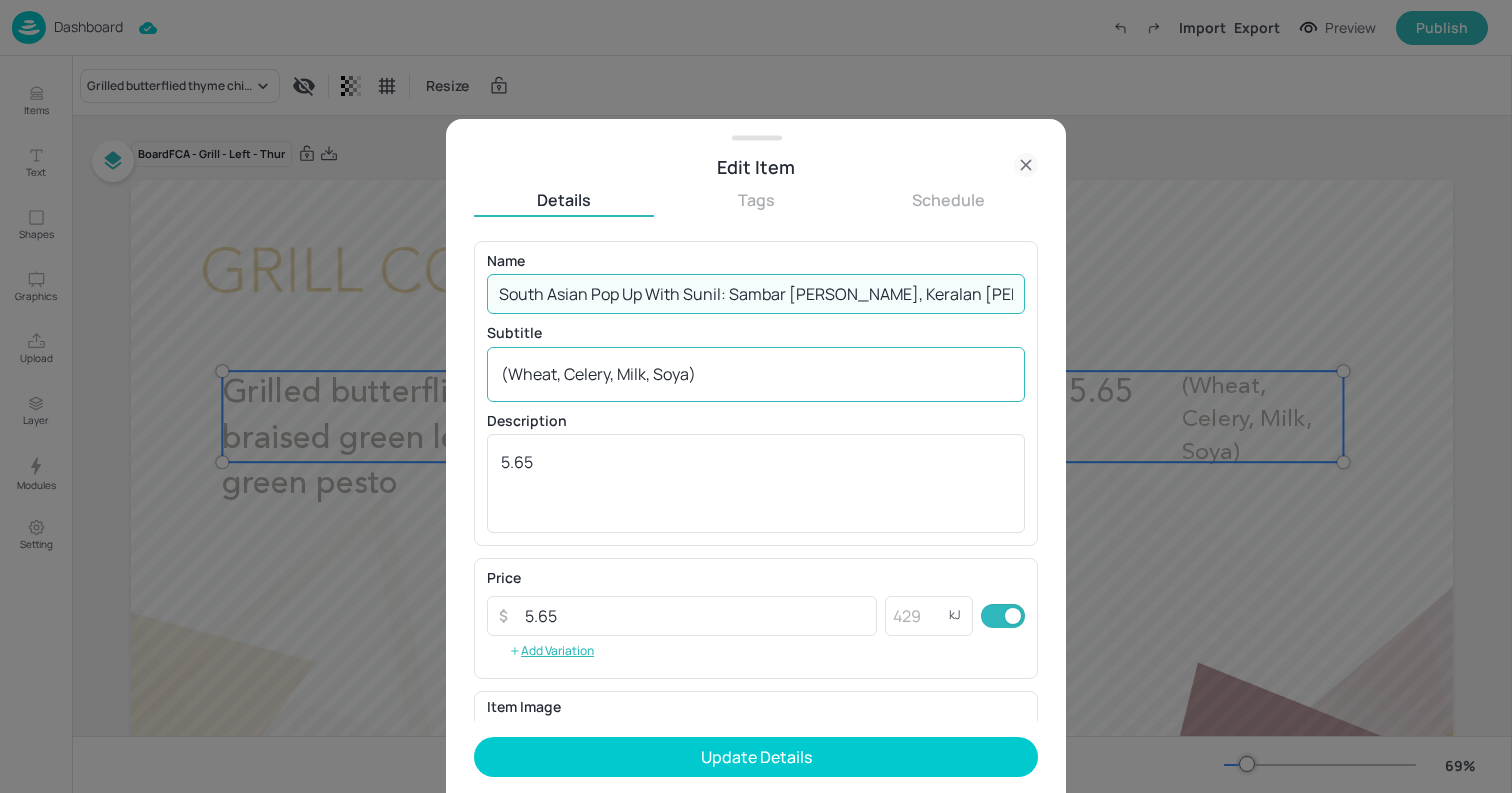 click on "(Wheat, Celery, Milk, Soya)" at bounding box center [756, 374] 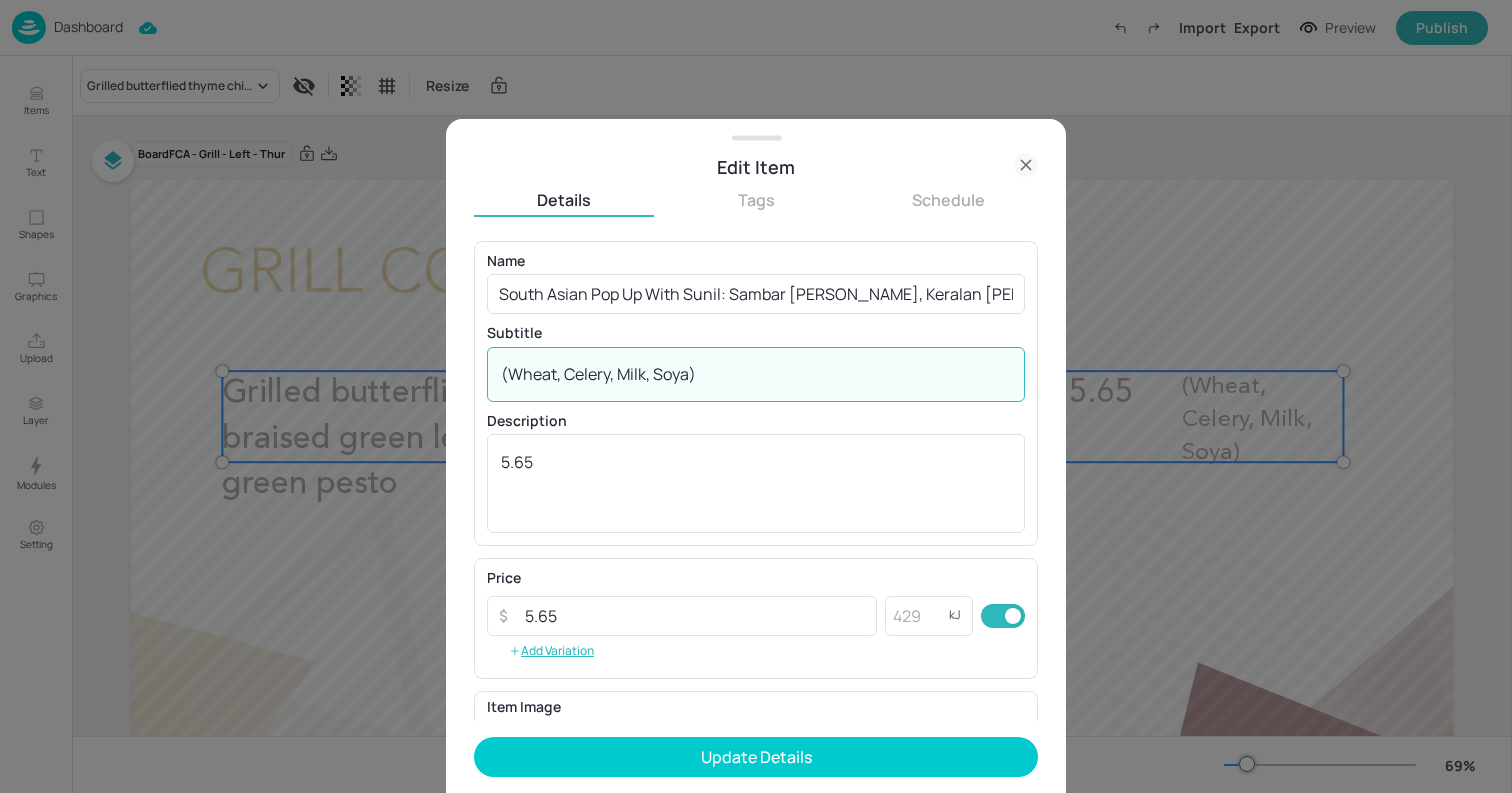 click on "(Wheat, Celery, Milk, Soya)" at bounding box center [756, 374] 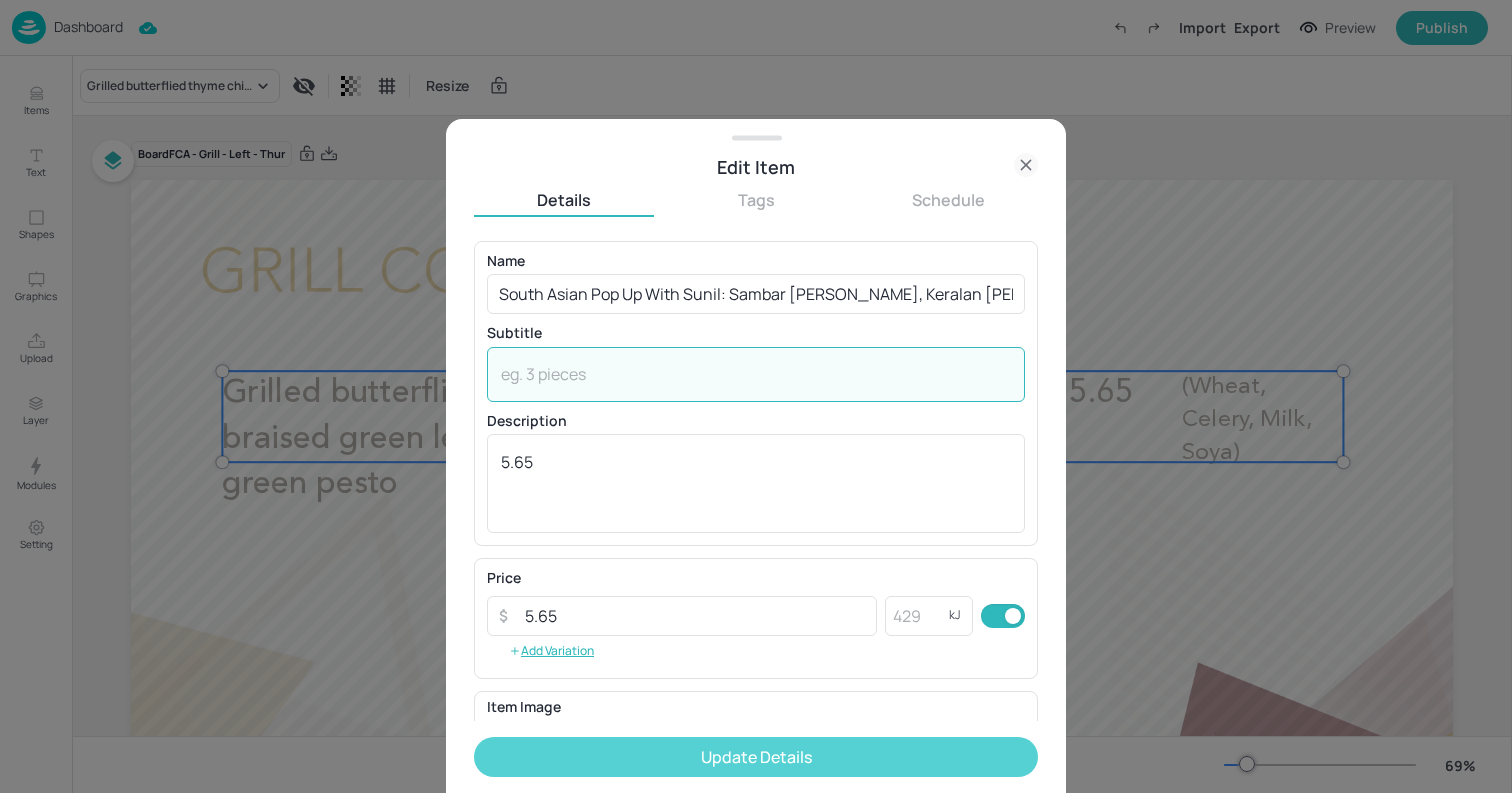 type 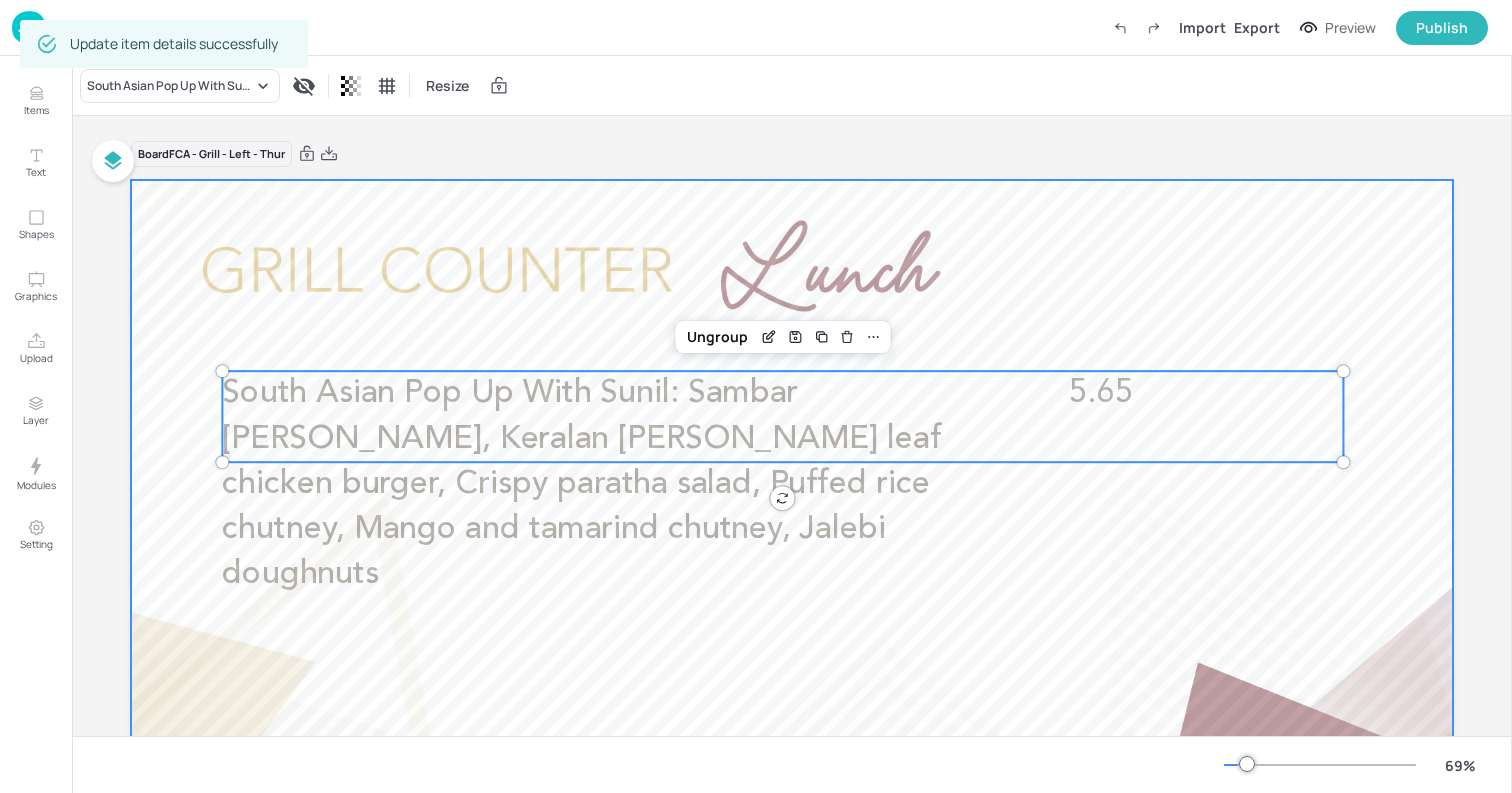 click at bounding box center [792, 552] 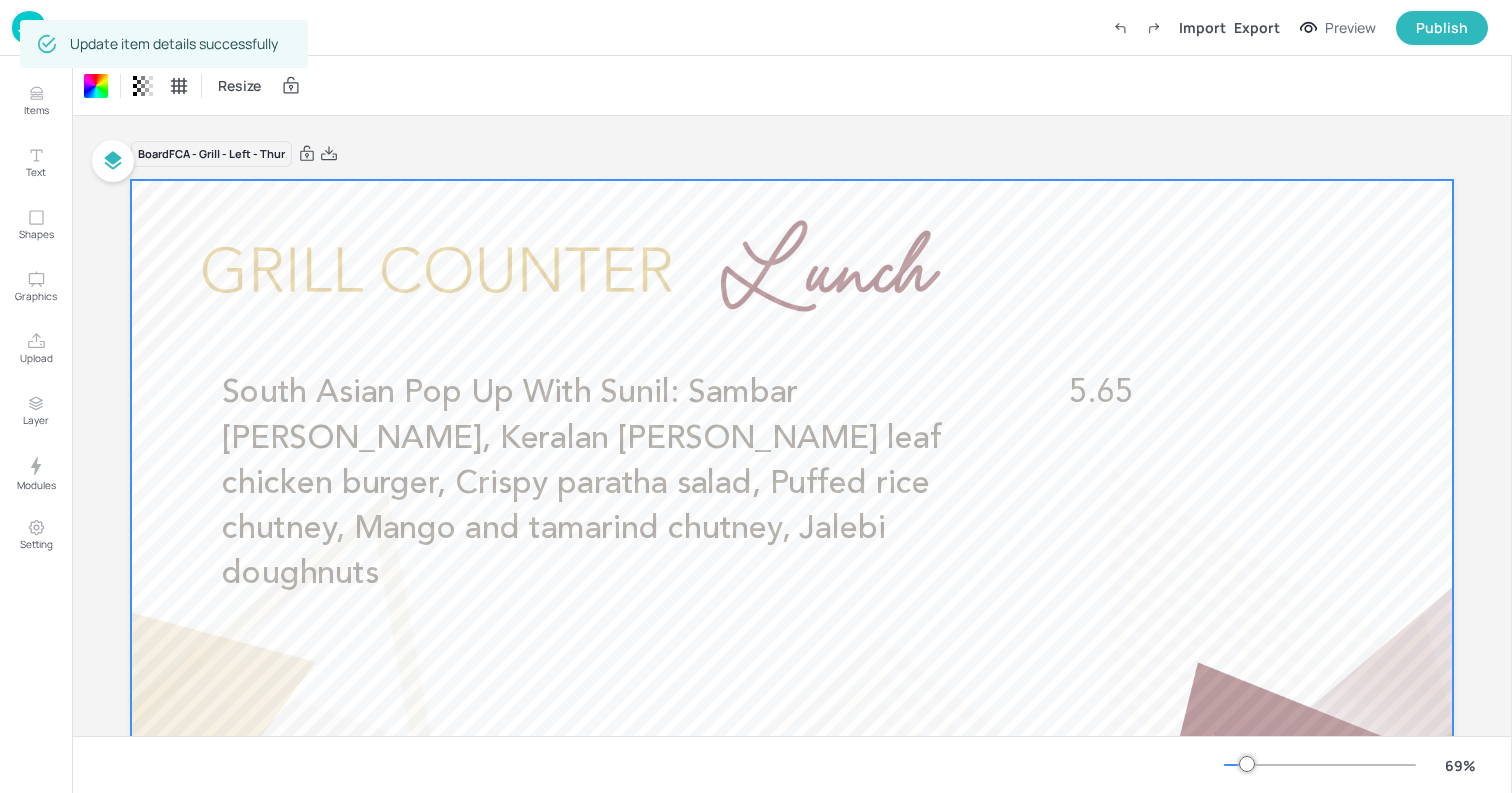 click at bounding box center [29, 27] 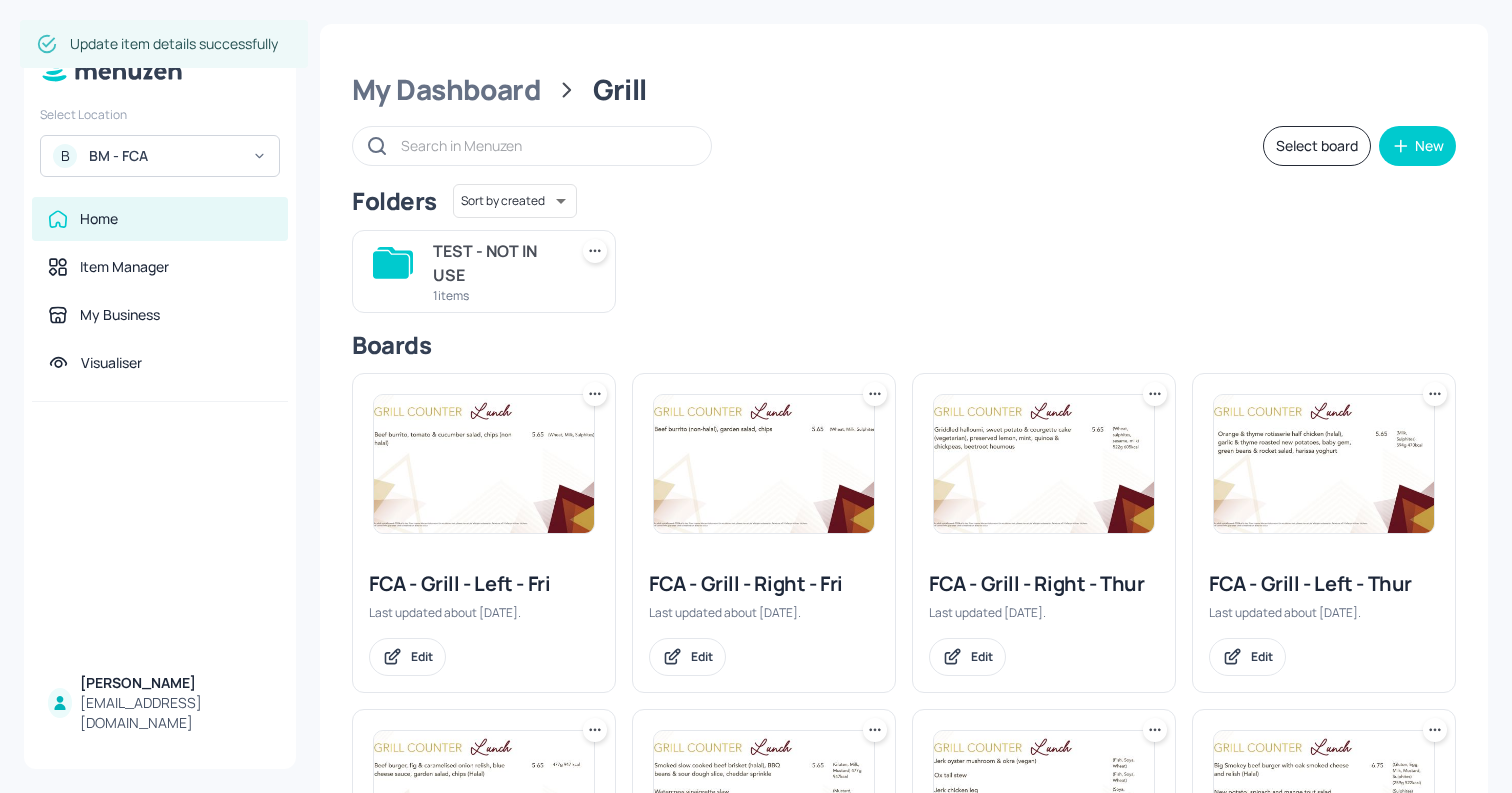 click at bounding box center (764, 464) 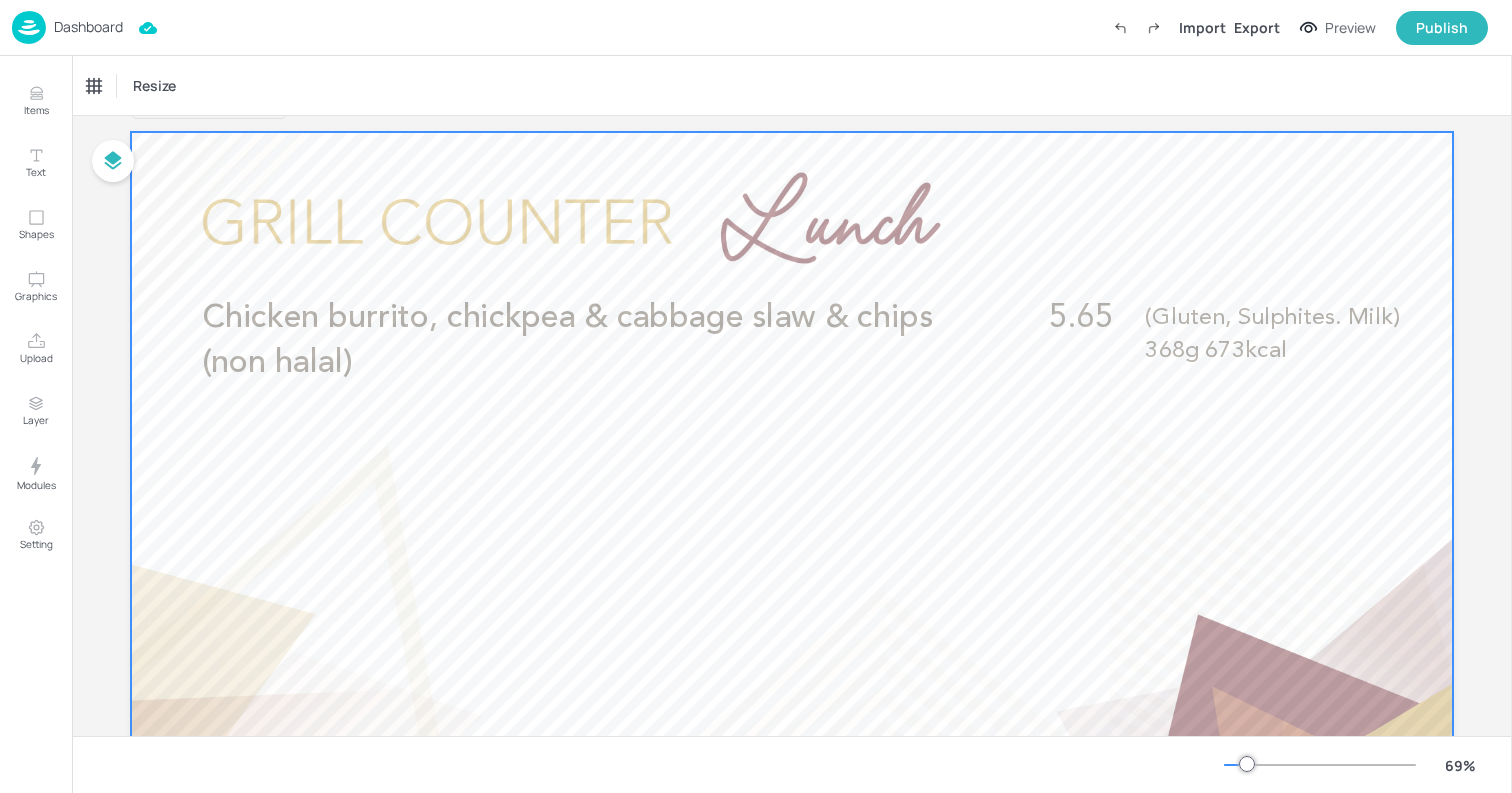 scroll, scrollTop: 0, scrollLeft: 0, axis: both 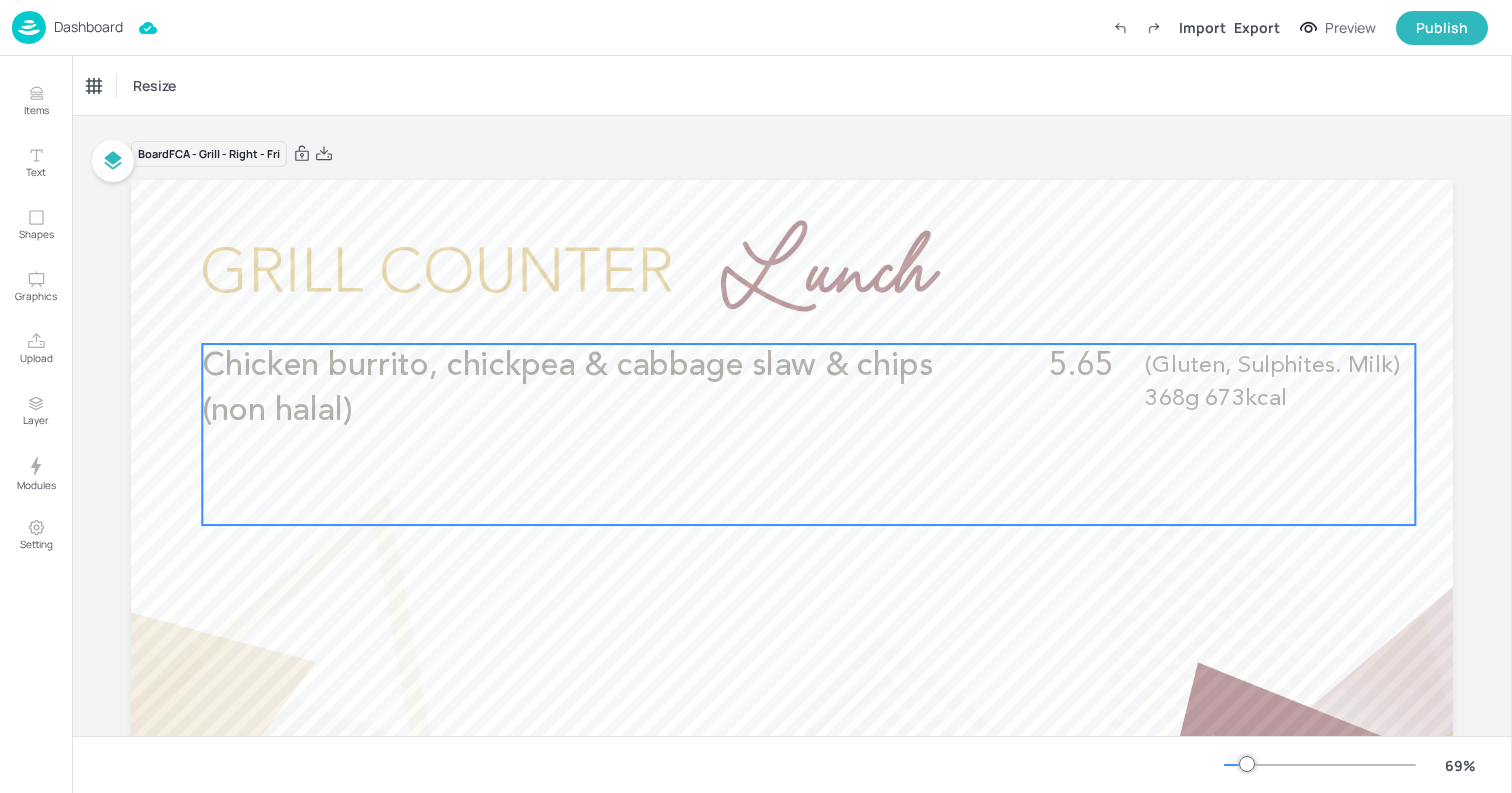 click on "Chicken burrito, chickpea & cabbage slaw & chips (non halal)" at bounding box center [576, 389] 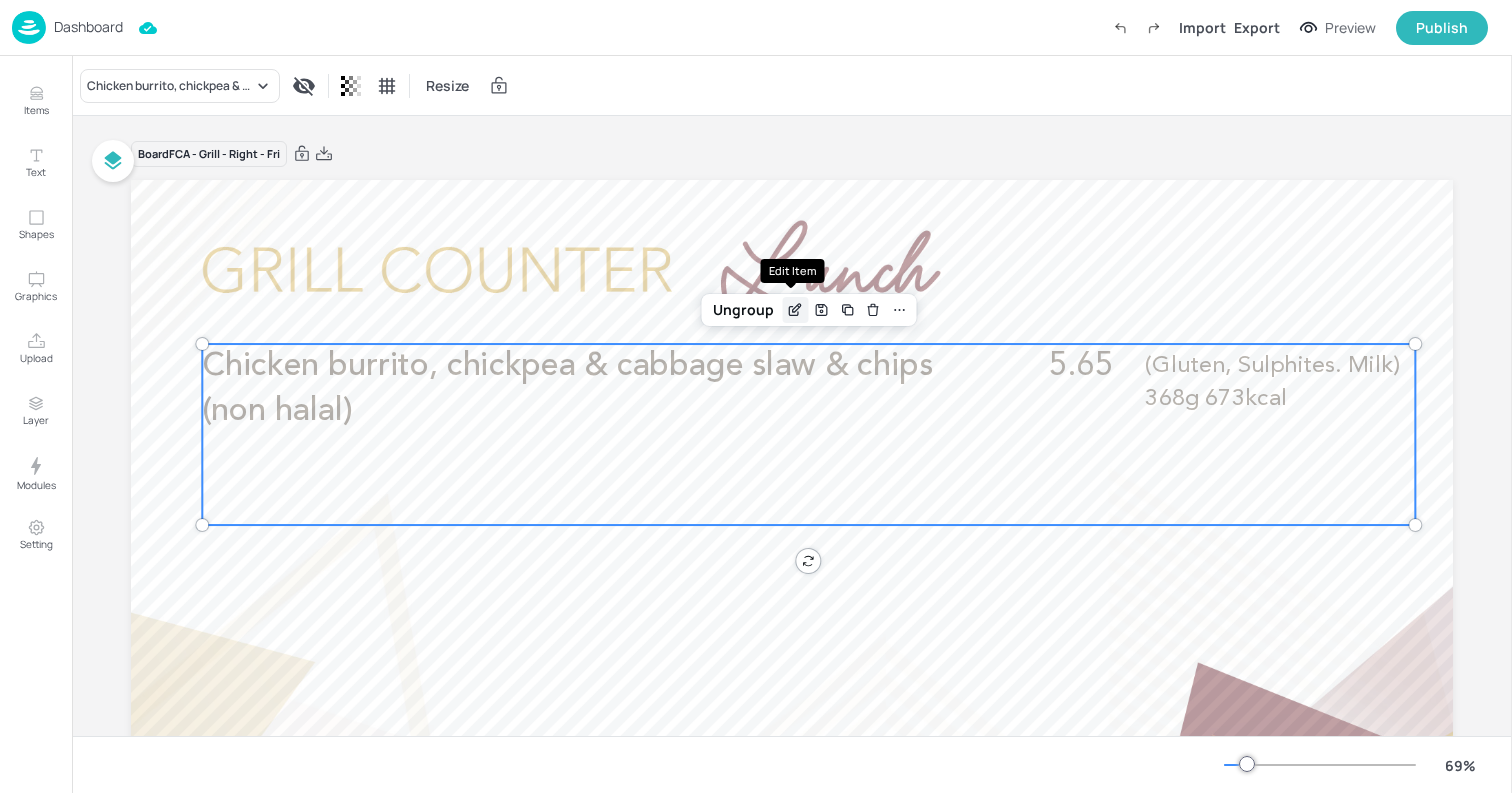 click 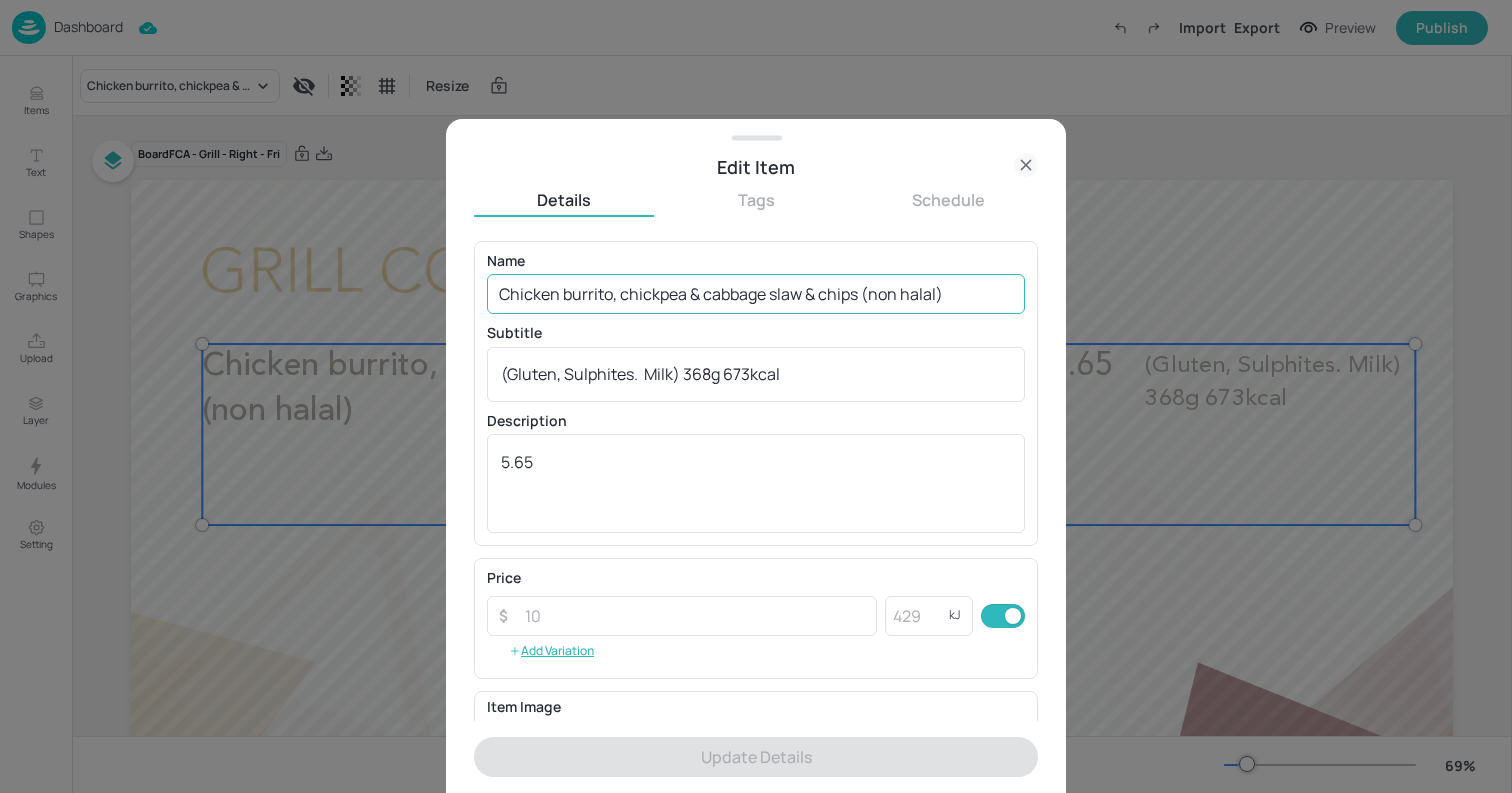 click on "Chicken burrito, chickpea & cabbage slaw & chips (non halal)" at bounding box center (756, 294) 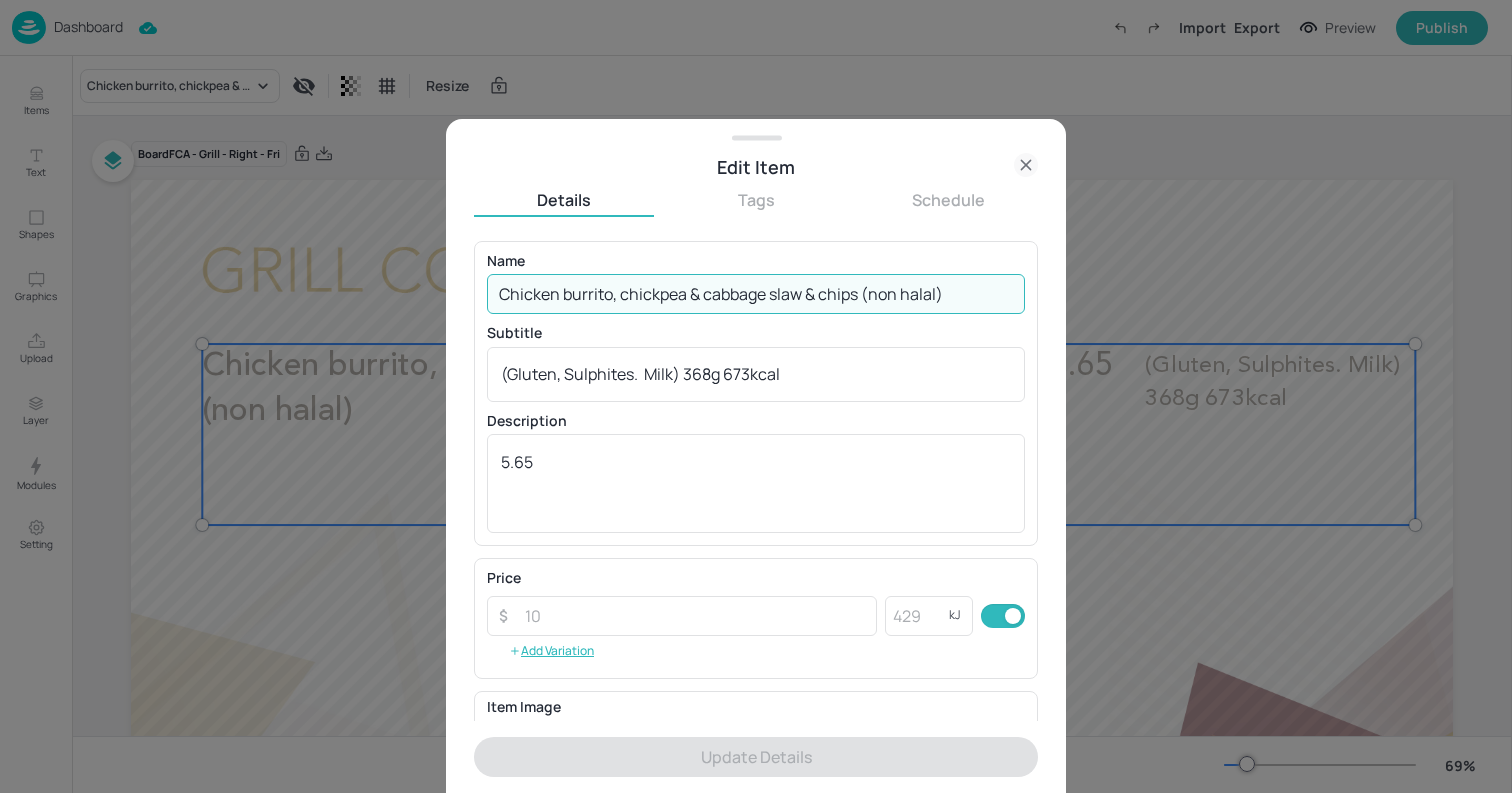 click on "Chicken burrito, chickpea & cabbage slaw & chips (non halal)" at bounding box center (756, 294) 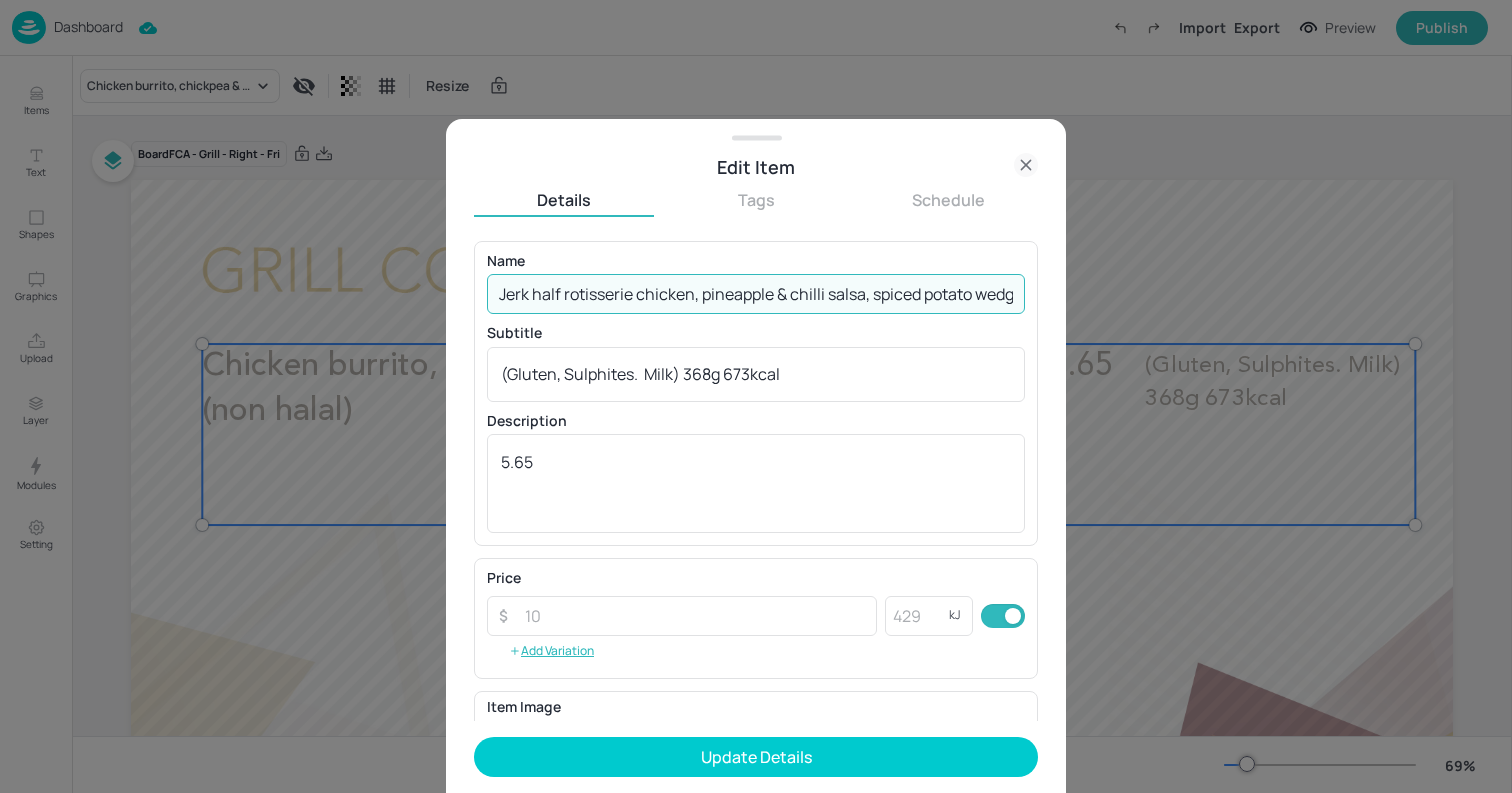 scroll, scrollTop: 0, scrollLeft: 83, axis: horizontal 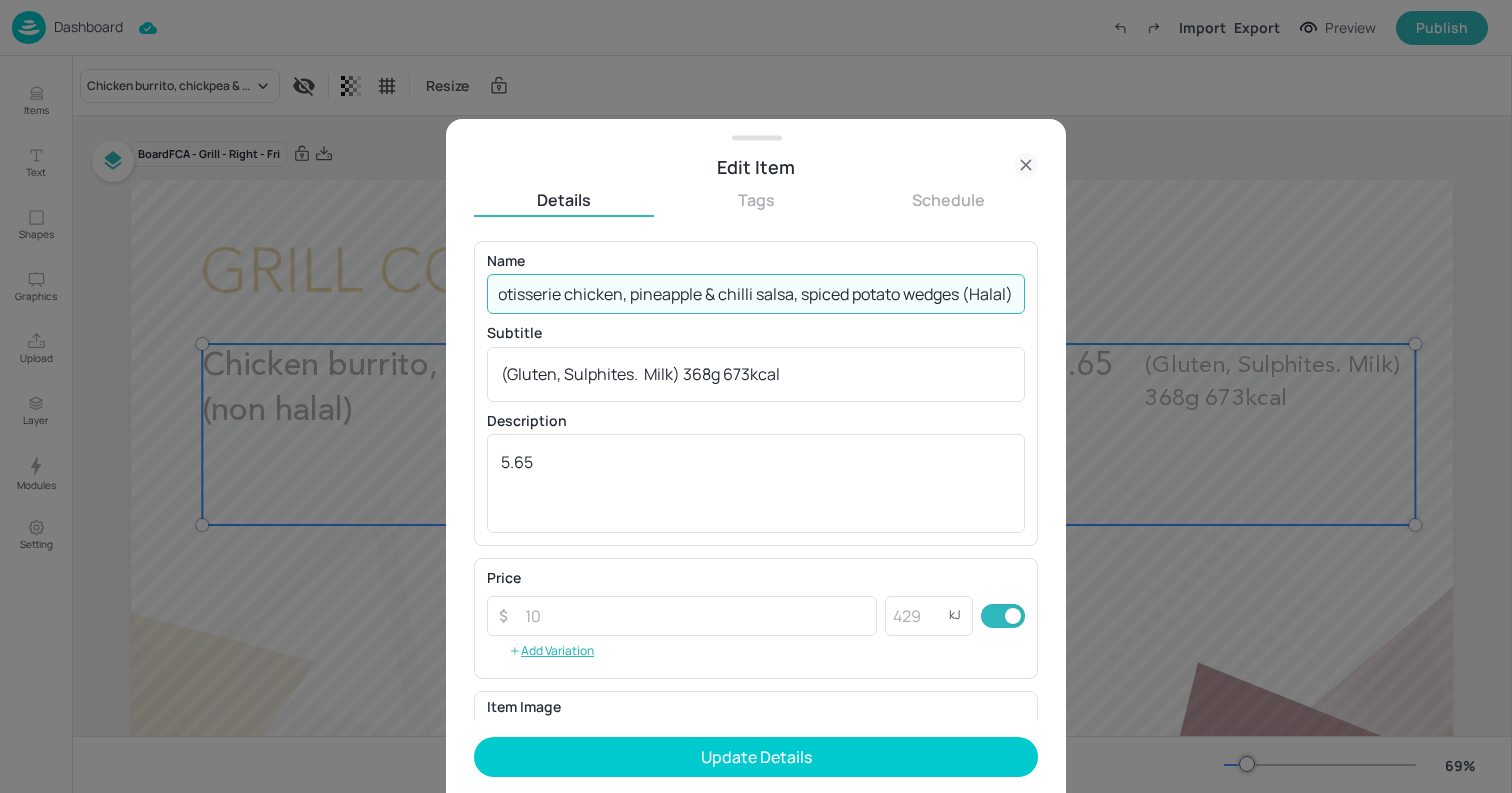 type on "Jerk half rotisserie chicken, pineapple & chilli salsa, spiced potato wedges (Halal)" 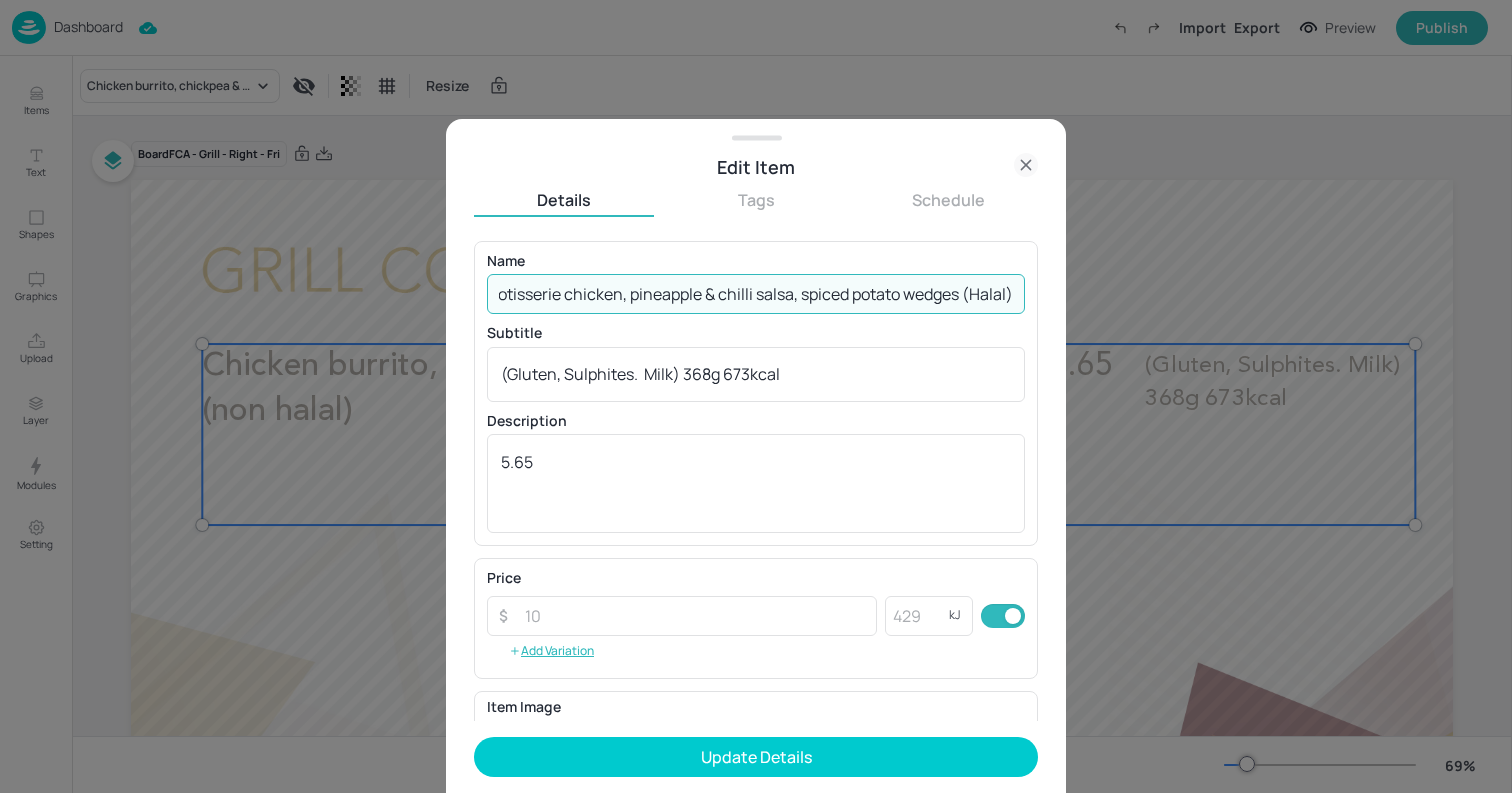 scroll, scrollTop: 0, scrollLeft: 0, axis: both 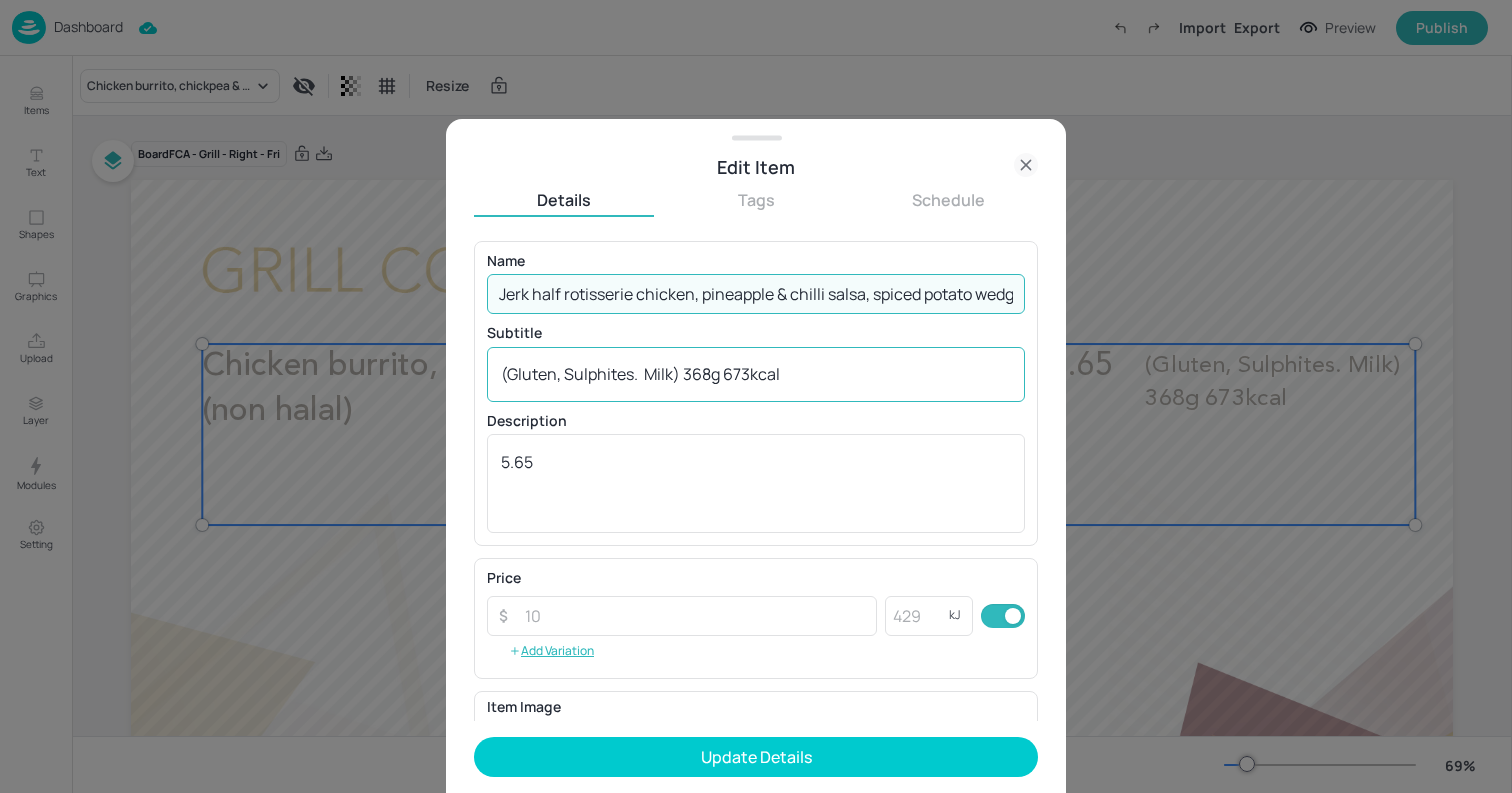 click on "(Gluten, Sulphites.  Milk) 368g 673kcal" at bounding box center (756, 374) 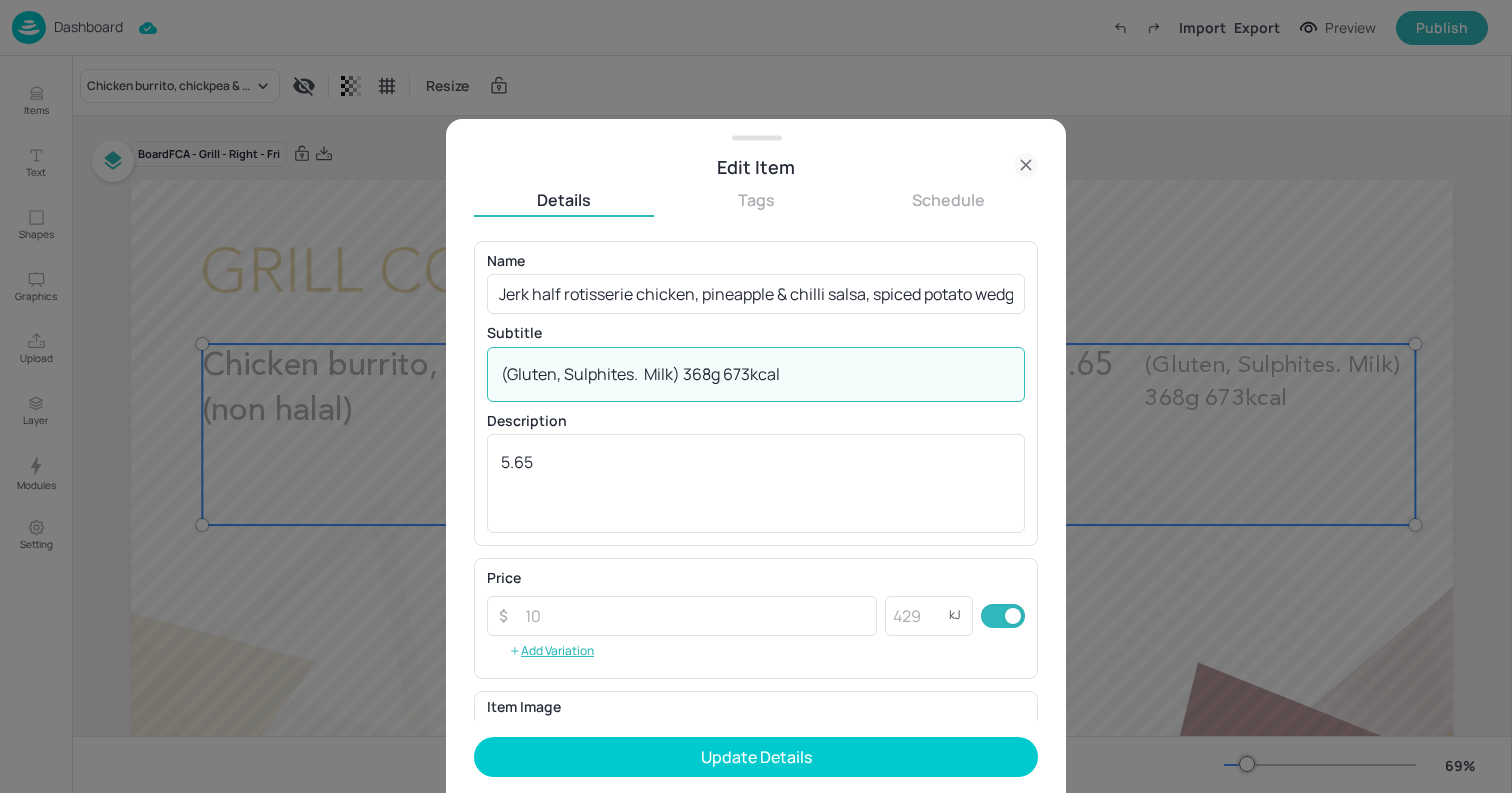 click on "(Gluten, Sulphites.  Milk) 368g 673kcal" at bounding box center [756, 374] 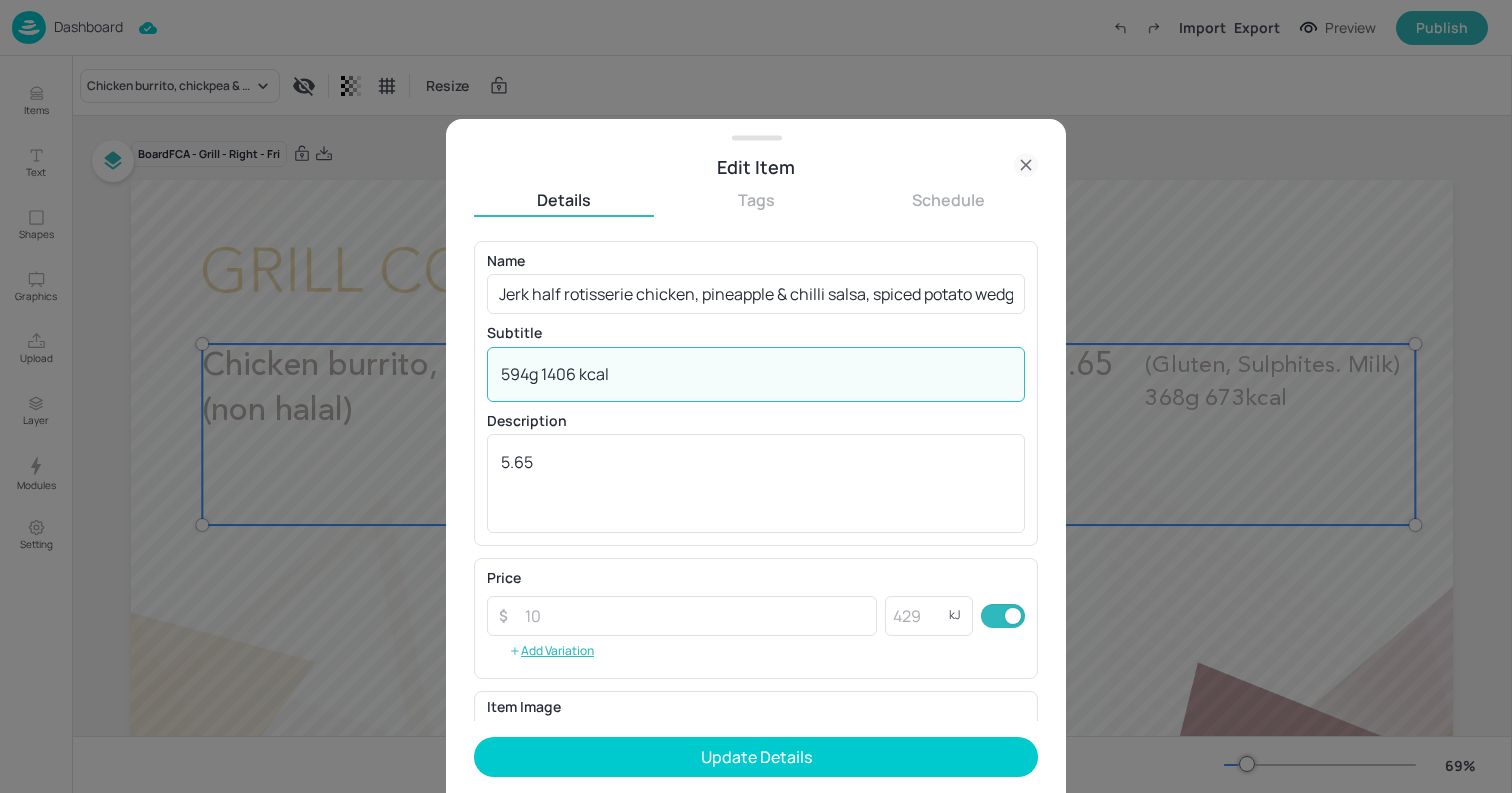click on "594g 1406 kcal" at bounding box center (756, 374) 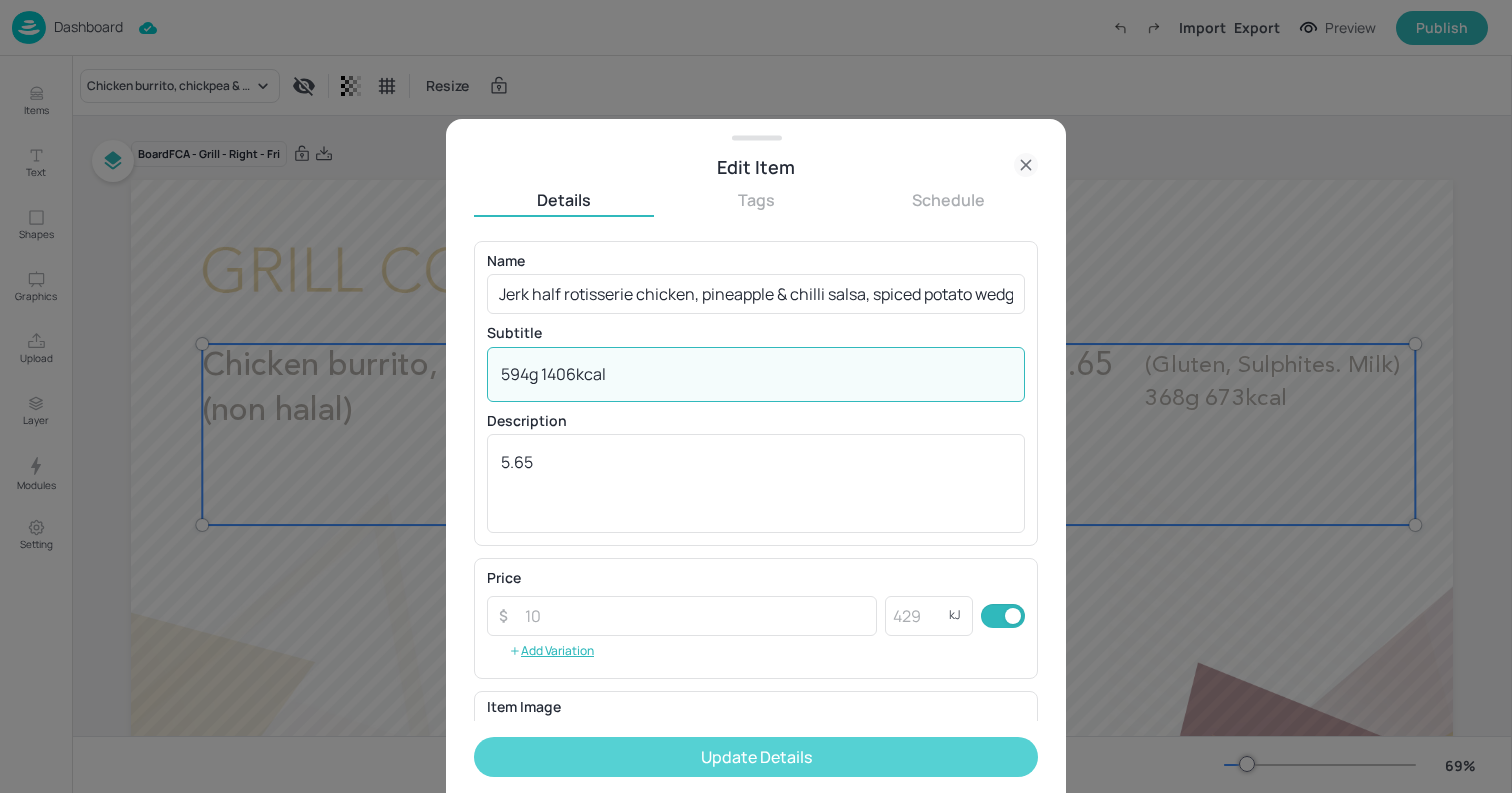 type on "594g 1406kcal" 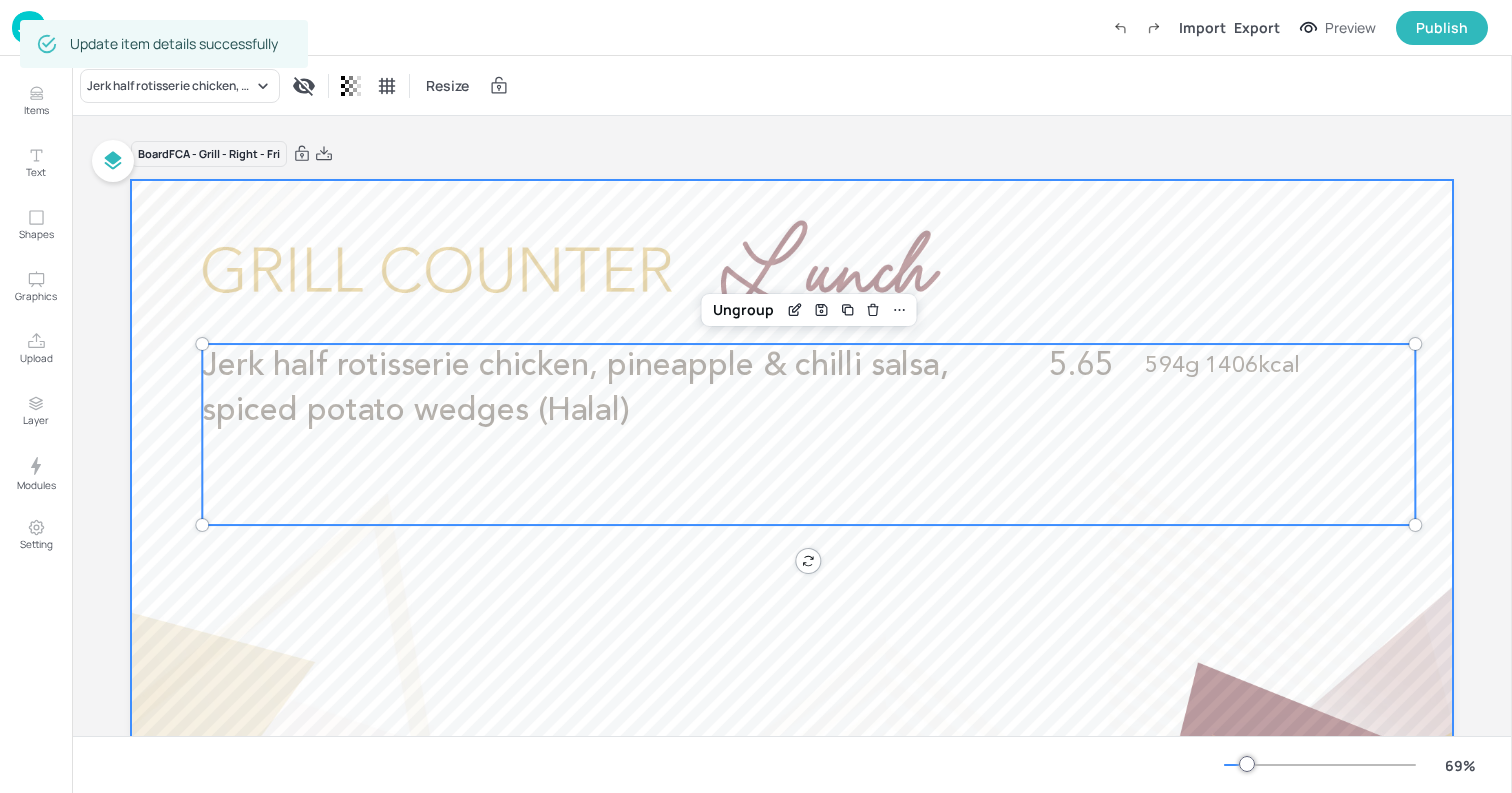 click at bounding box center [792, 552] 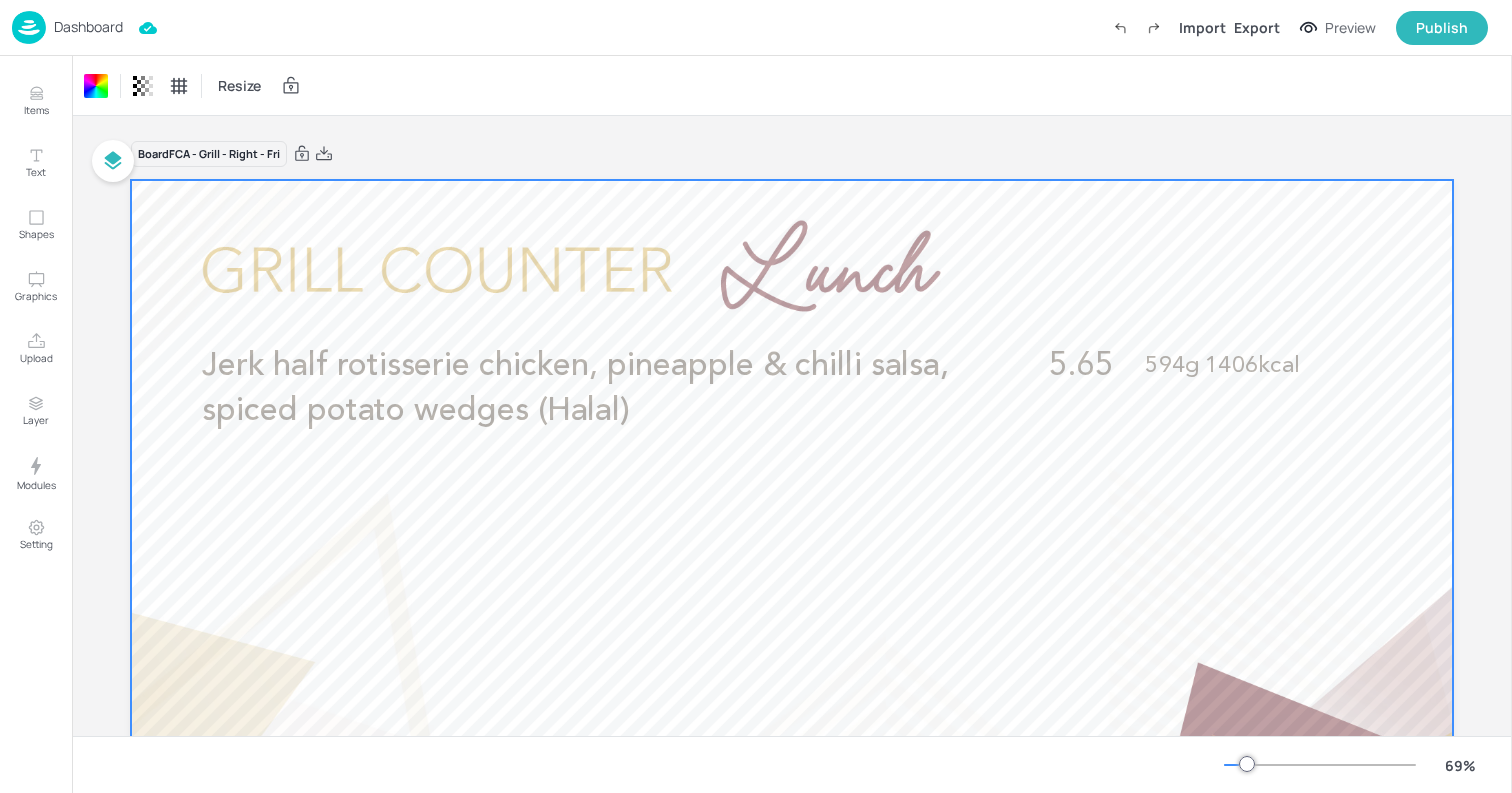 click on "Dashboard" at bounding box center [88, 27] 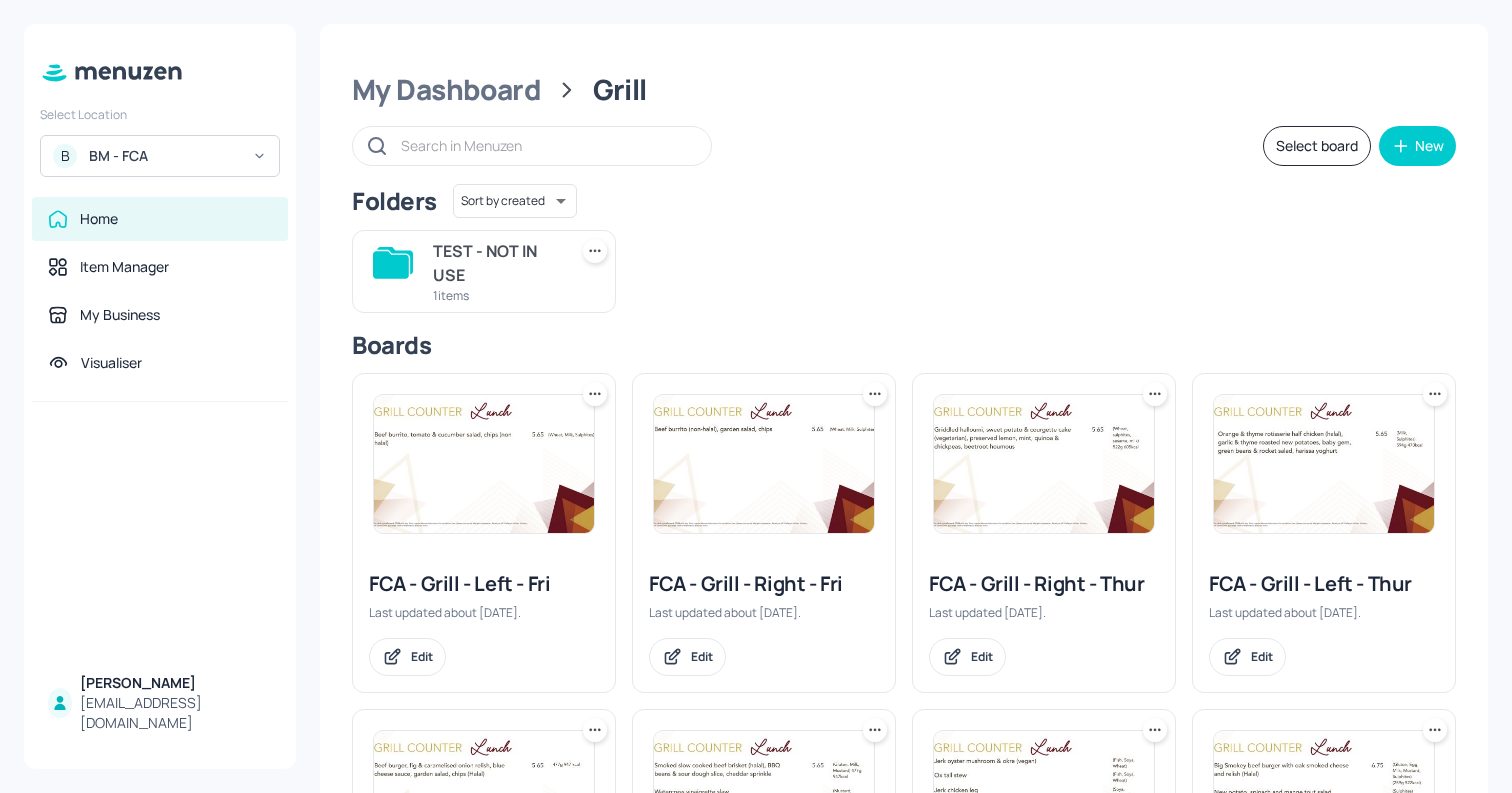 click at bounding box center [484, 464] 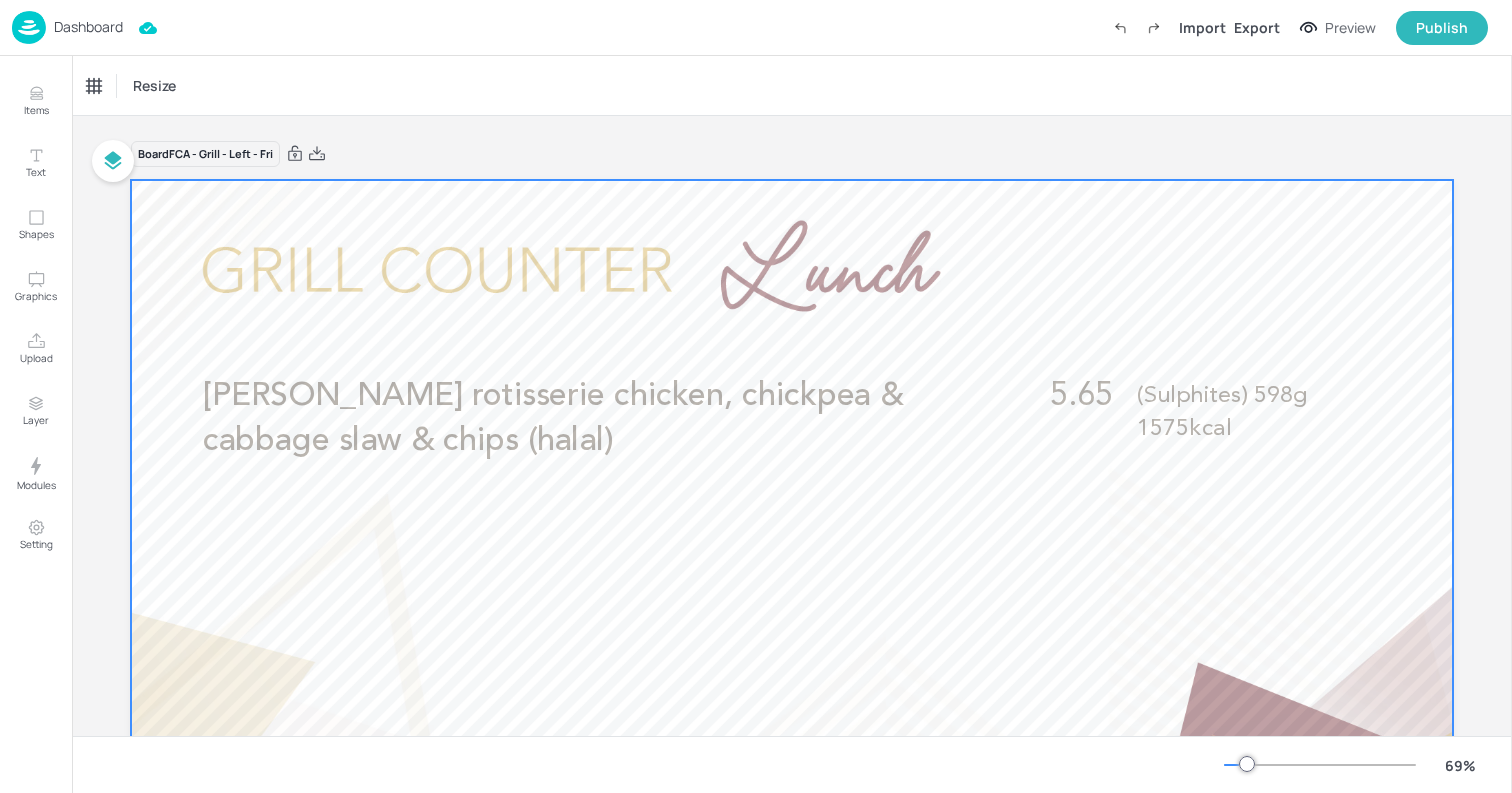 click at bounding box center [792, 552] 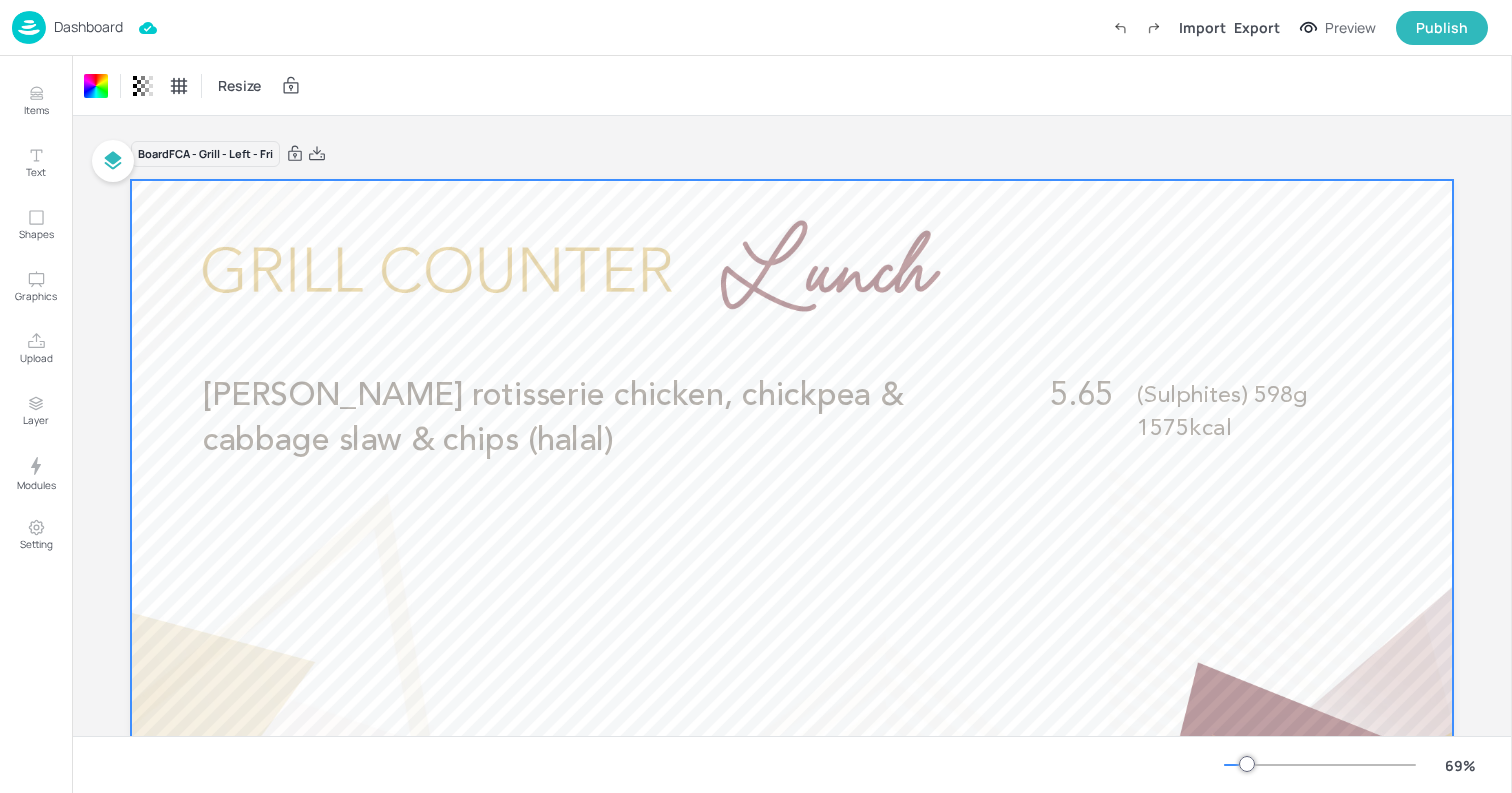 click at bounding box center (792, 552) 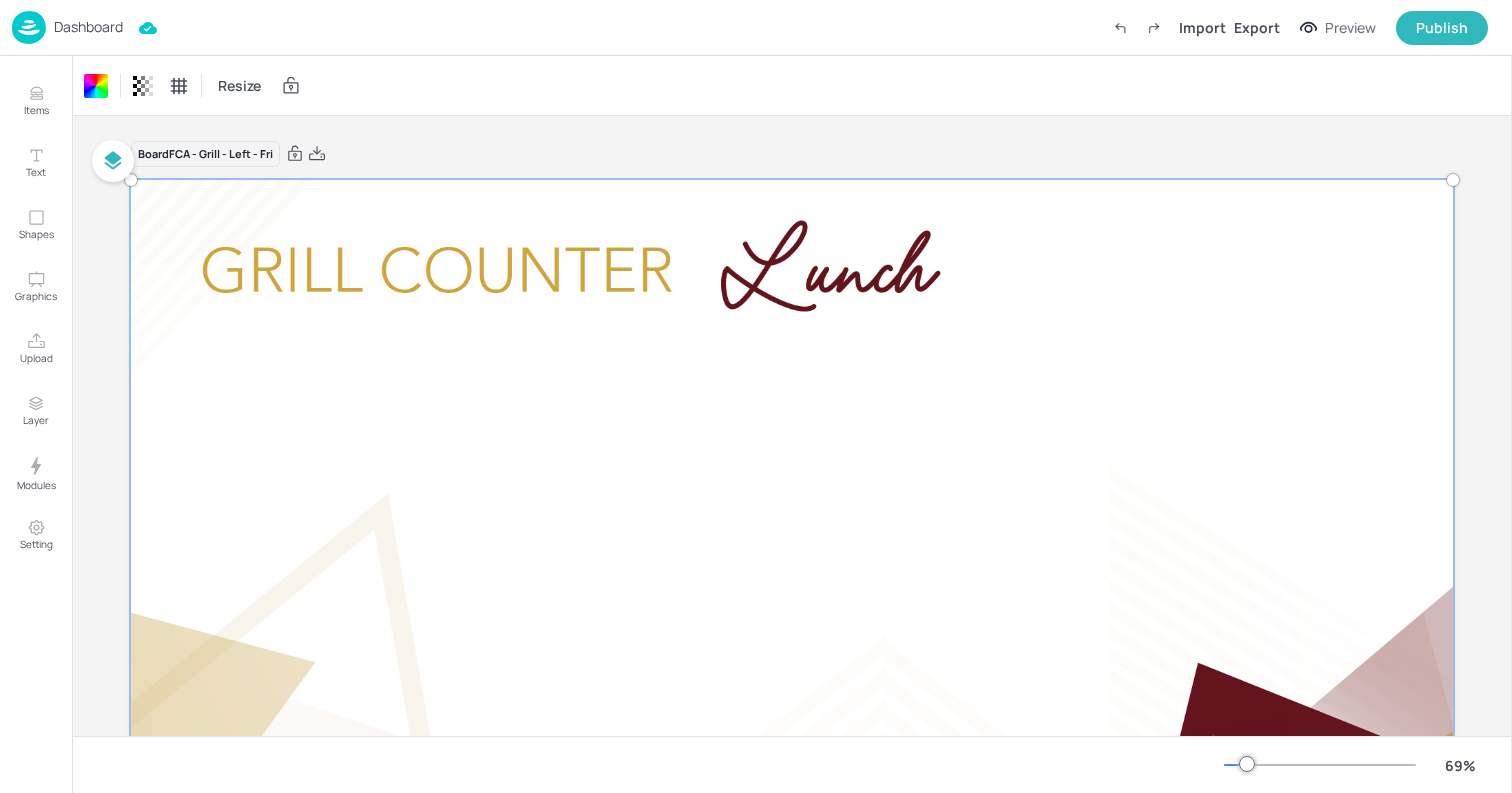click at bounding box center [792, 552] 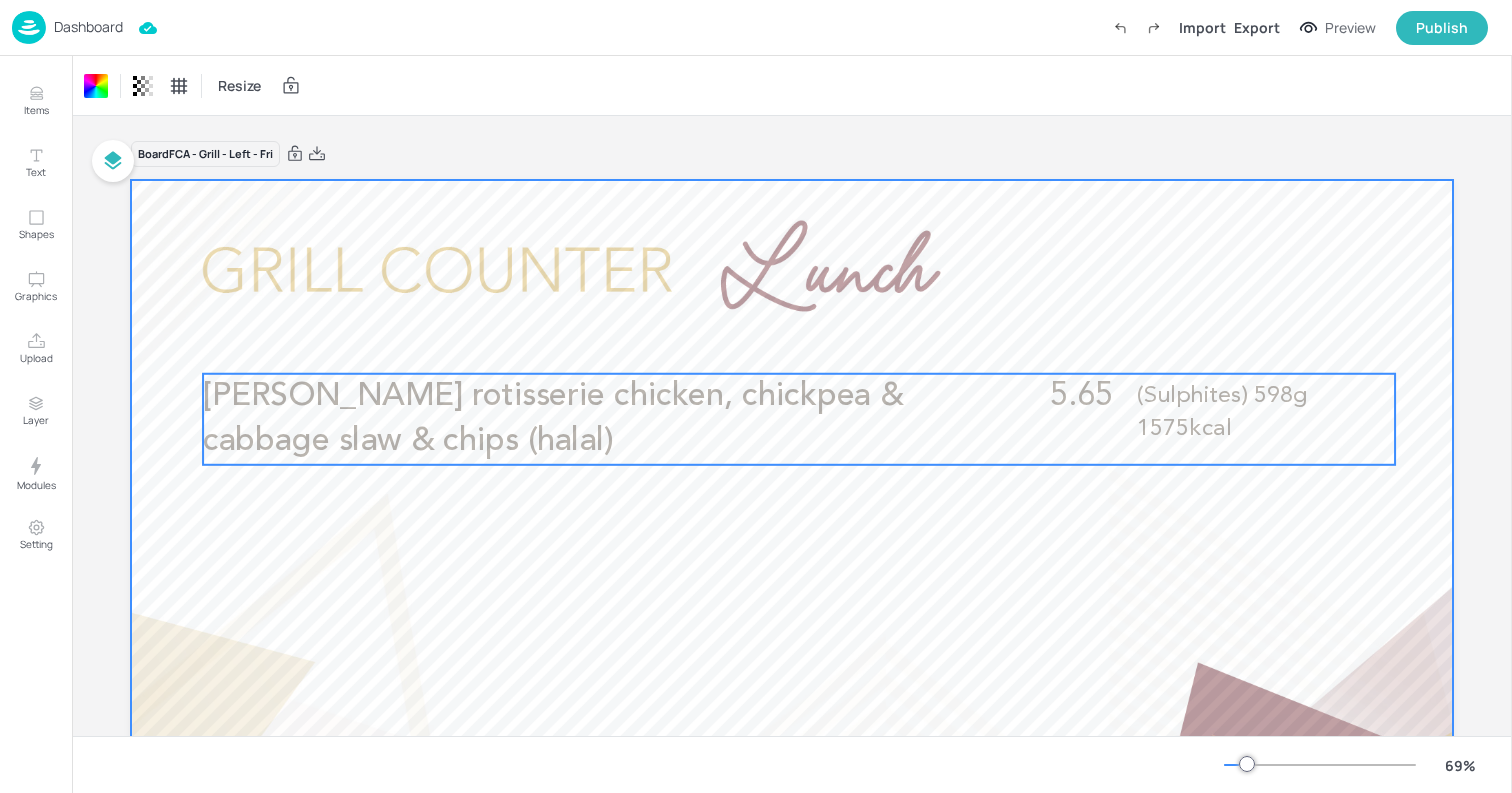 click on "[PERSON_NAME] rotisserie chicken, chickpea & cabbage slaw & chips (halal)" at bounding box center [553, 419] 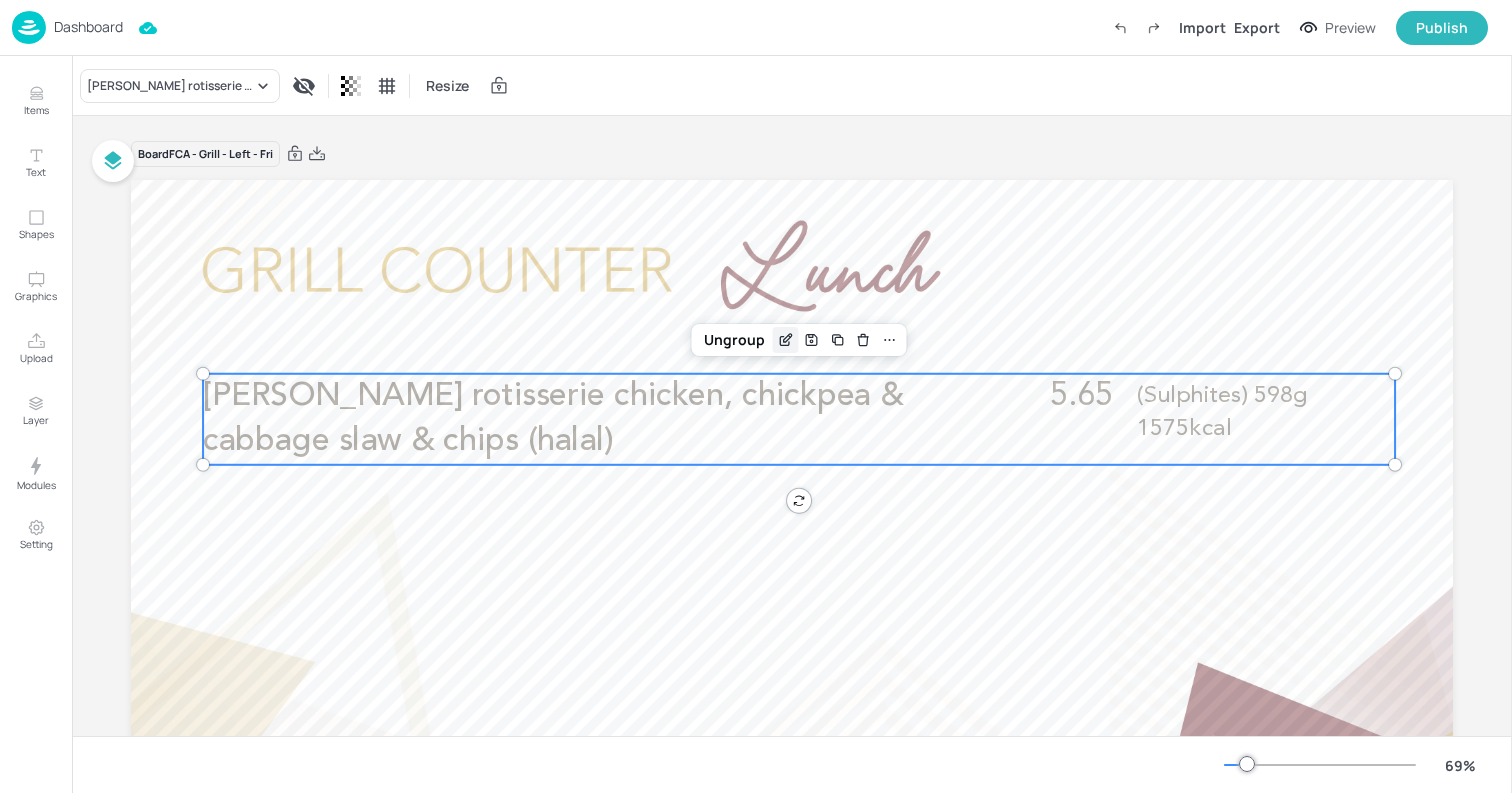 click 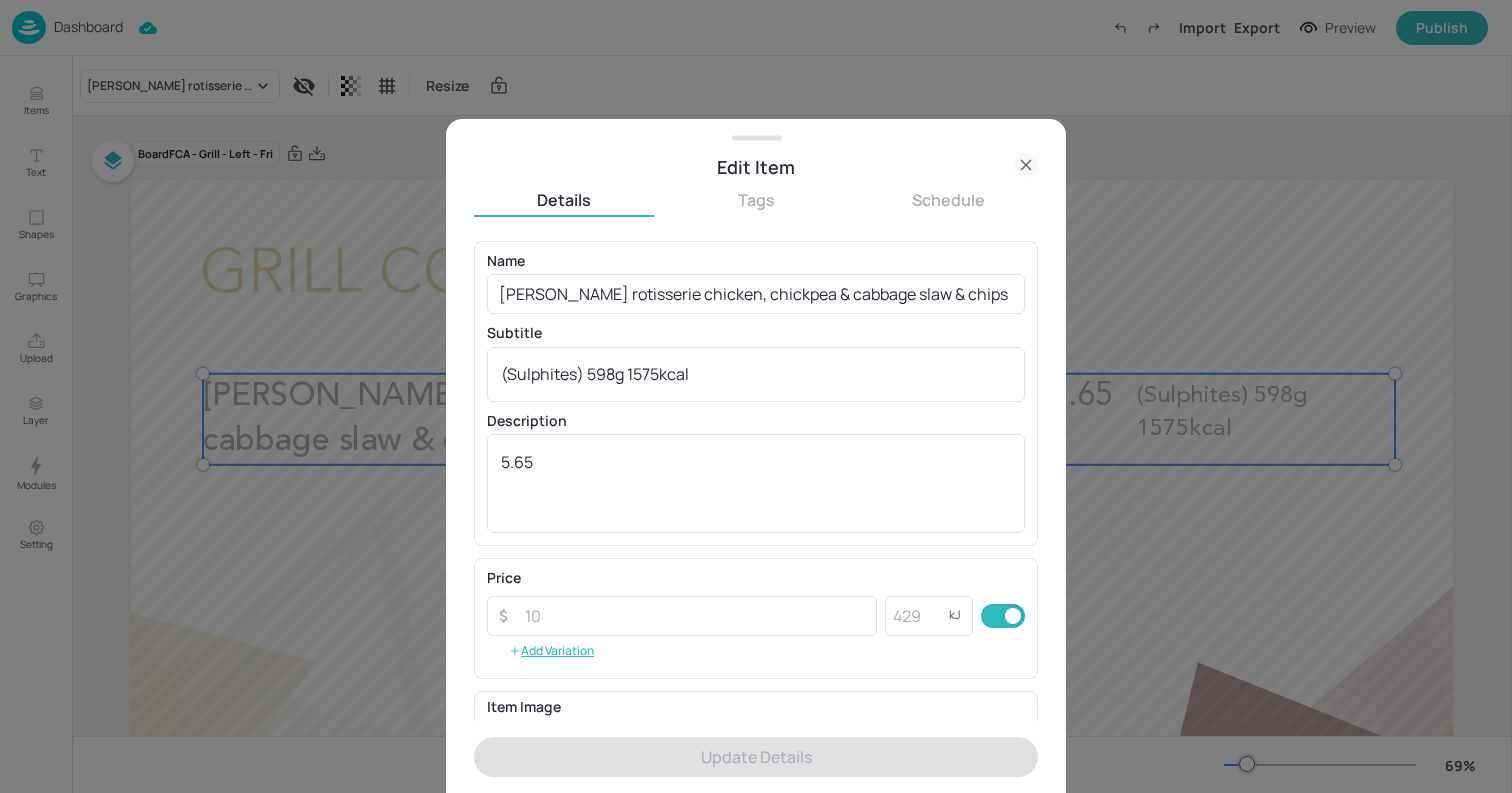 click on "Name [PERSON_NAME] rotisserie chicken, chickpea & cabbage slaw & chips (halal) ​" at bounding box center [756, 284] 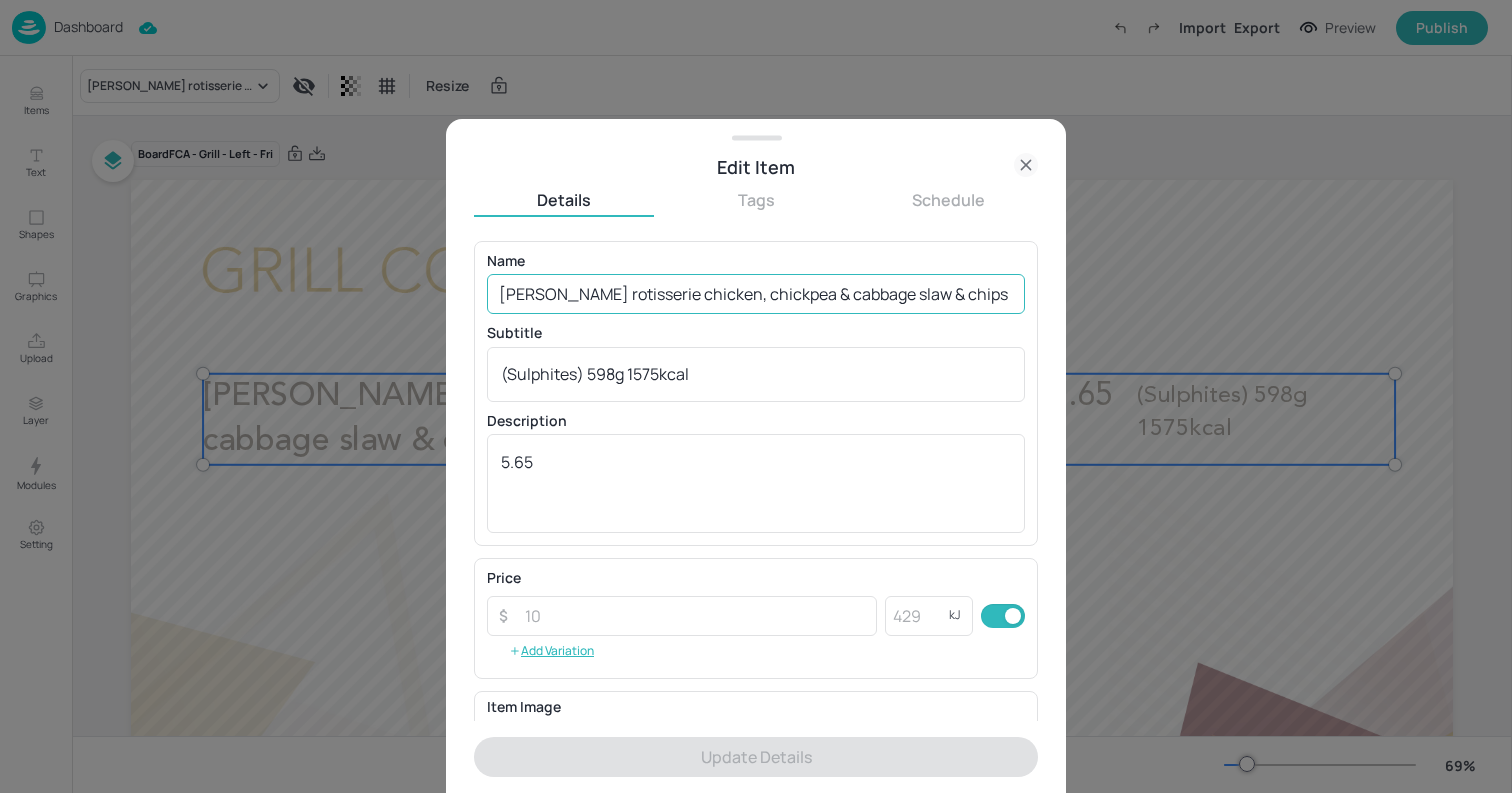 click on "[PERSON_NAME] rotisserie chicken, chickpea & cabbage slaw & chips (halal)" at bounding box center (756, 294) 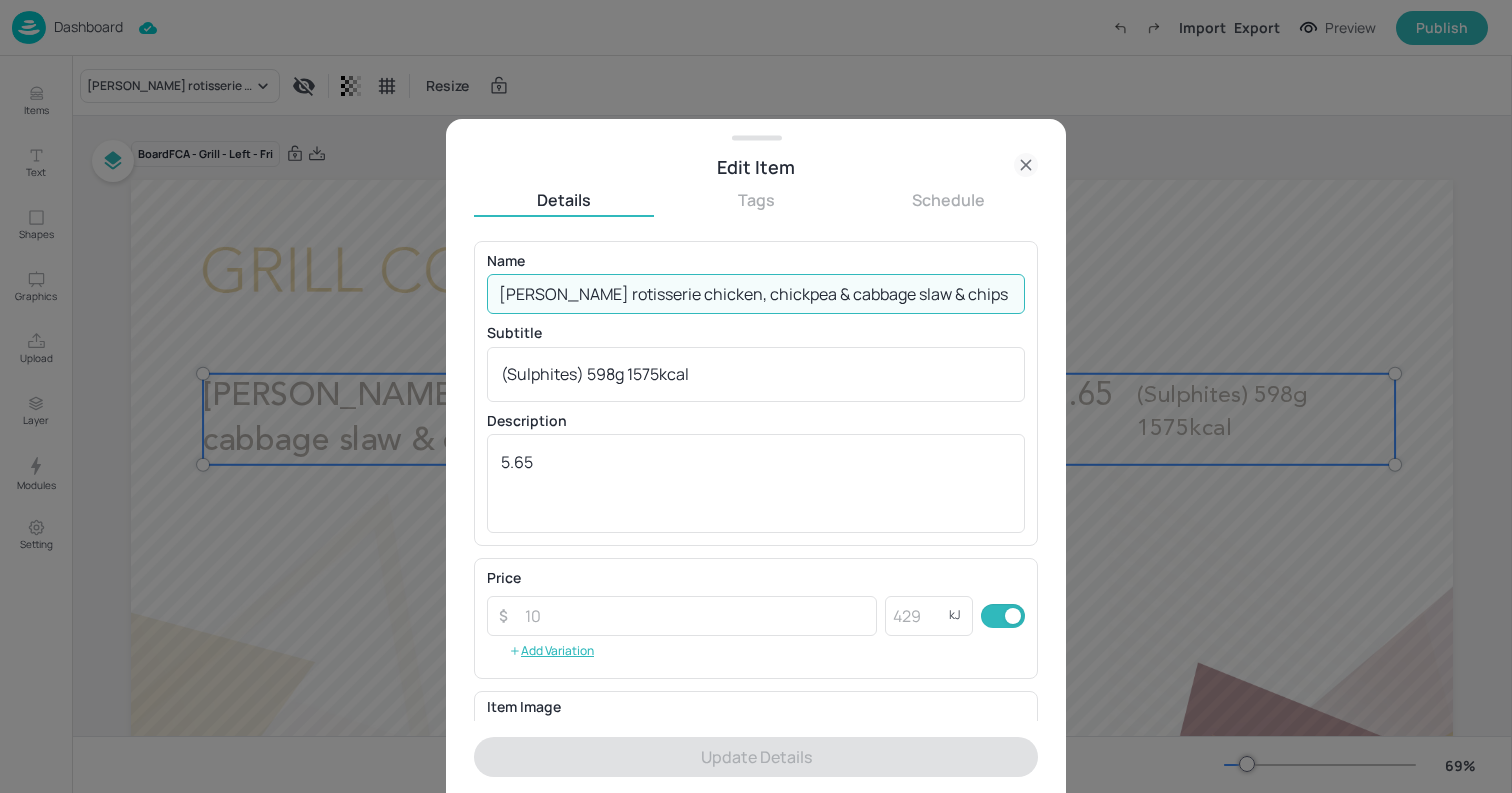 click on "[PERSON_NAME] rotisserie chicken, chickpea & cabbage slaw & chips (halal)" at bounding box center (756, 294) 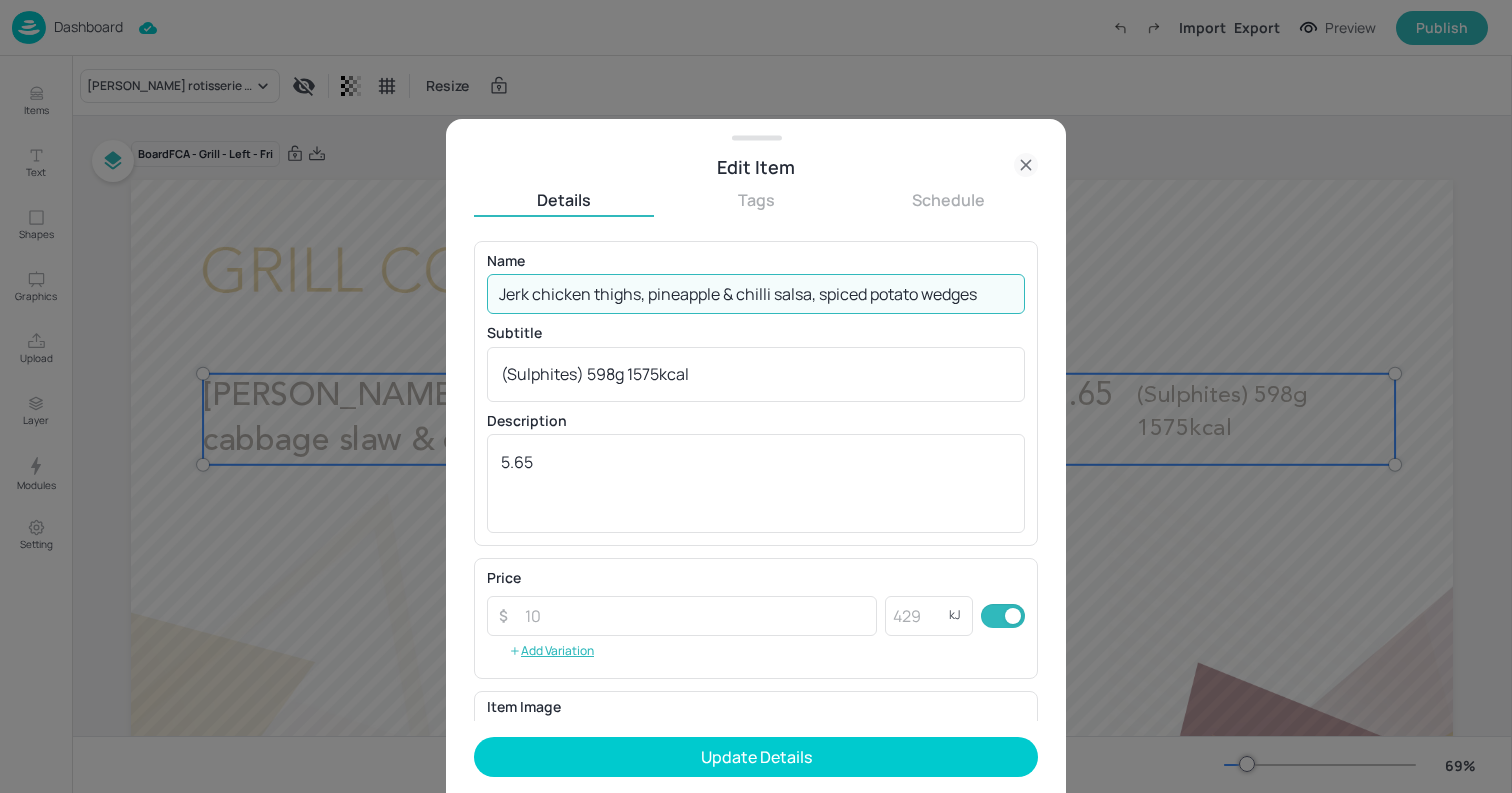 type on "Jerk chicken thighs, pineapple & chilli salsa, spiced potato wedges" 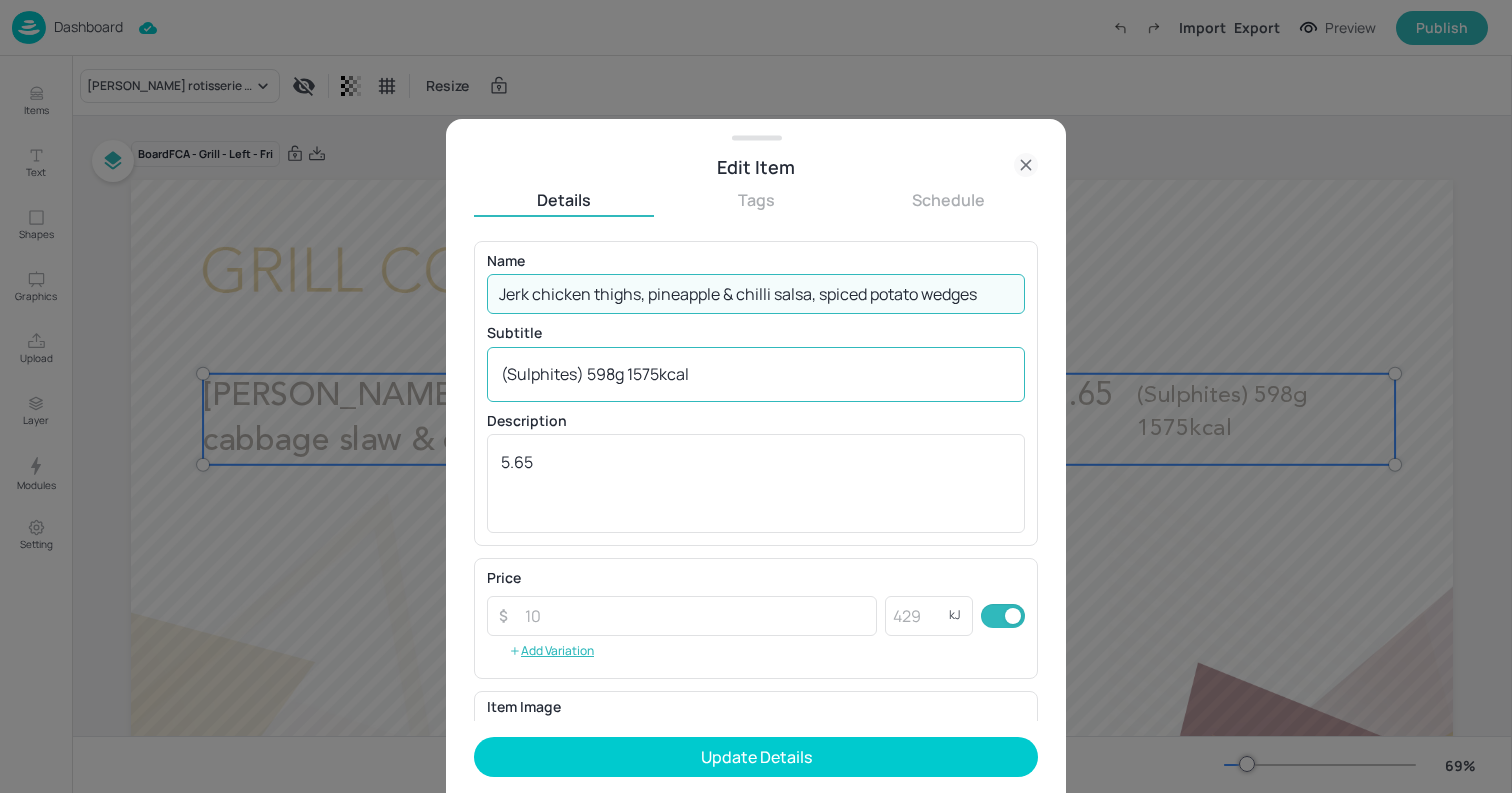 click on "(Sulphites) 598g 1575kcal x ​" at bounding box center [756, 374] 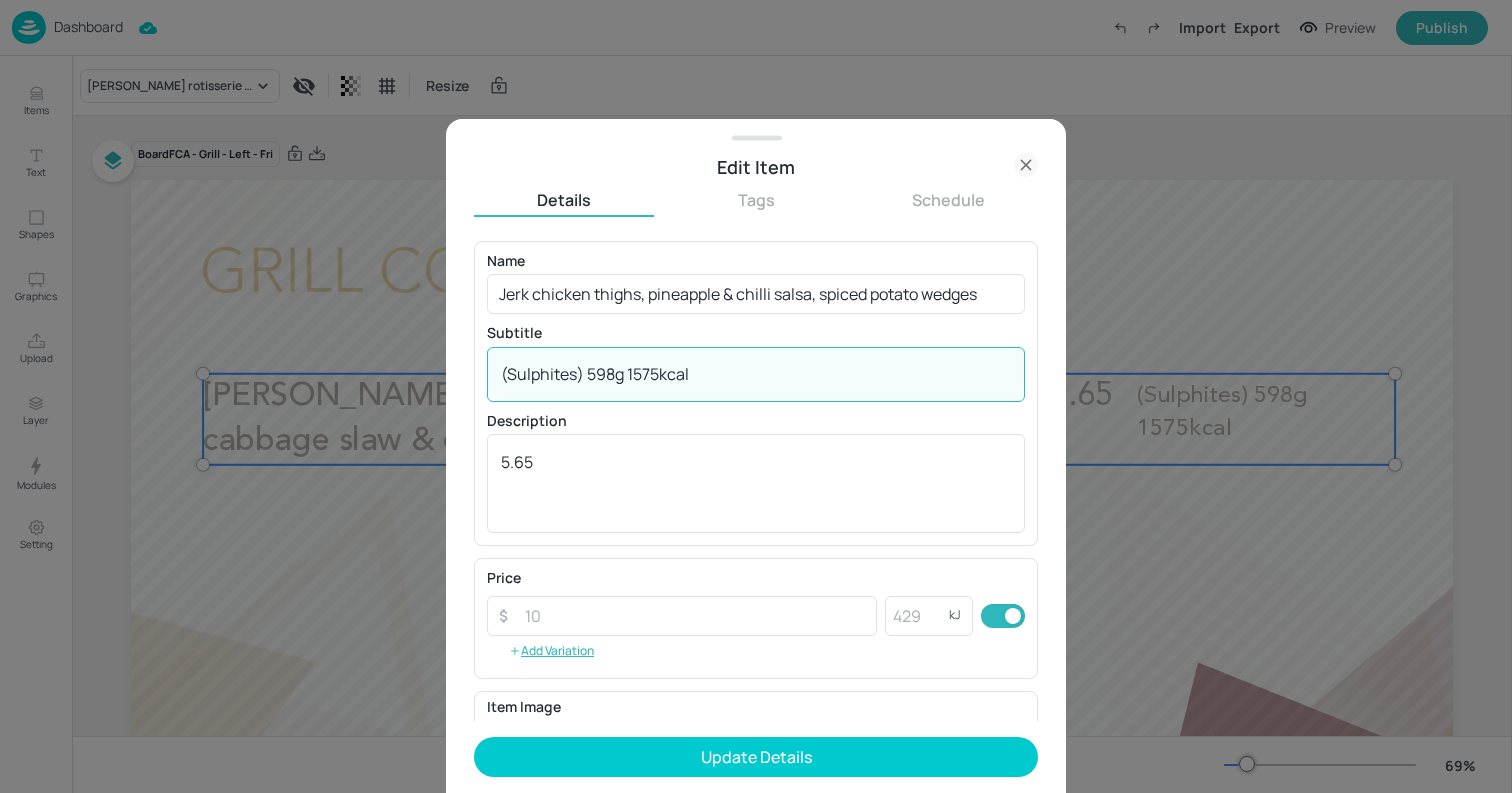 click on "(Sulphites) 598g 1575kcal x ​" at bounding box center [756, 374] 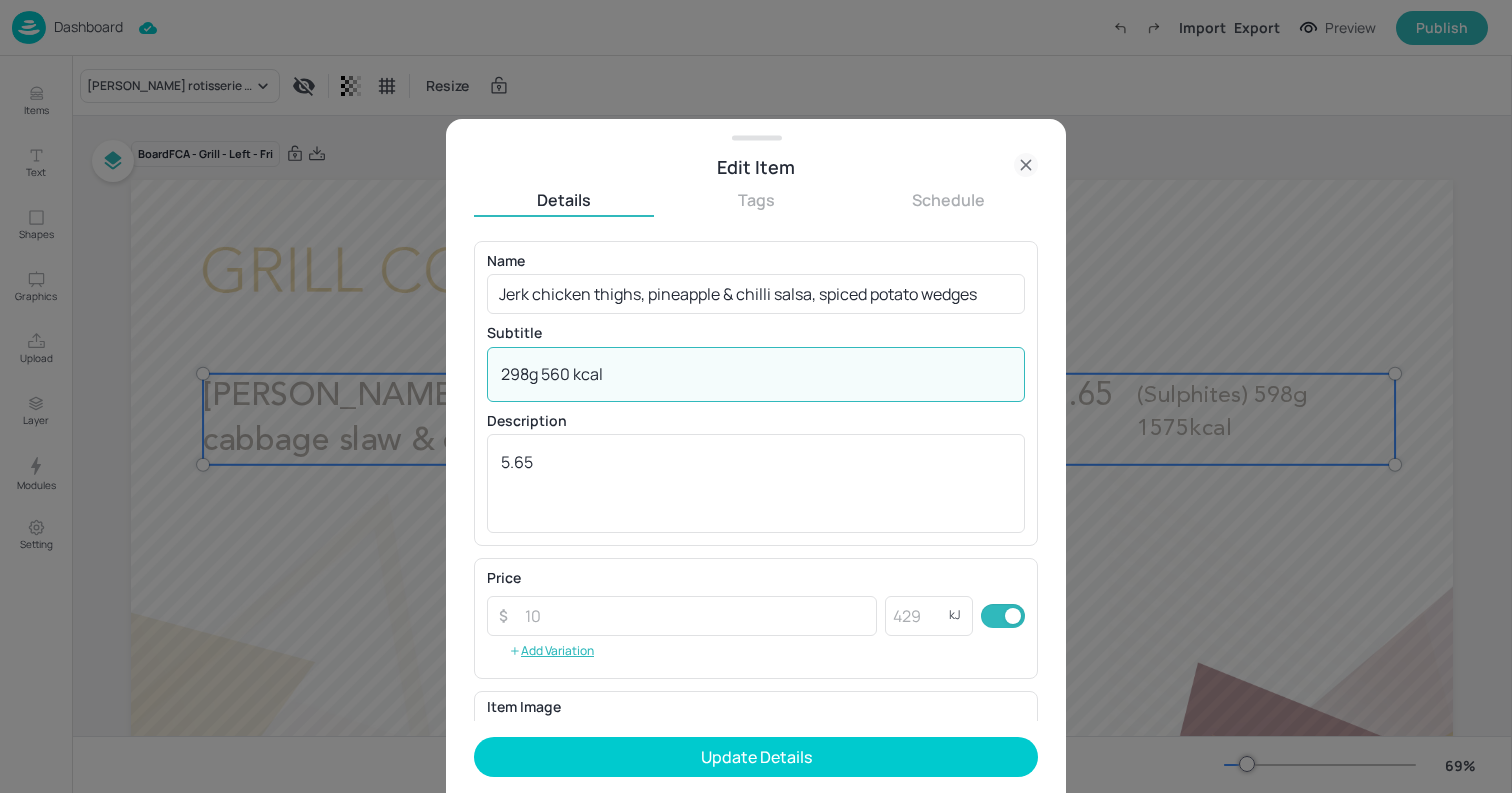 click on "298g 560 kcal" at bounding box center (756, 374) 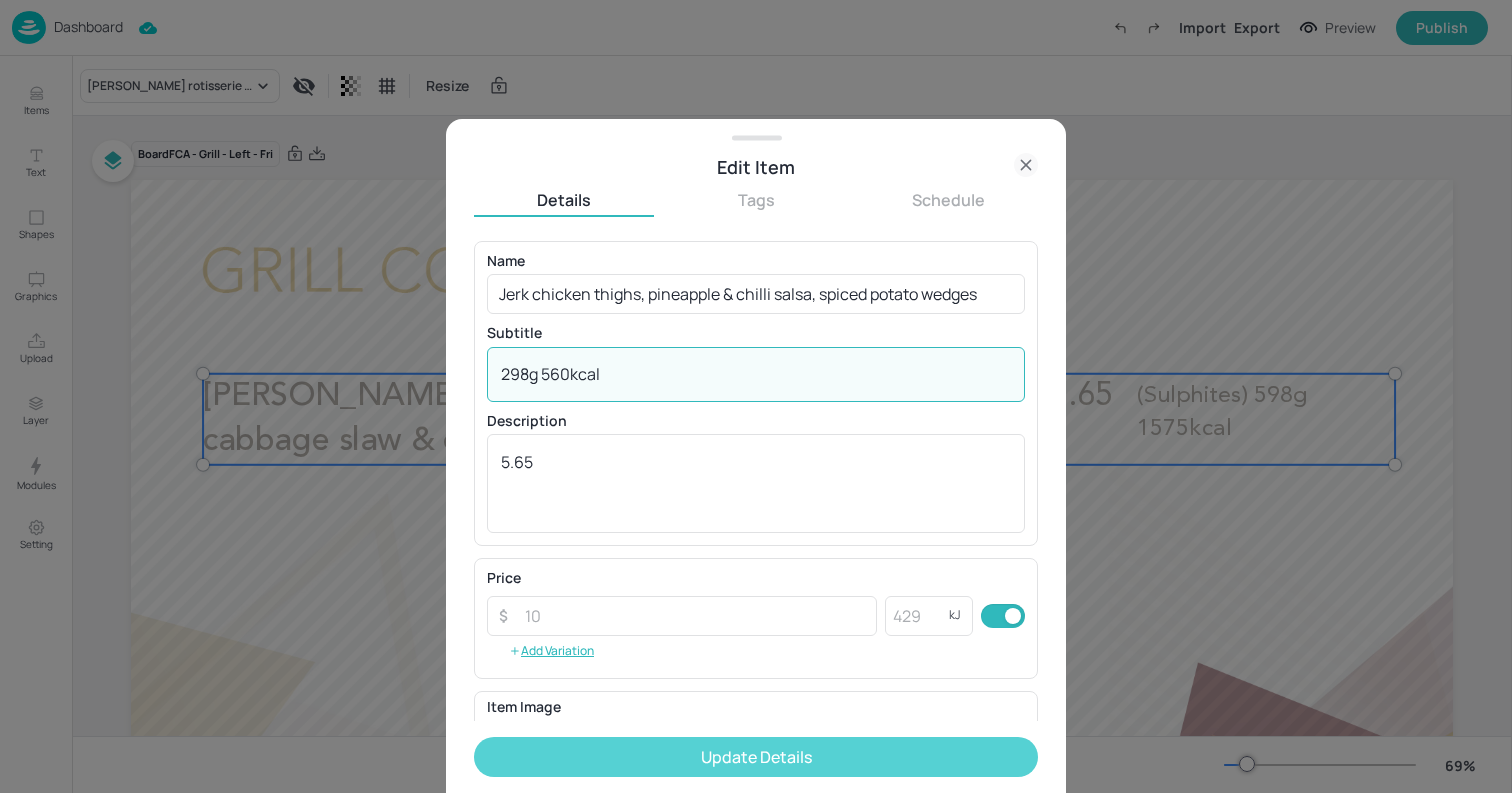 type on "298g 560kcal" 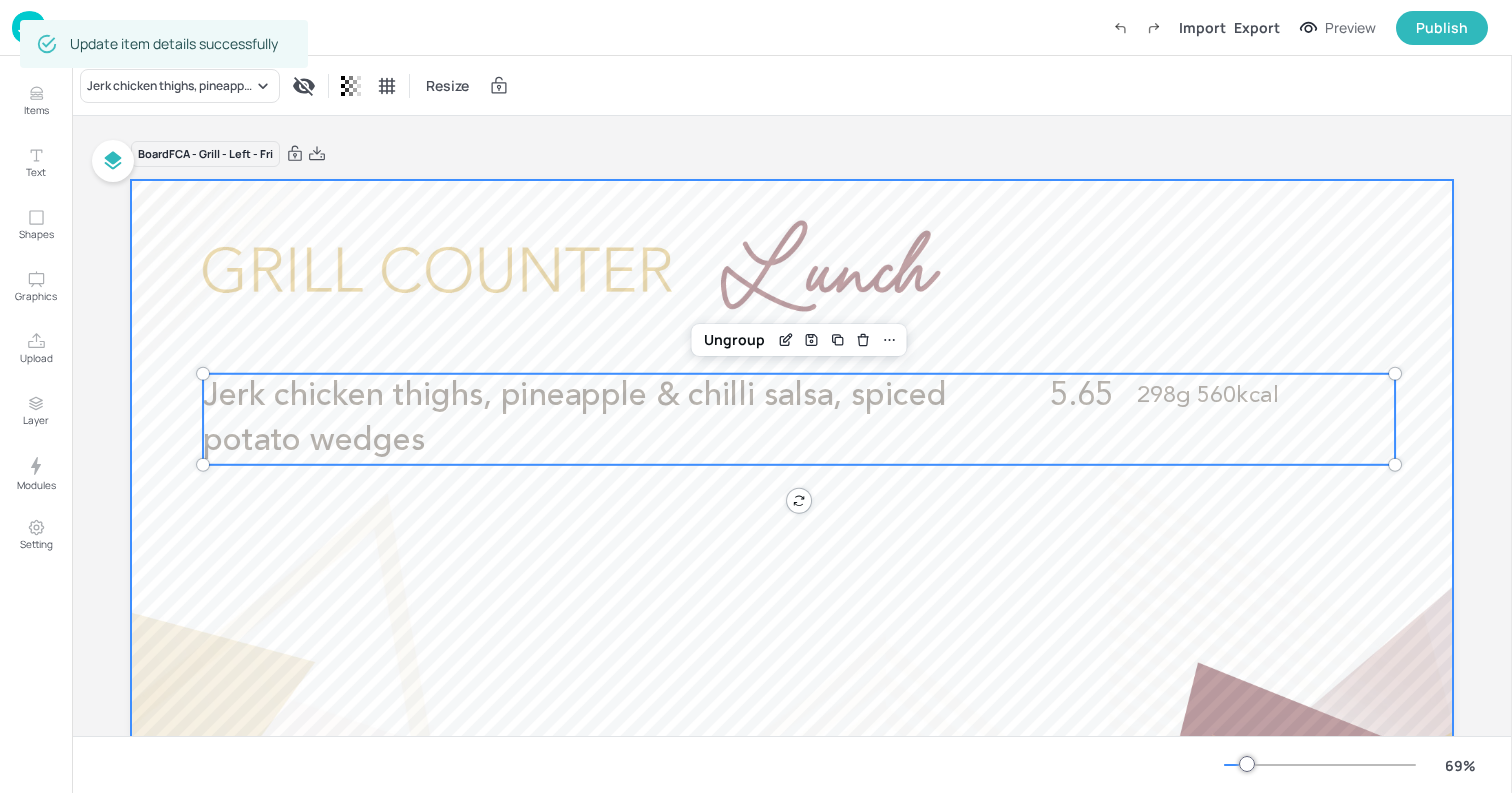 click at bounding box center [792, 552] 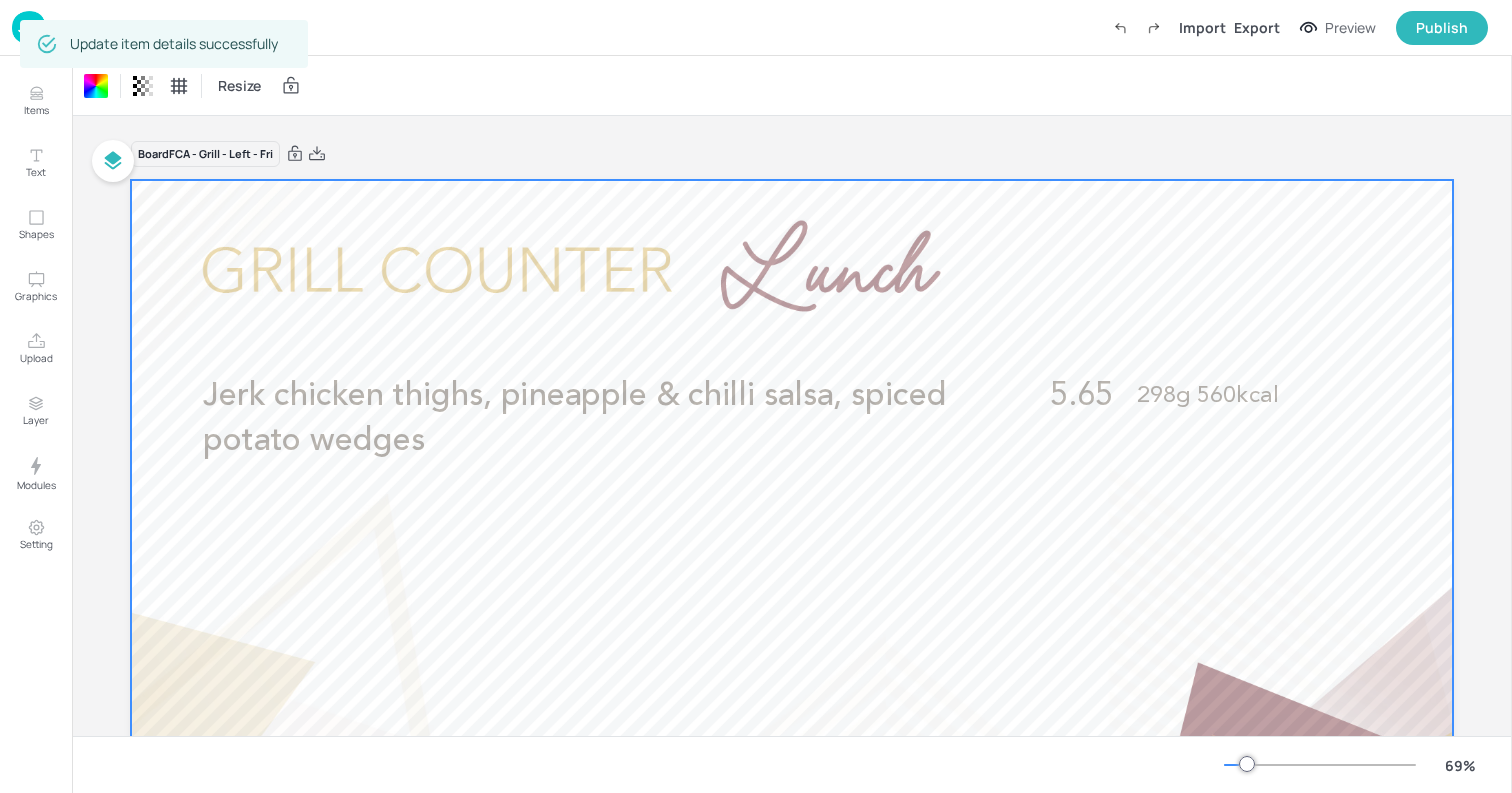 click at bounding box center (29, 27) 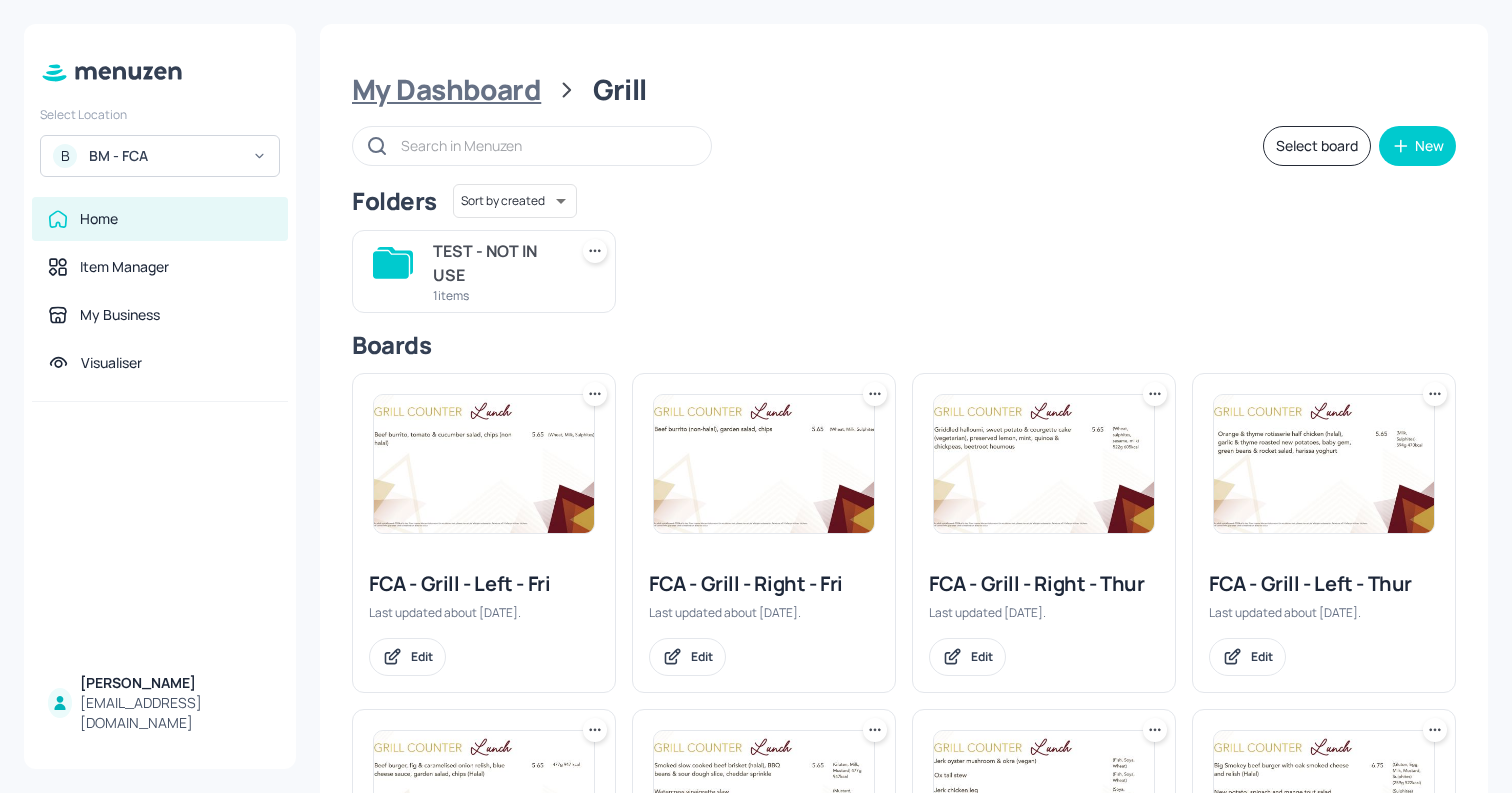 click on "My Dashboard" at bounding box center (446, 90) 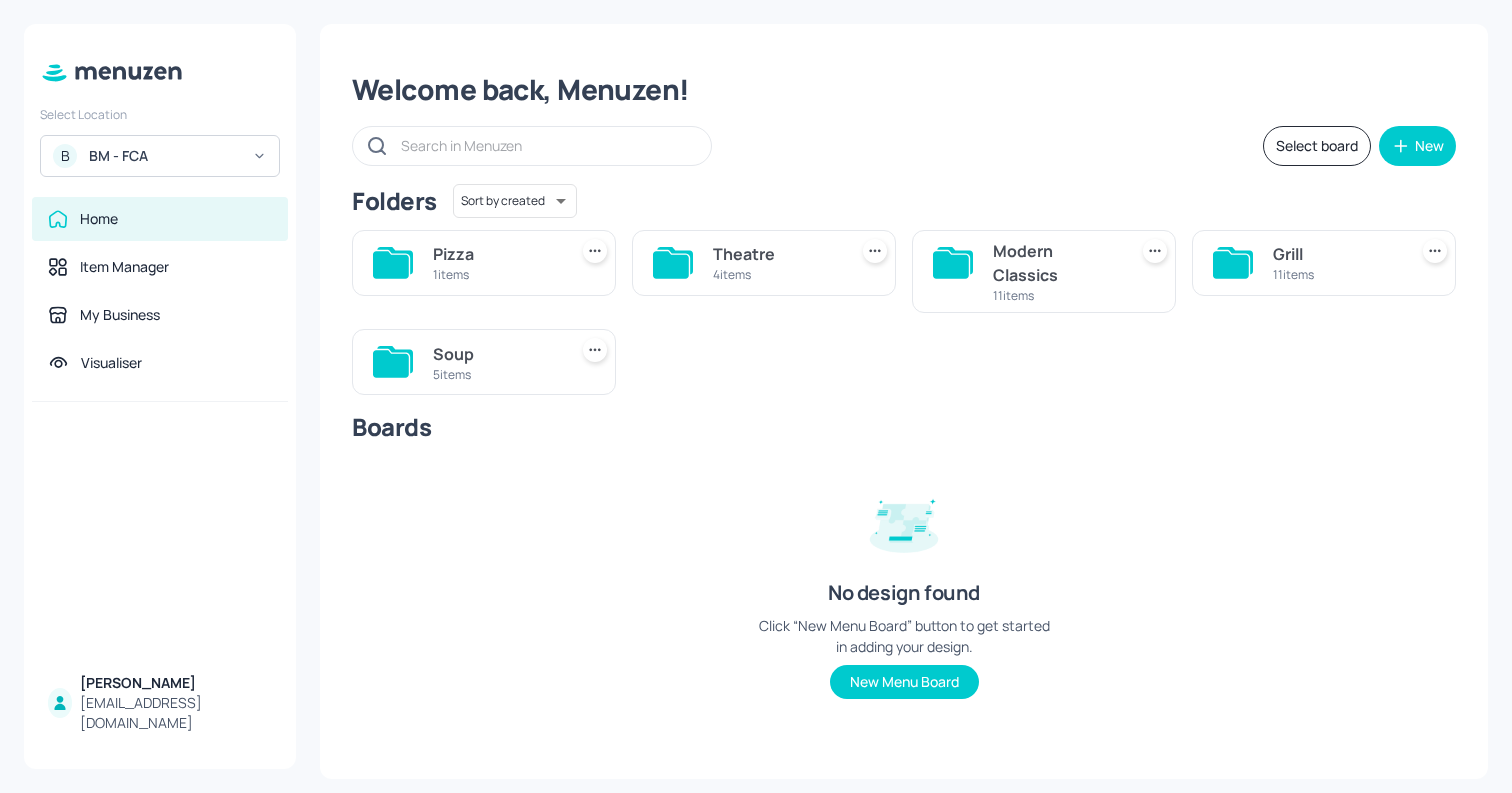 click on "Modern Classics" at bounding box center [1056, 263] 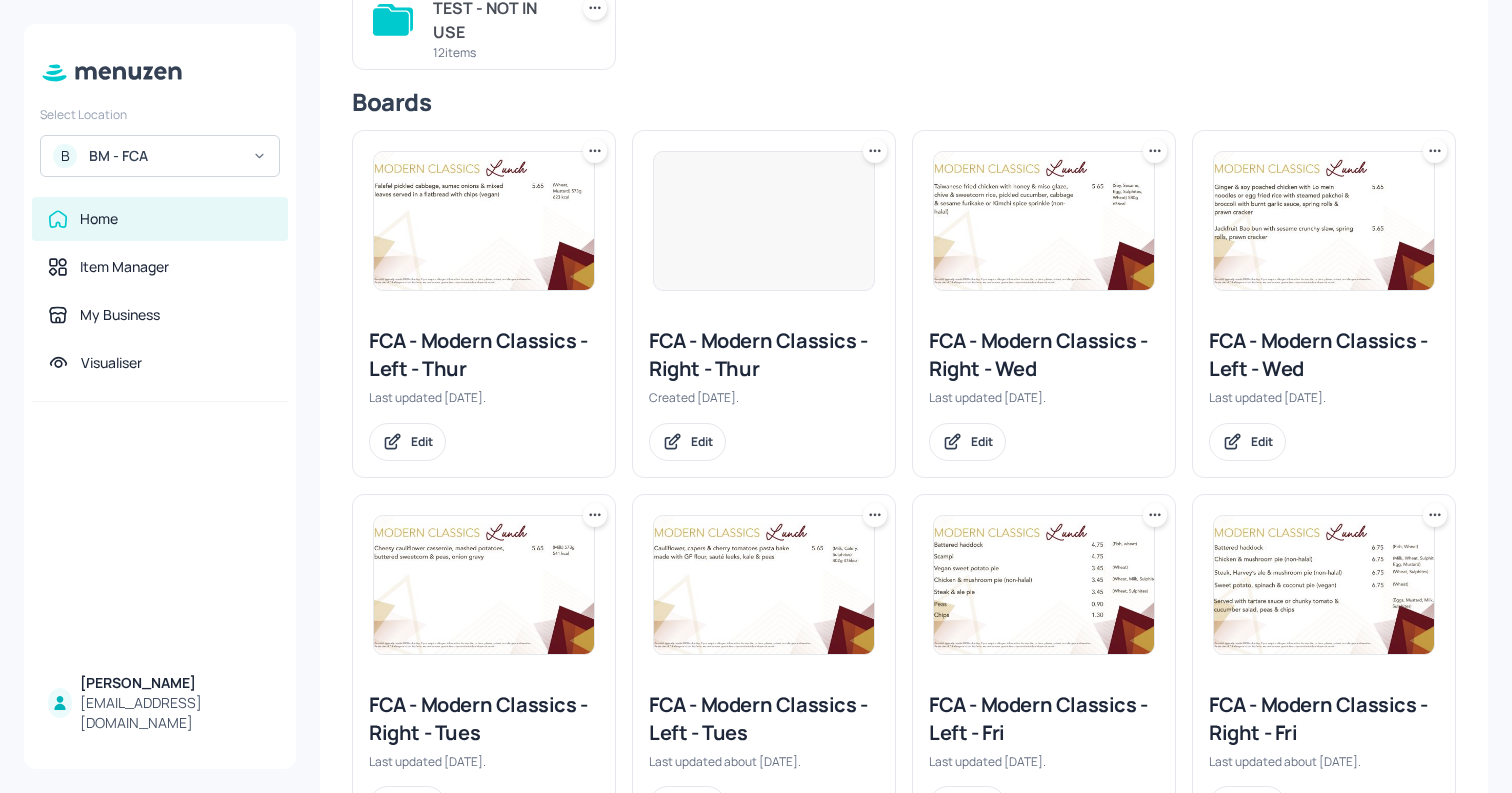scroll, scrollTop: 244, scrollLeft: 0, axis: vertical 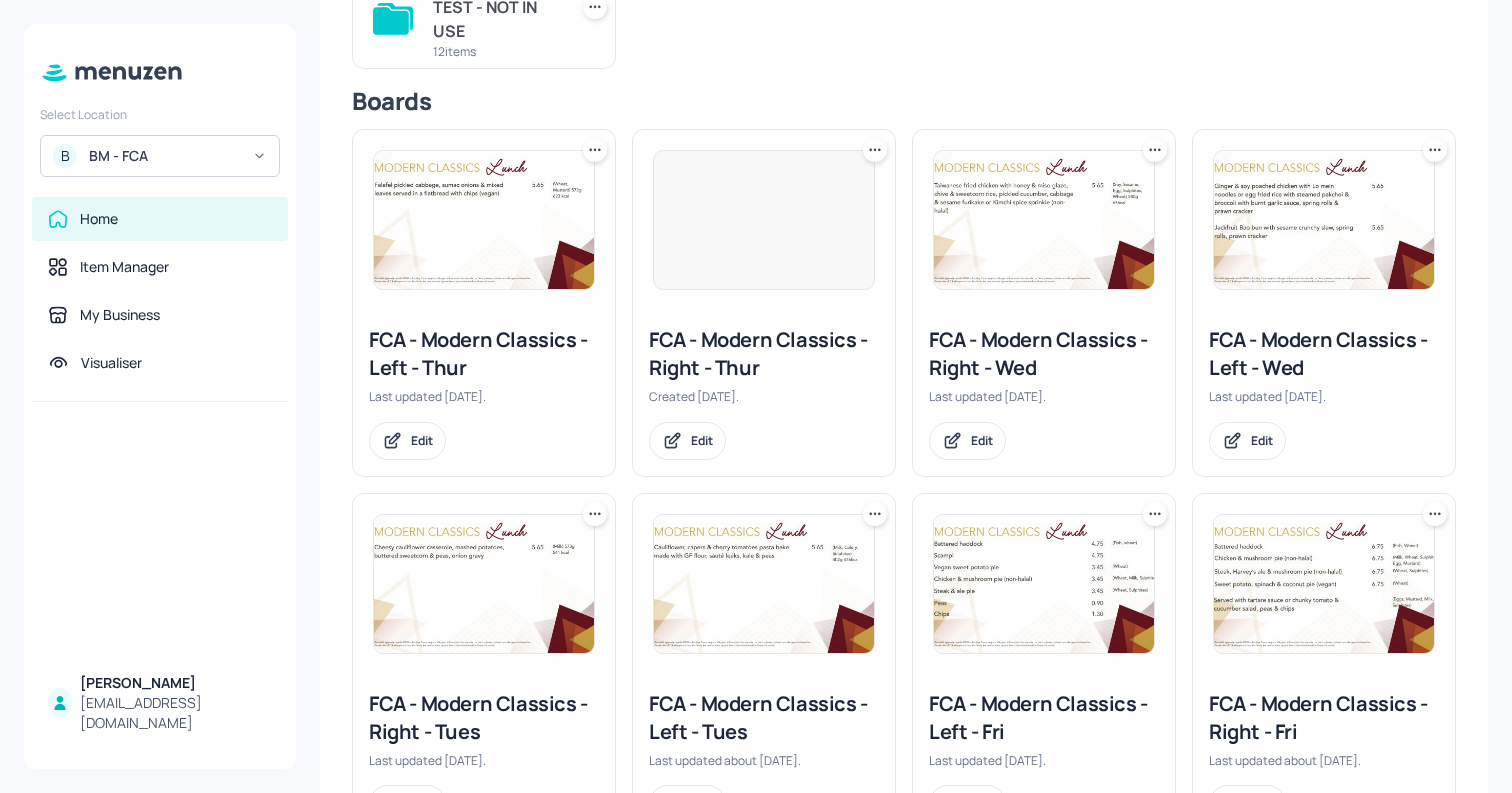 click at bounding box center (1324, 584) 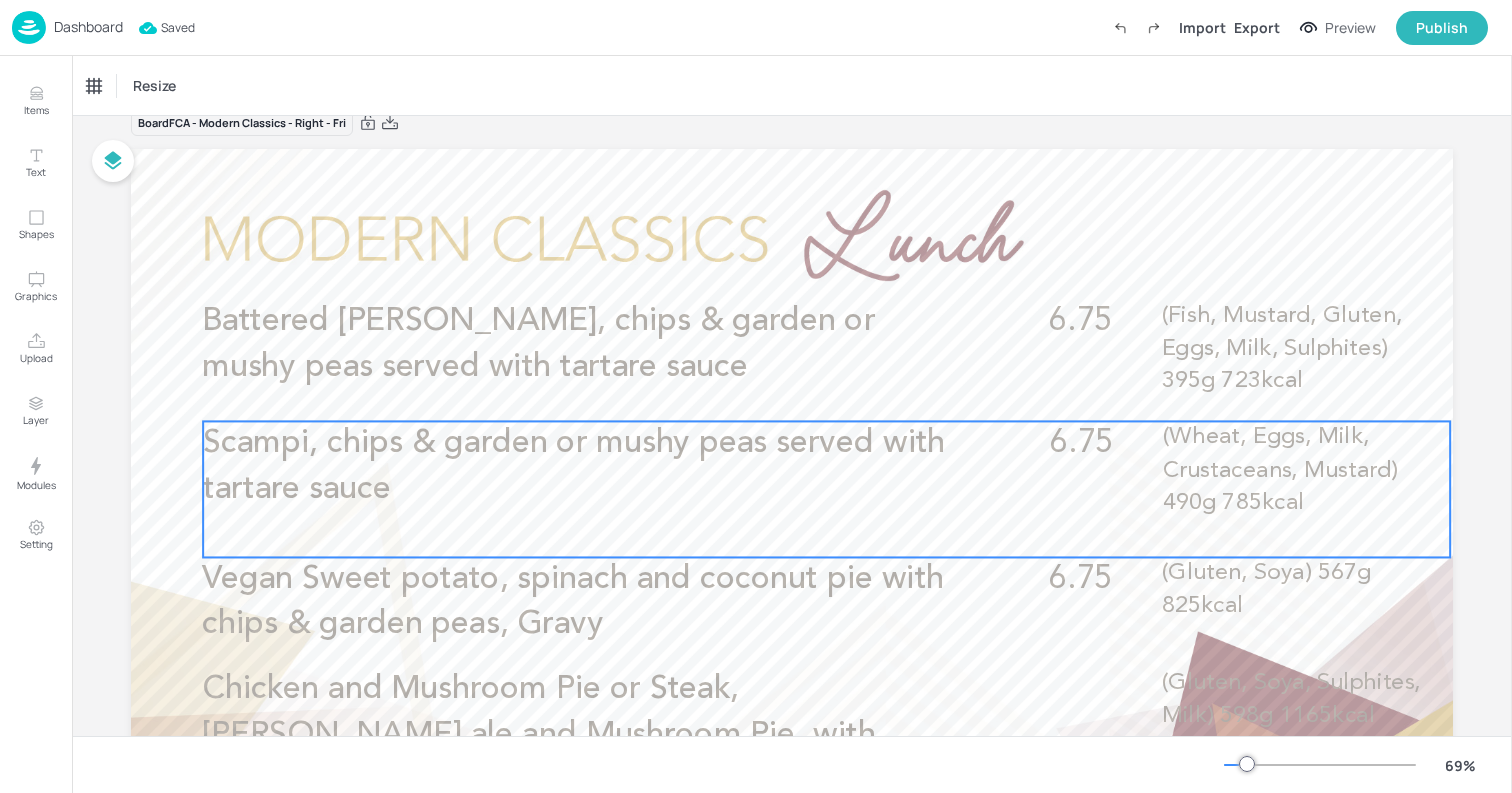 scroll, scrollTop: 0, scrollLeft: 0, axis: both 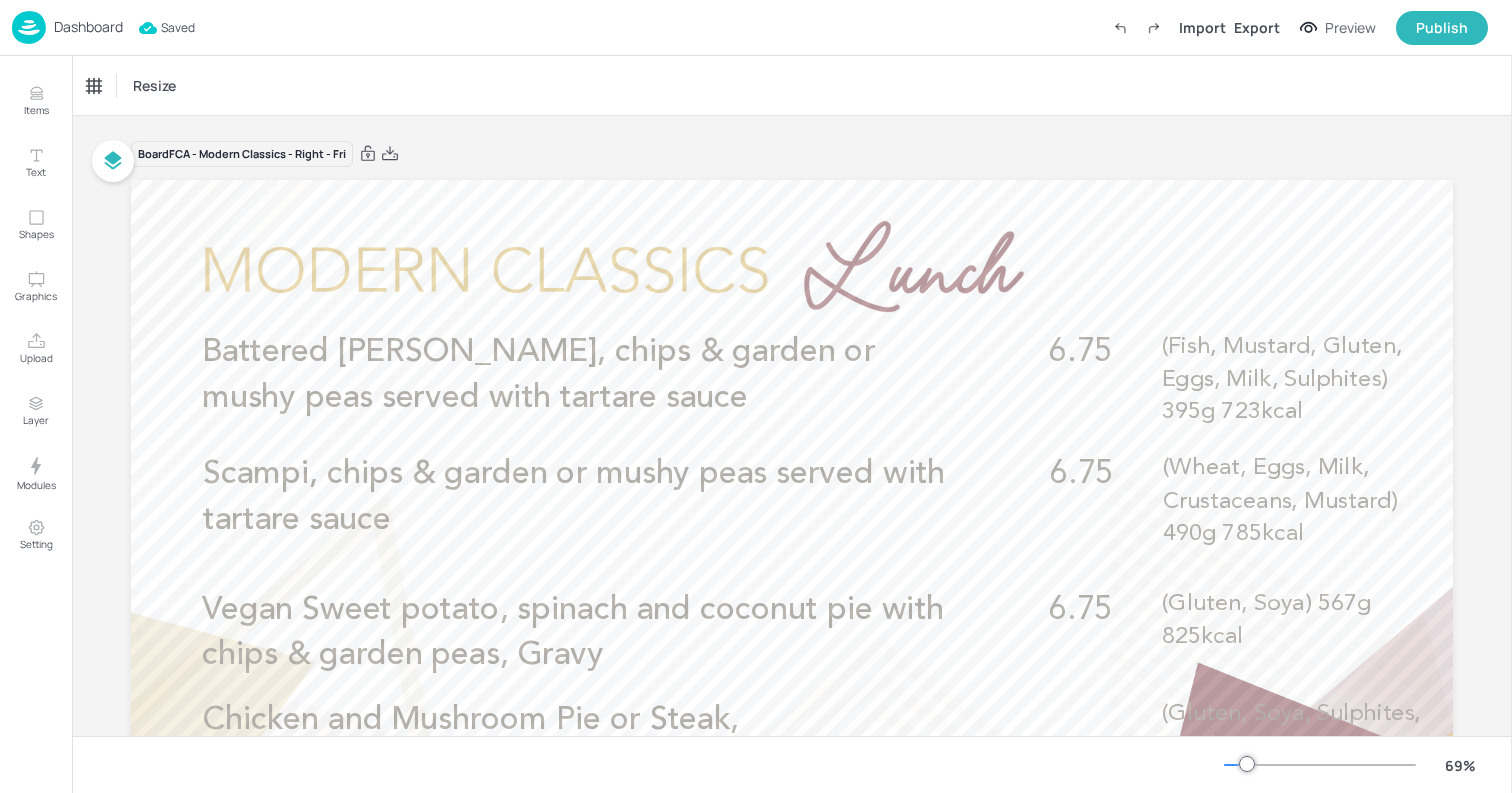 click on "Dashboard" at bounding box center [88, 27] 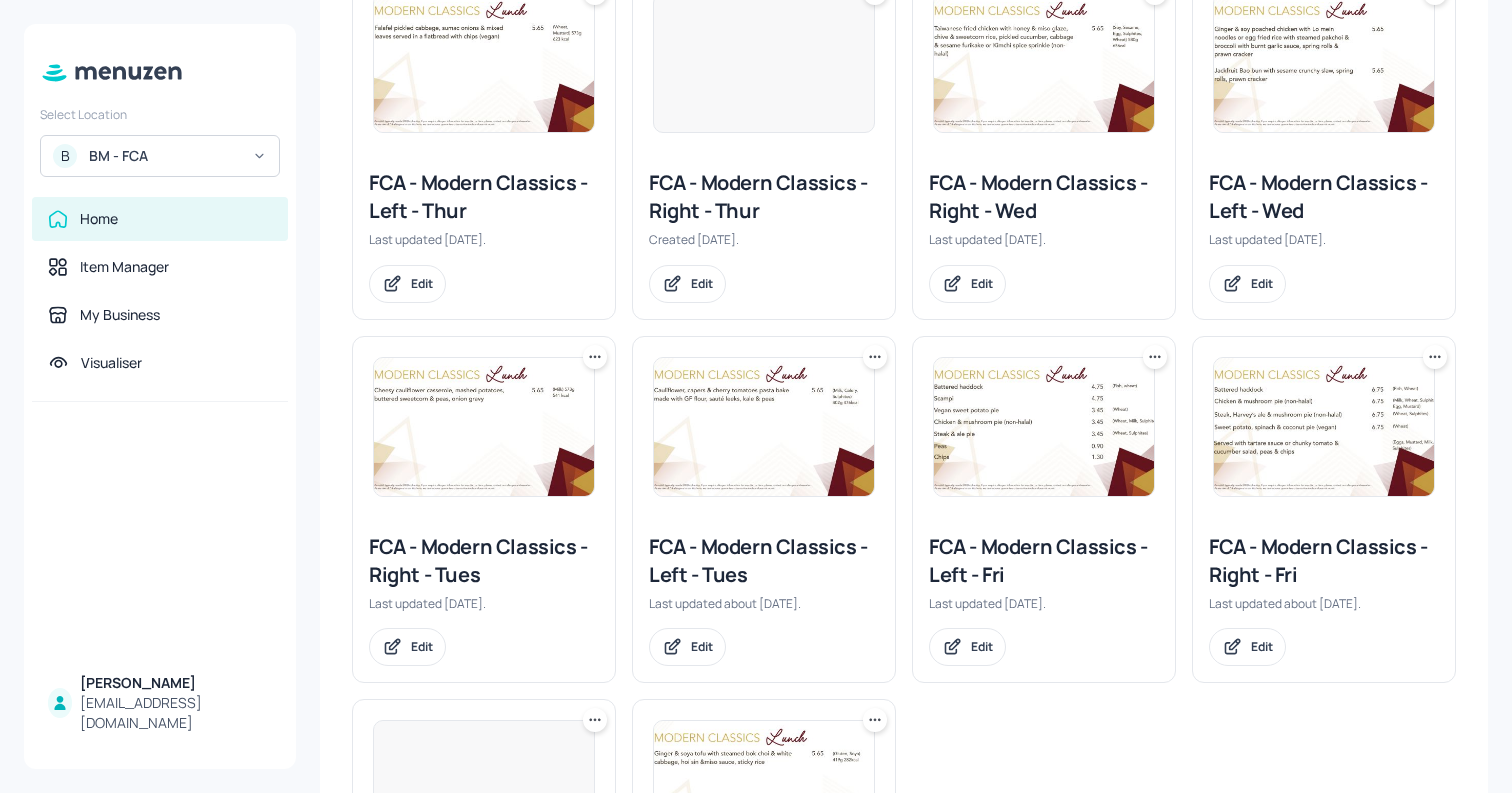 scroll, scrollTop: 415, scrollLeft: 0, axis: vertical 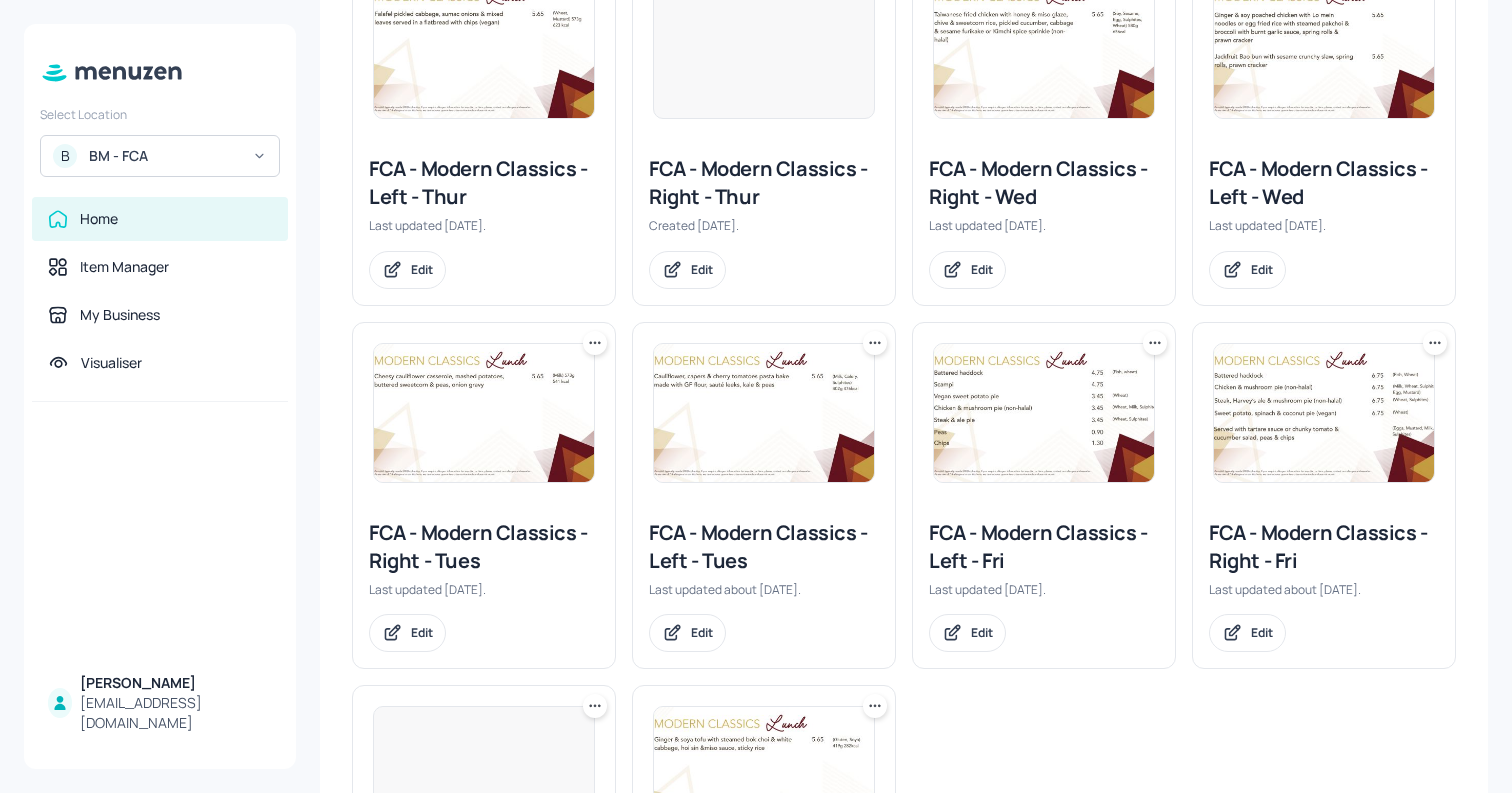 click at bounding box center [1044, 413] 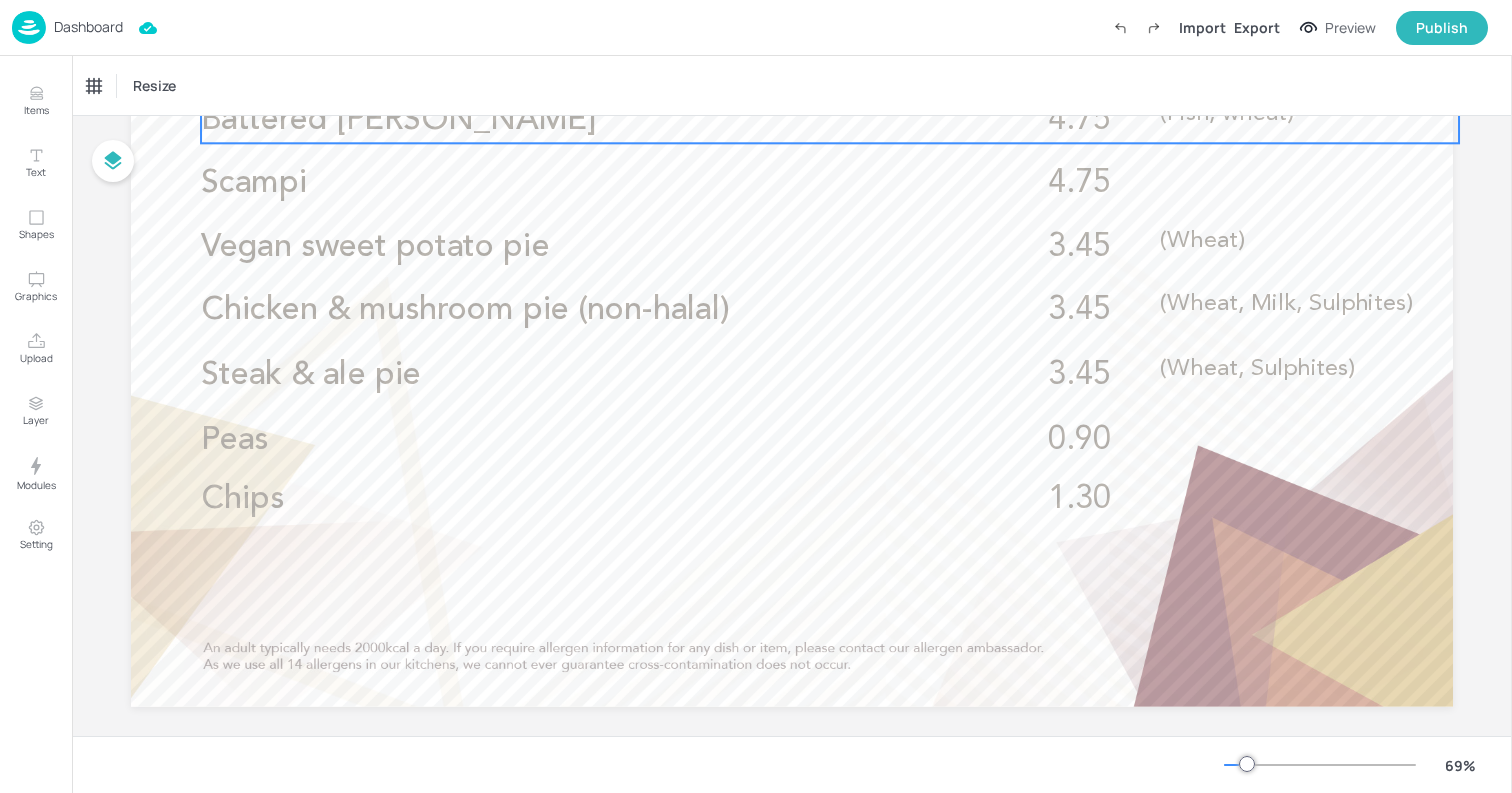 scroll, scrollTop: 226, scrollLeft: 0, axis: vertical 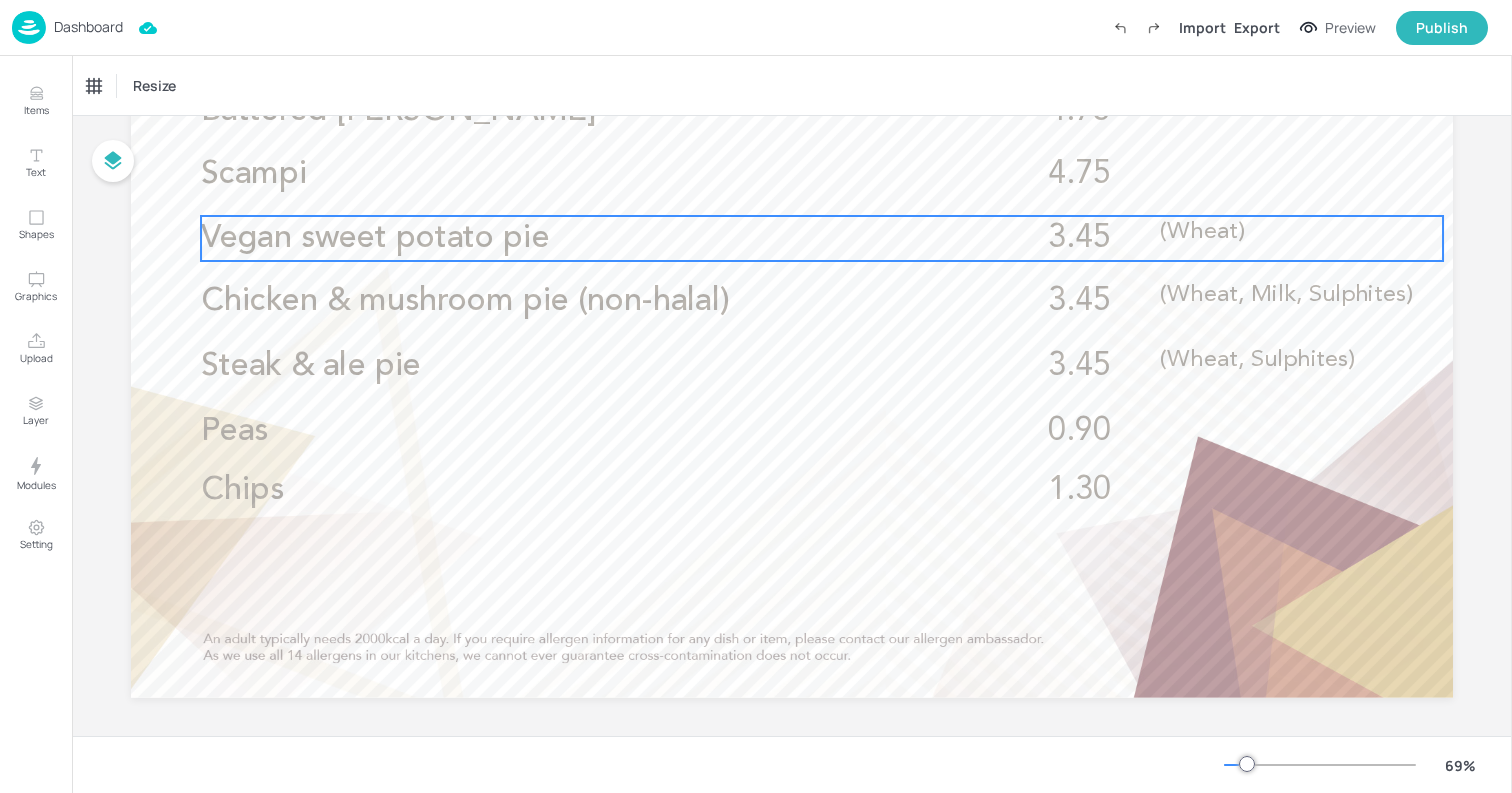click on "Vegan sweet potato pie" at bounding box center [375, 238] 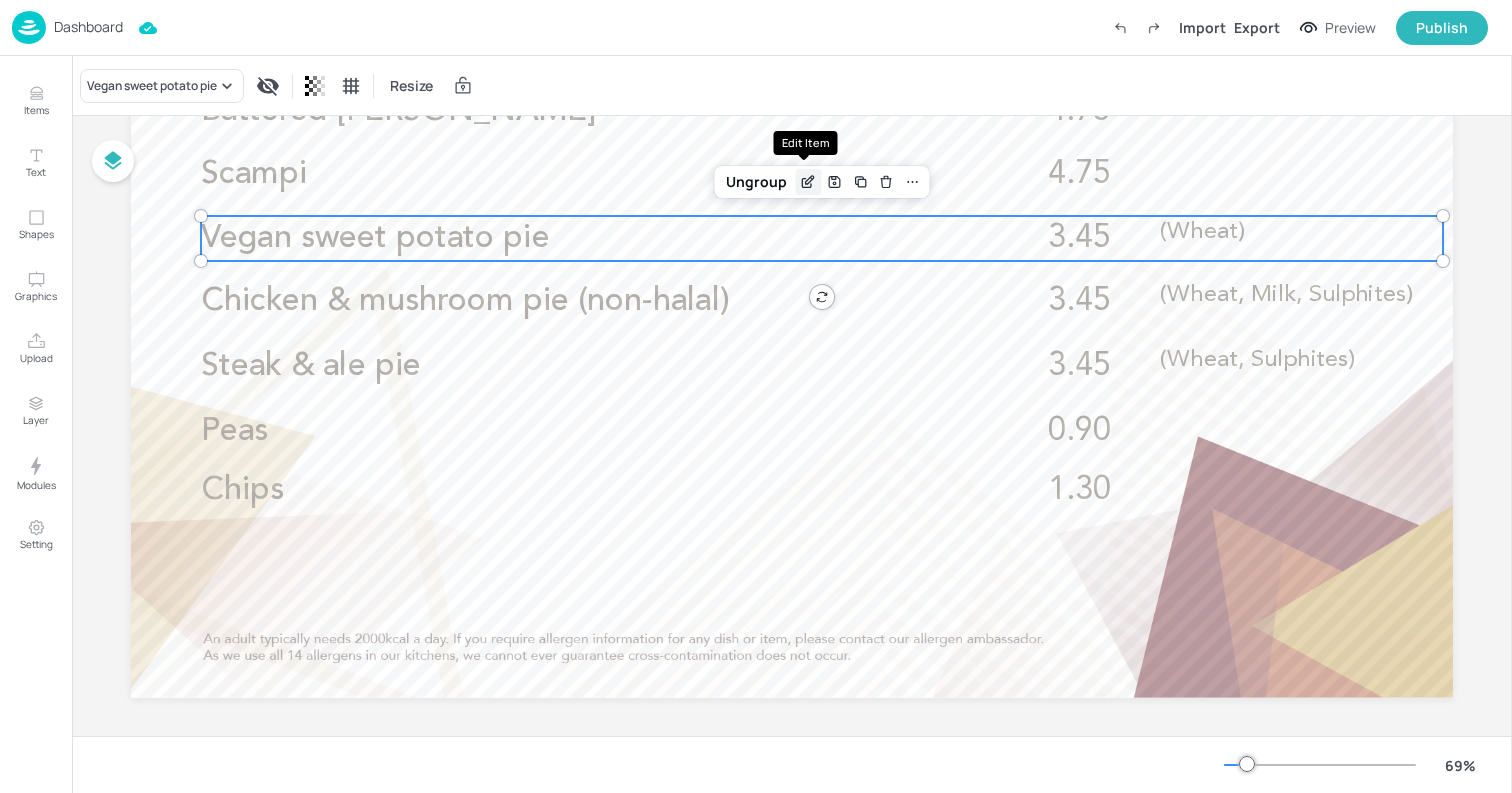 click 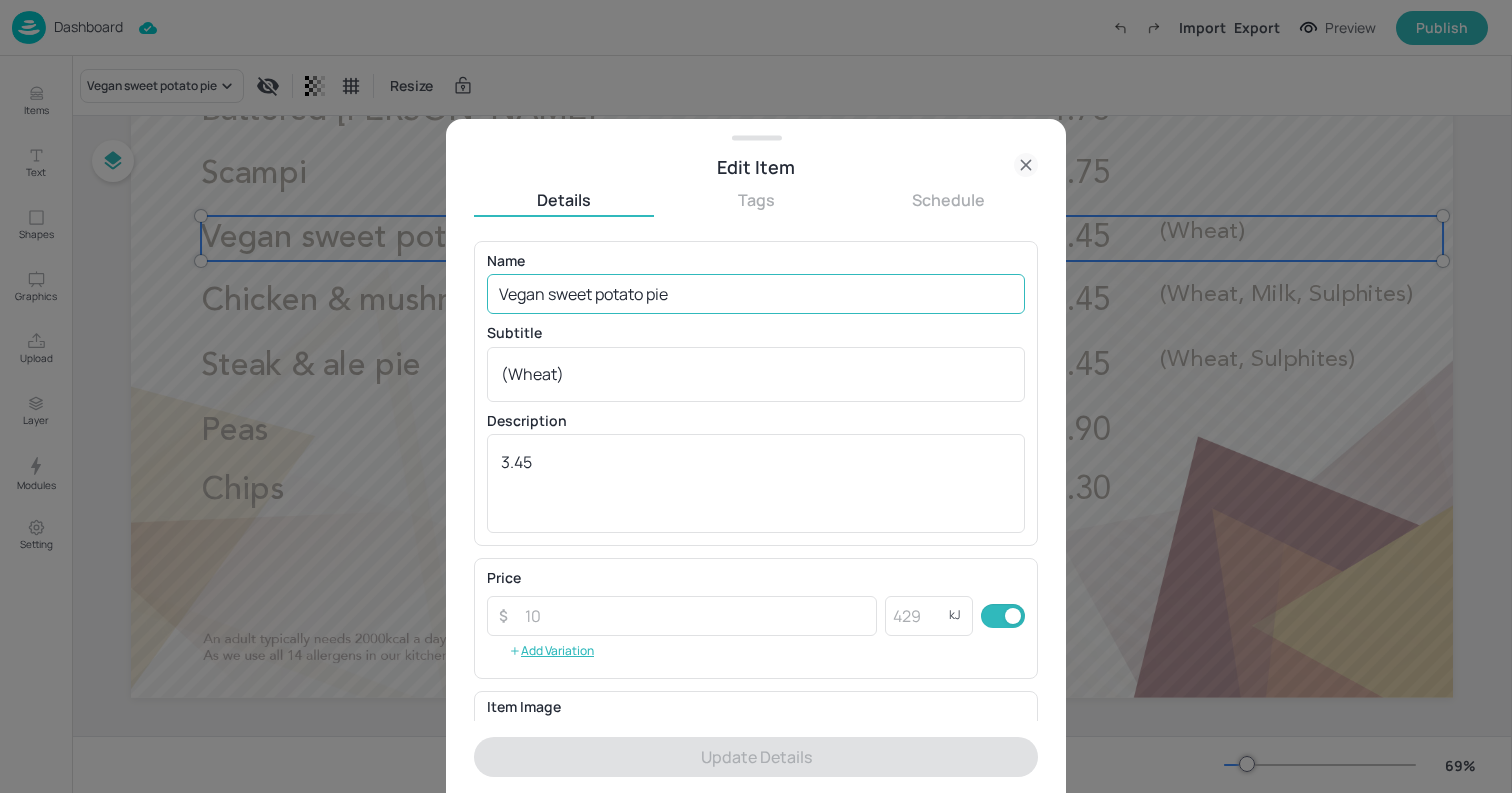 click on "Vegan sweet potato pie" at bounding box center (756, 294) 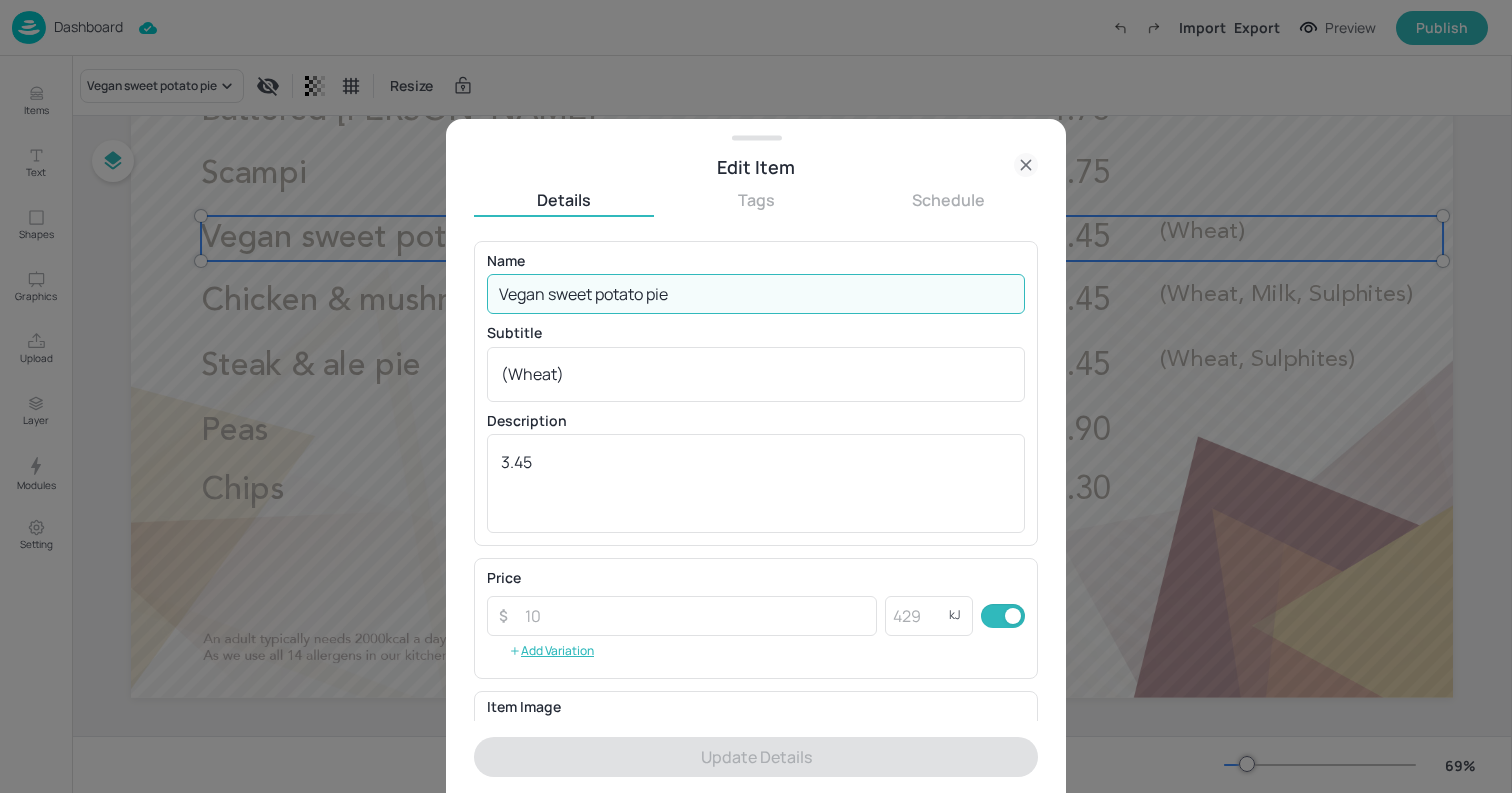 click on "Vegan sweet potato pie" at bounding box center [756, 294] 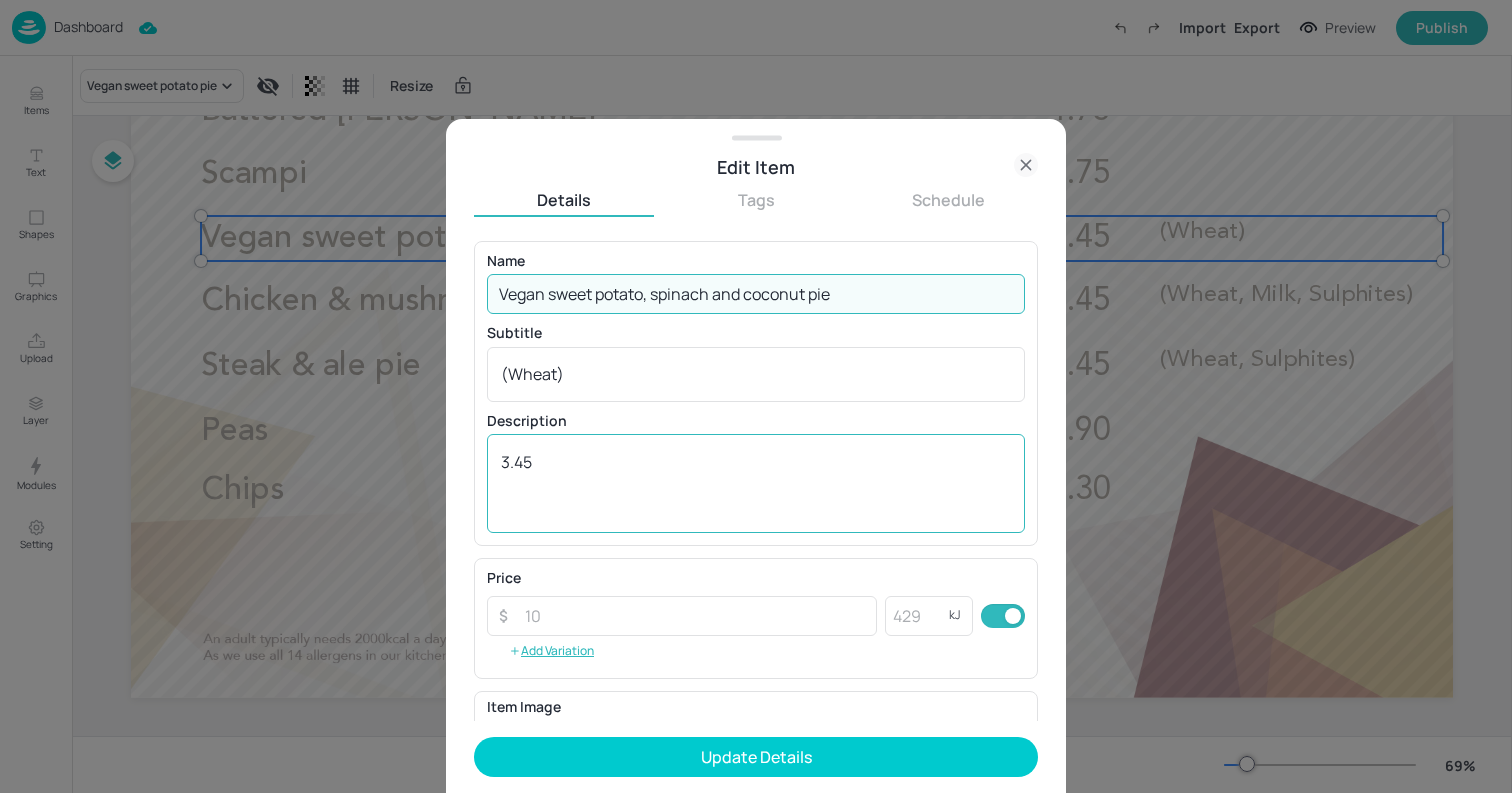 type on "Vegan sweet potato, spinach and coconut pie" 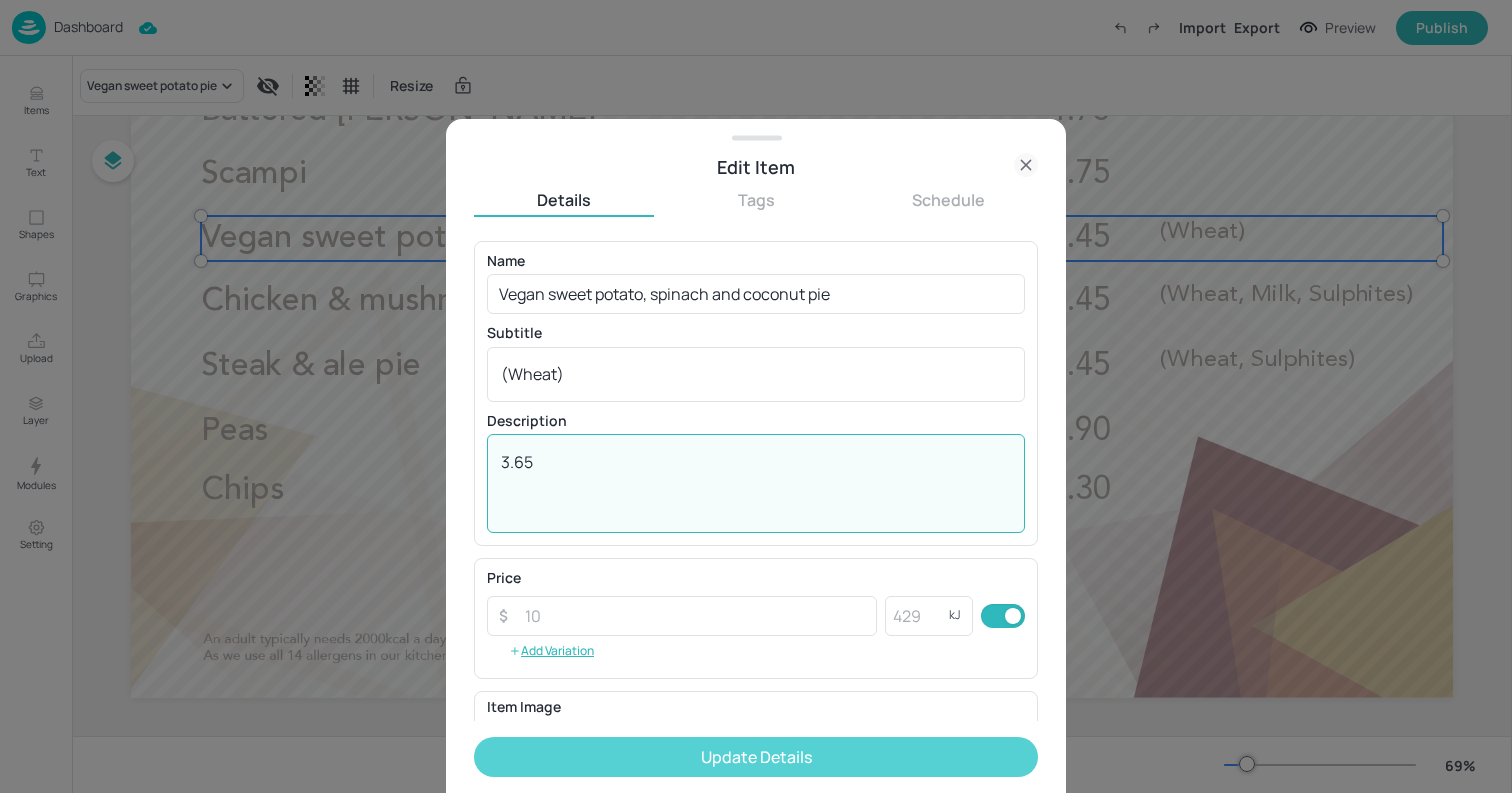 type on "3.65" 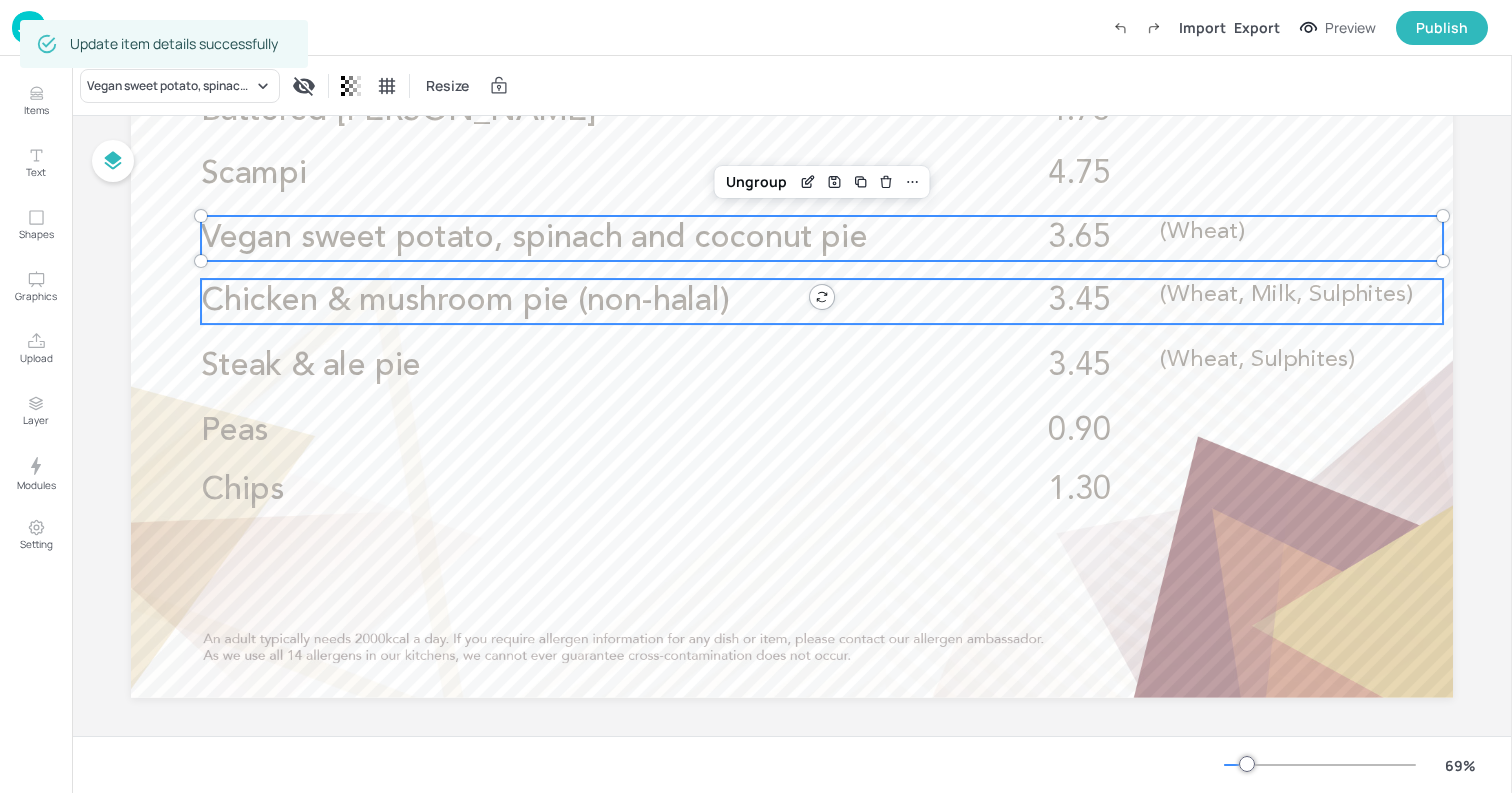 click on "Chicken & mushroom pie (non-halal)" at bounding box center [575, 301] 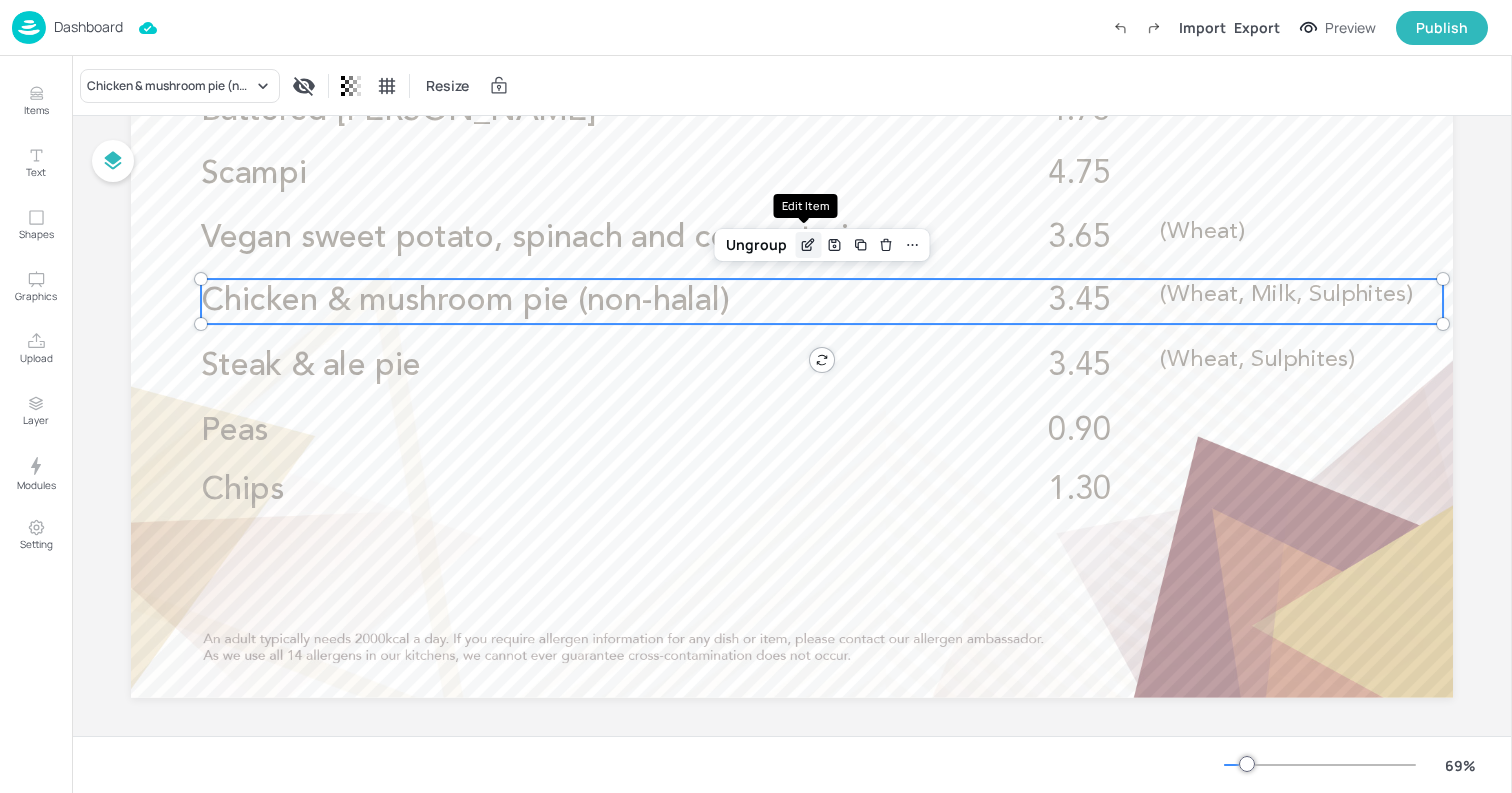 click 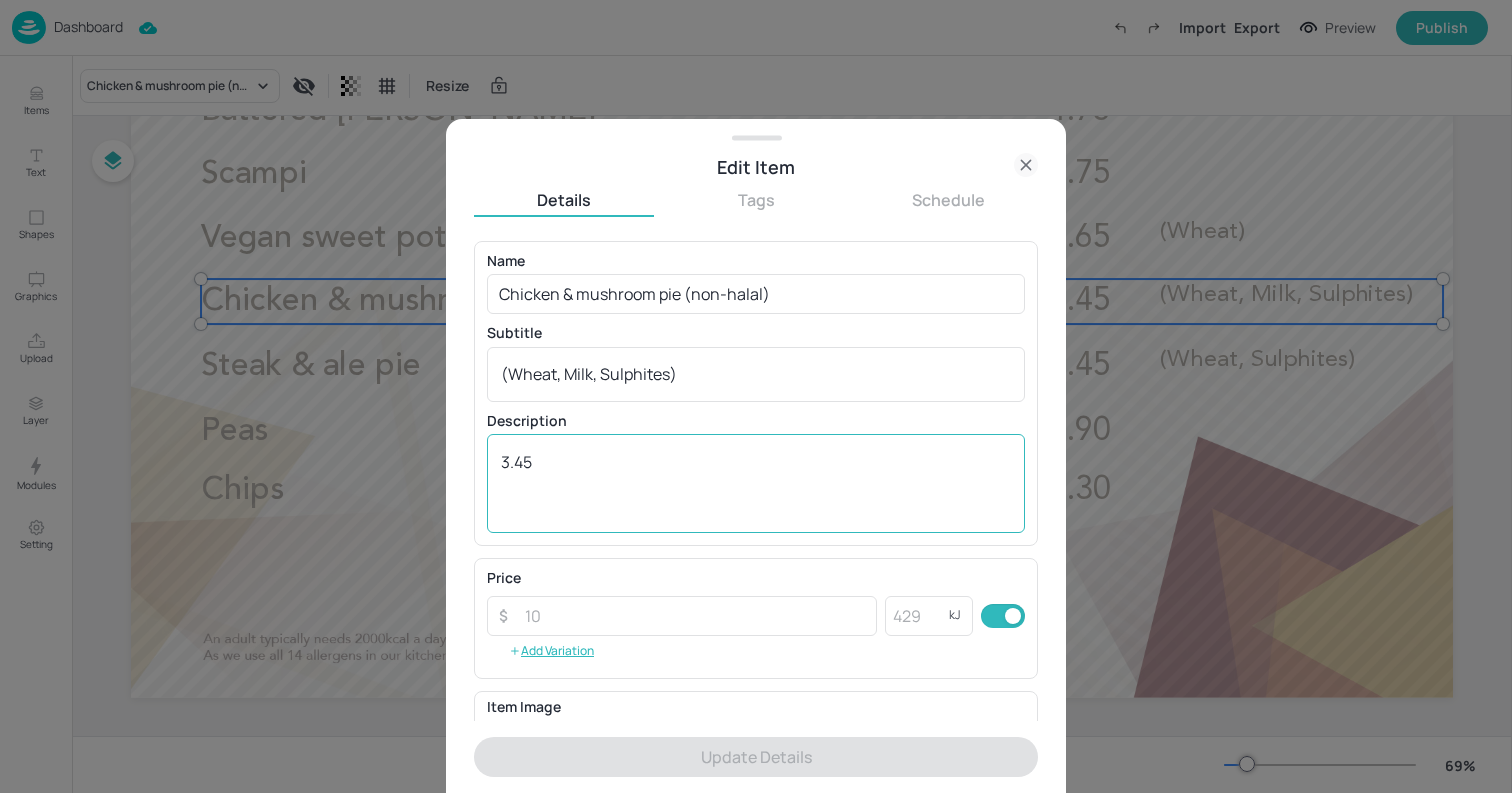 click on "3.45" at bounding box center (756, 484) 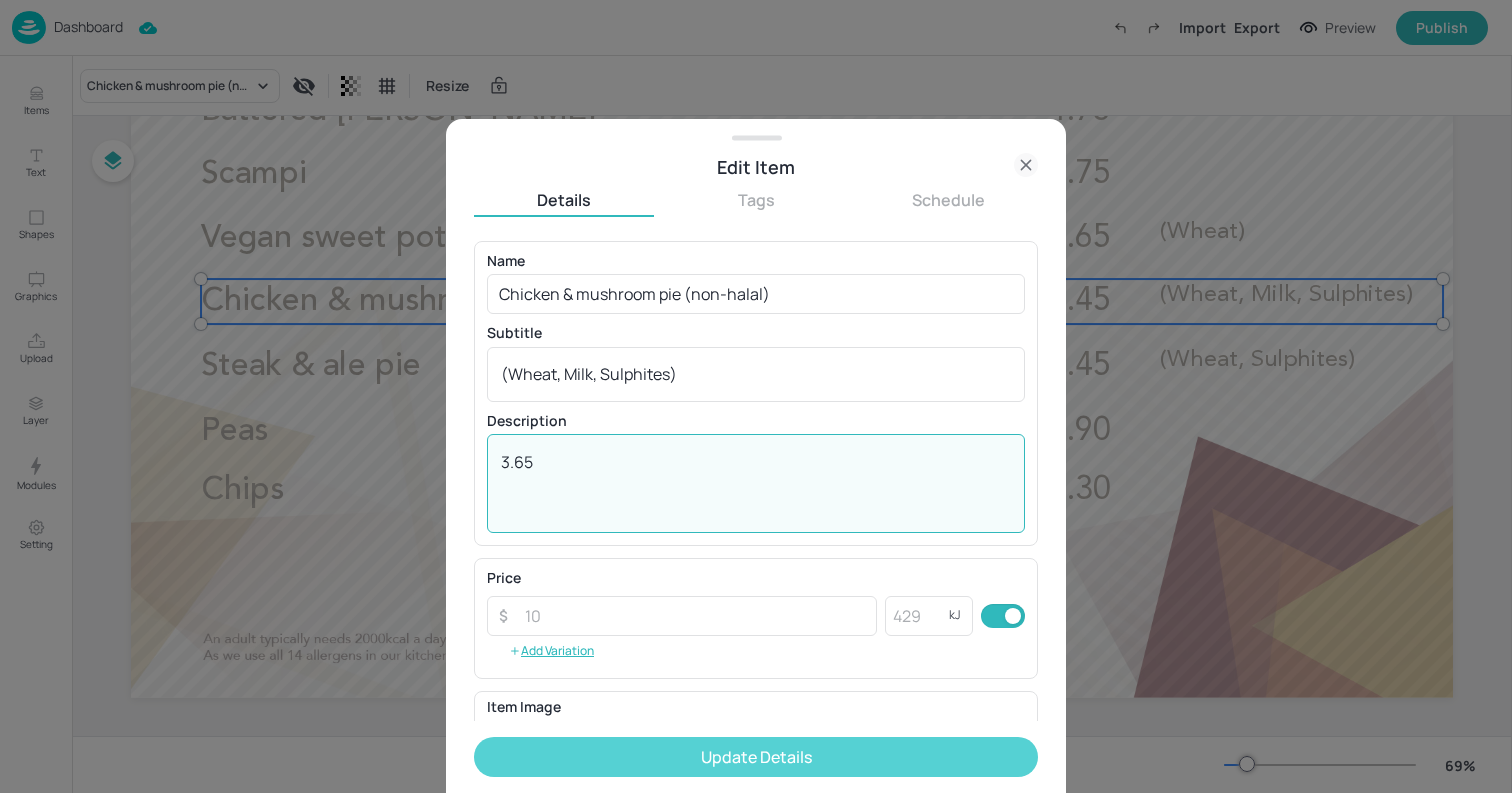 type on "3.65" 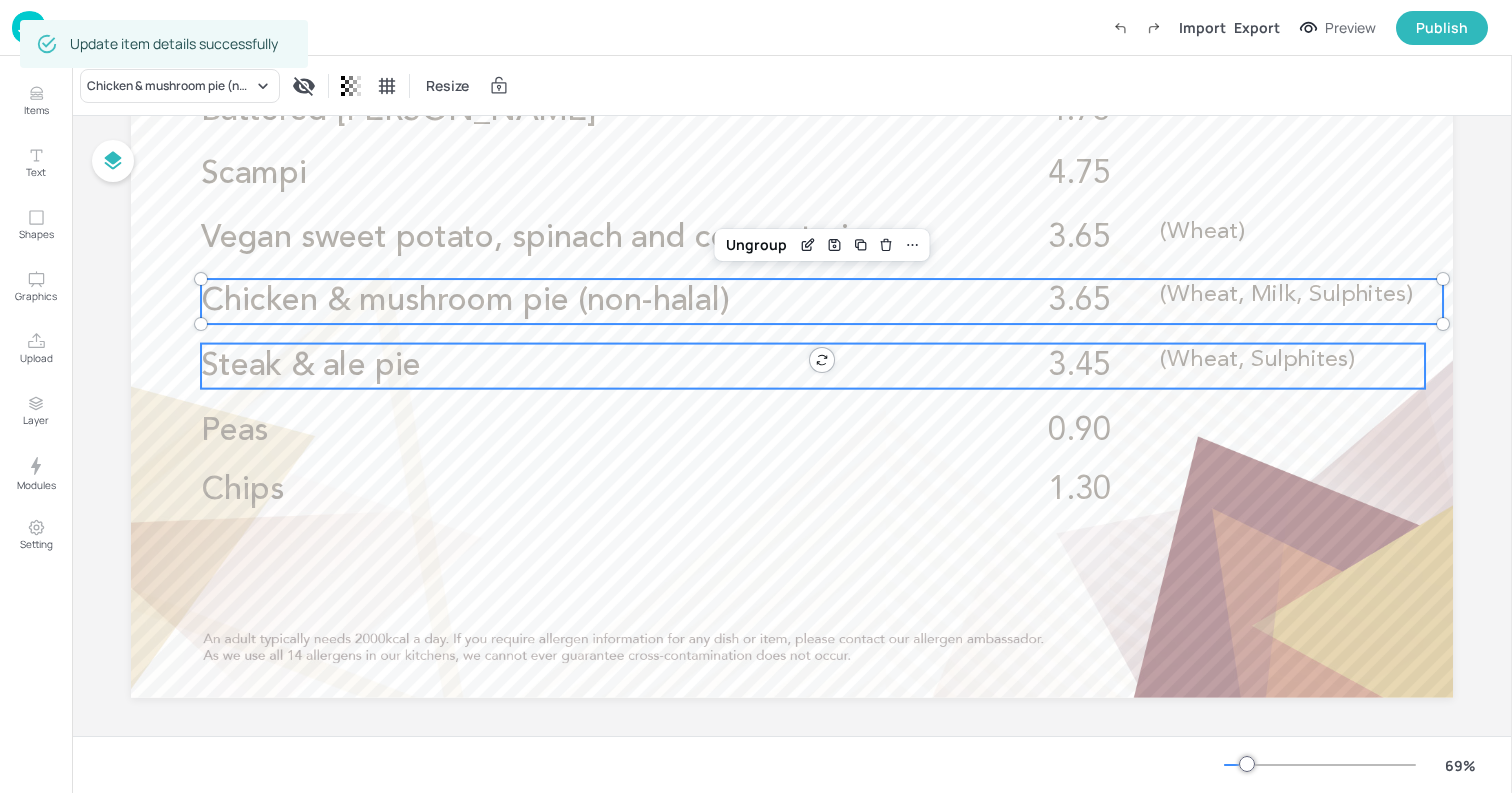 click on "Steak & ale pie" at bounding box center (575, 366) 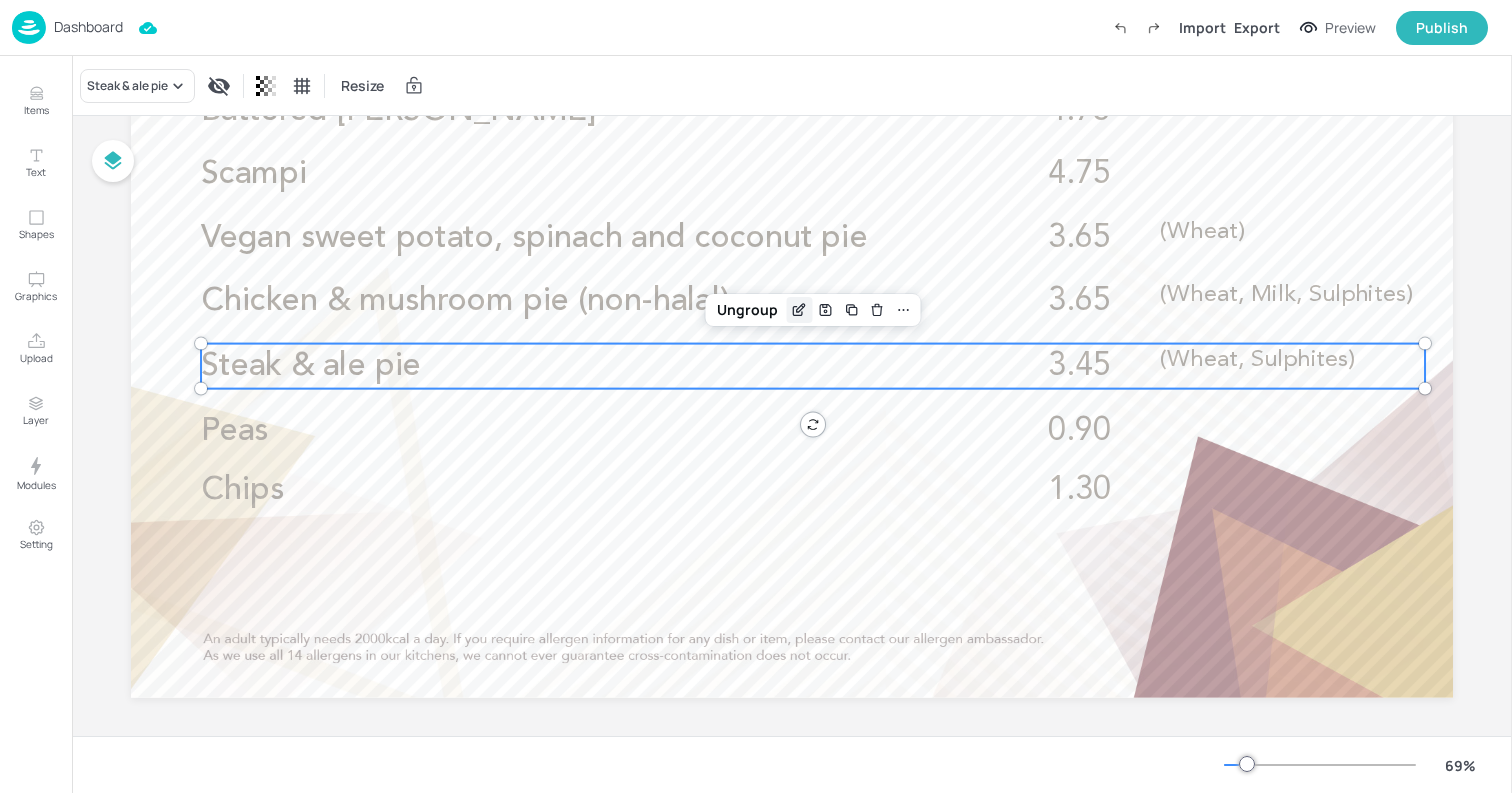 click 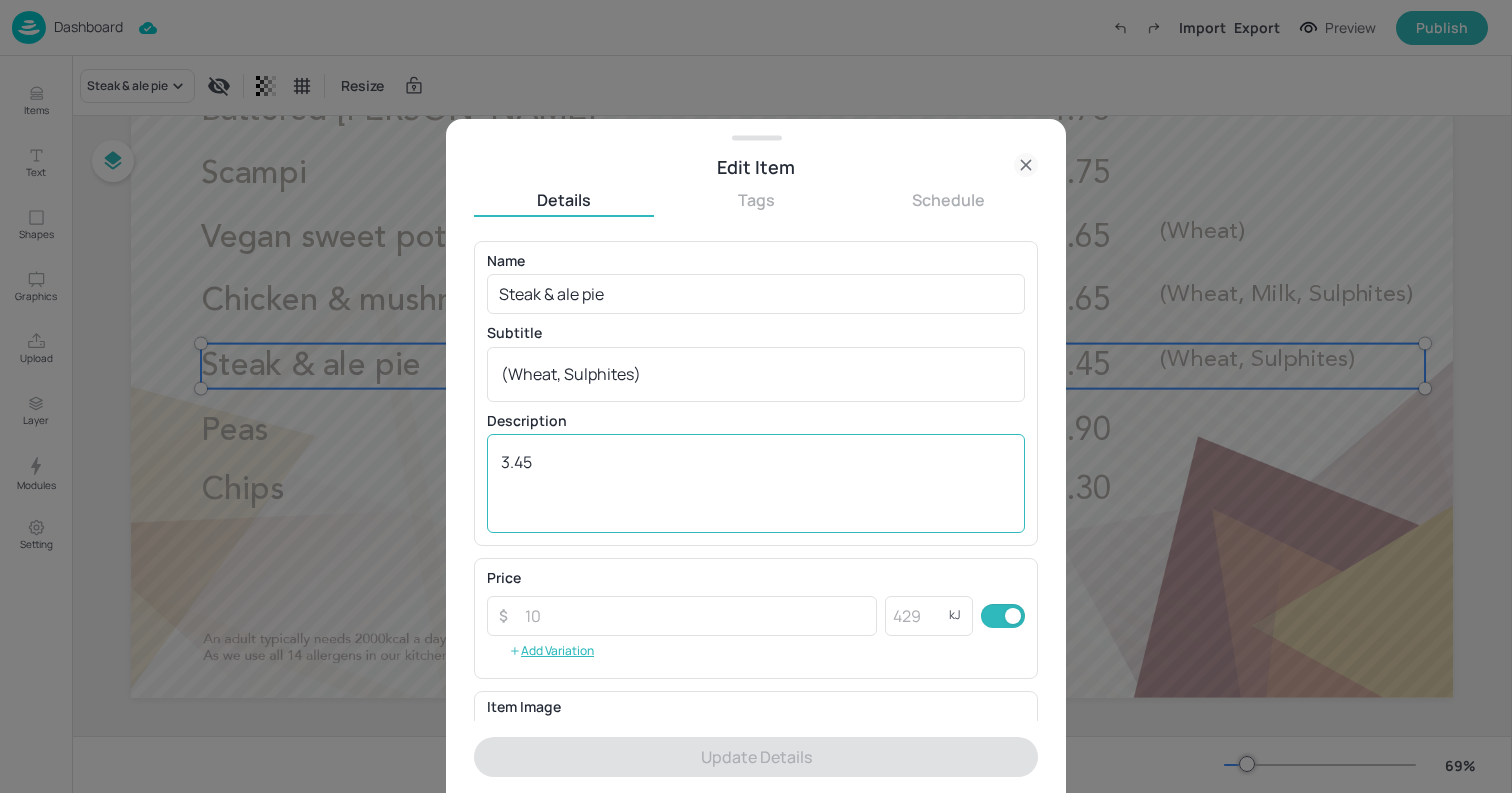 click on "3.45" at bounding box center (756, 484) 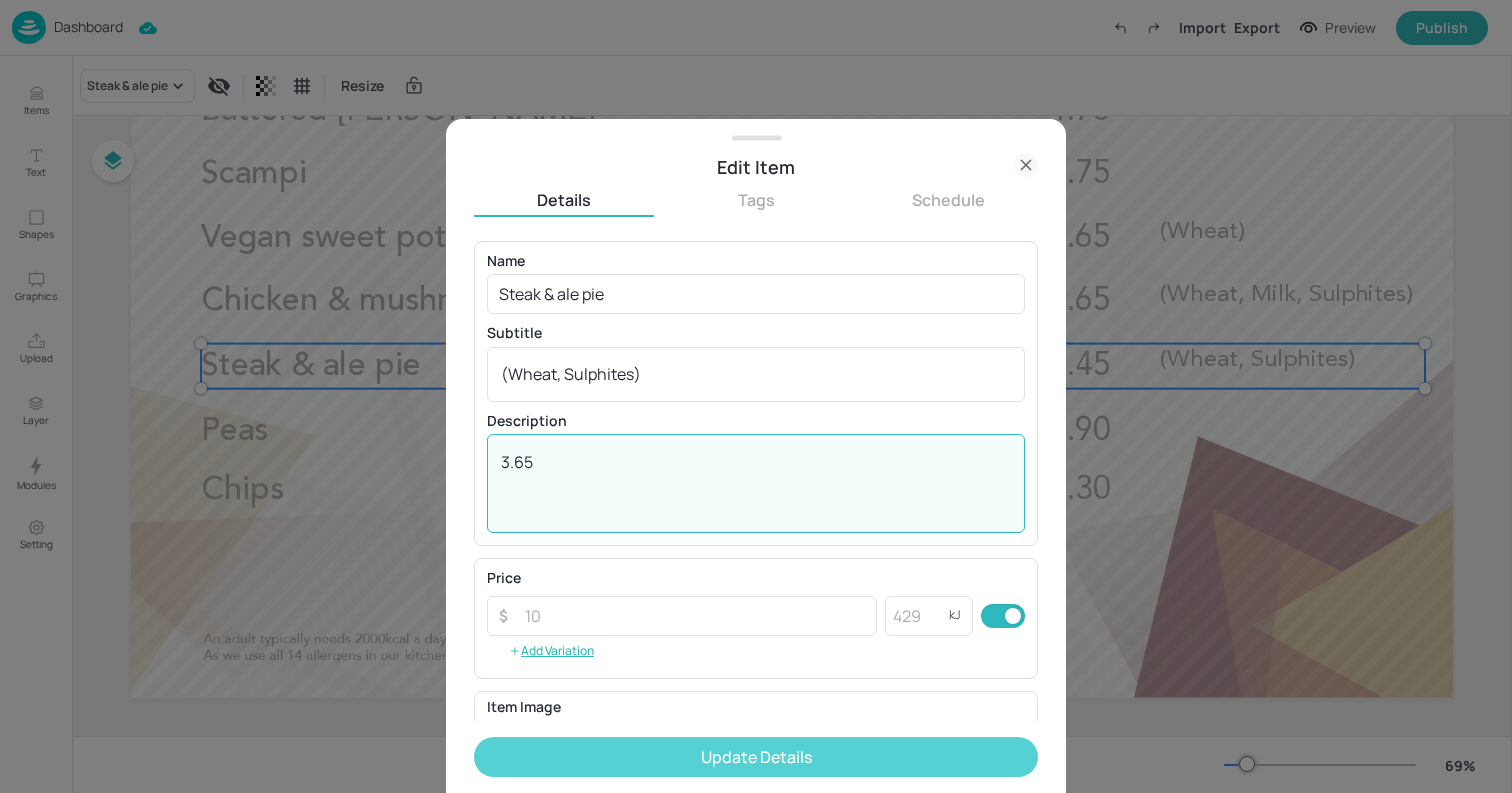 type on "3.65" 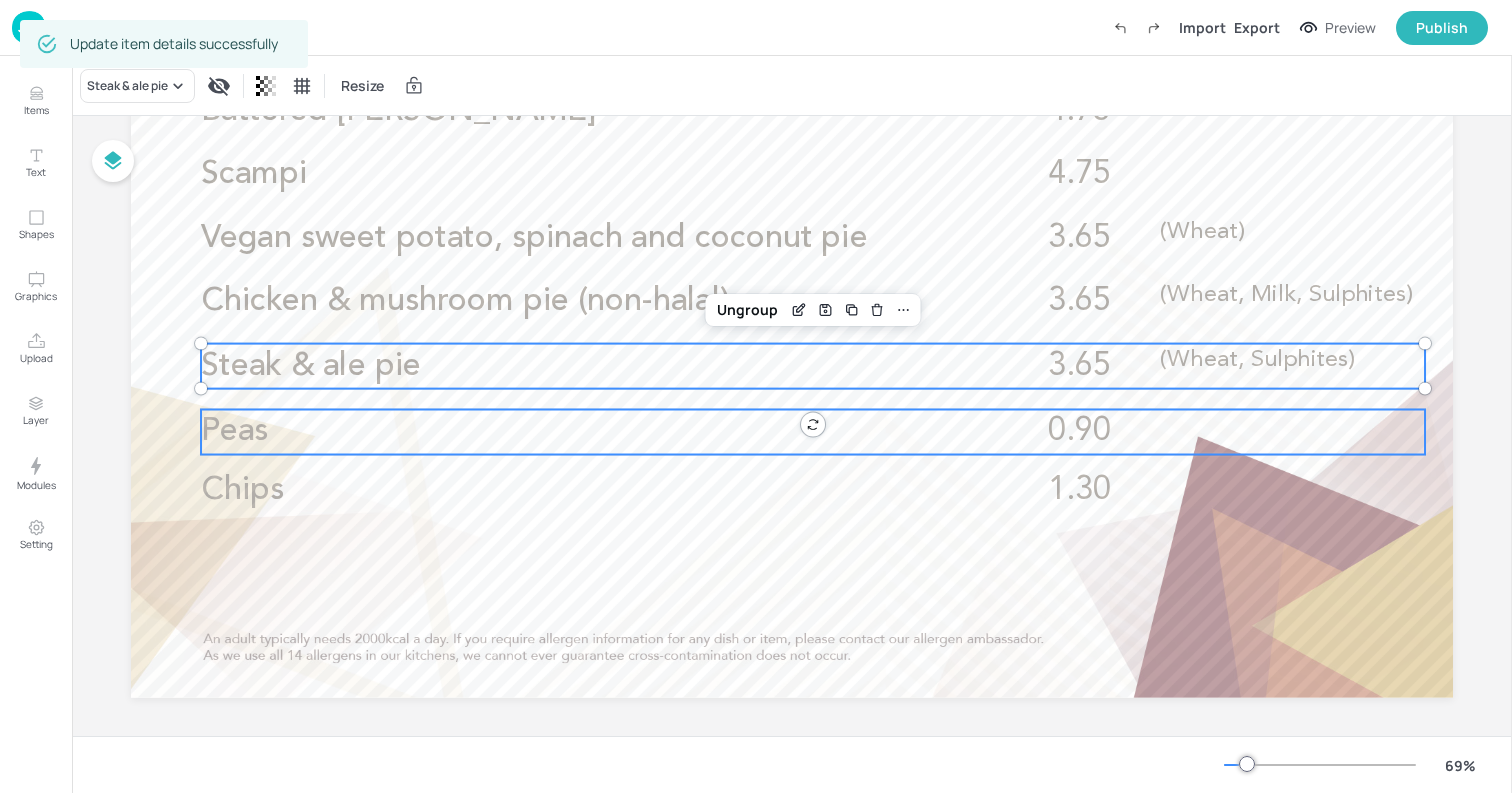 click on "Peas" at bounding box center [575, 431] 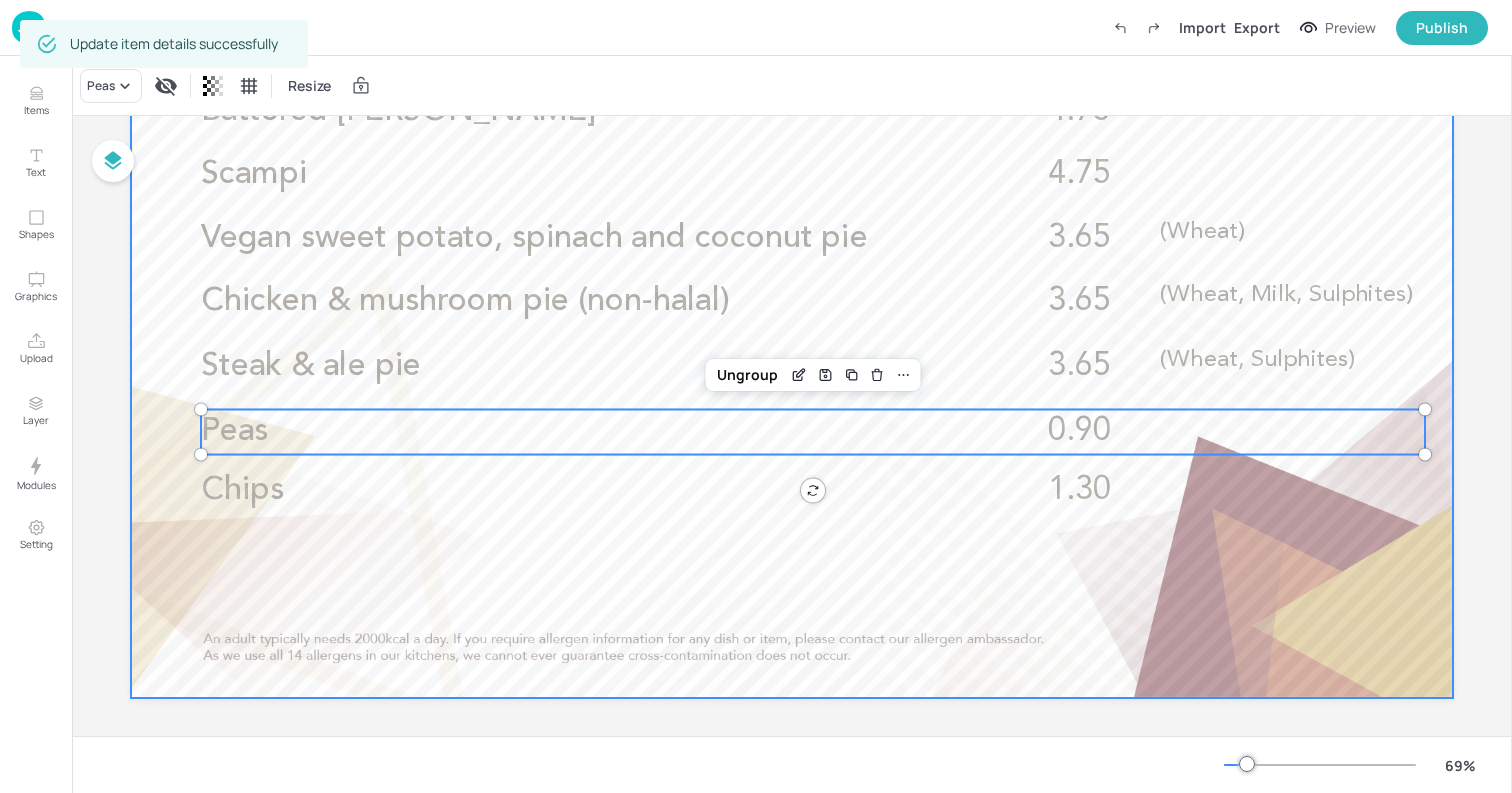 click at bounding box center (792, 326) 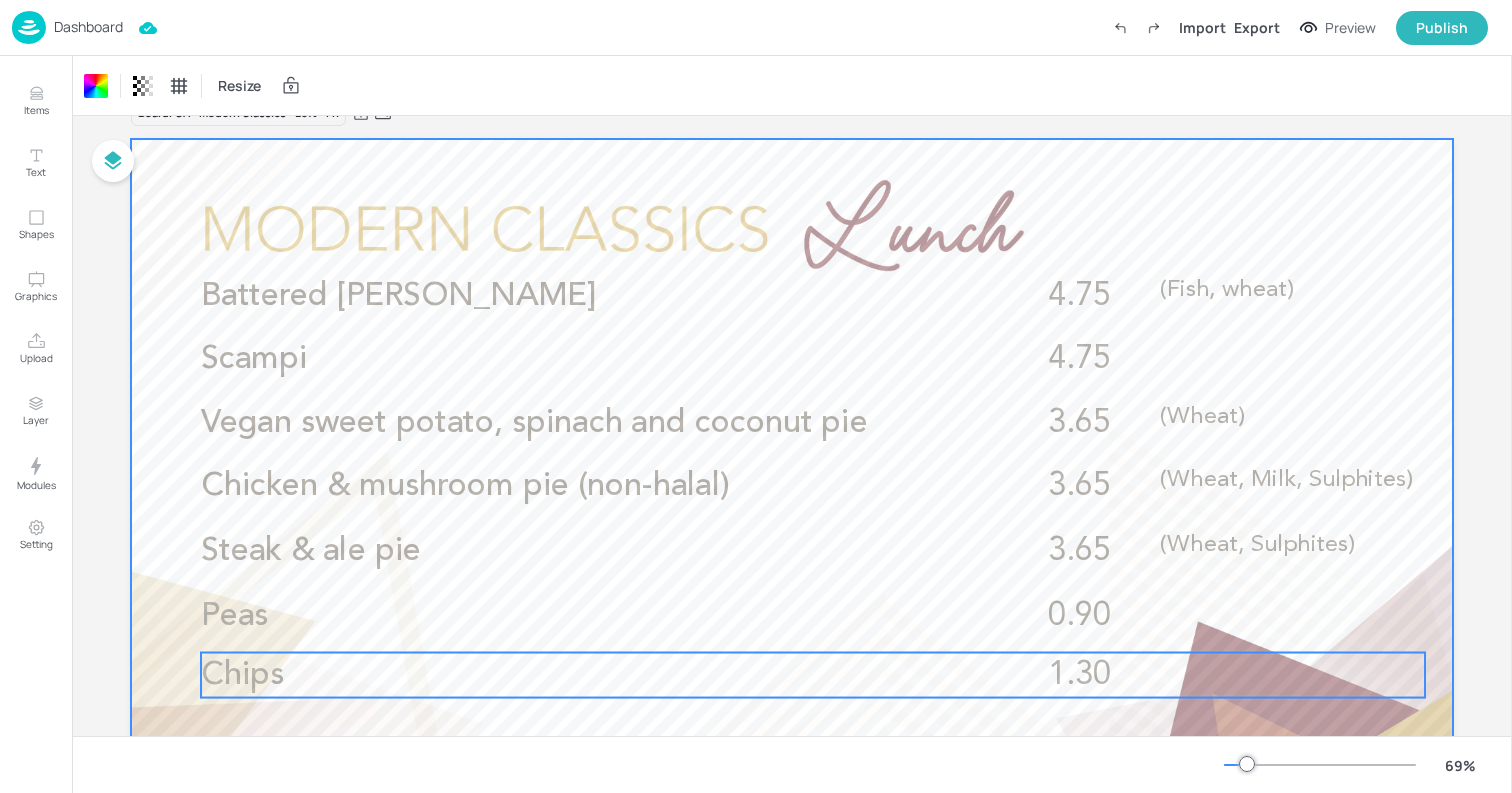 scroll, scrollTop: 0, scrollLeft: 0, axis: both 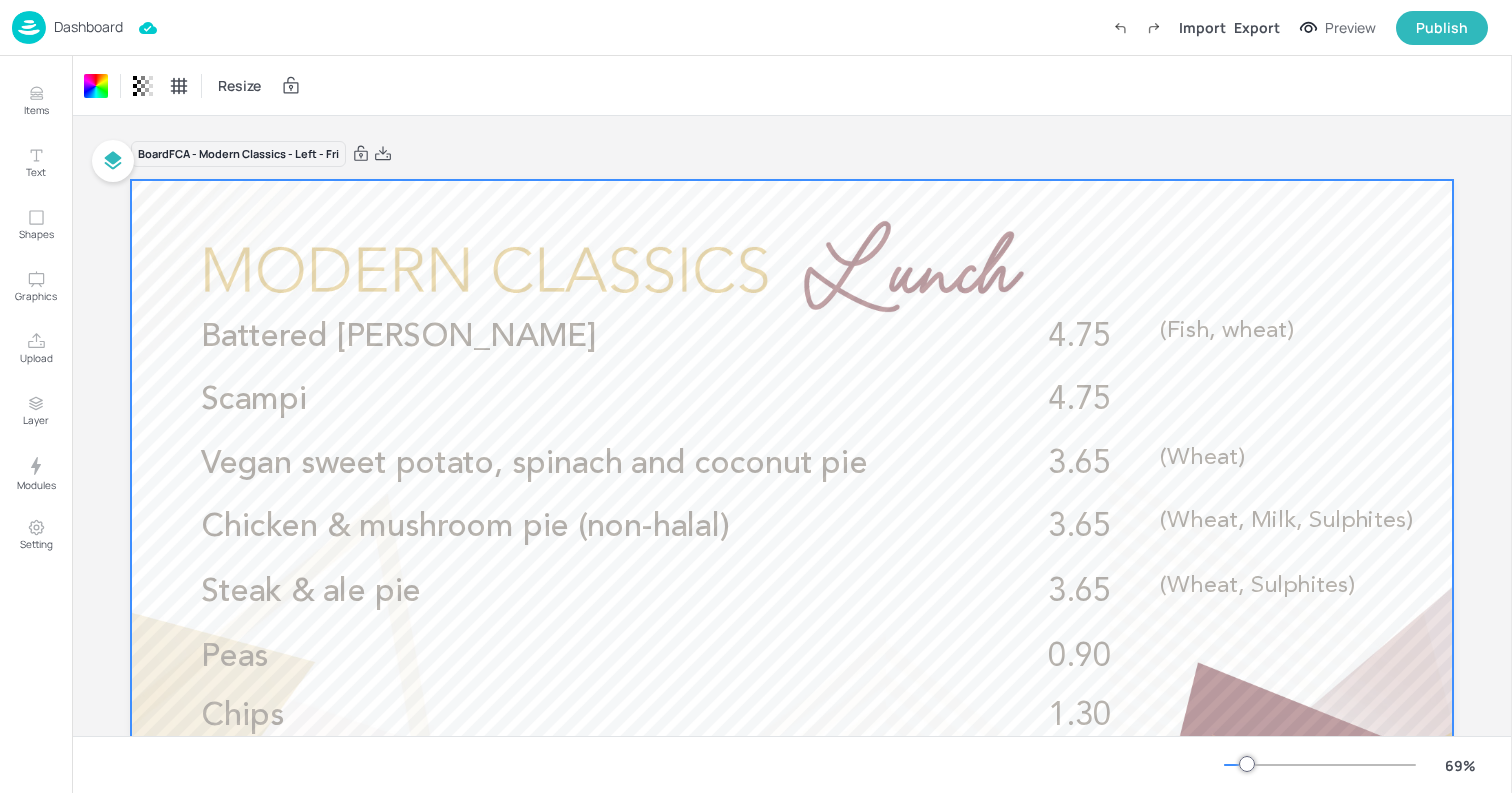 click on "Dashboard" at bounding box center (88, 27) 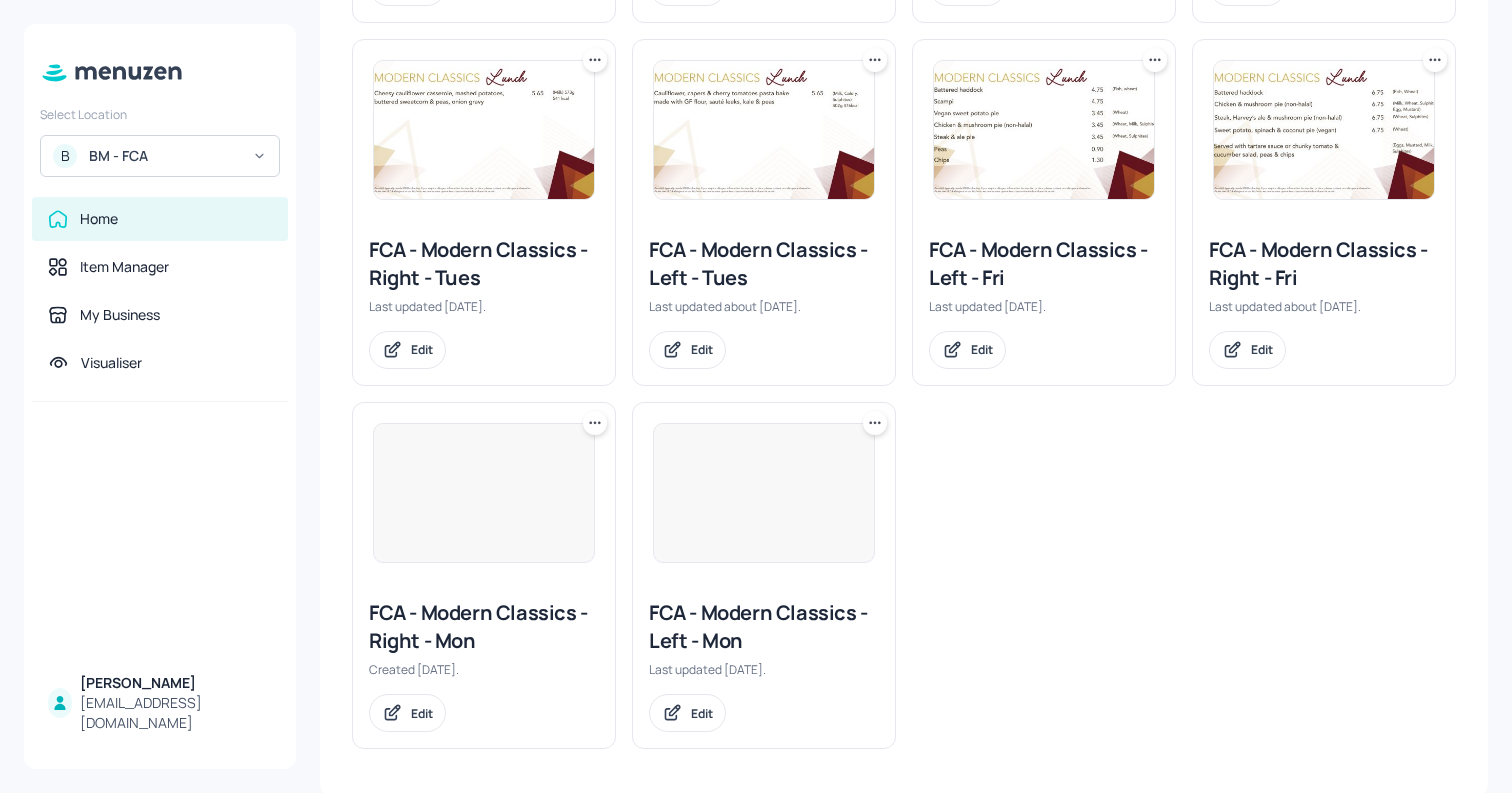 scroll, scrollTop: 702, scrollLeft: 0, axis: vertical 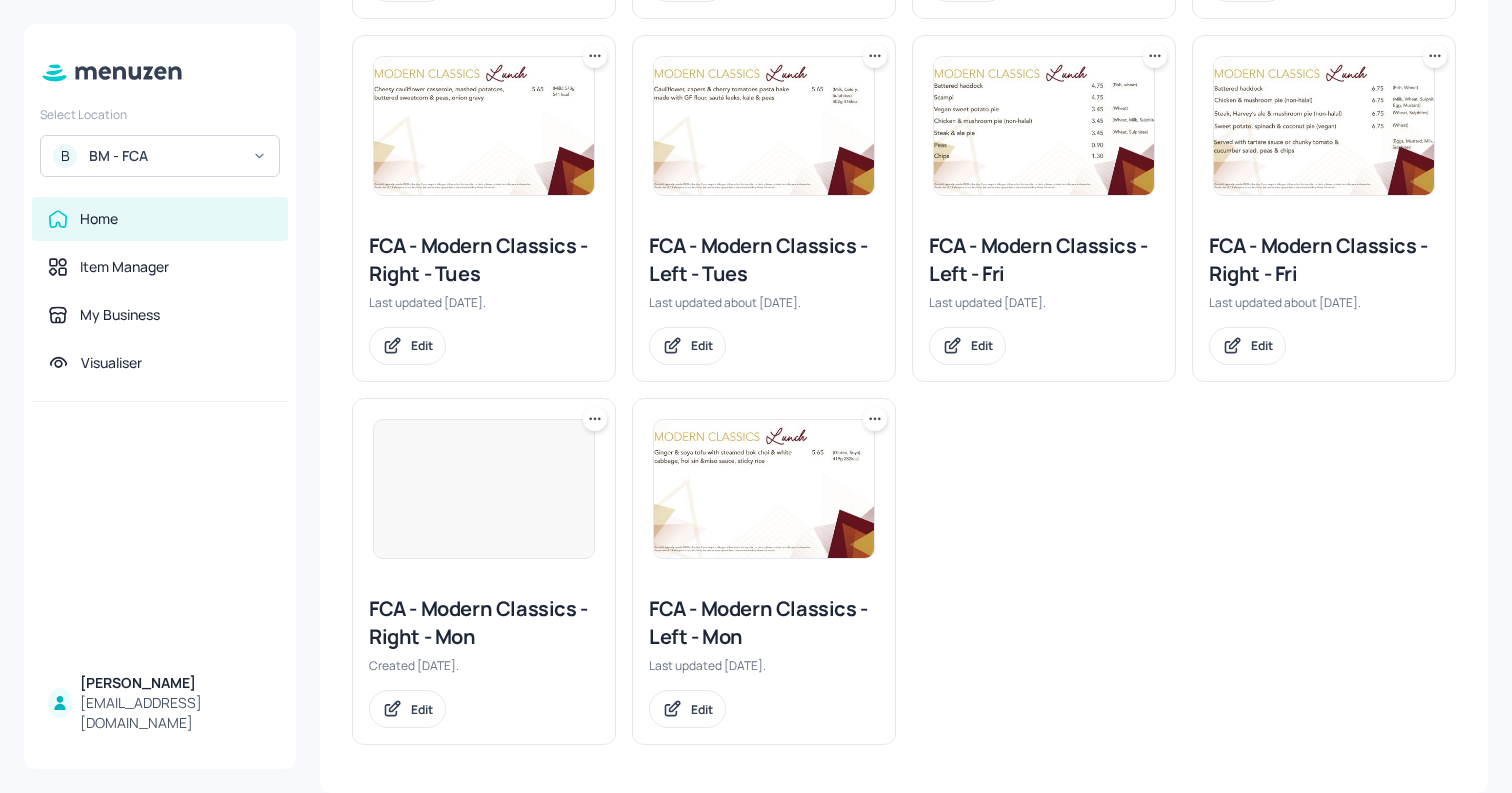 click at bounding box center [1324, 126] 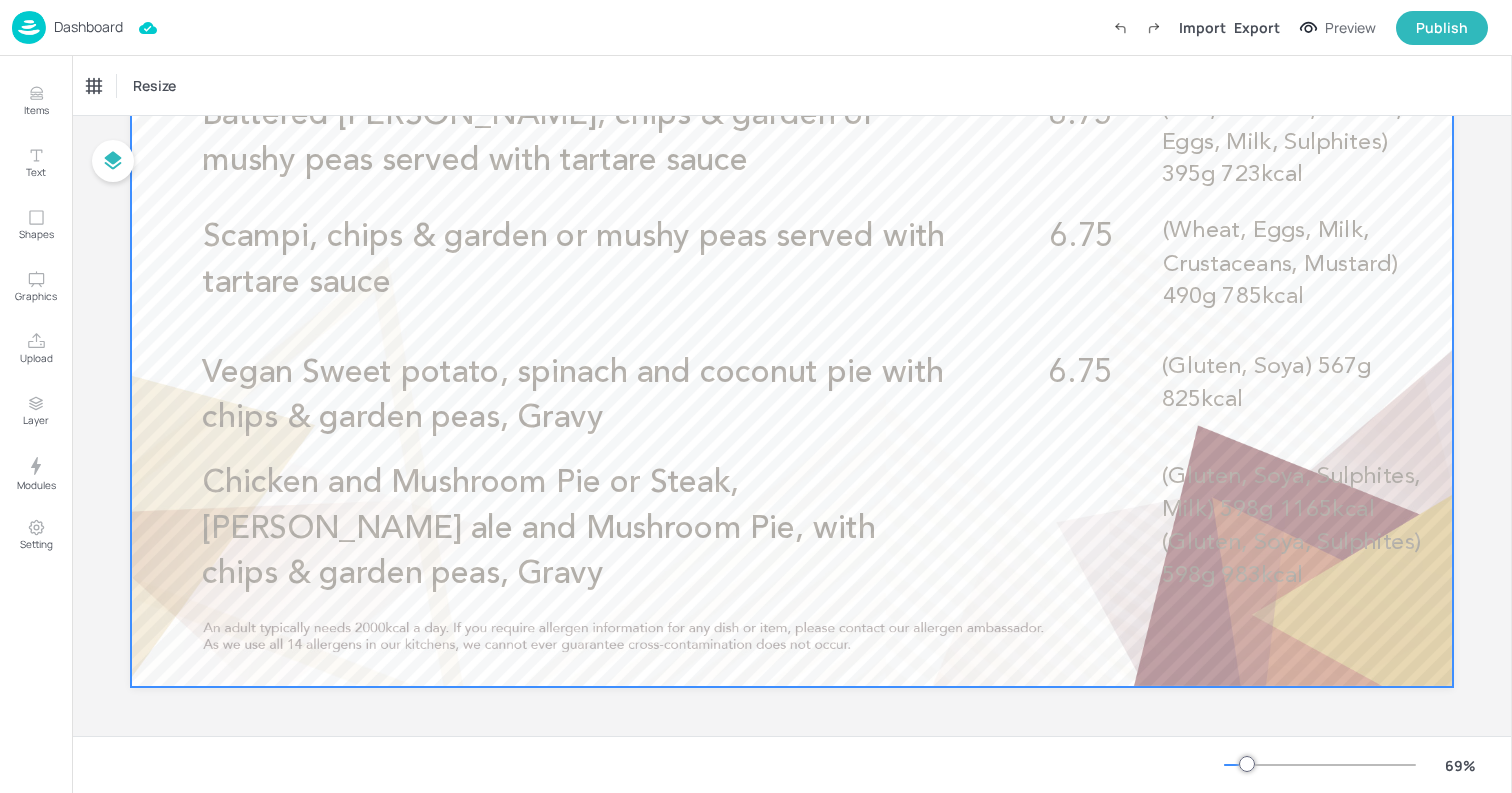 scroll, scrollTop: 0, scrollLeft: 0, axis: both 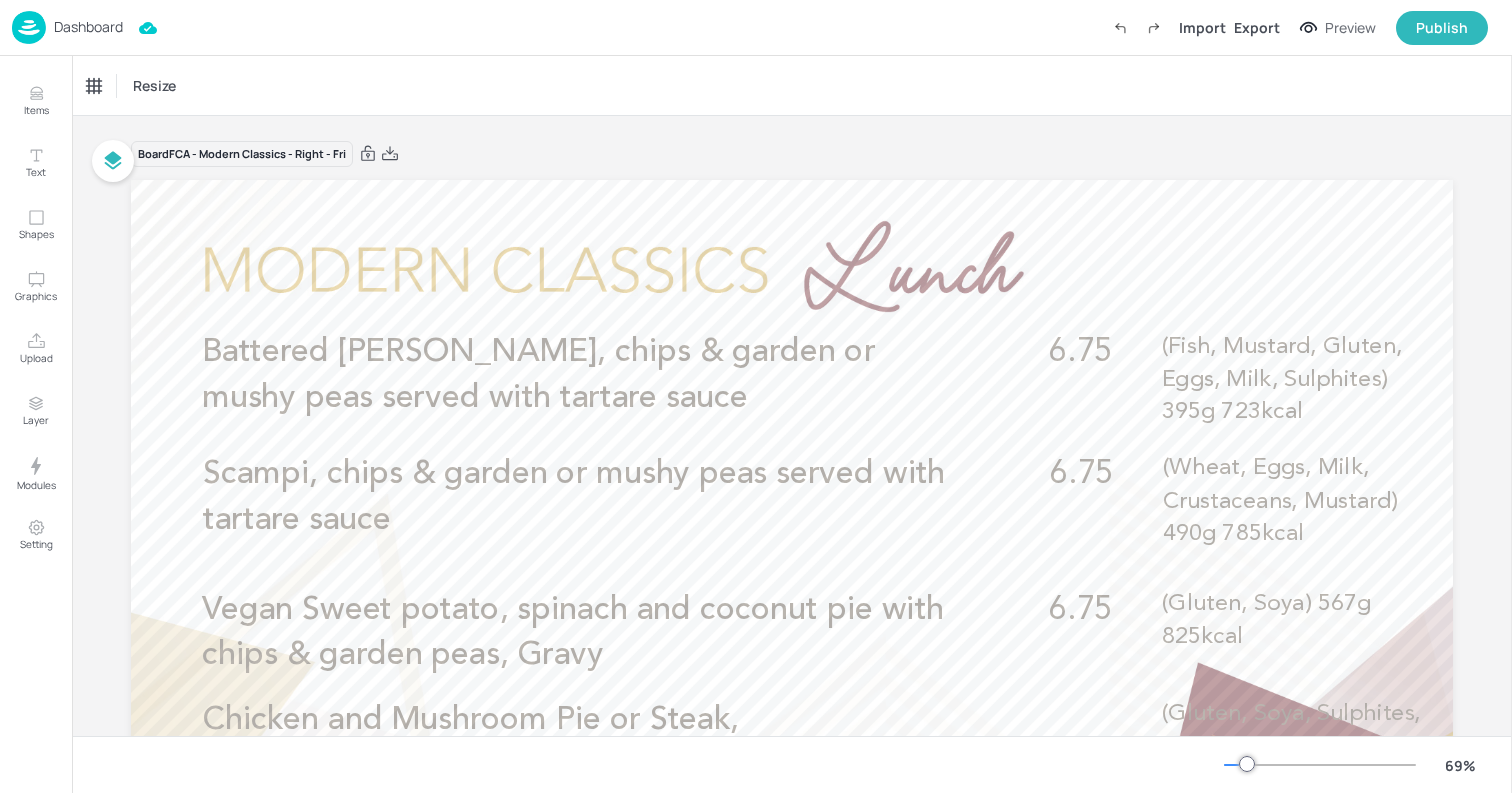 click on "Dashboard" at bounding box center (88, 27) 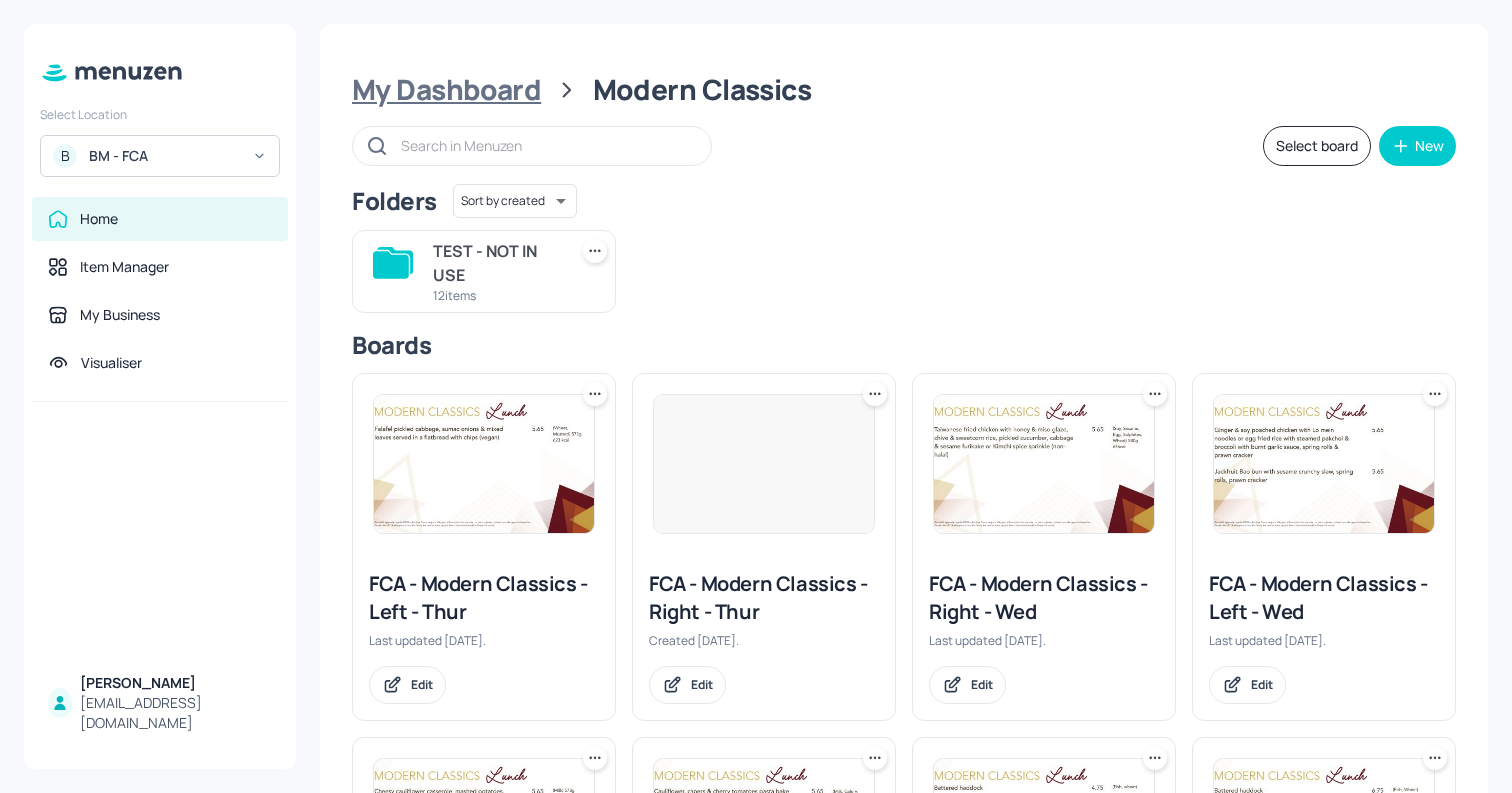 click on "My Dashboard" at bounding box center [446, 90] 